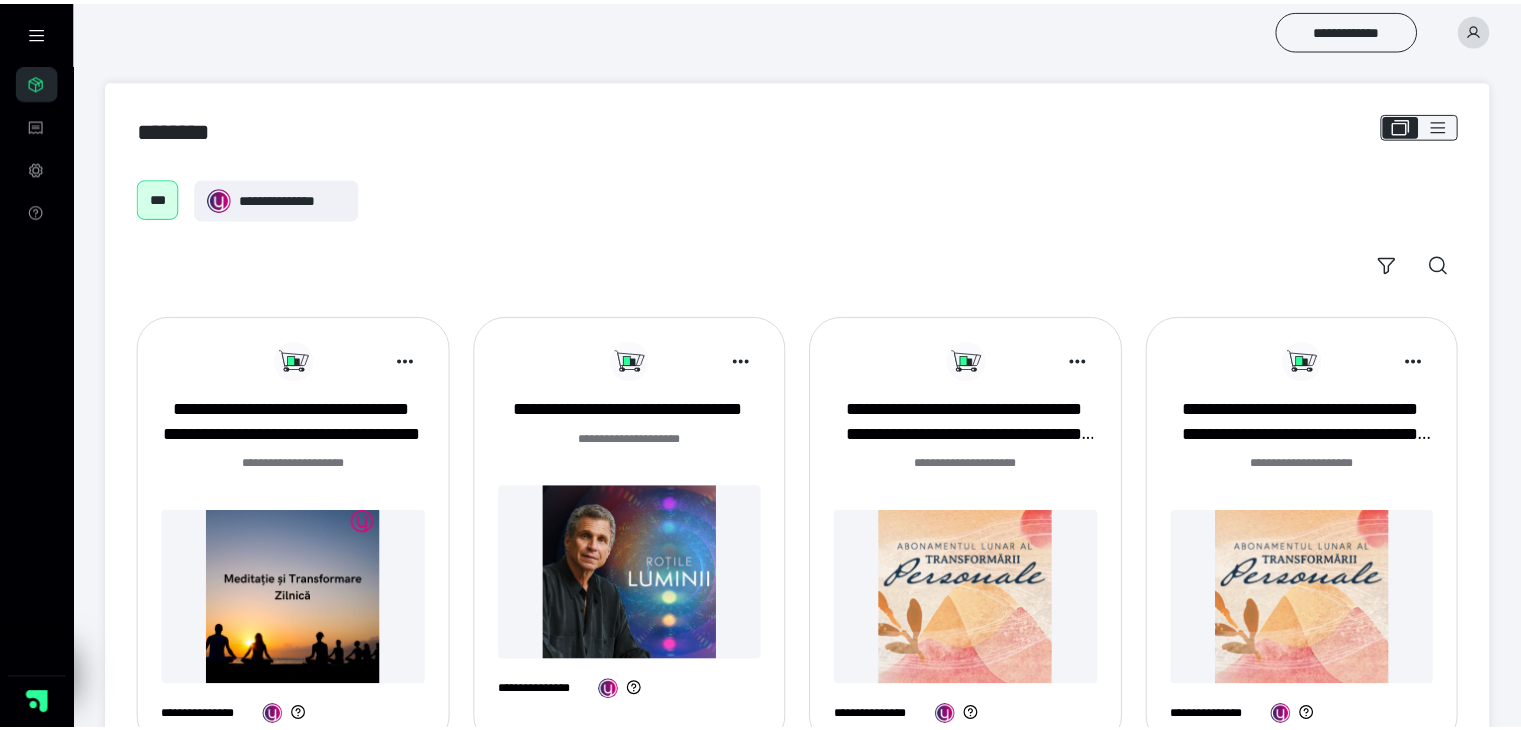 scroll, scrollTop: 0, scrollLeft: 0, axis: both 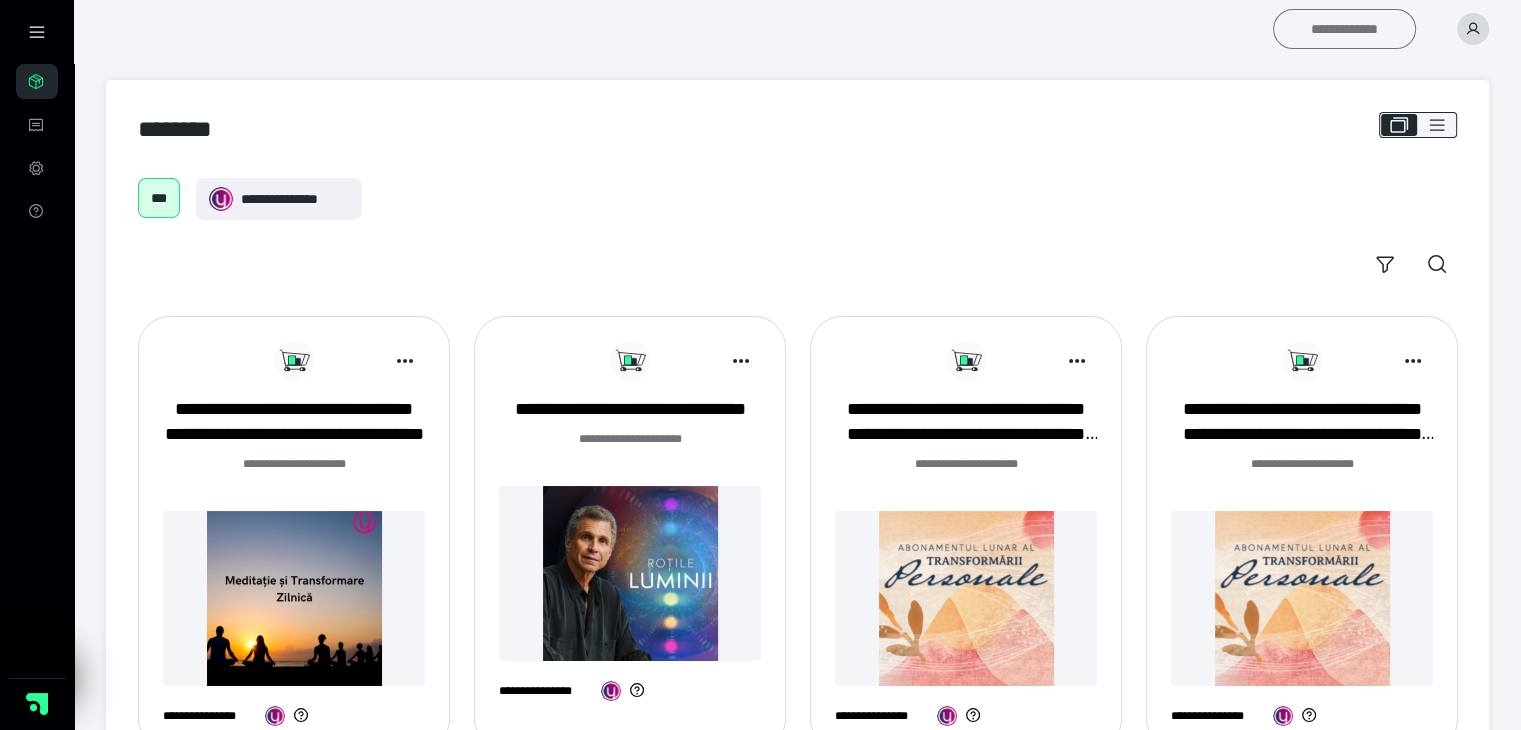 click on "**********" at bounding box center [1344, 29] 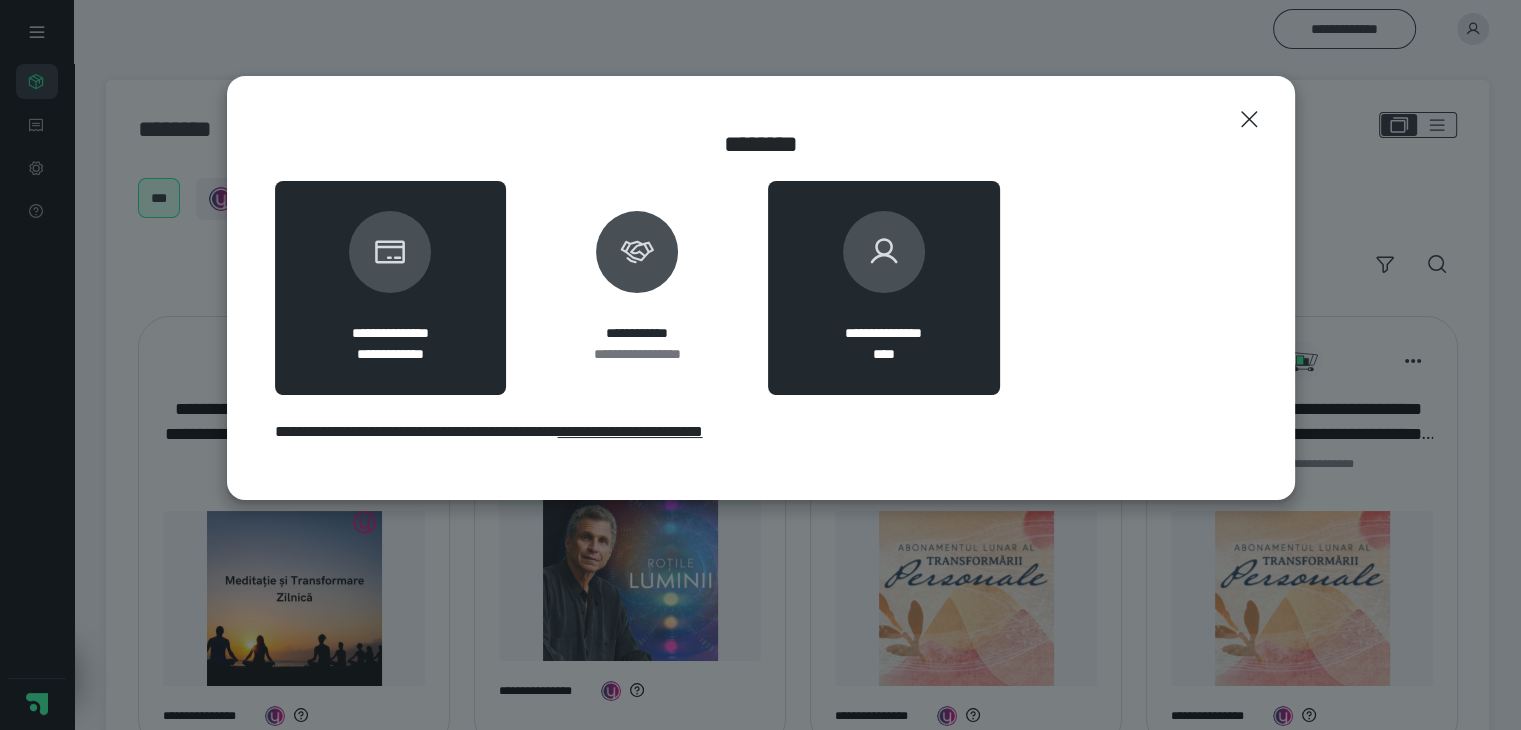 click at bounding box center (884, 252) 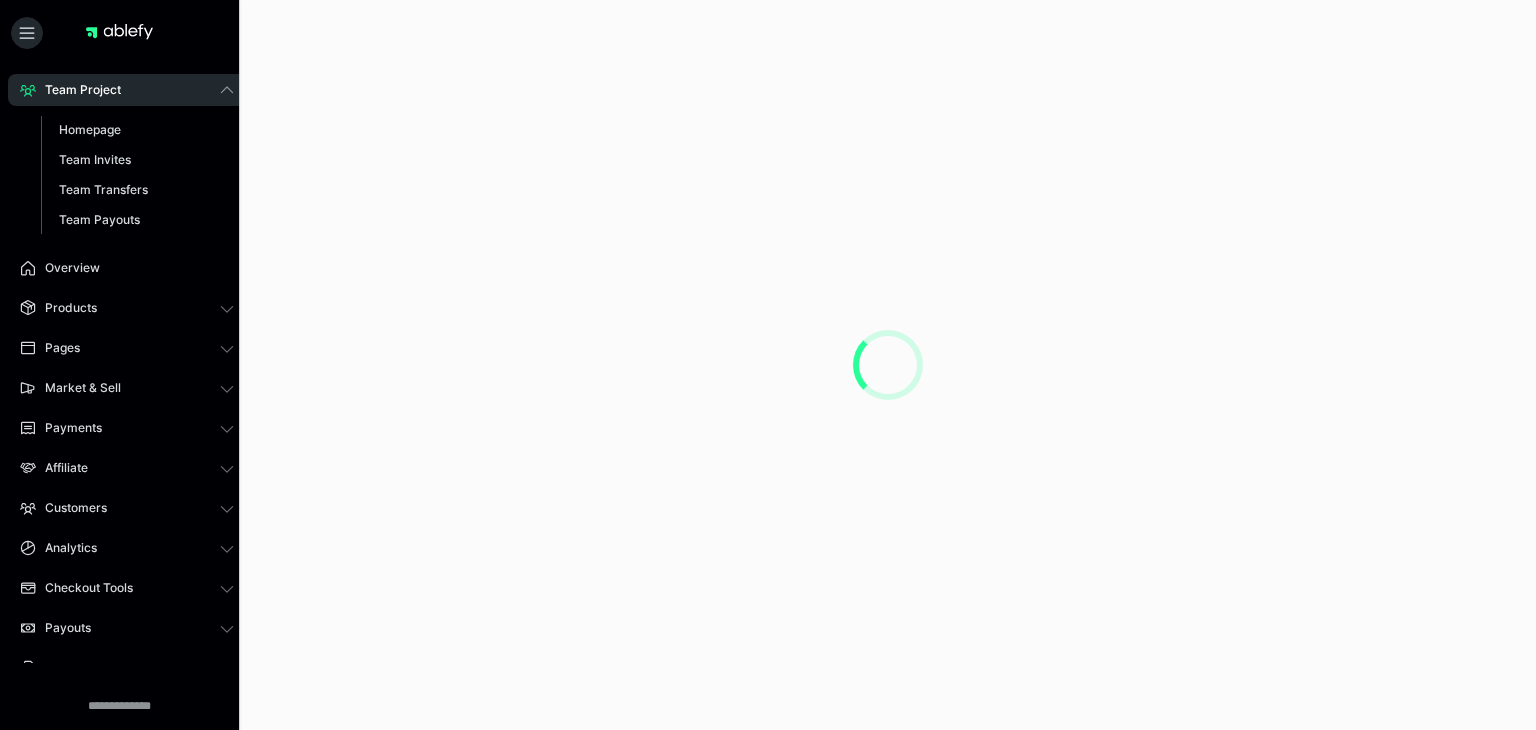 scroll, scrollTop: 0, scrollLeft: 0, axis: both 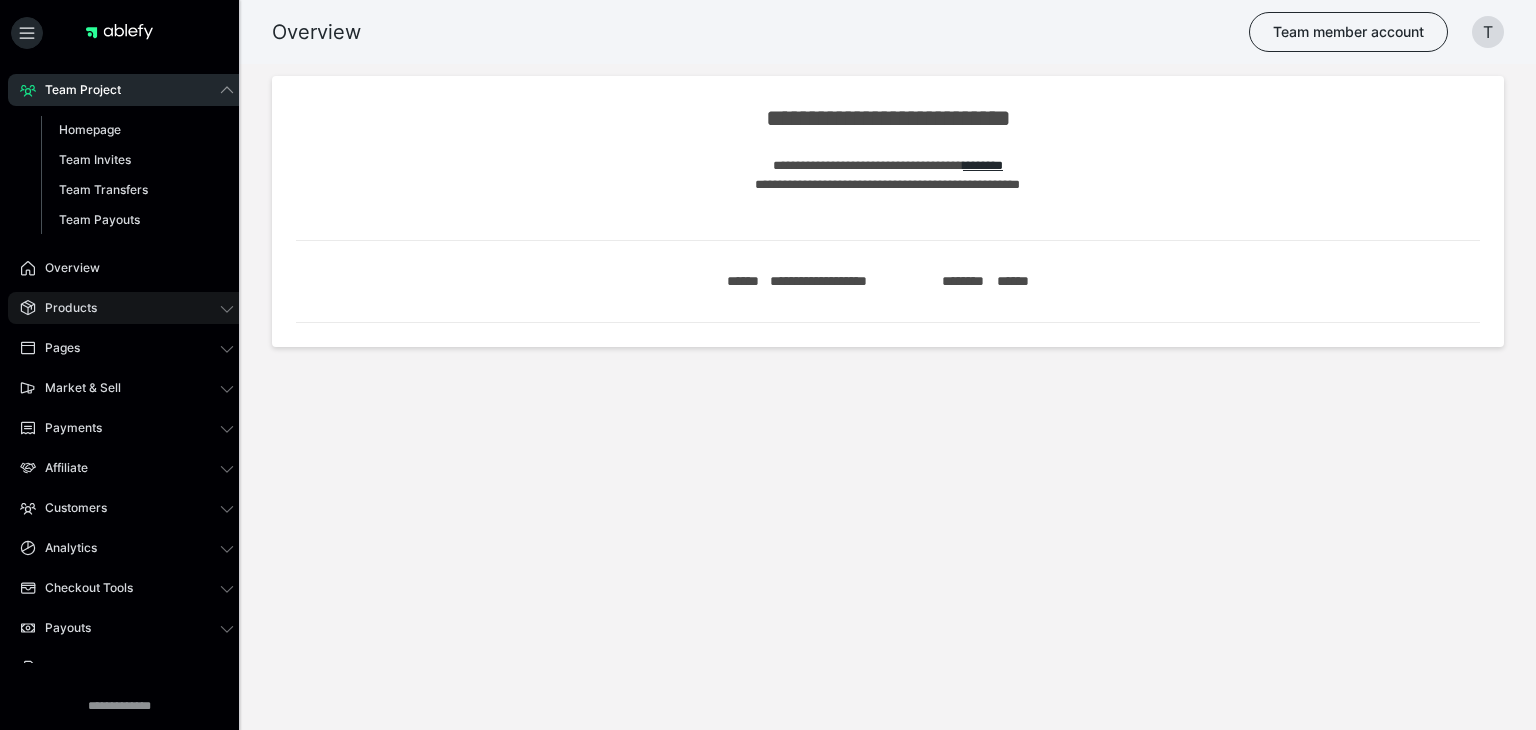 click on "Products" at bounding box center [64, 308] 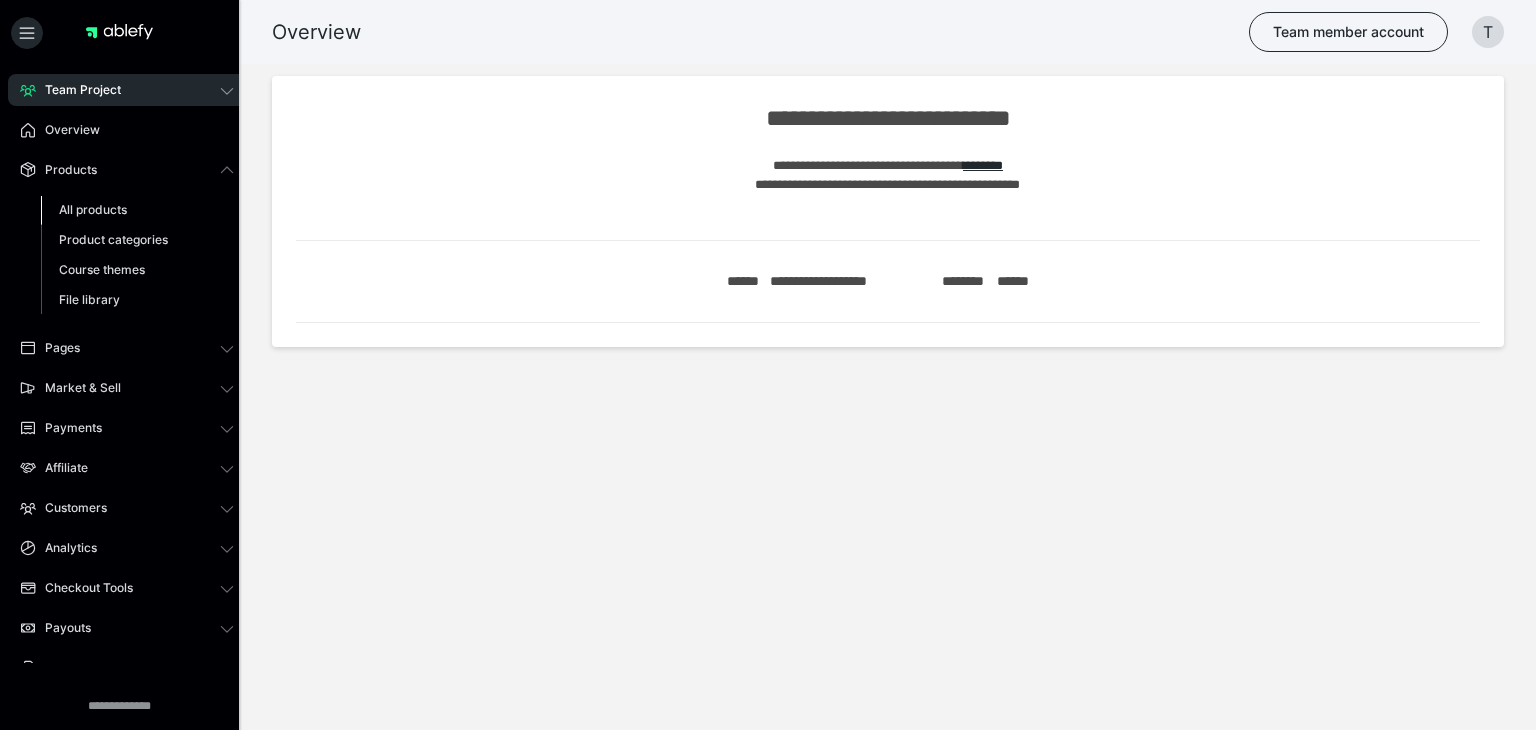 click on "All products" at bounding box center [93, 209] 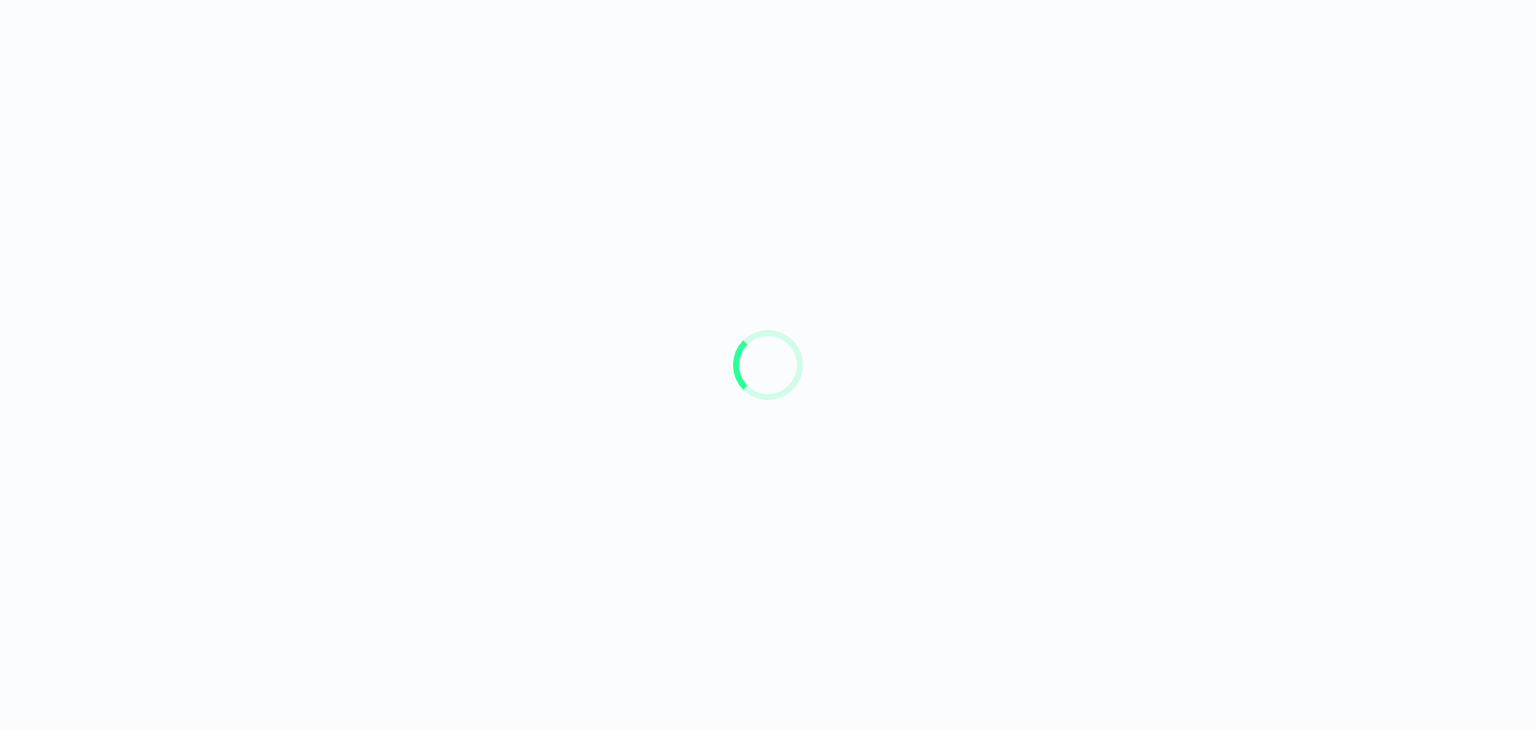 scroll, scrollTop: 0, scrollLeft: 0, axis: both 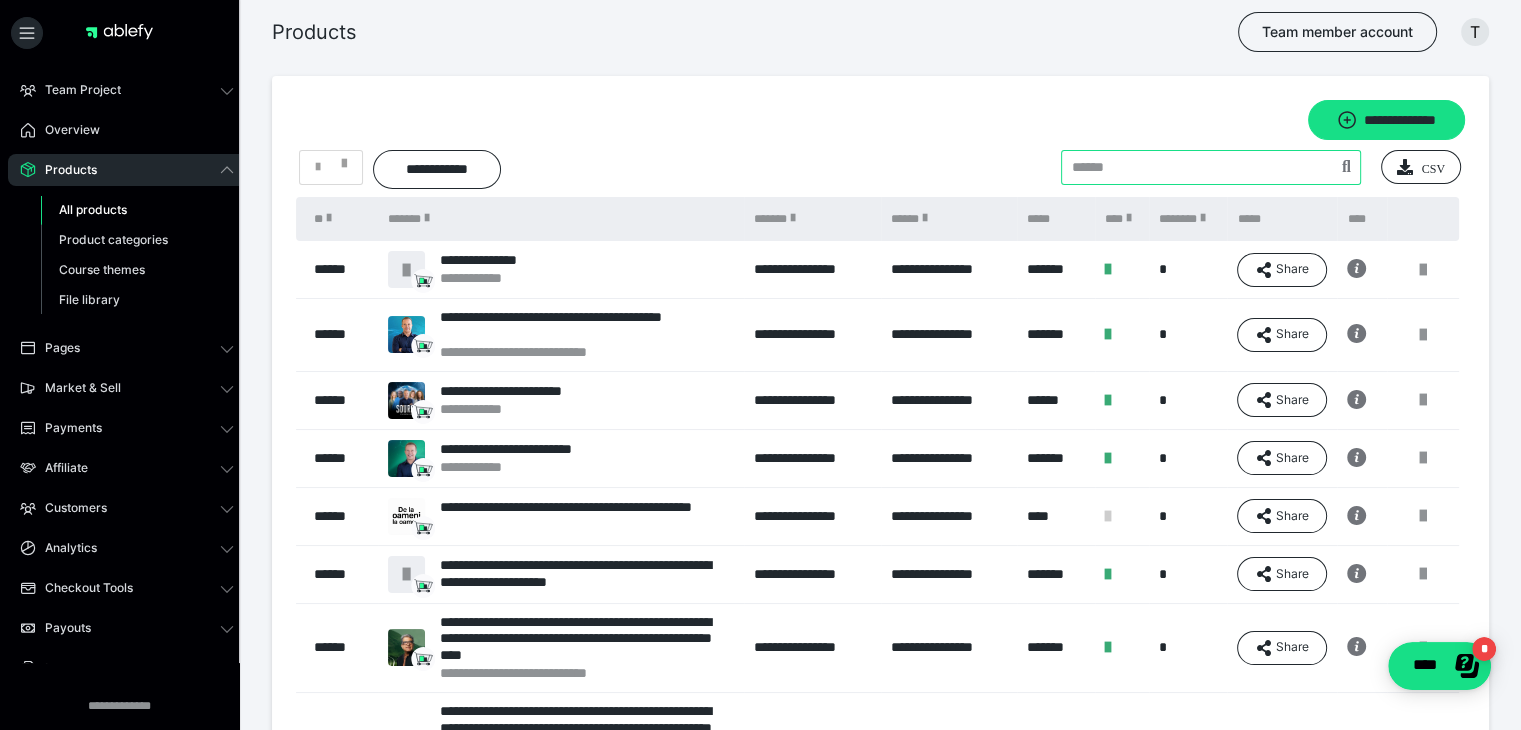 click at bounding box center [1211, 167] 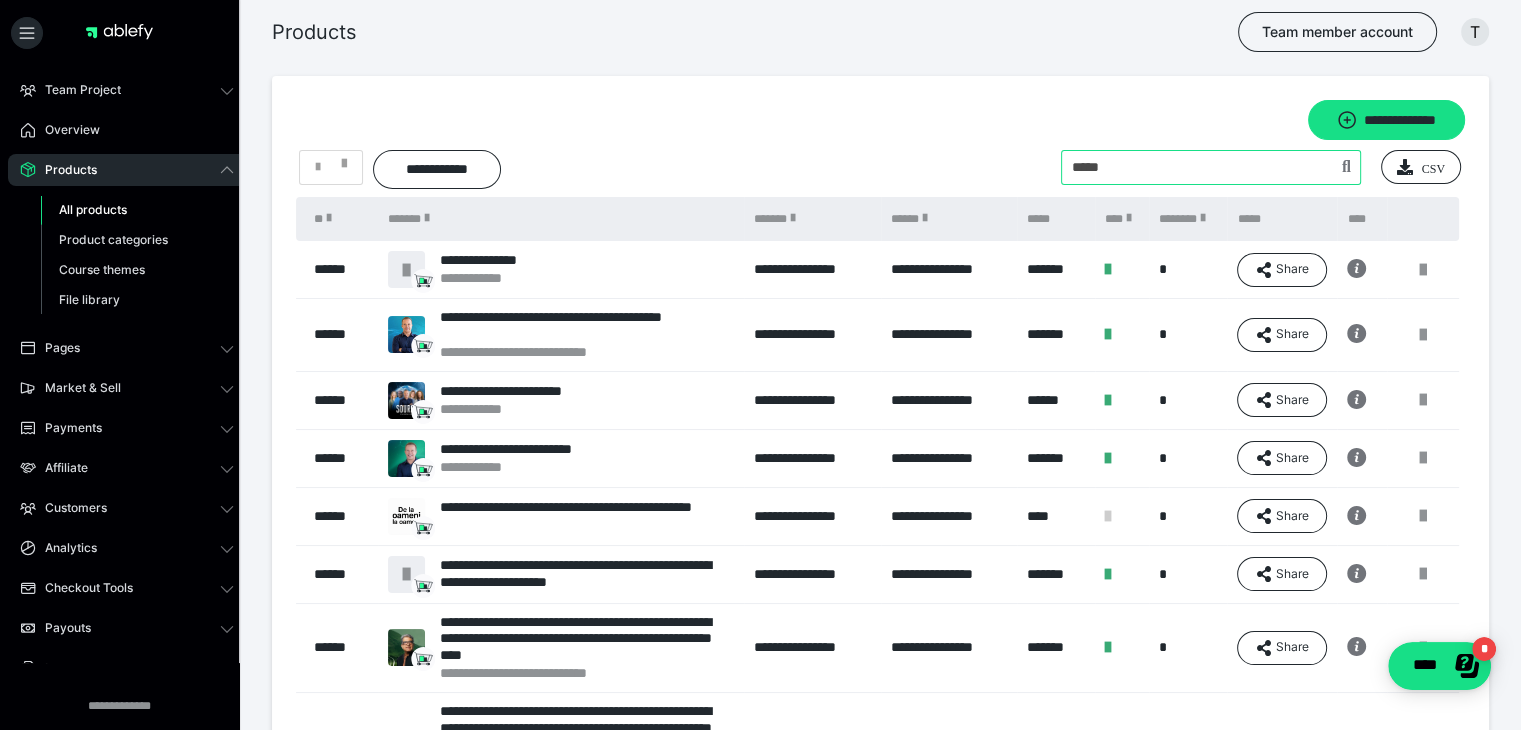 type on "*****" 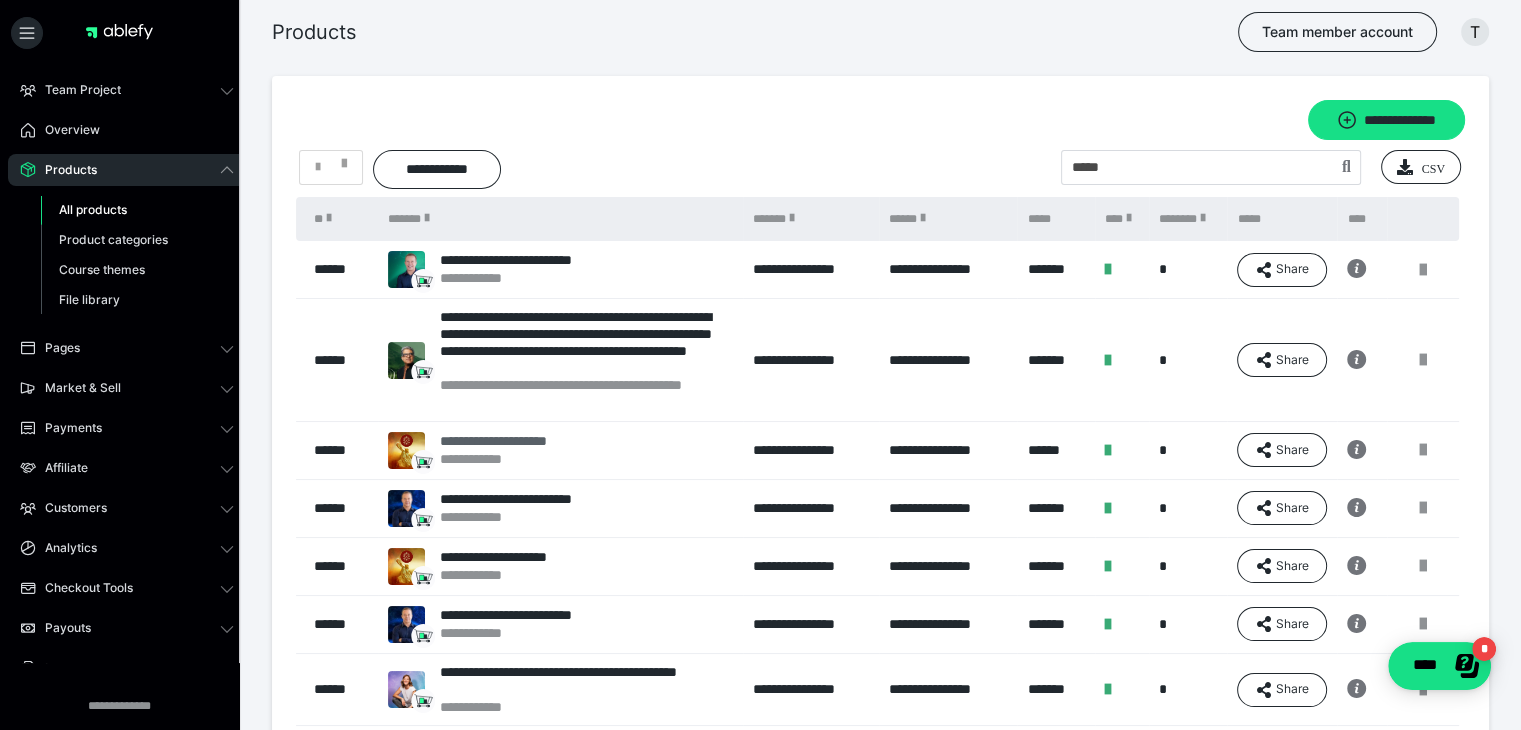 click on "**********" at bounding box center [519, 441] 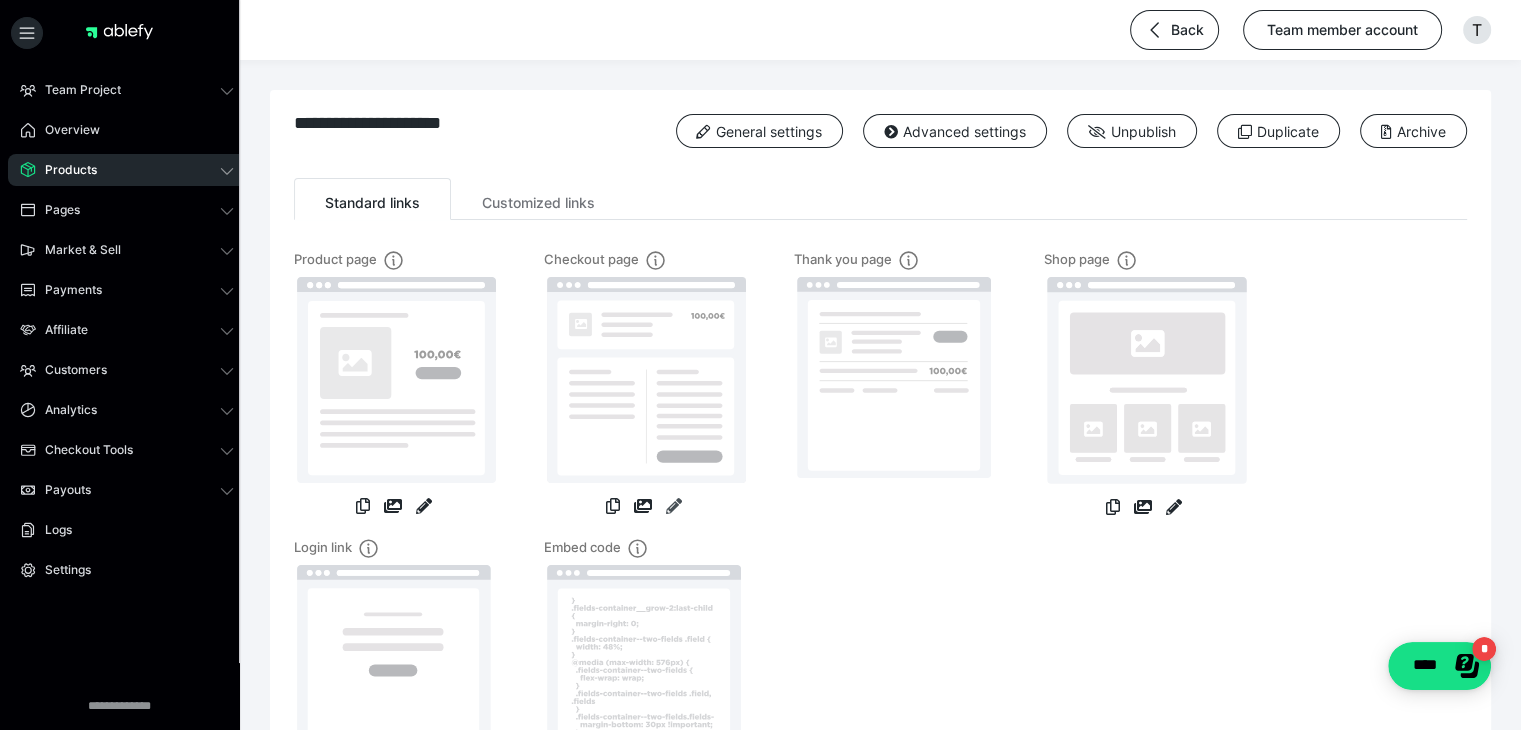 click at bounding box center (674, 506) 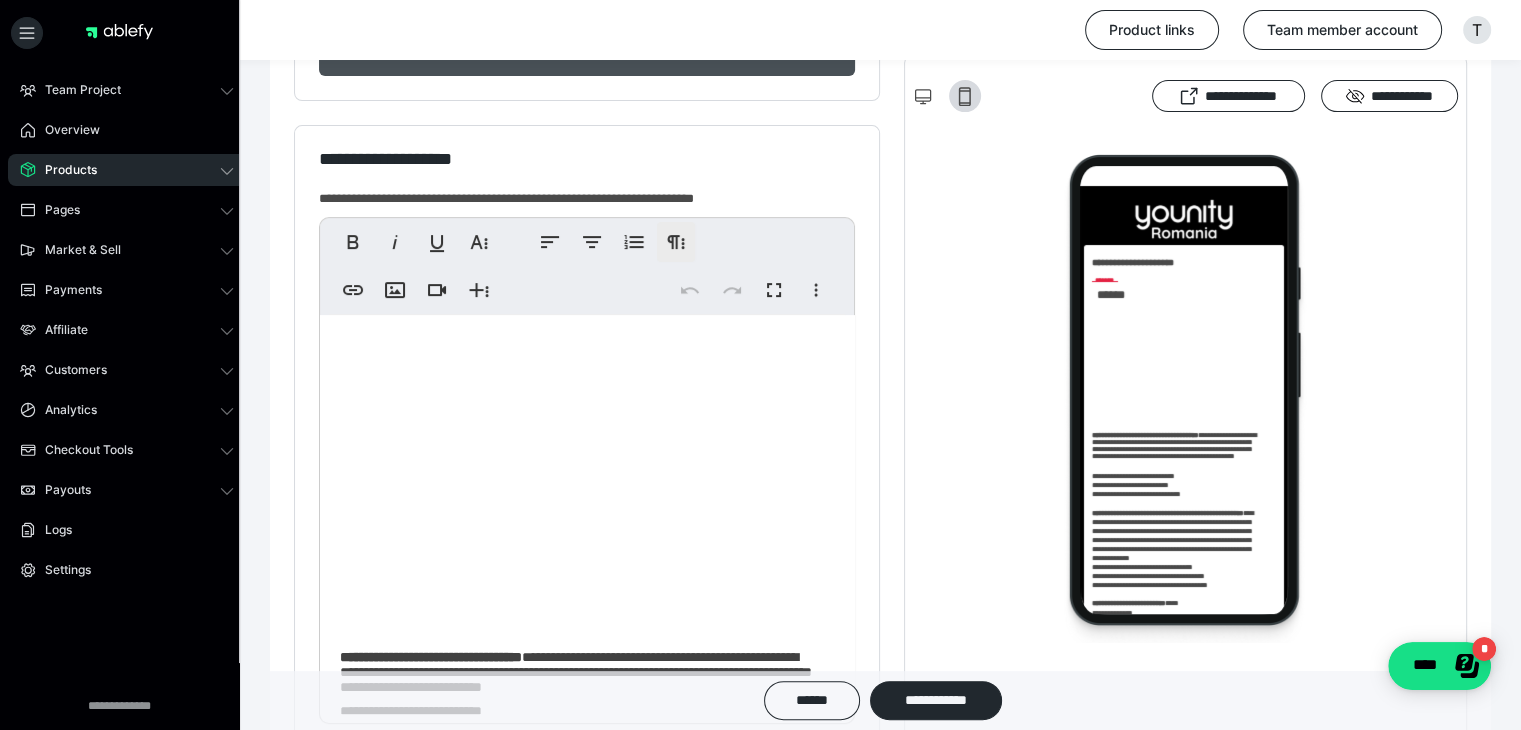 scroll, scrollTop: 500, scrollLeft: 0, axis: vertical 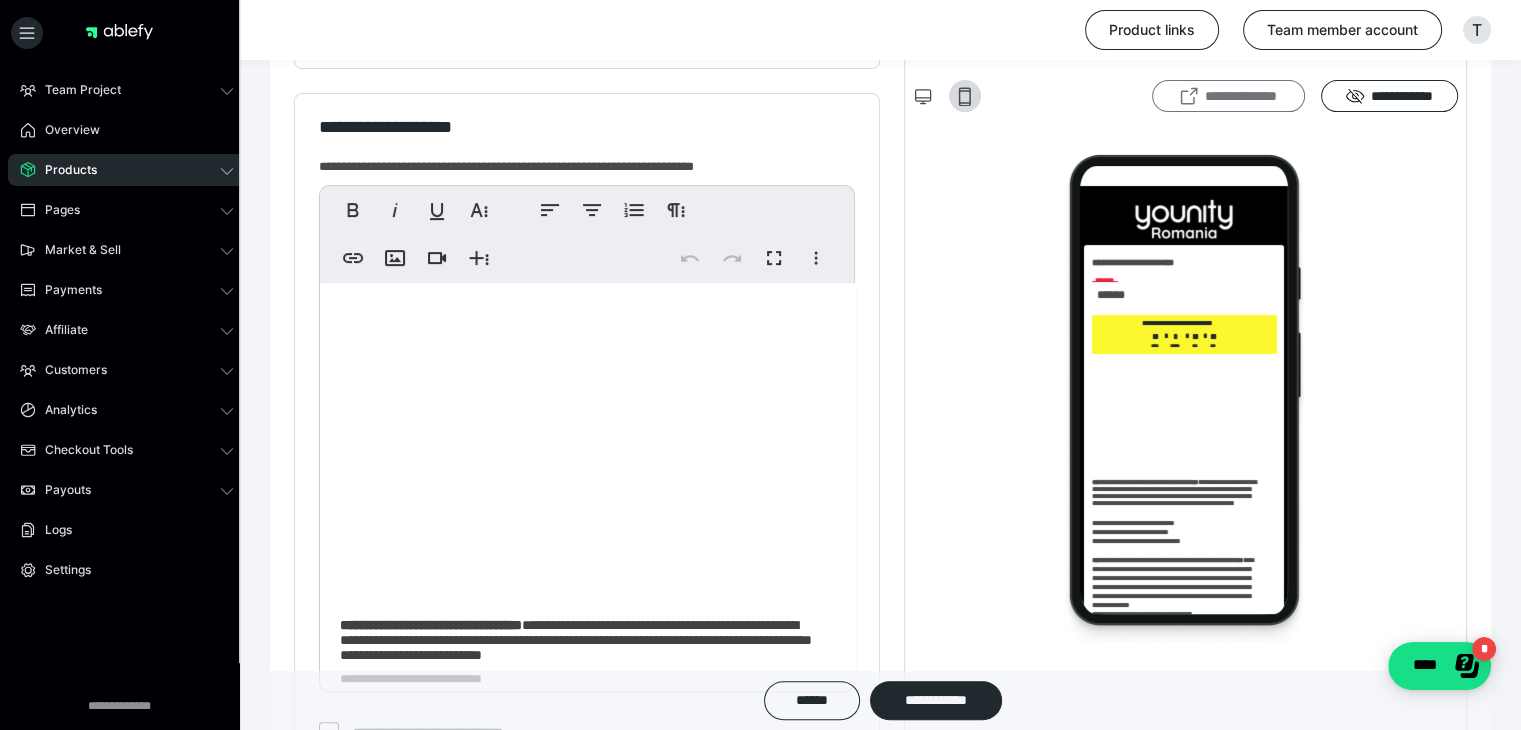 click on "**********" at bounding box center [1228, 96] 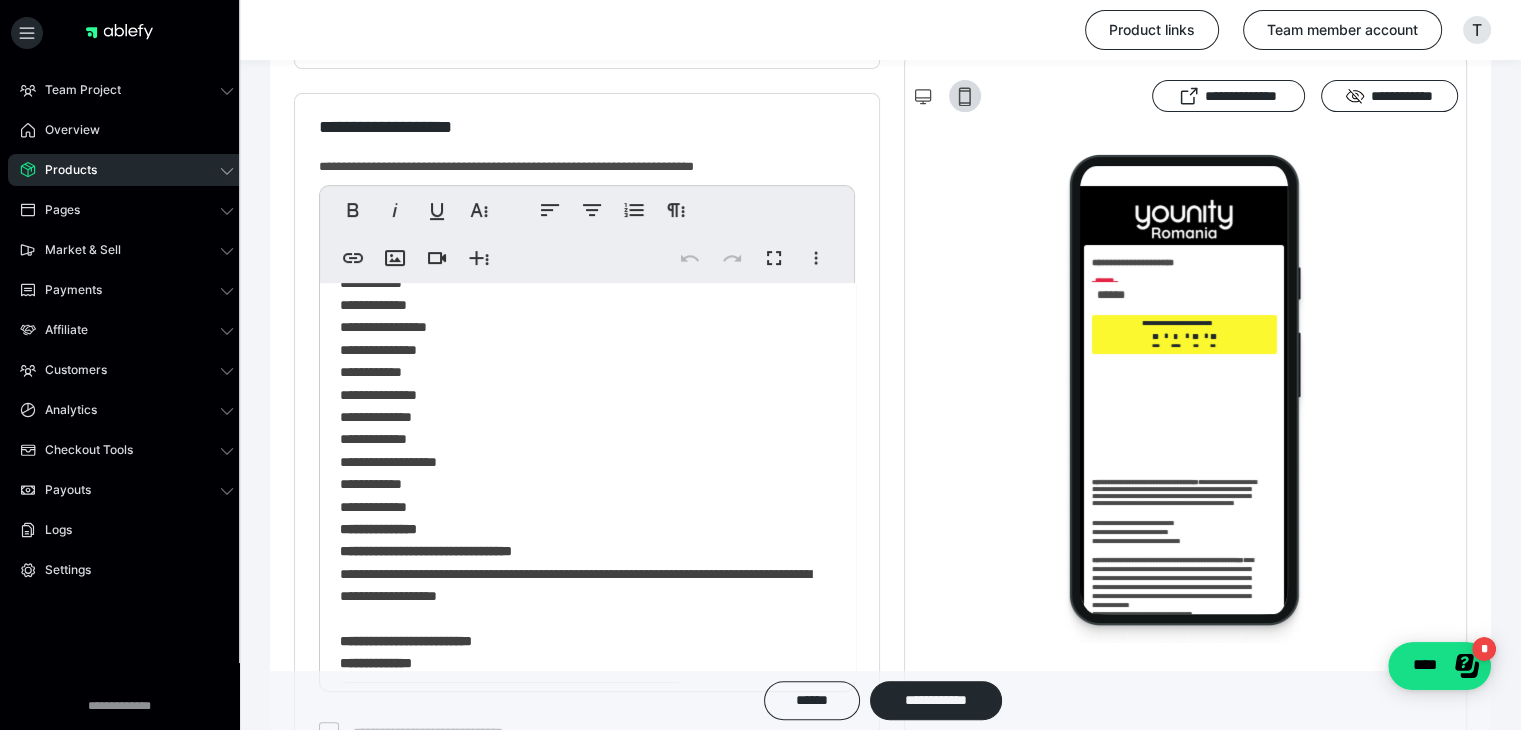 scroll, scrollTop: 747, scrollLeft: 0, axis: vertical 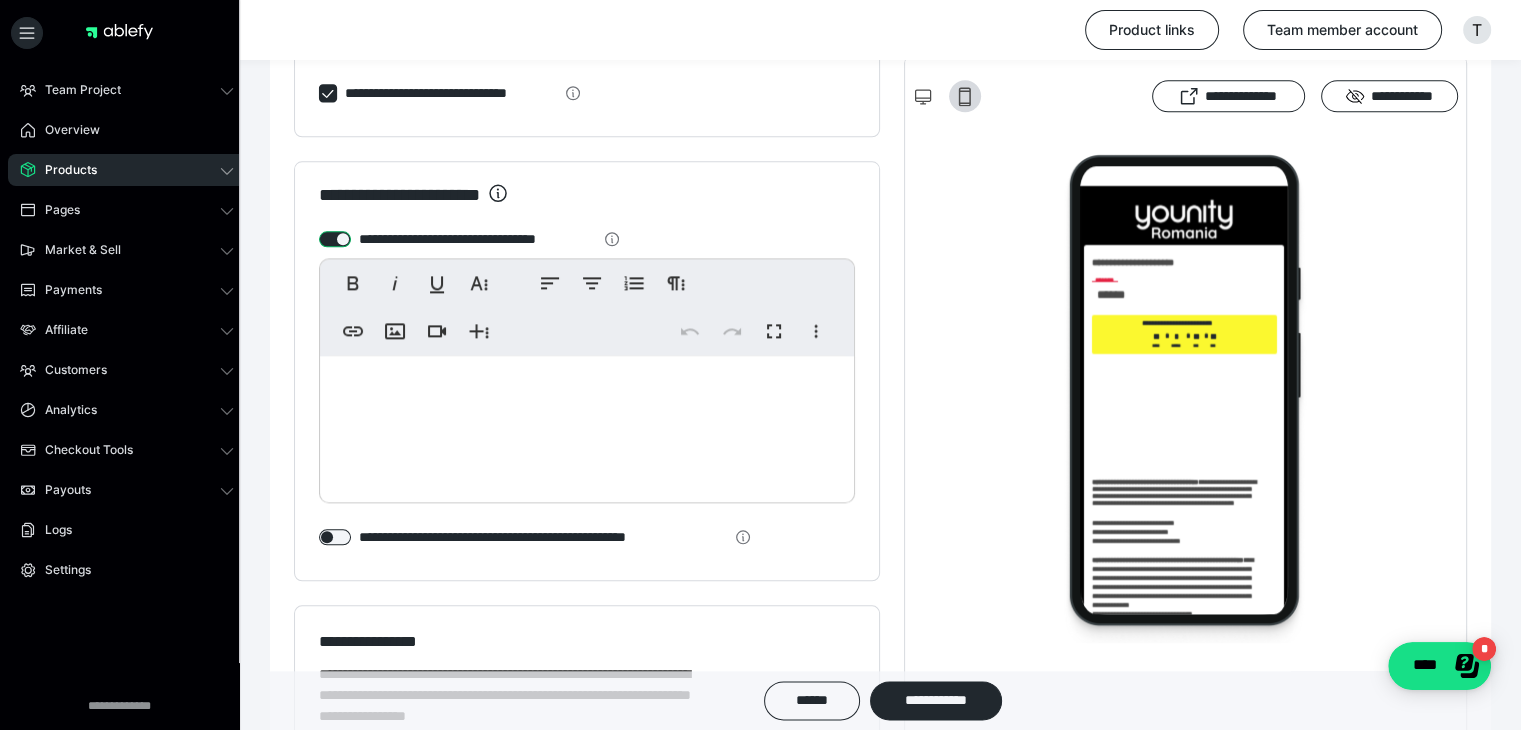 click at bounding box center [335, 239] 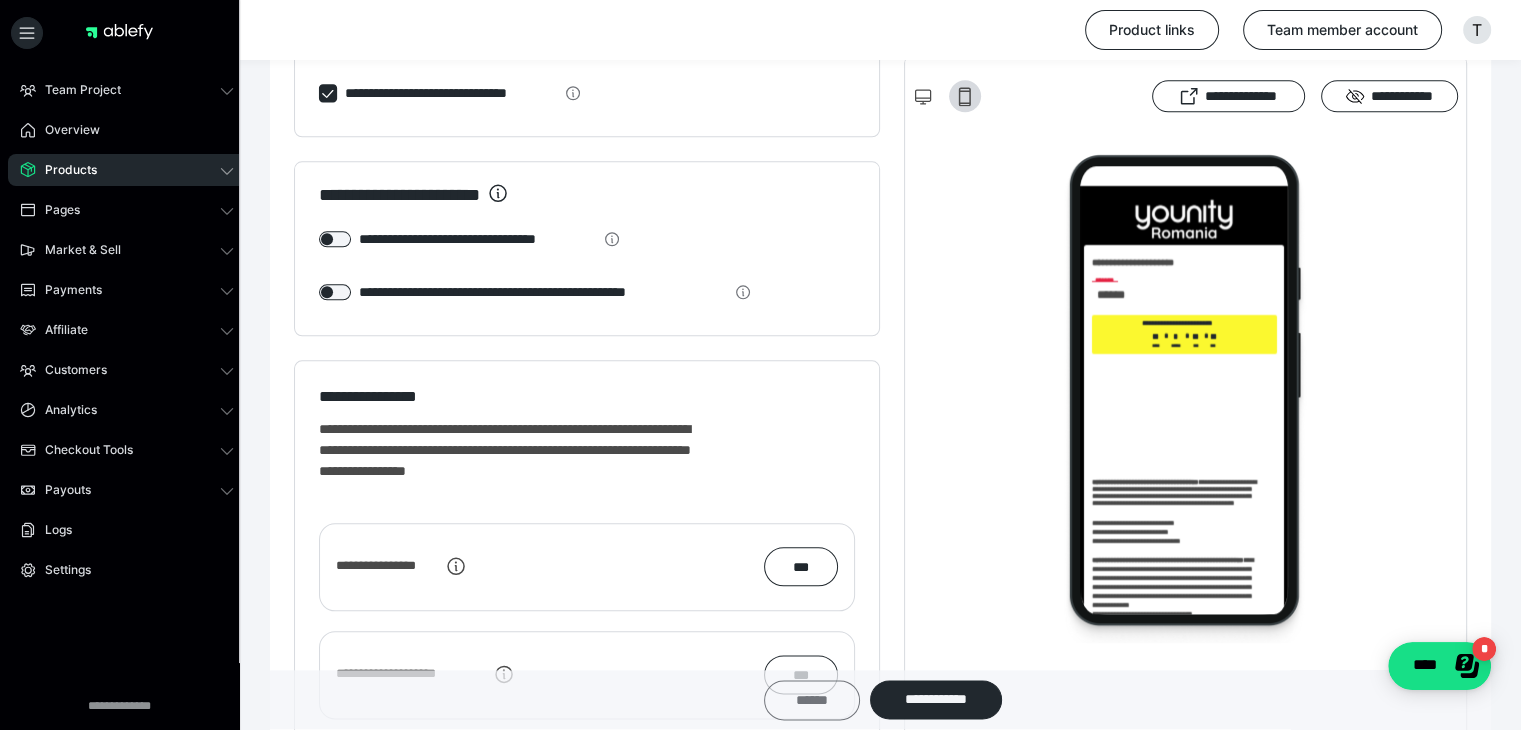 click on "******" at bounding box center [812, 700] 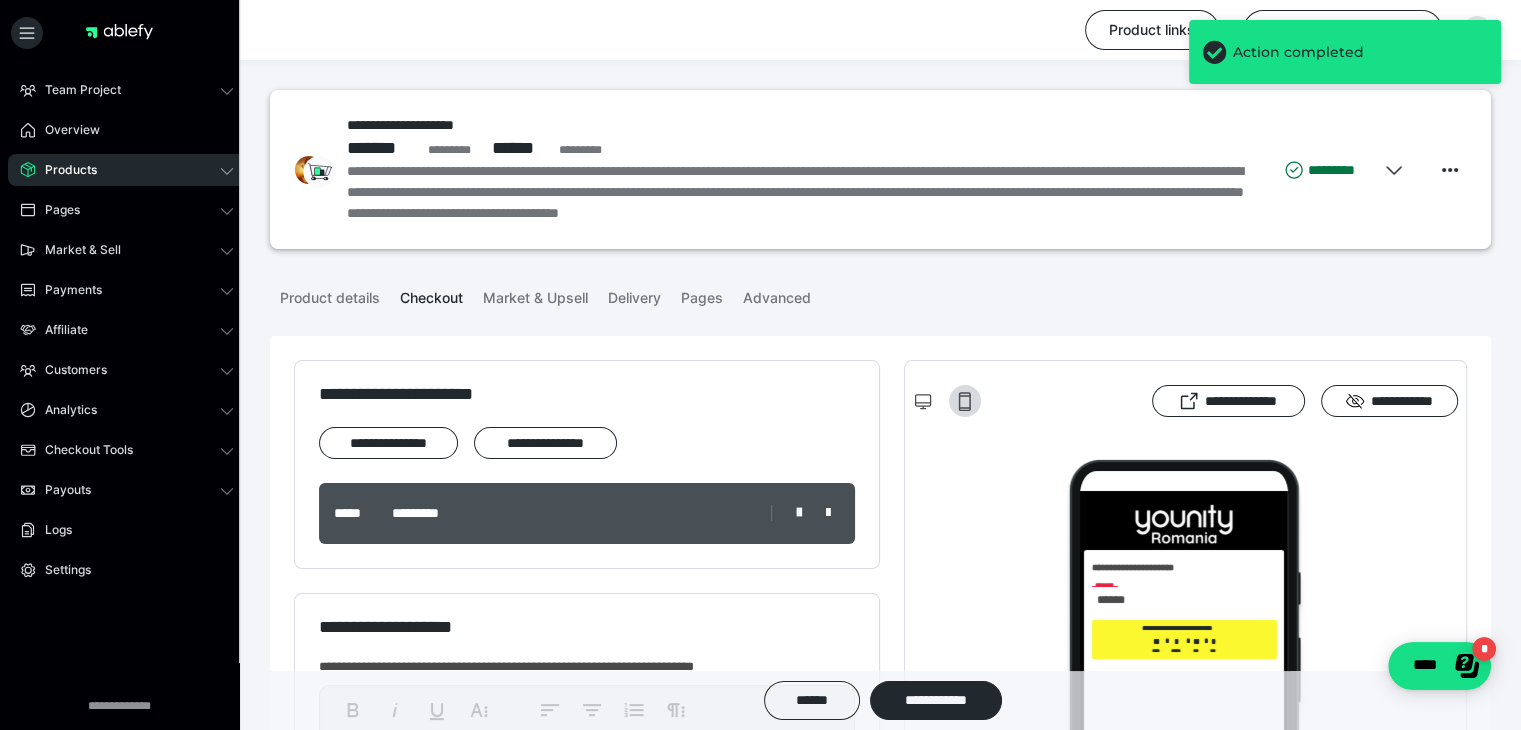 scroll, scrollTop: 600, scrollLeft: 0, axis: vertical 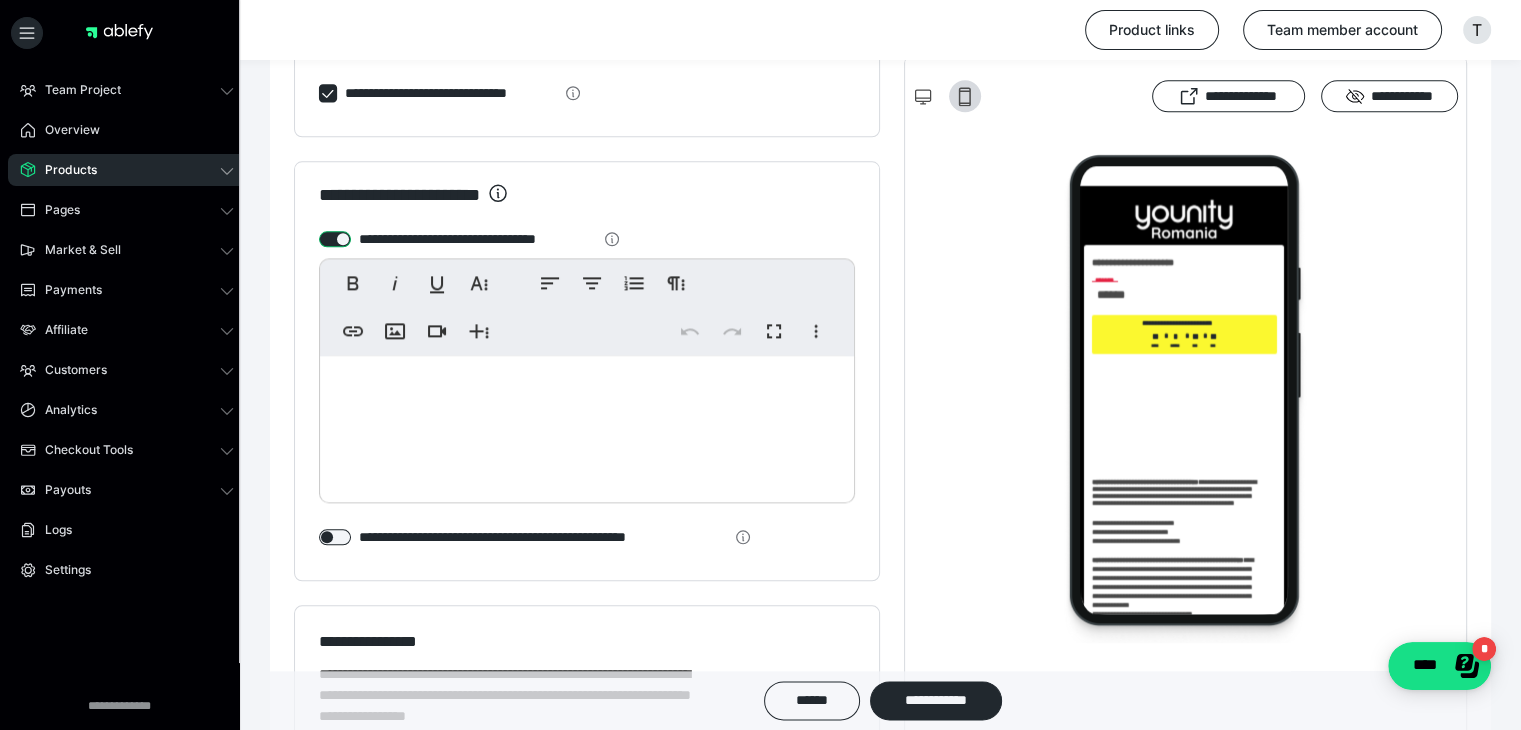 click at bounding box center (335, 239) 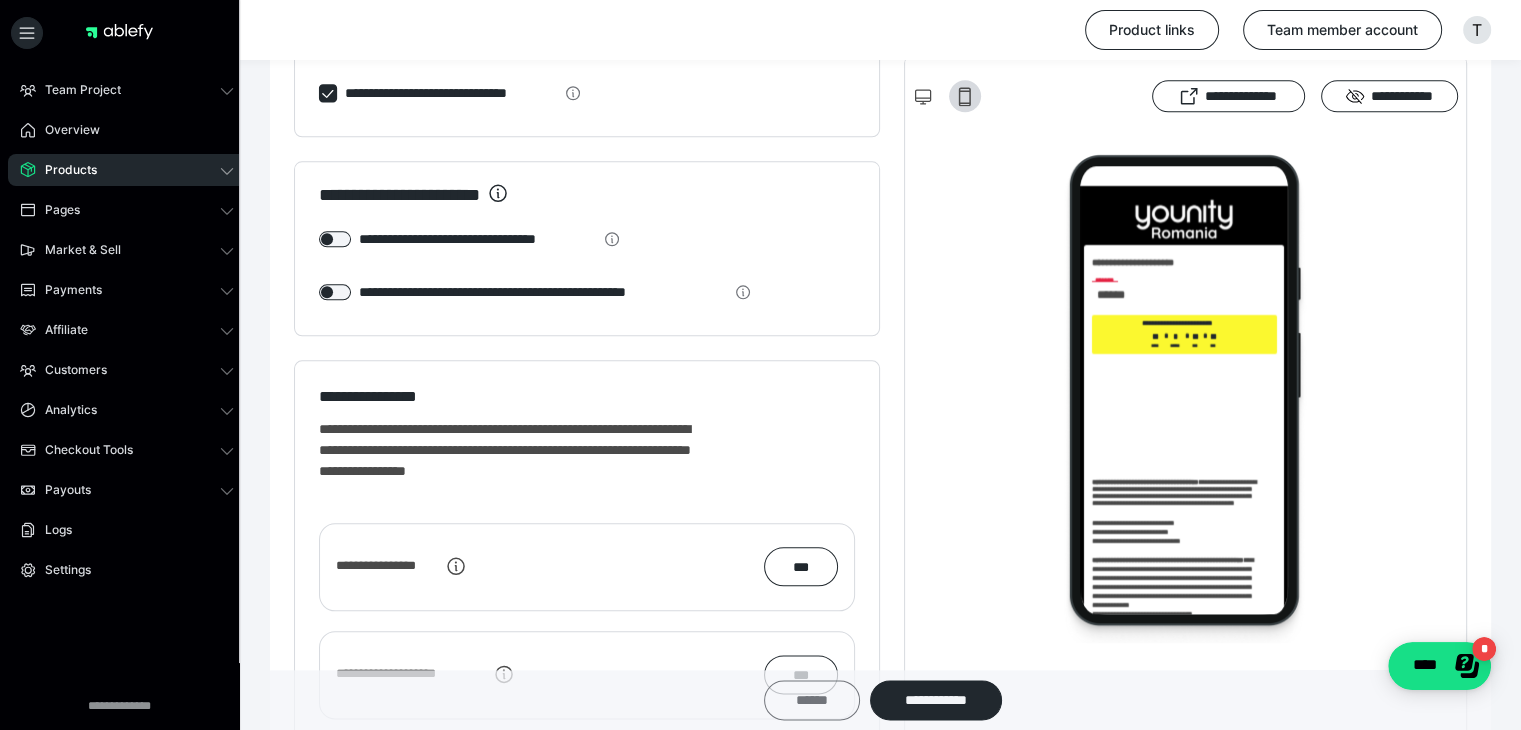 click on "******" at bounding box center [812, 700] 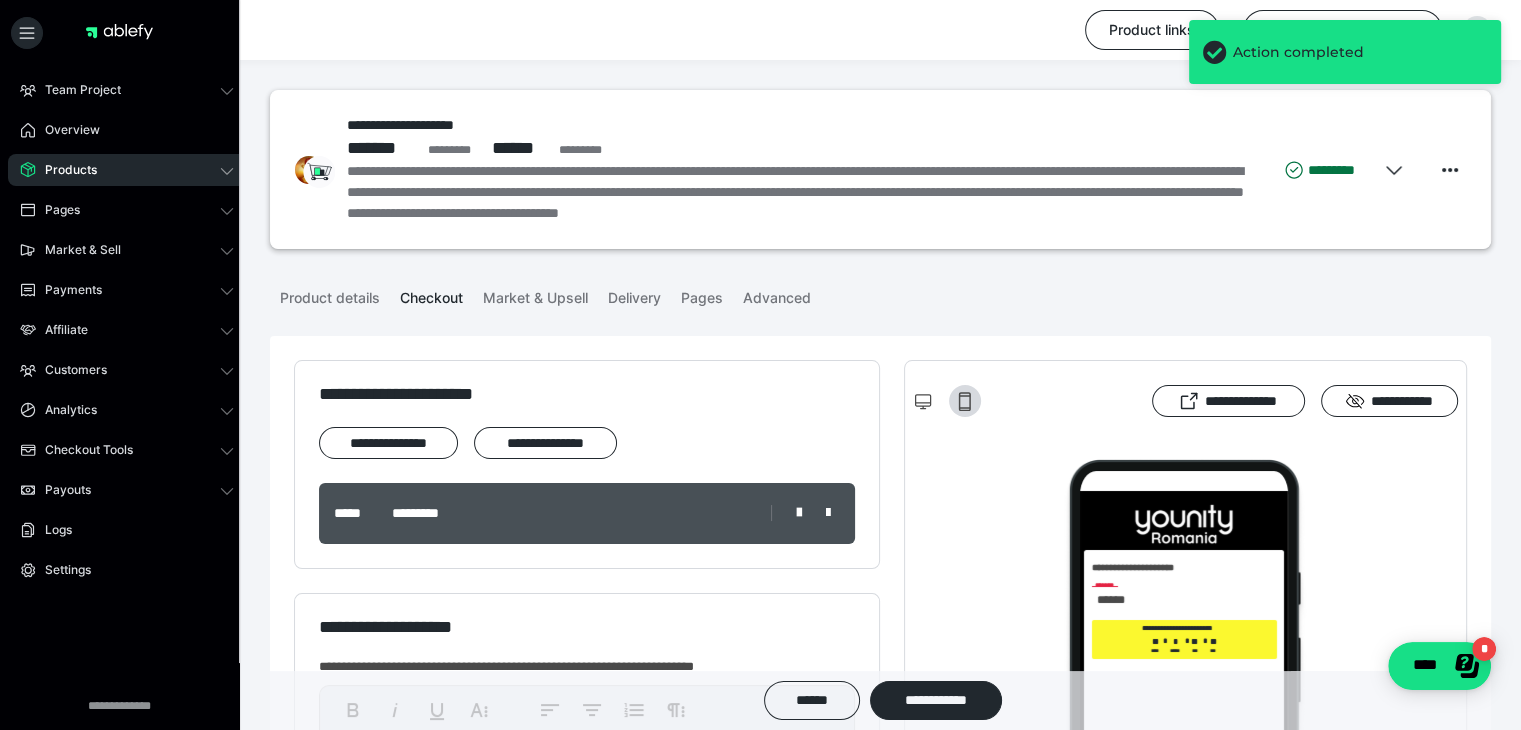 scroll, scrollTop: 400, scrollLeft: 0, axis: vertical 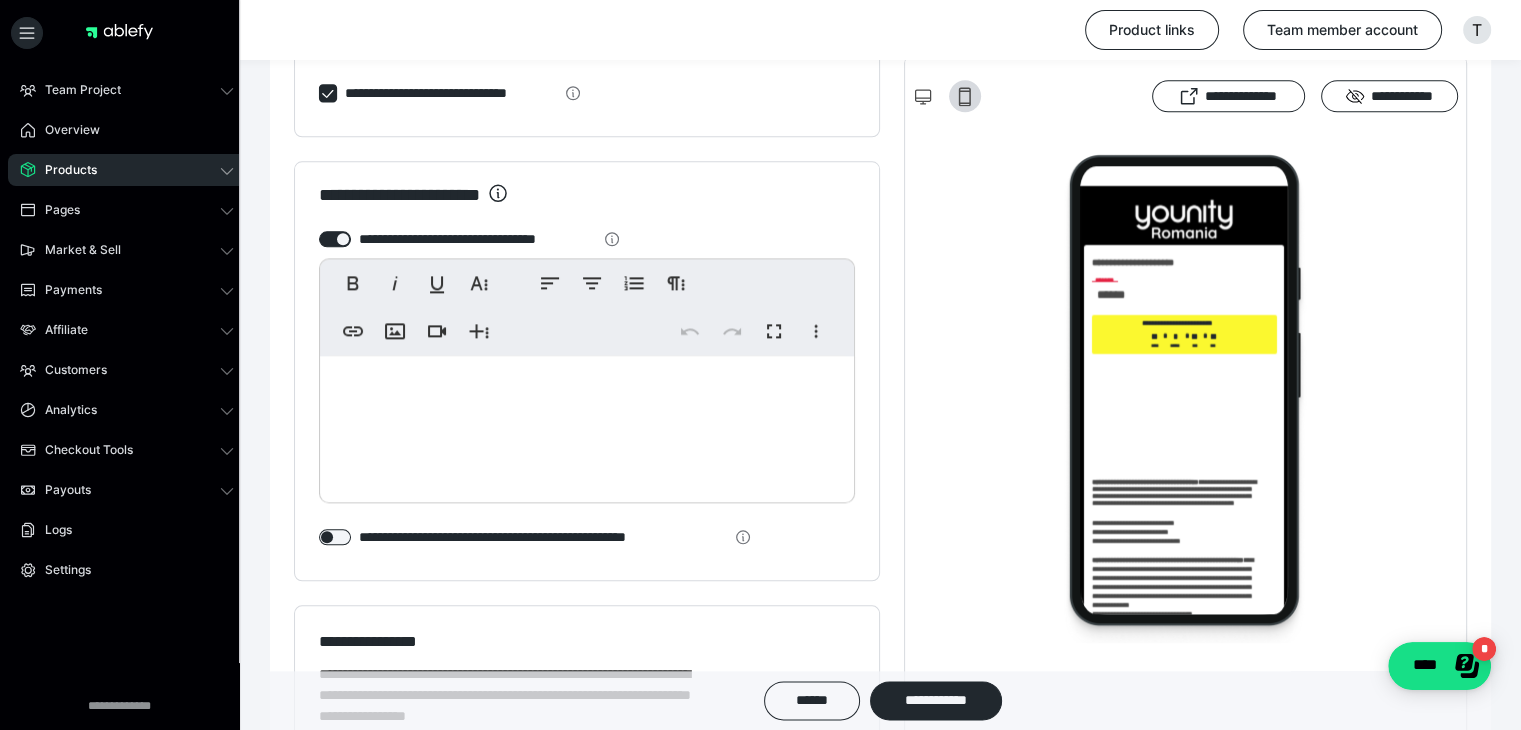 click at bounding box center [587, 424] 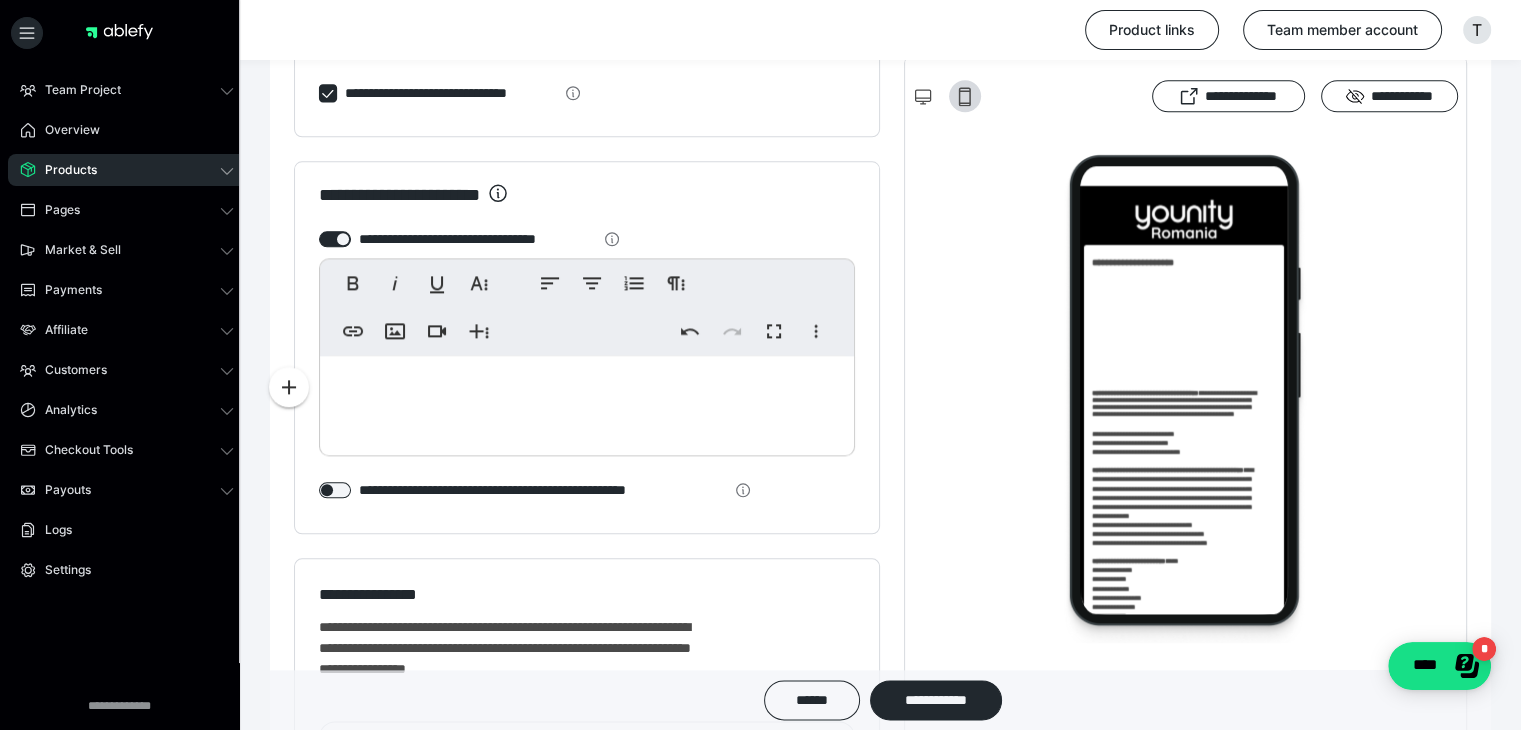 click at bounding box center (335, 239) 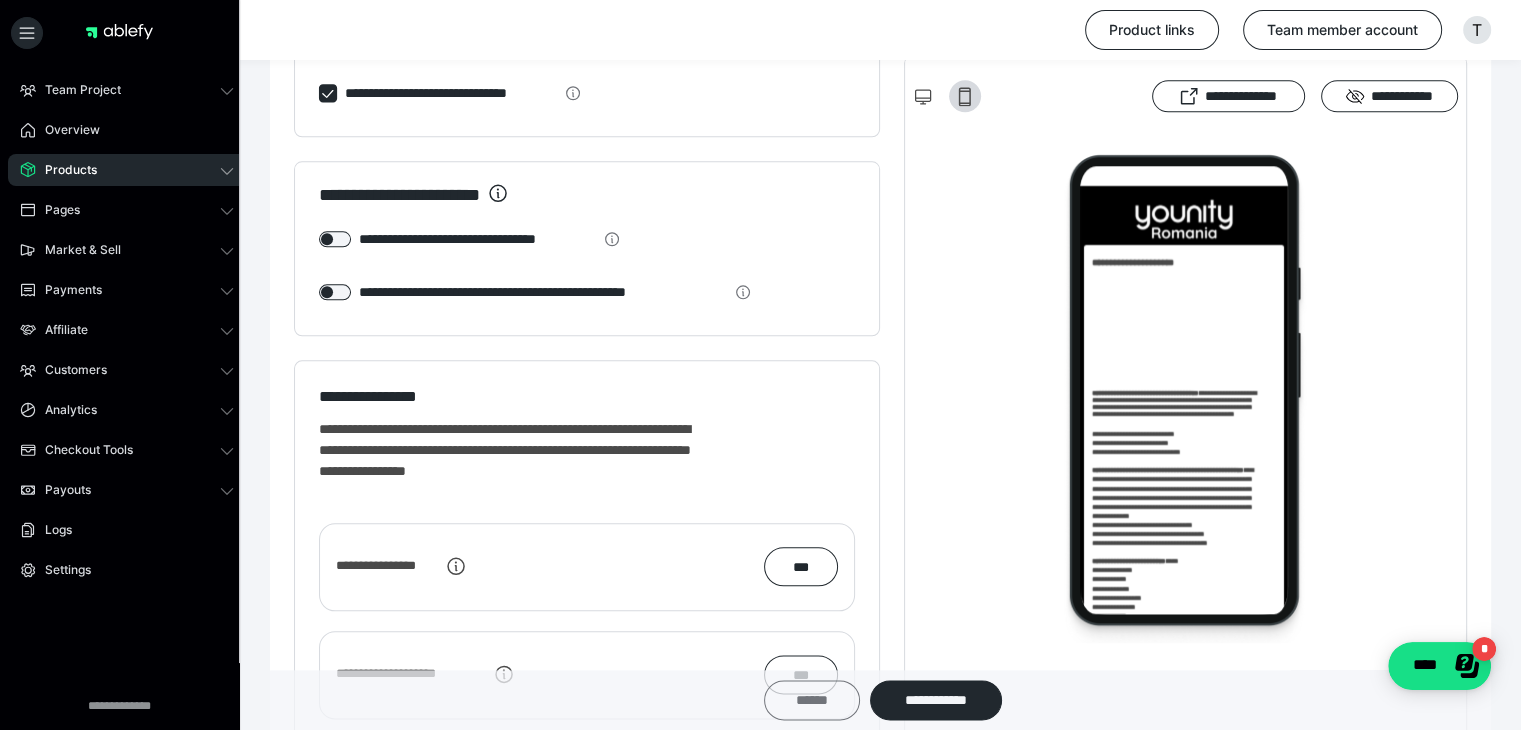 click on "******" at bounding box center (812, 700) 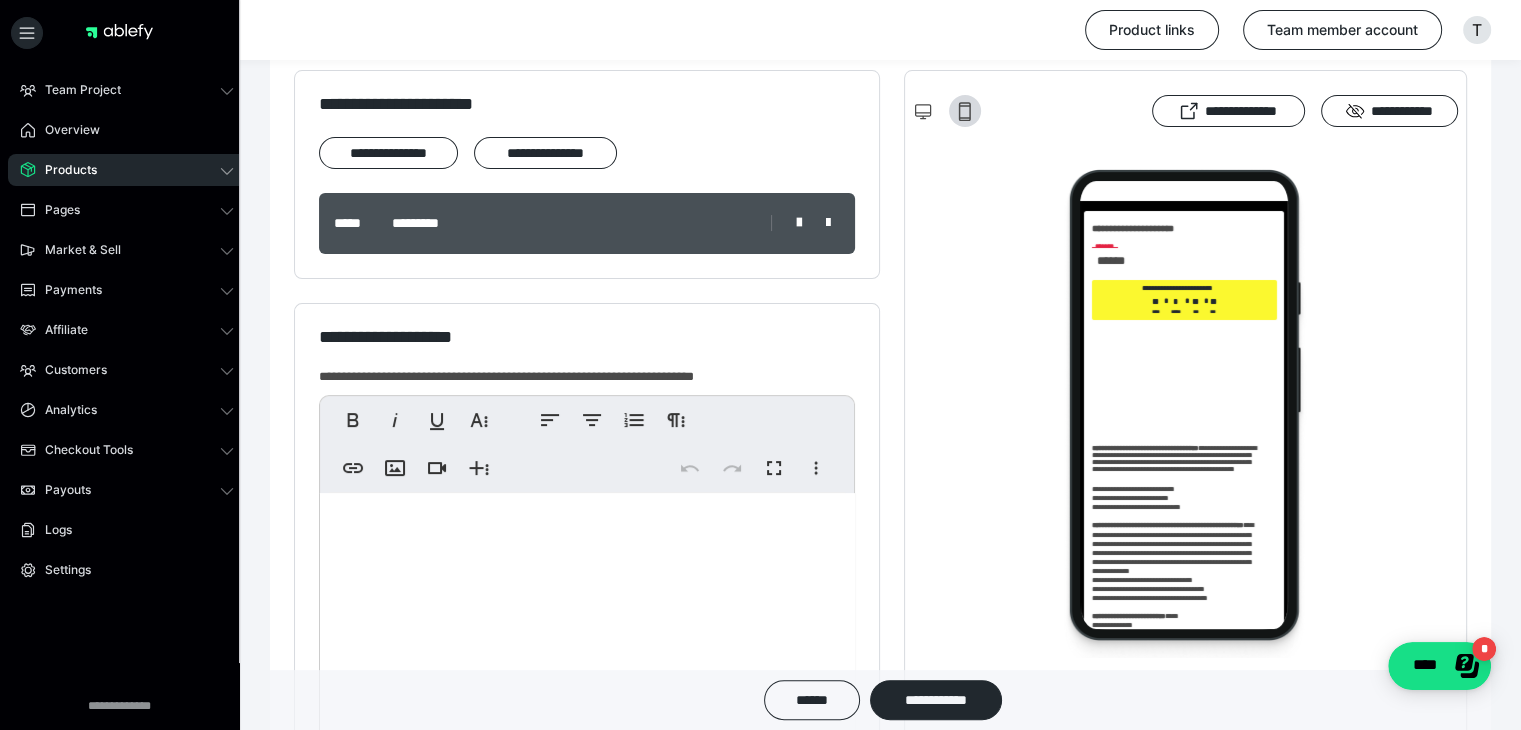 scroll, scrollTop: 300, scrollLeft: 0, axis: vertical 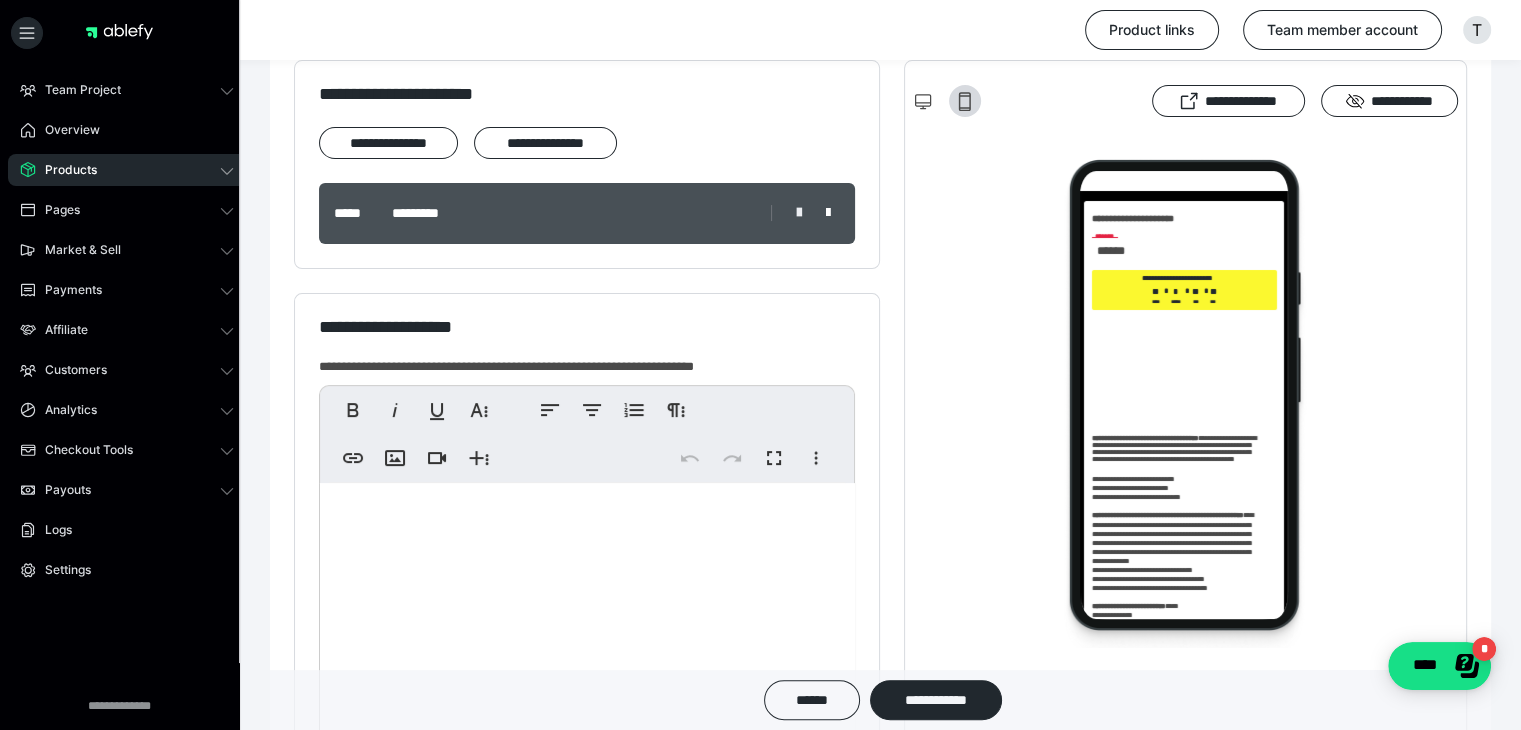 click at bounding box center (799, 213) 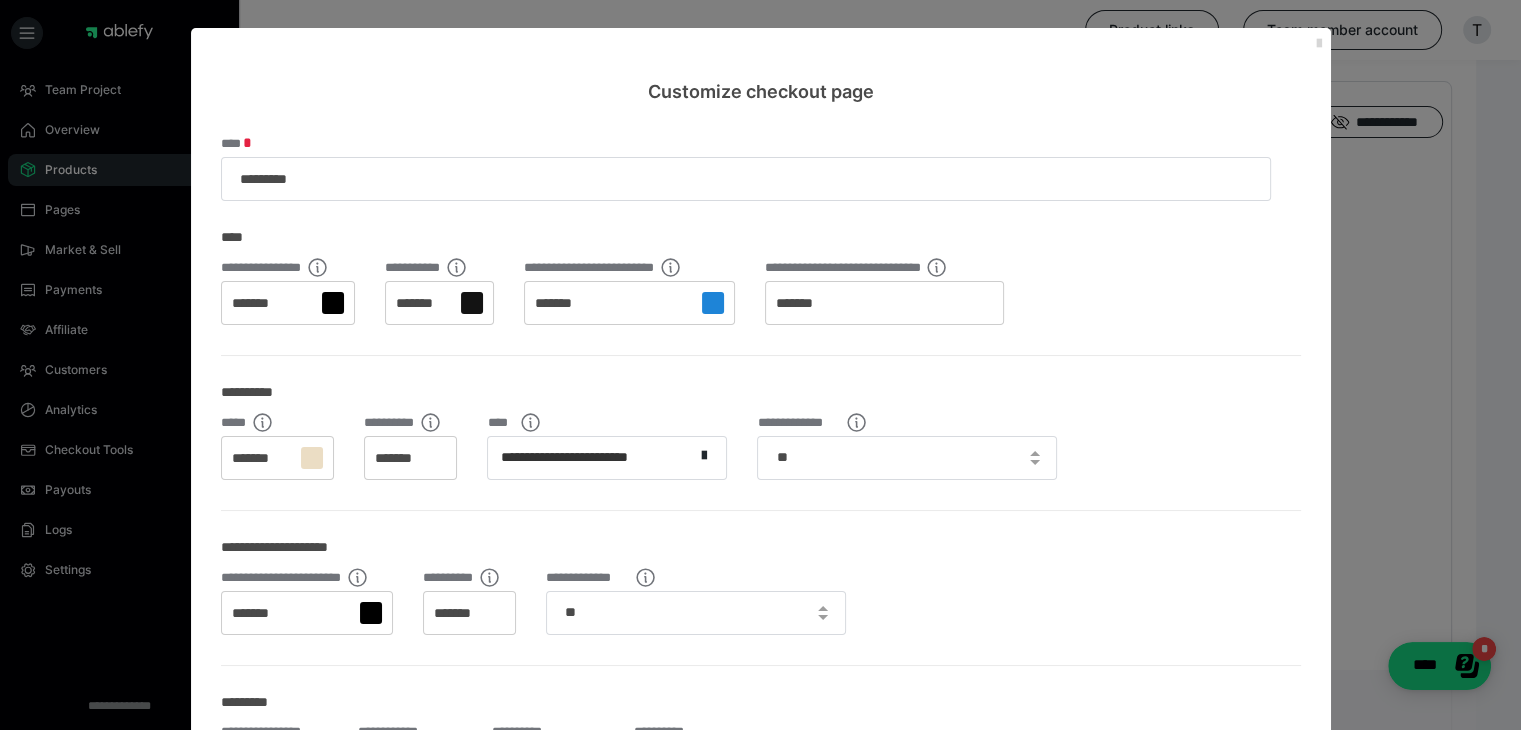 click at bounding box center (1319, 44) 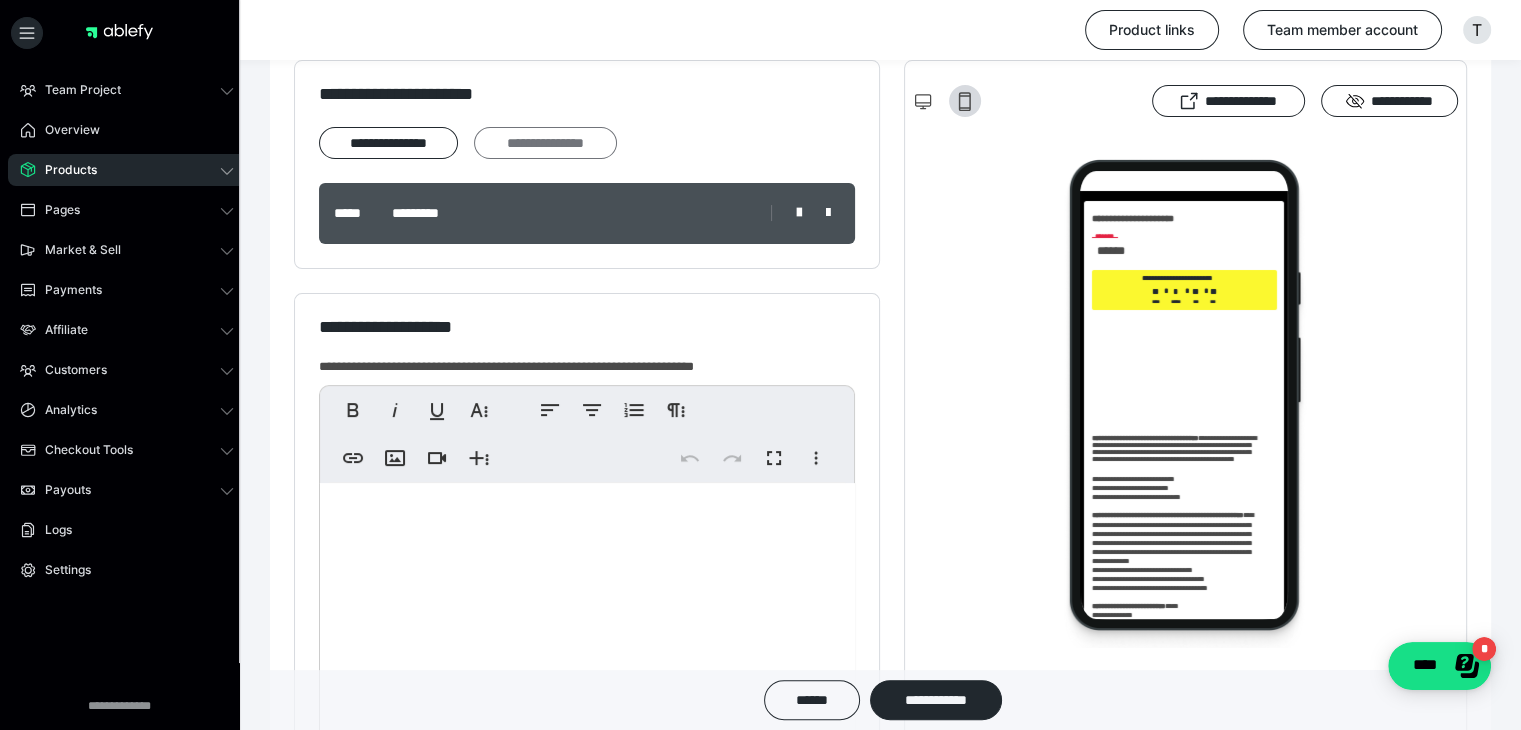 click on "**********" at bounding box center [545, 143] 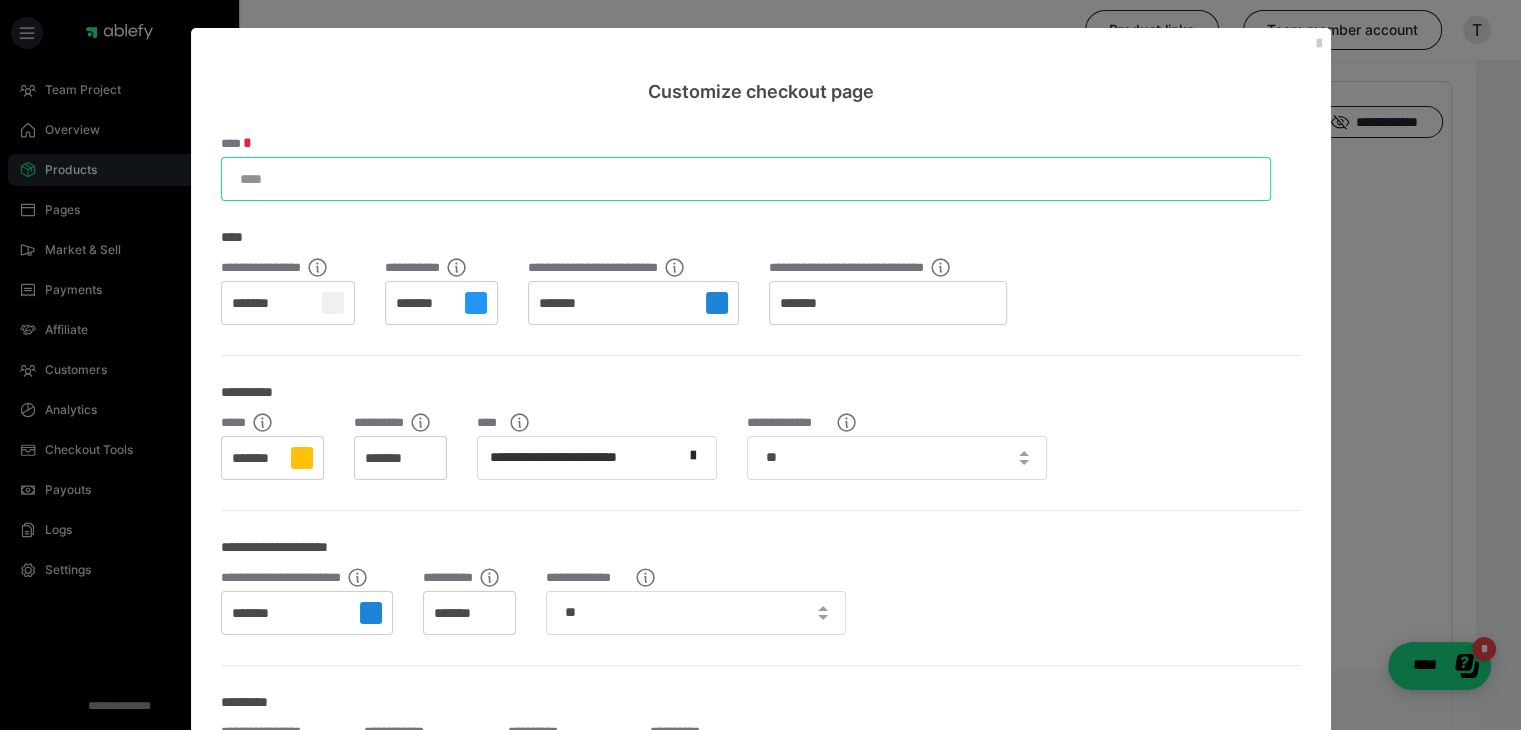click on "****" at bounding box center [746, 179] 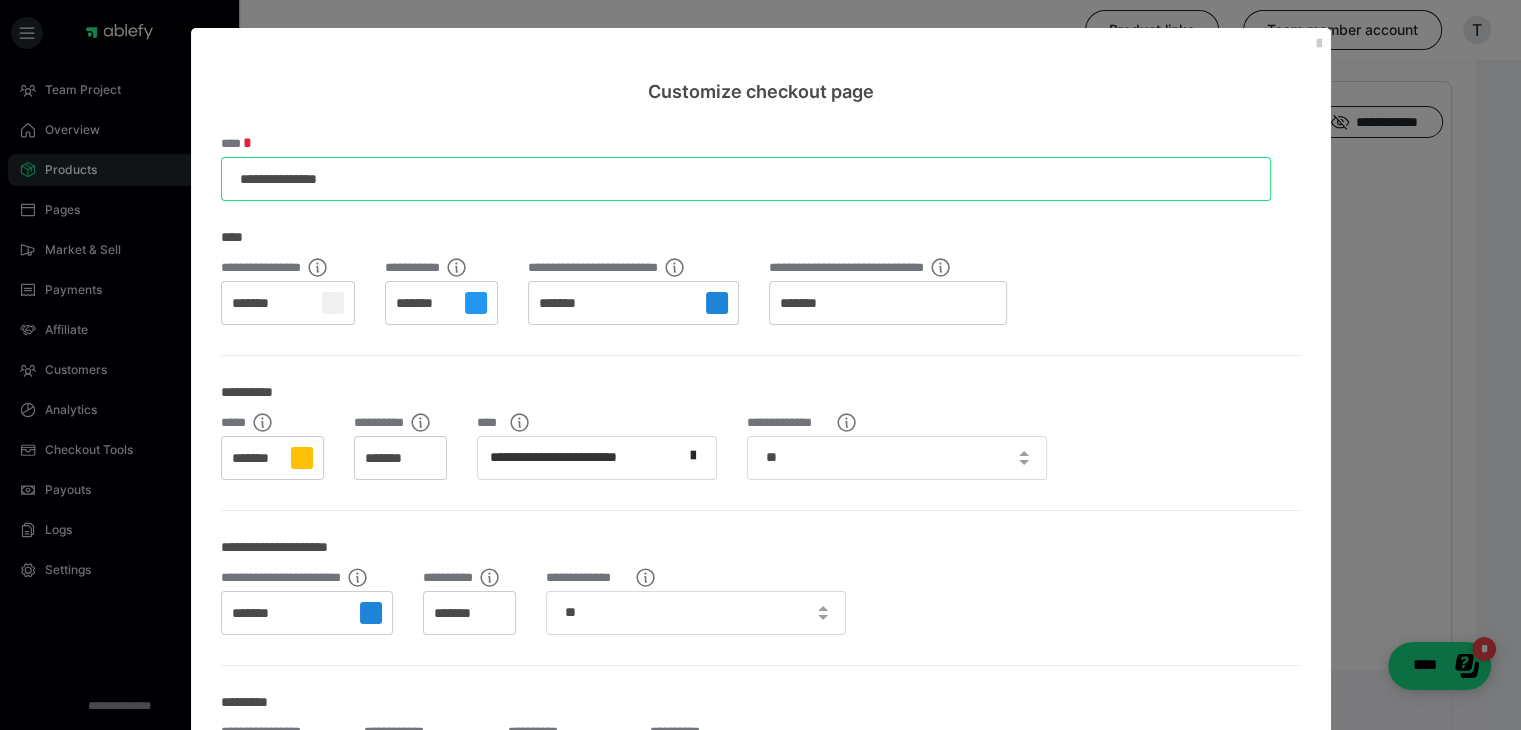 type on "**********" 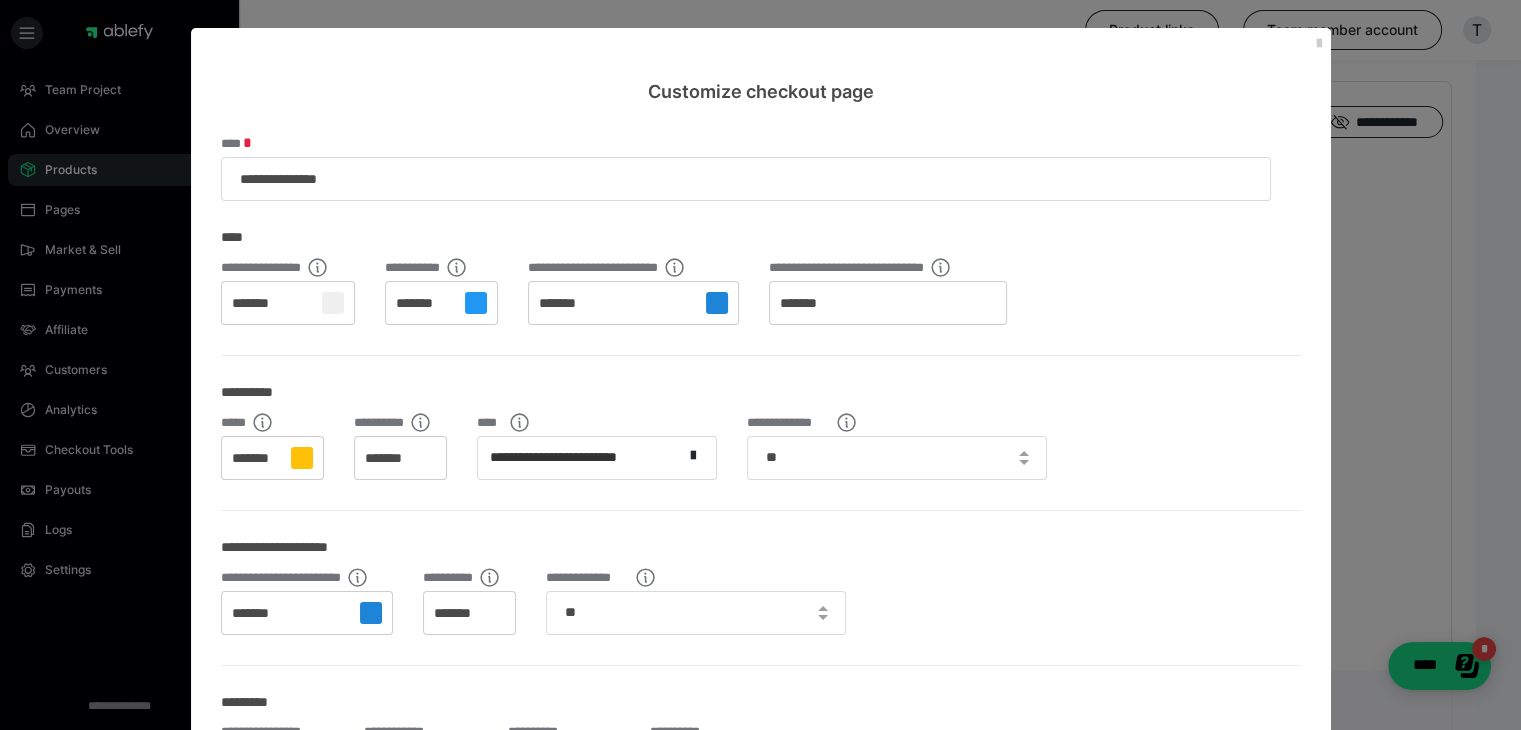 click on "****" at bounding box center (761, 222) 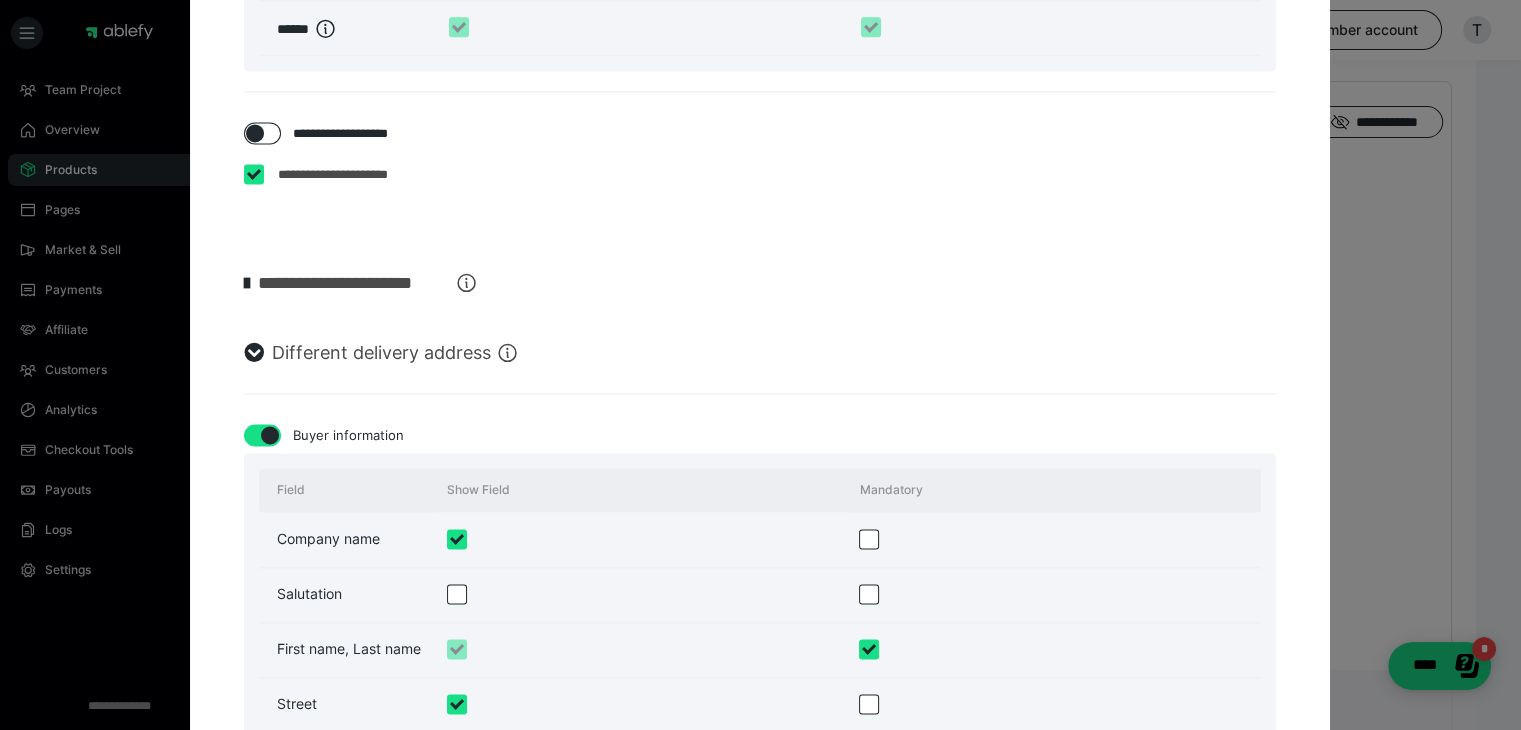 scroll, scrollTop: 2808, scrollLeft: 0, axis: vertical 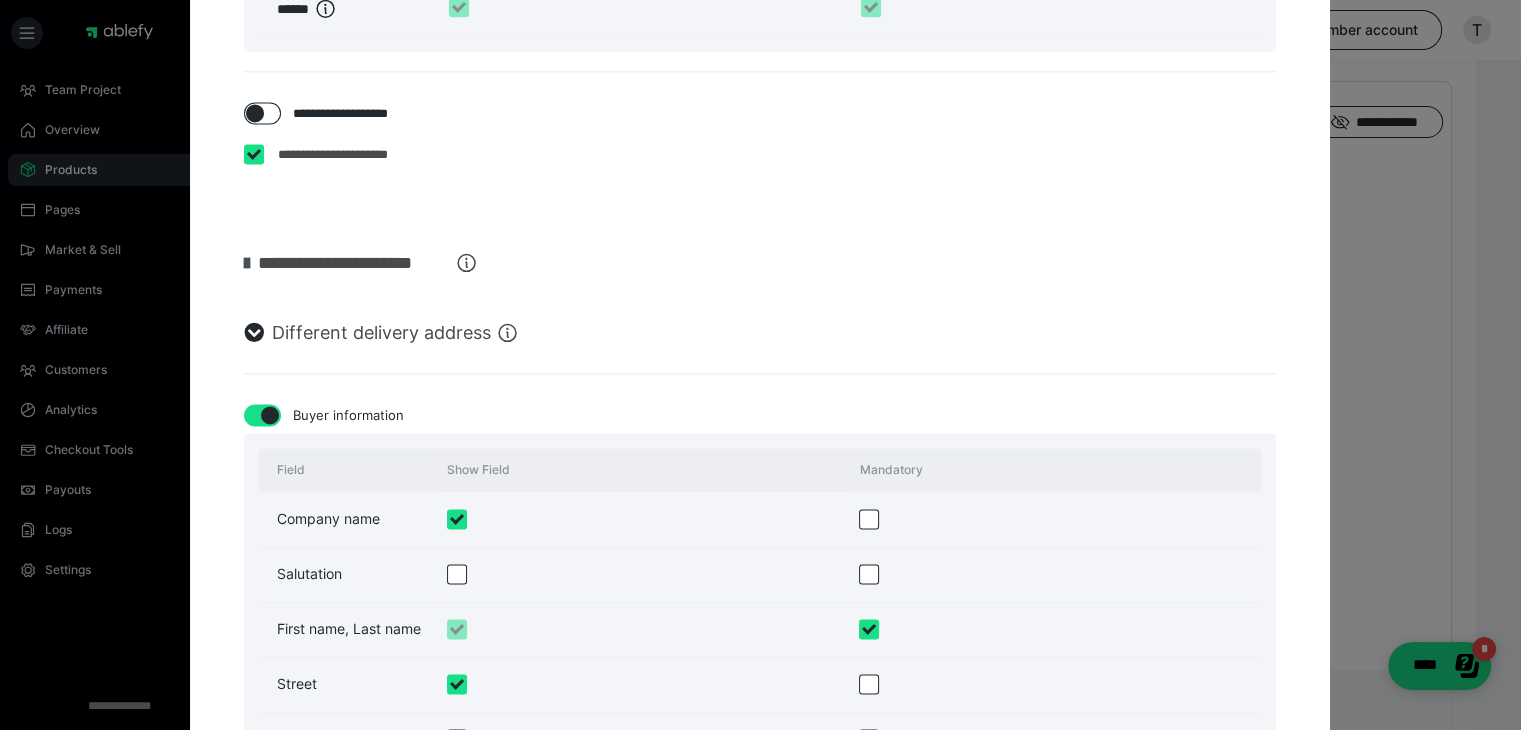 click at bounding box center (247, 263) 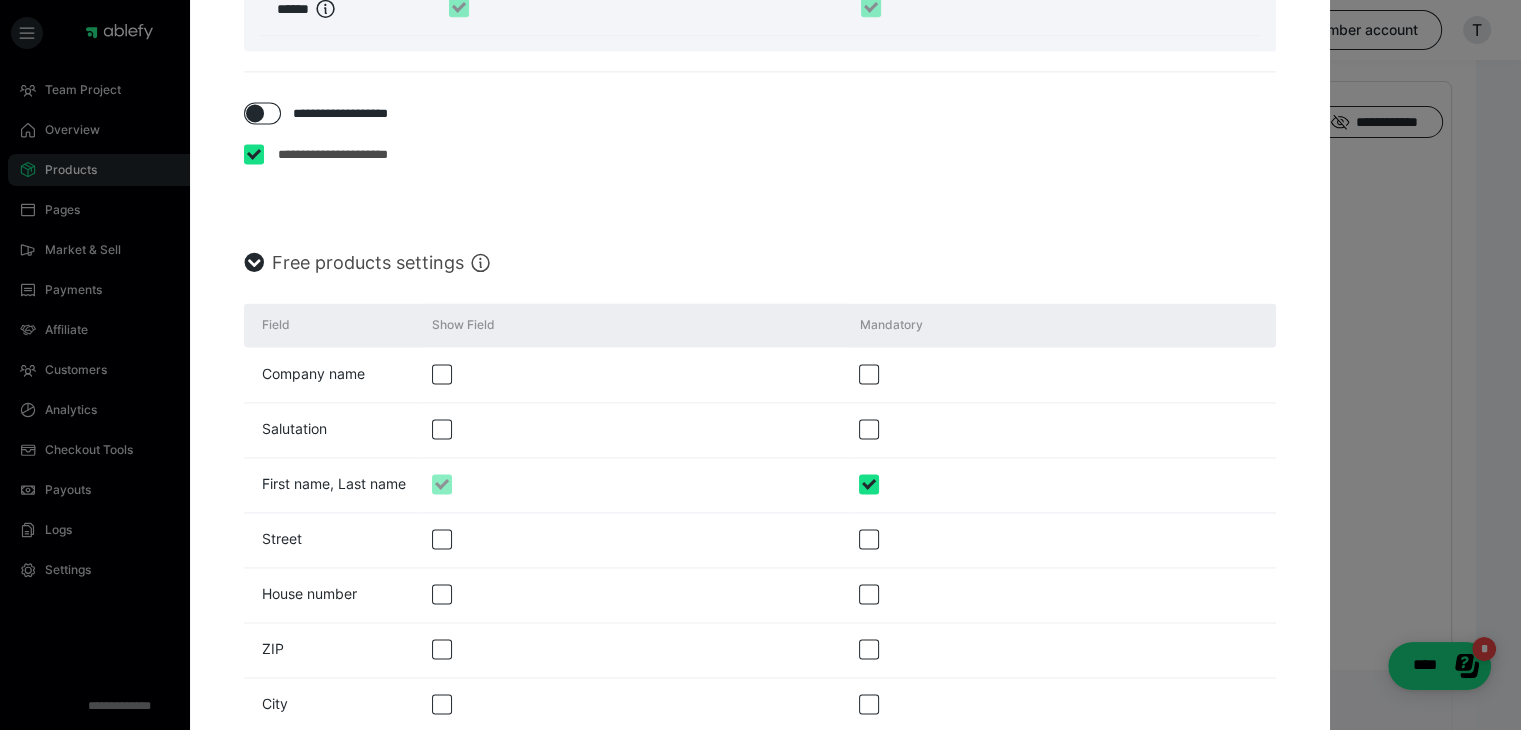 click at bounding box center [254, 263] 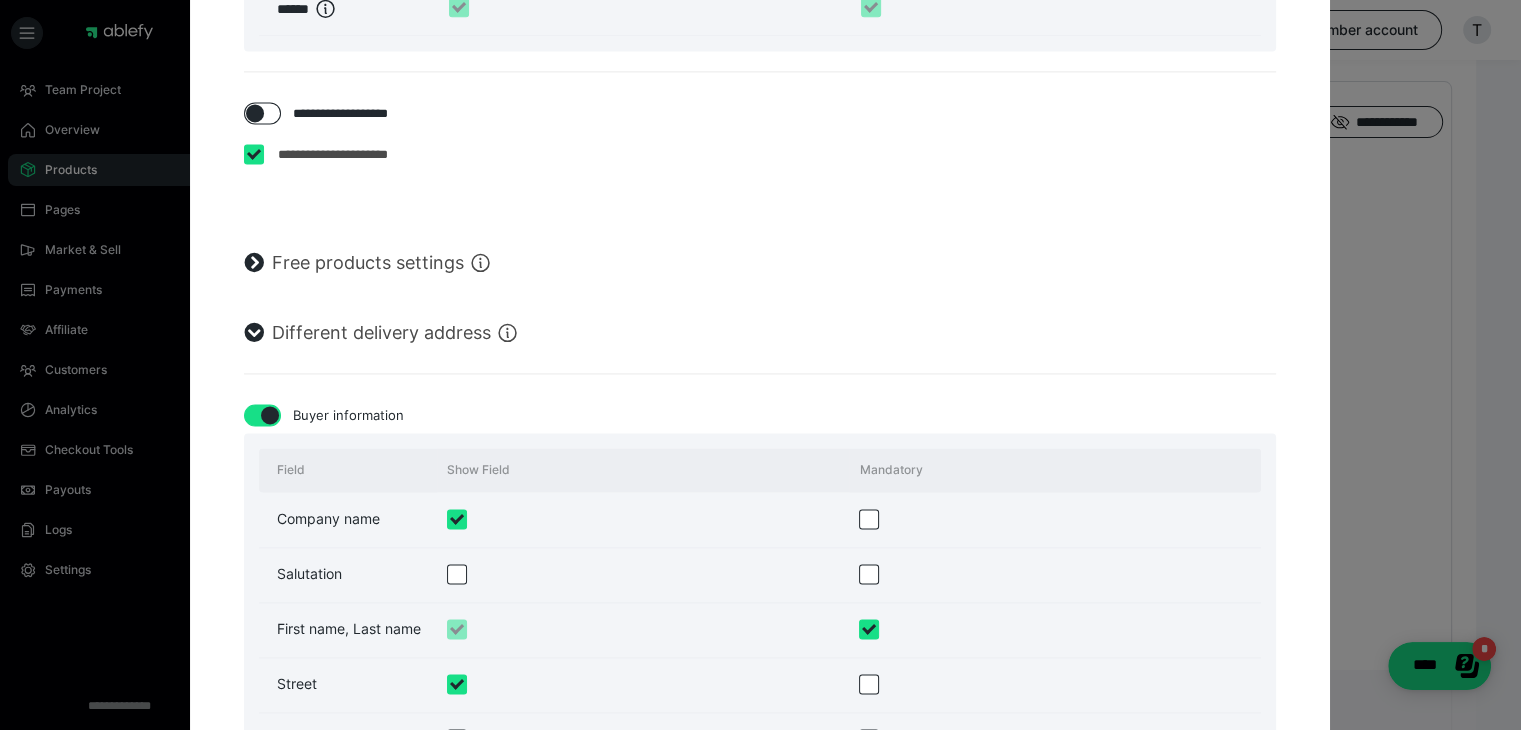 click at bounding box center [254, 333] 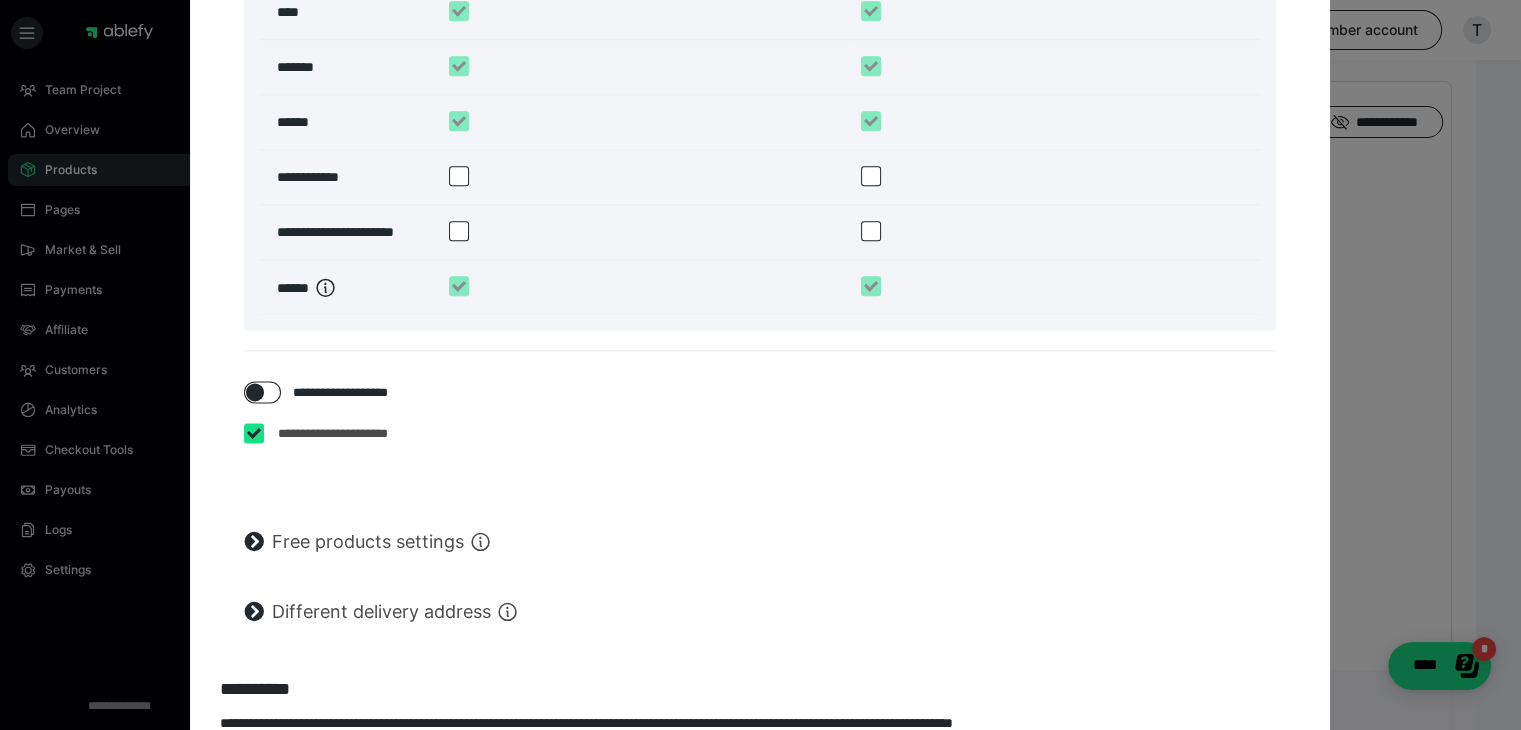 scroll, scrollTop: 2784, scrollLeft: 0, axis: vertical 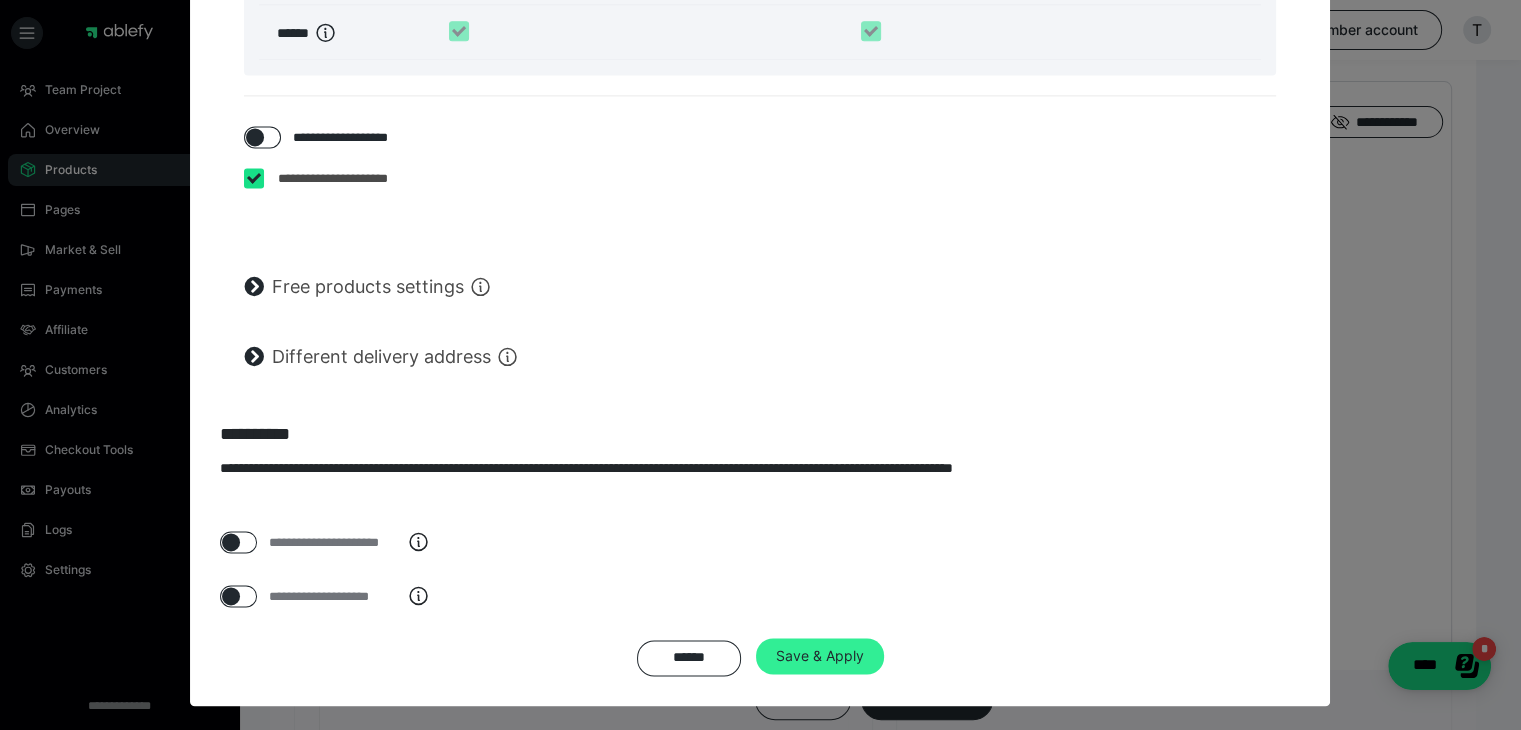 click on "Save & Apply" at bounding box center [820, 656] 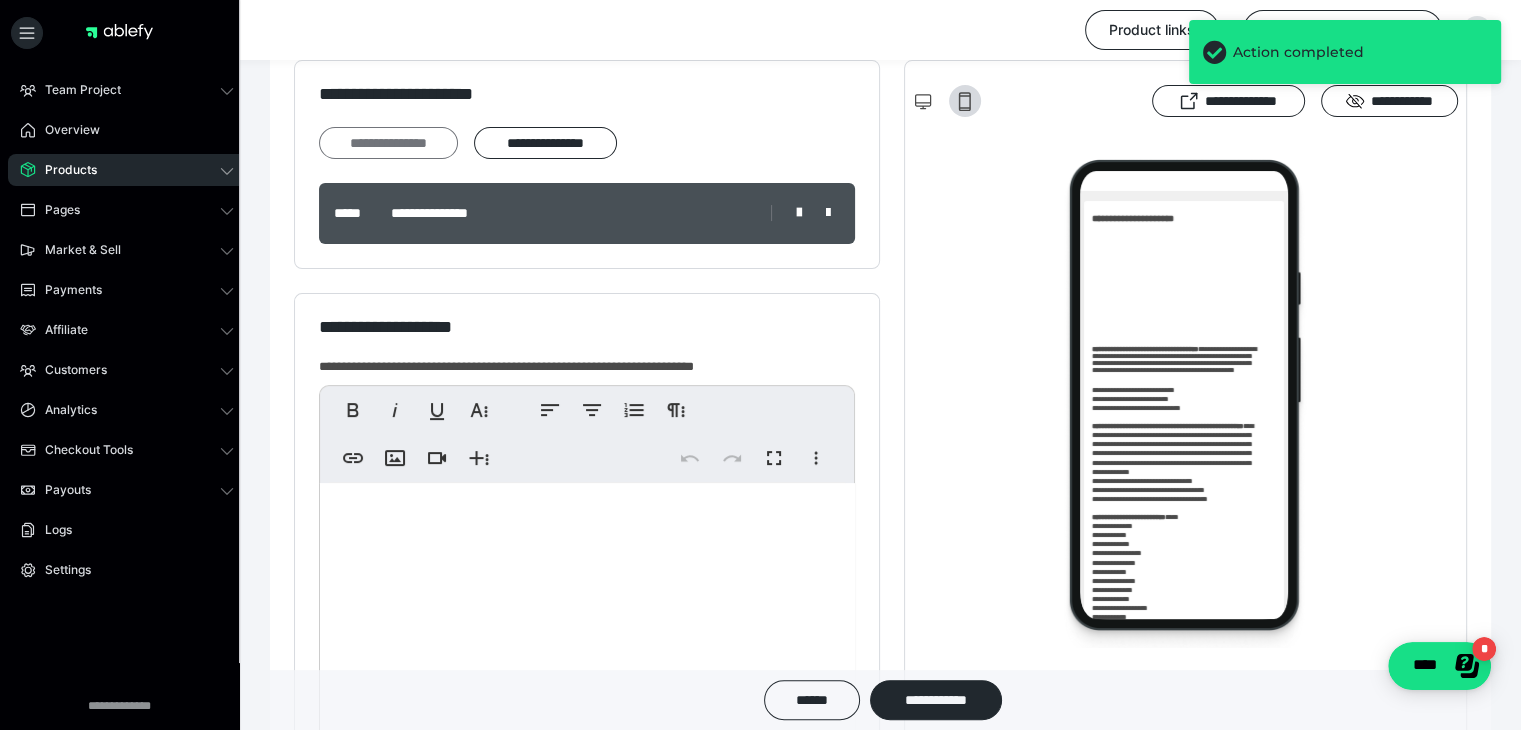 click on "**********" at bounding box center (388, 143) 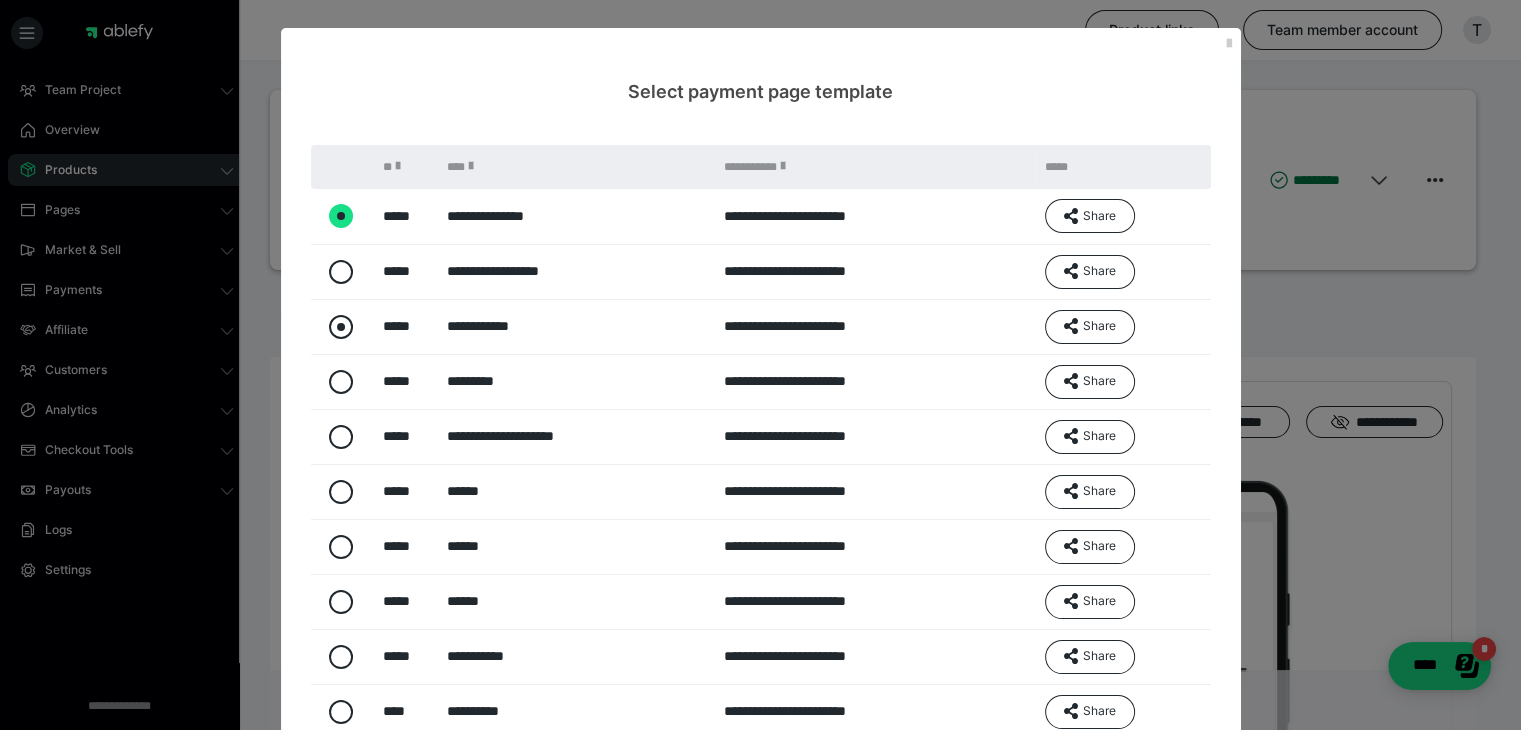 click at bounding box center [341, 327] 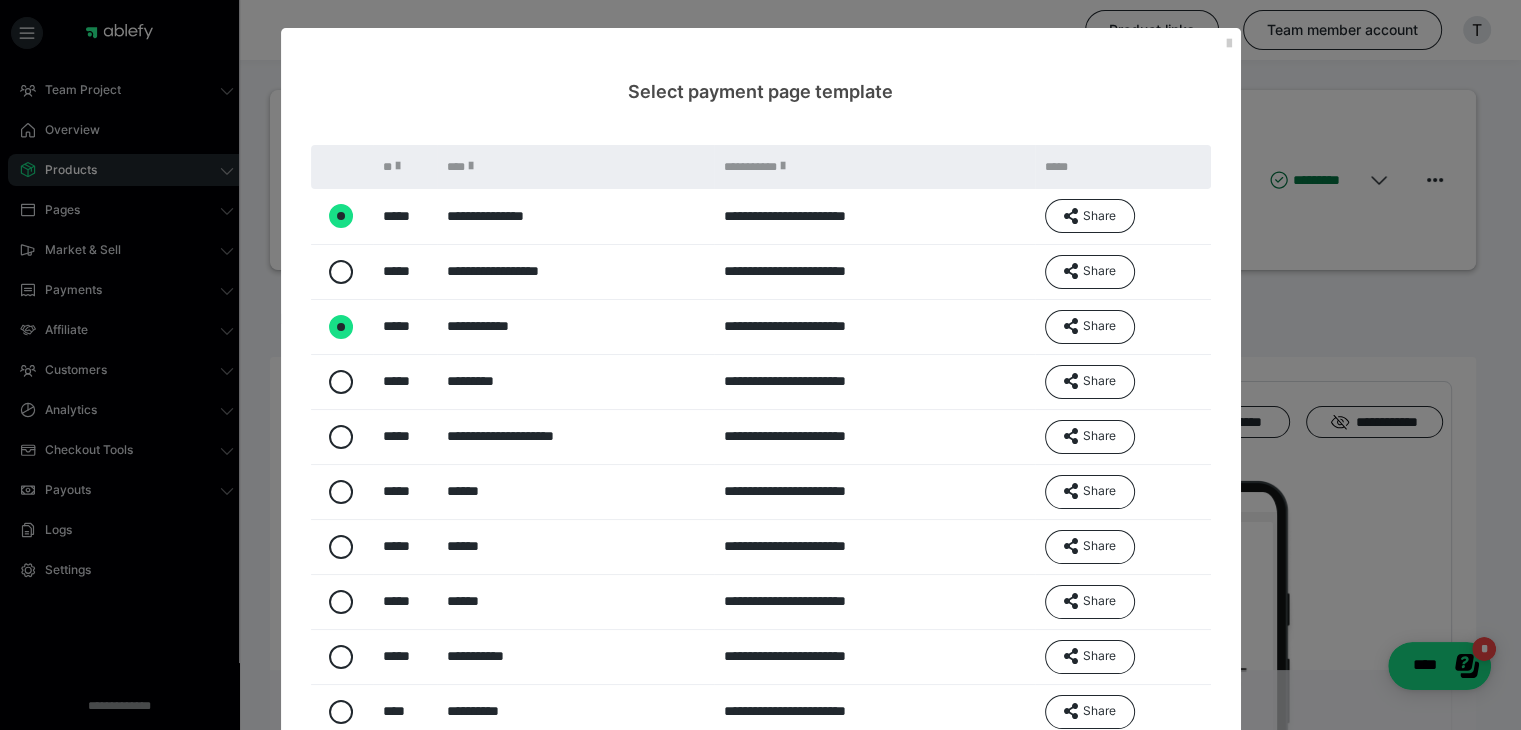 radio on "true" 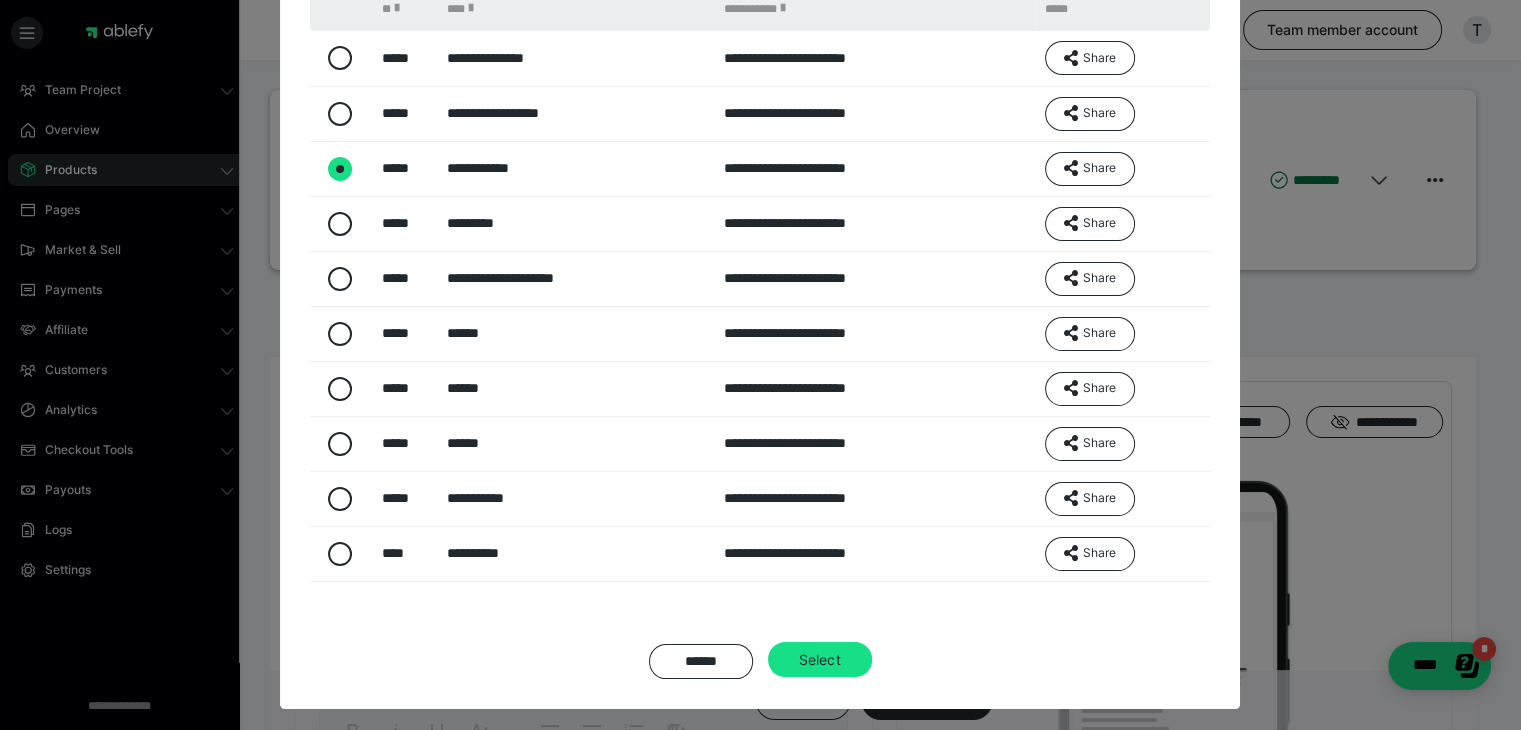 scroll, scrollTop: 163, scrollLeft: 0, axis: vertical 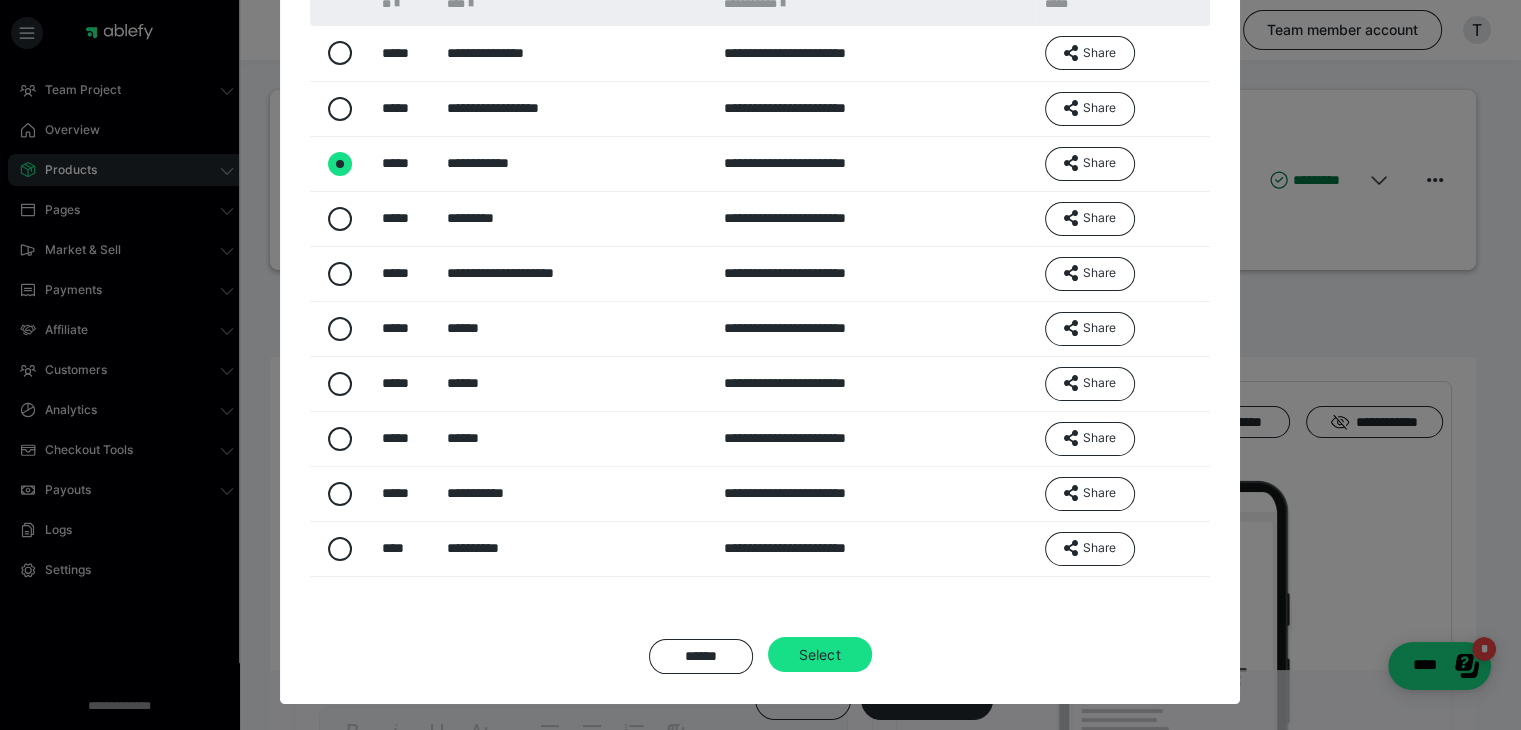 click on "Select" at bounding box center (820, 655) 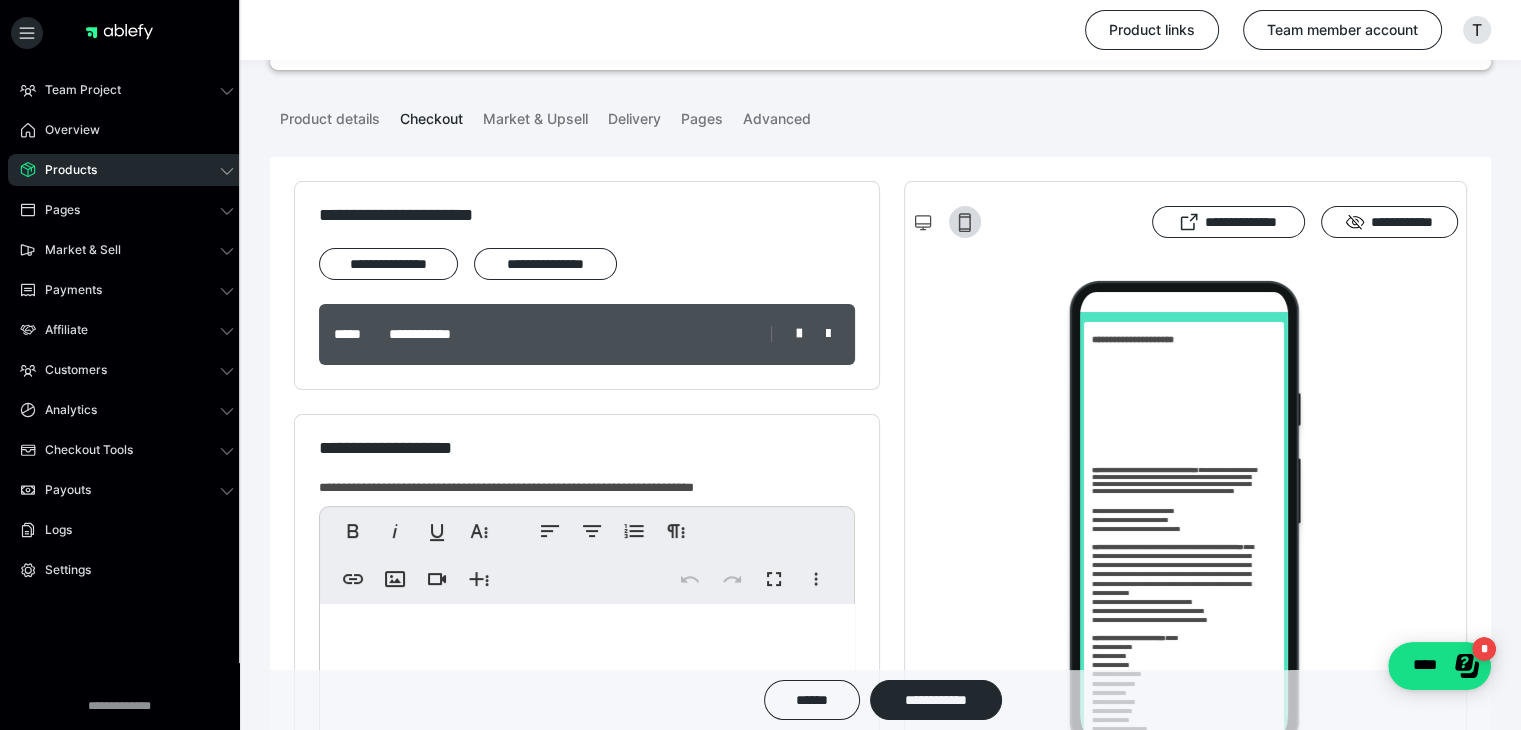 scroll, scrollTop: 200, scrollLeft: 0, axis: vertical 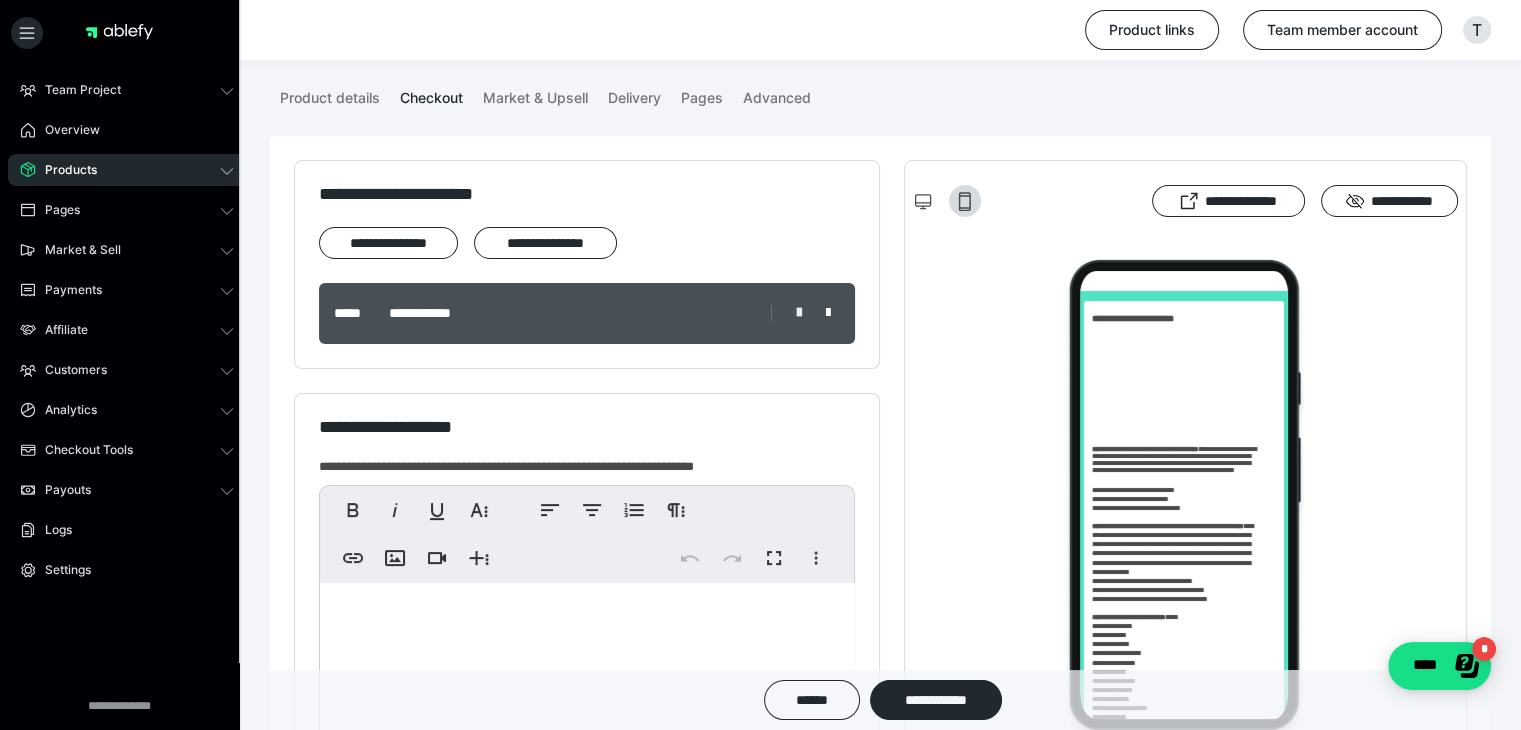 click at bounding box center (799, 313) 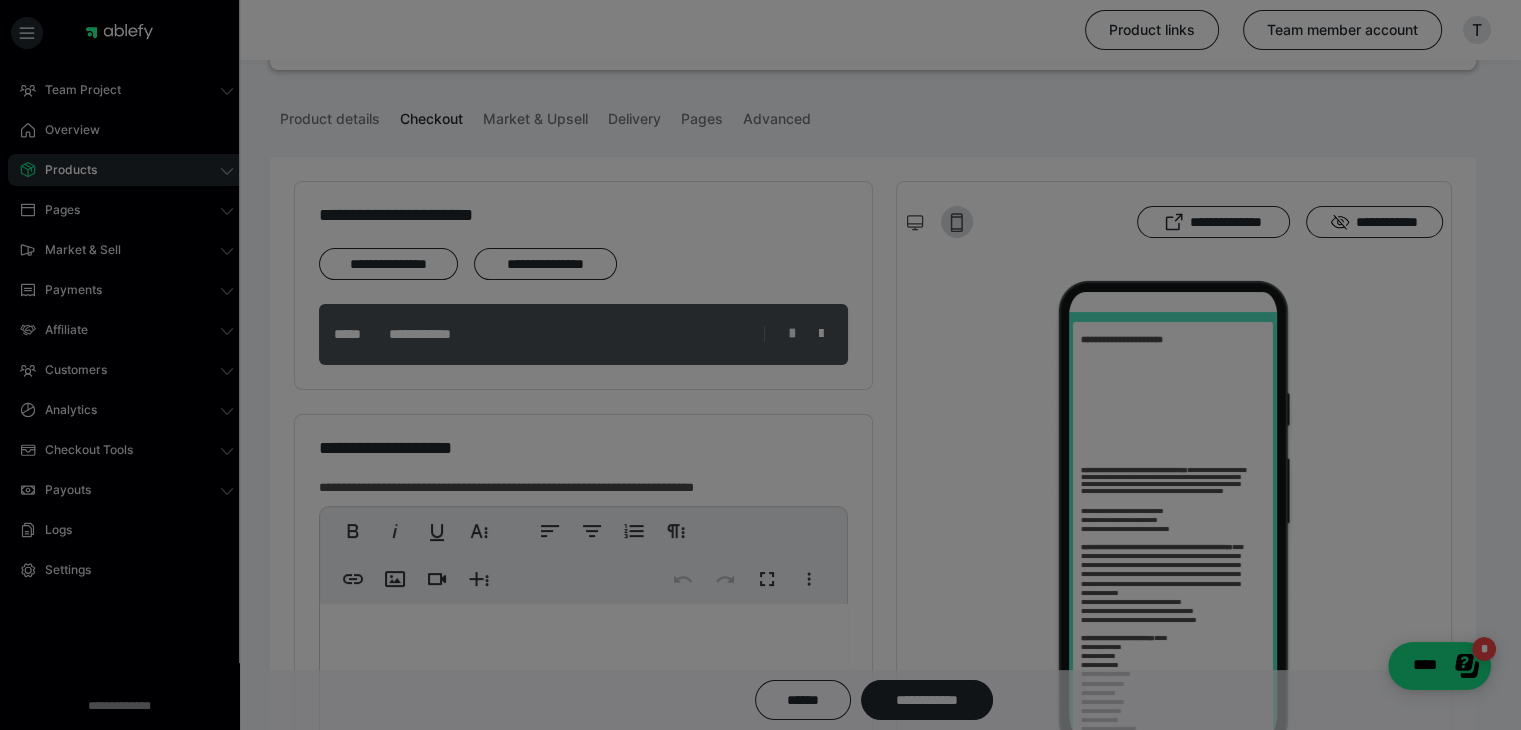 type on "**********" 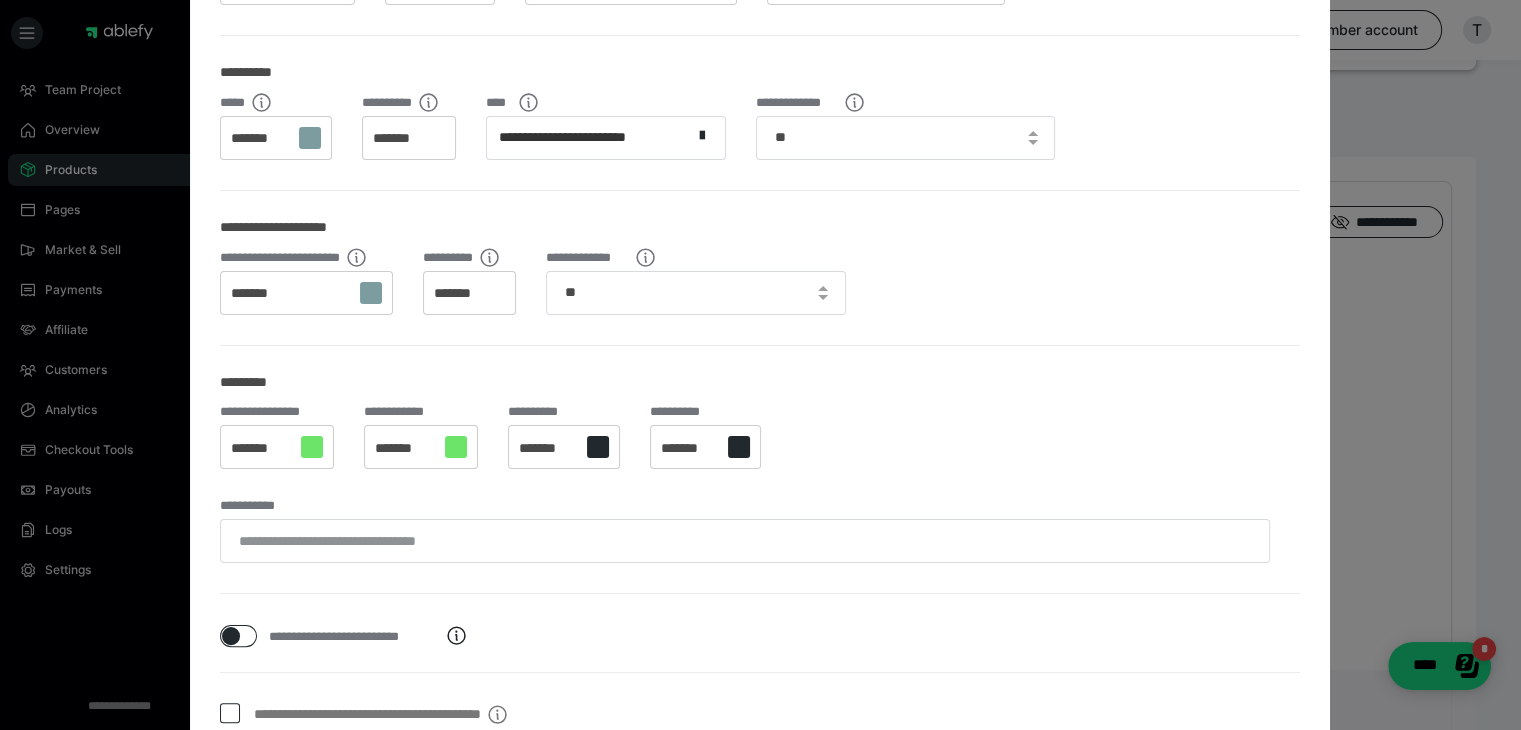 scroll, scrollTop: 0, scrollLeft: 0, axis: both 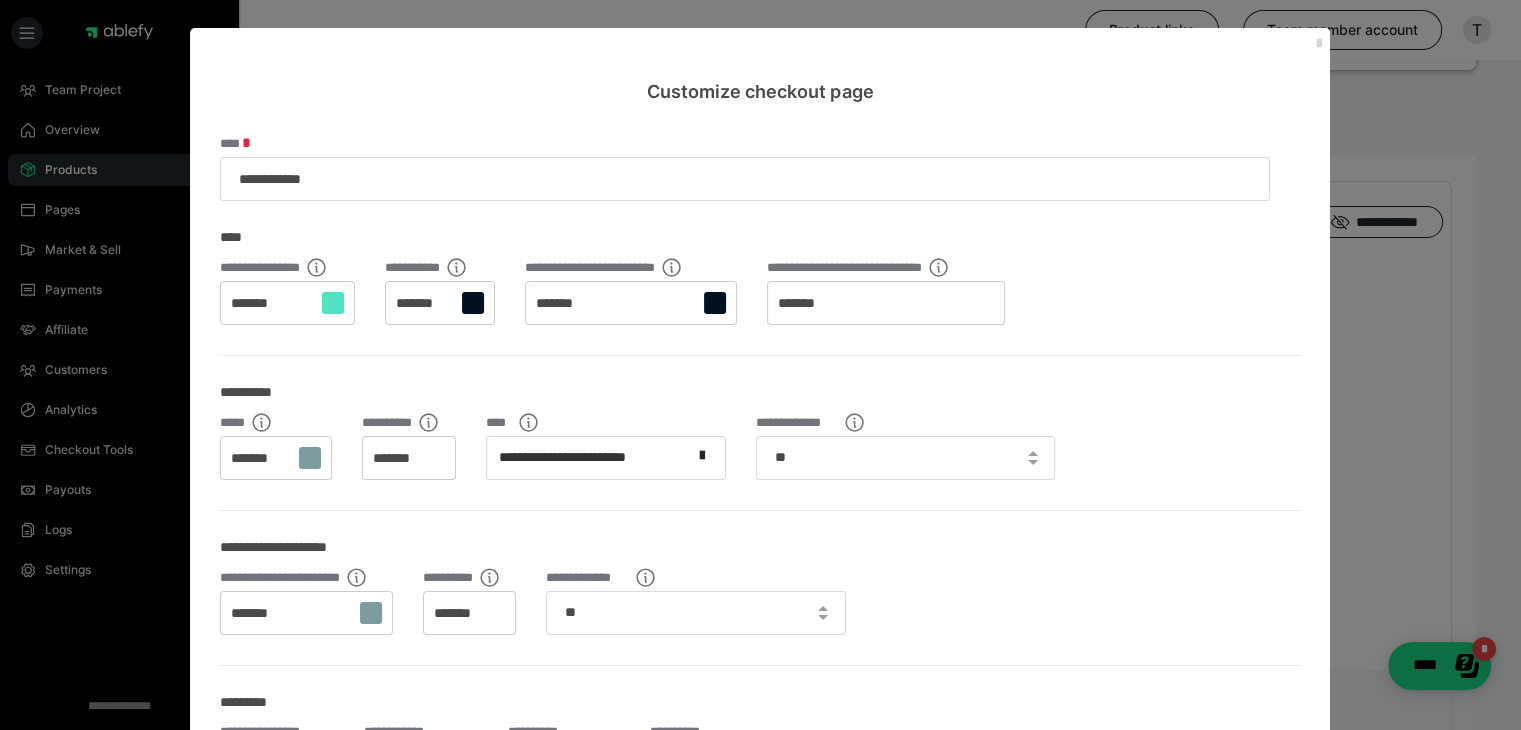 click at bounding box center [1318, 44] 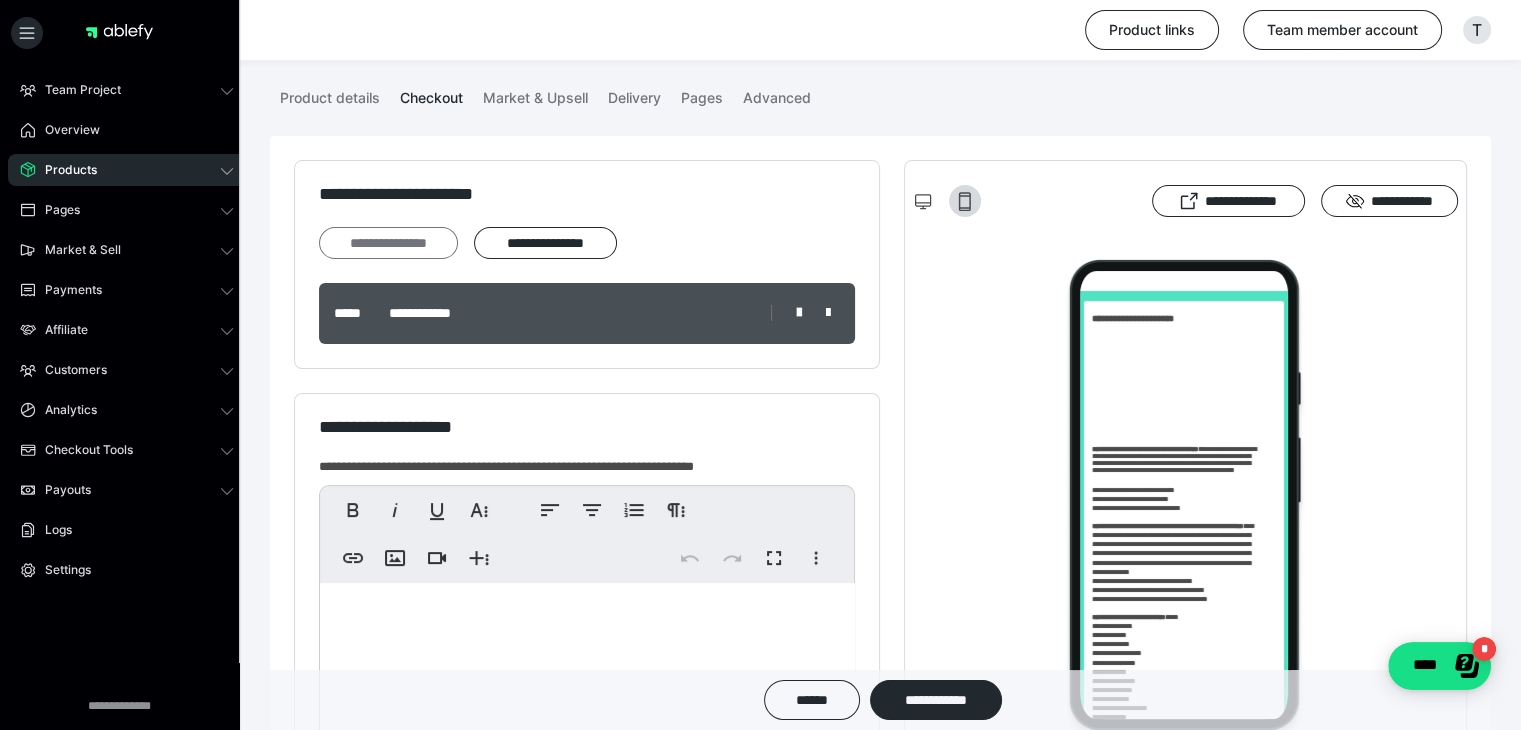 click on "**********" at bounding box center [388, 243] 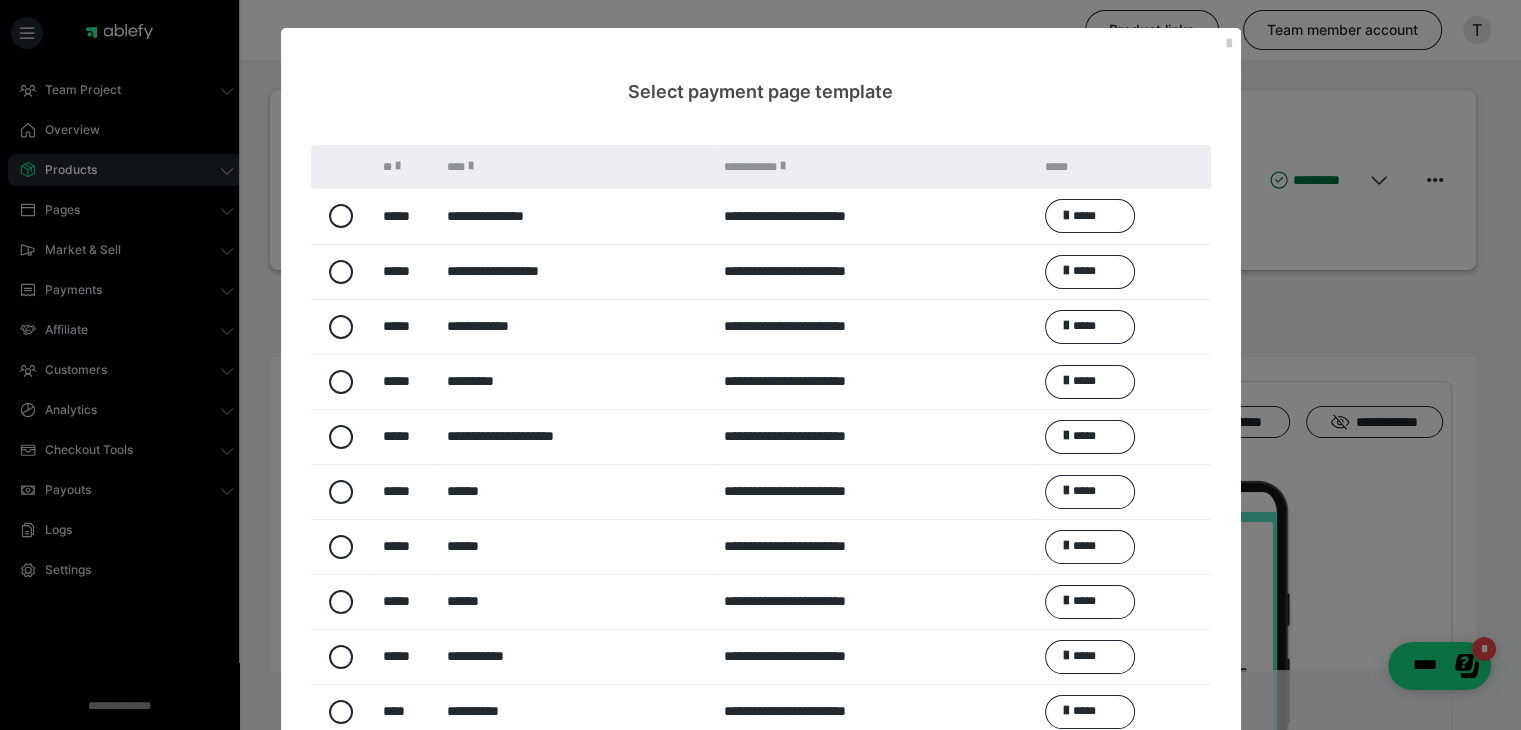 click on "**********" at bounding box center (575, 216) 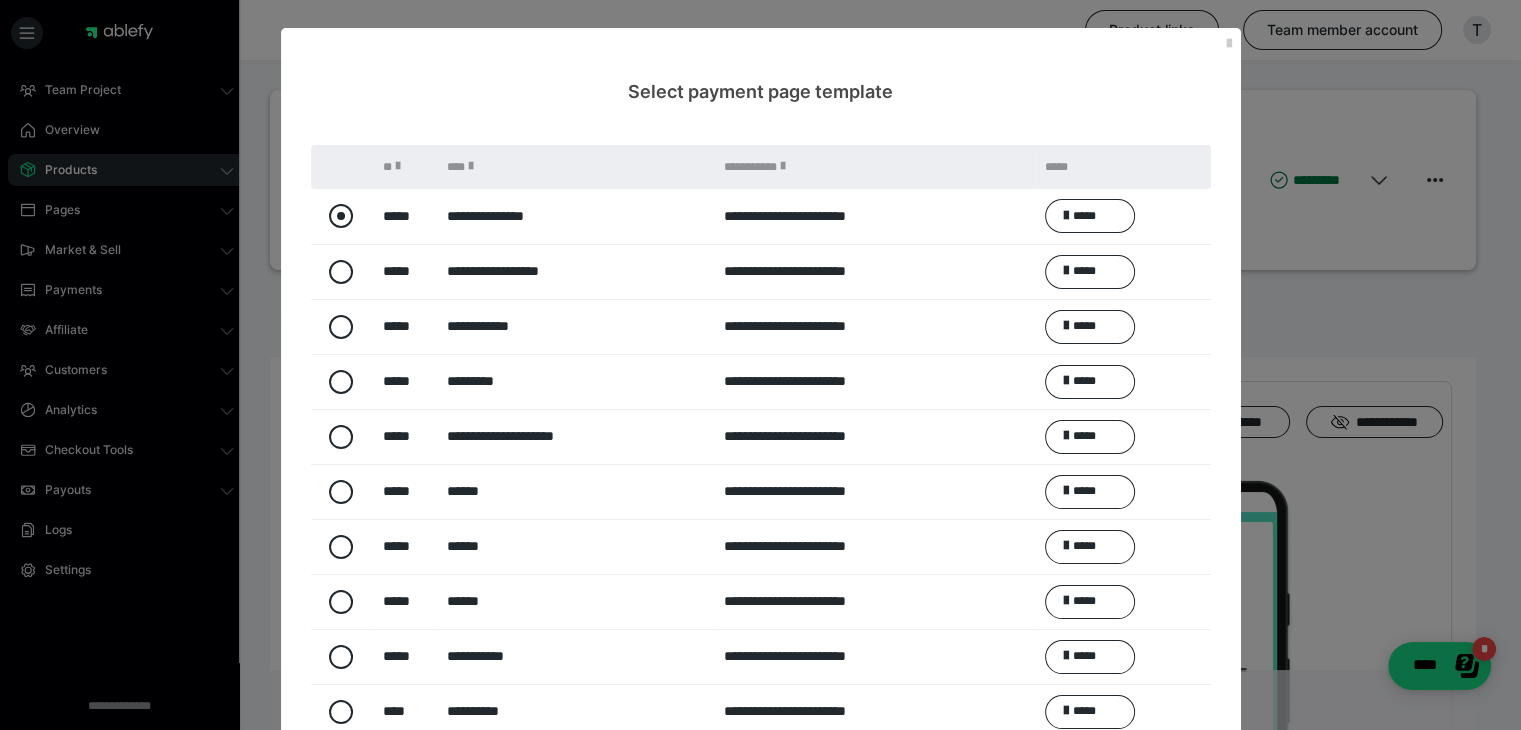 click at bounding box center [341, 216] 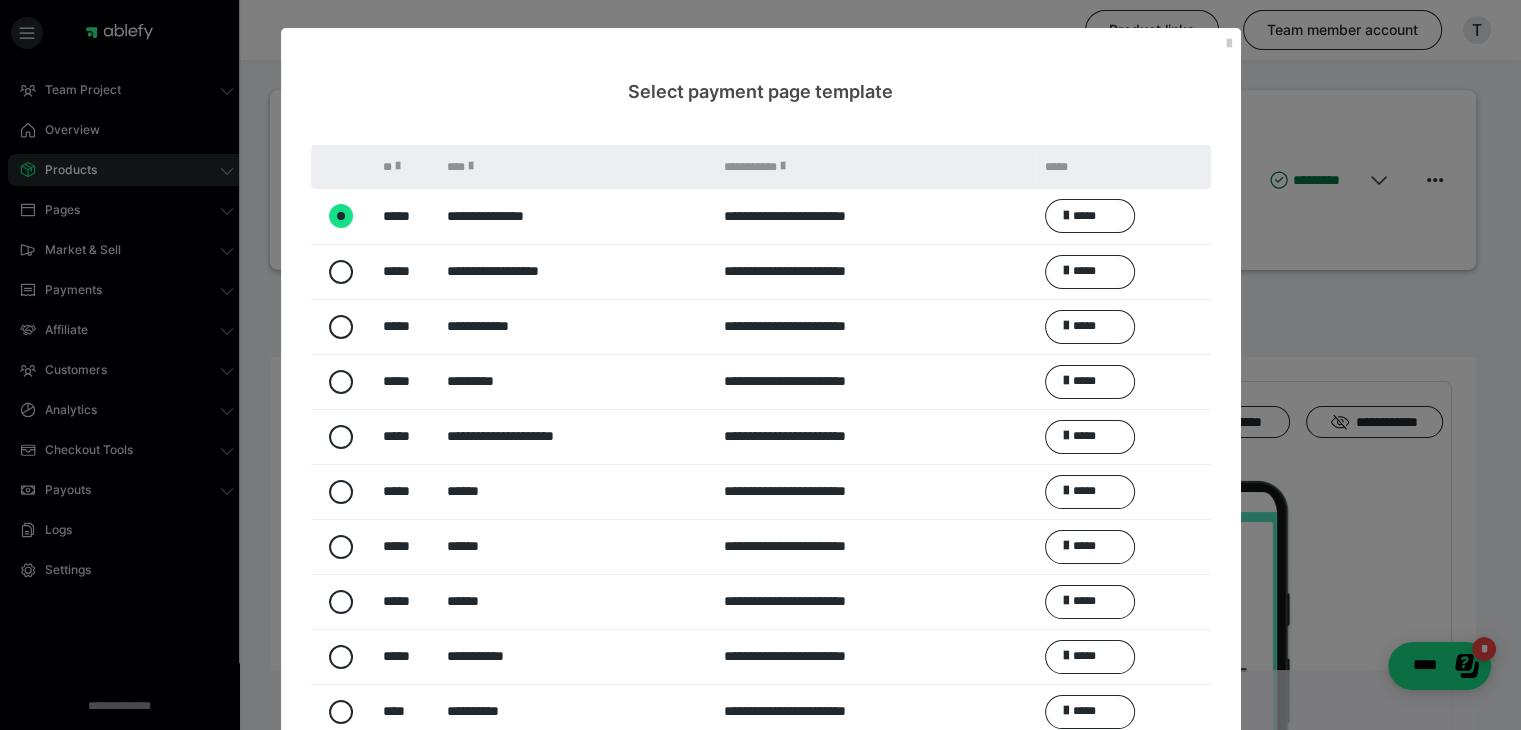 radio on "****" 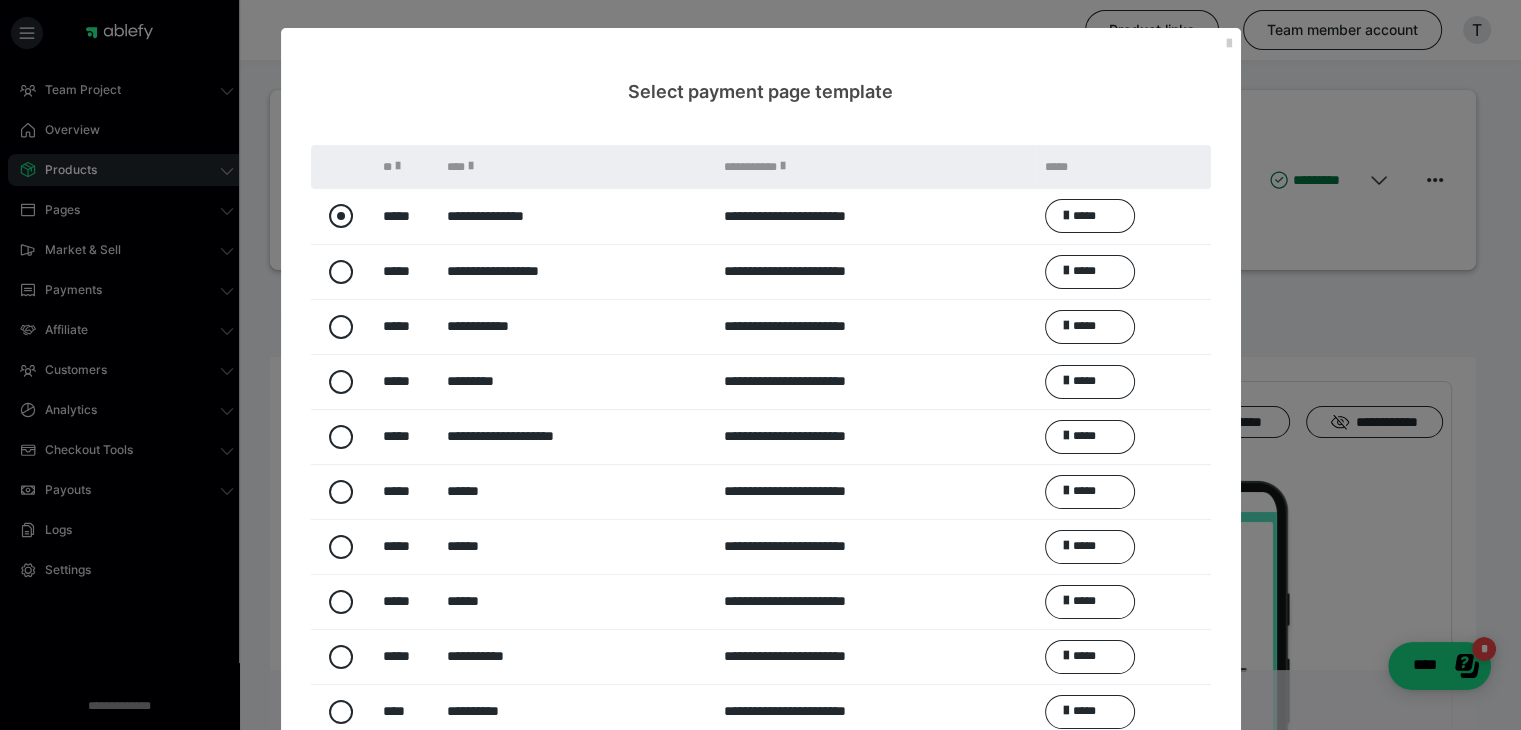 radio on "*****" 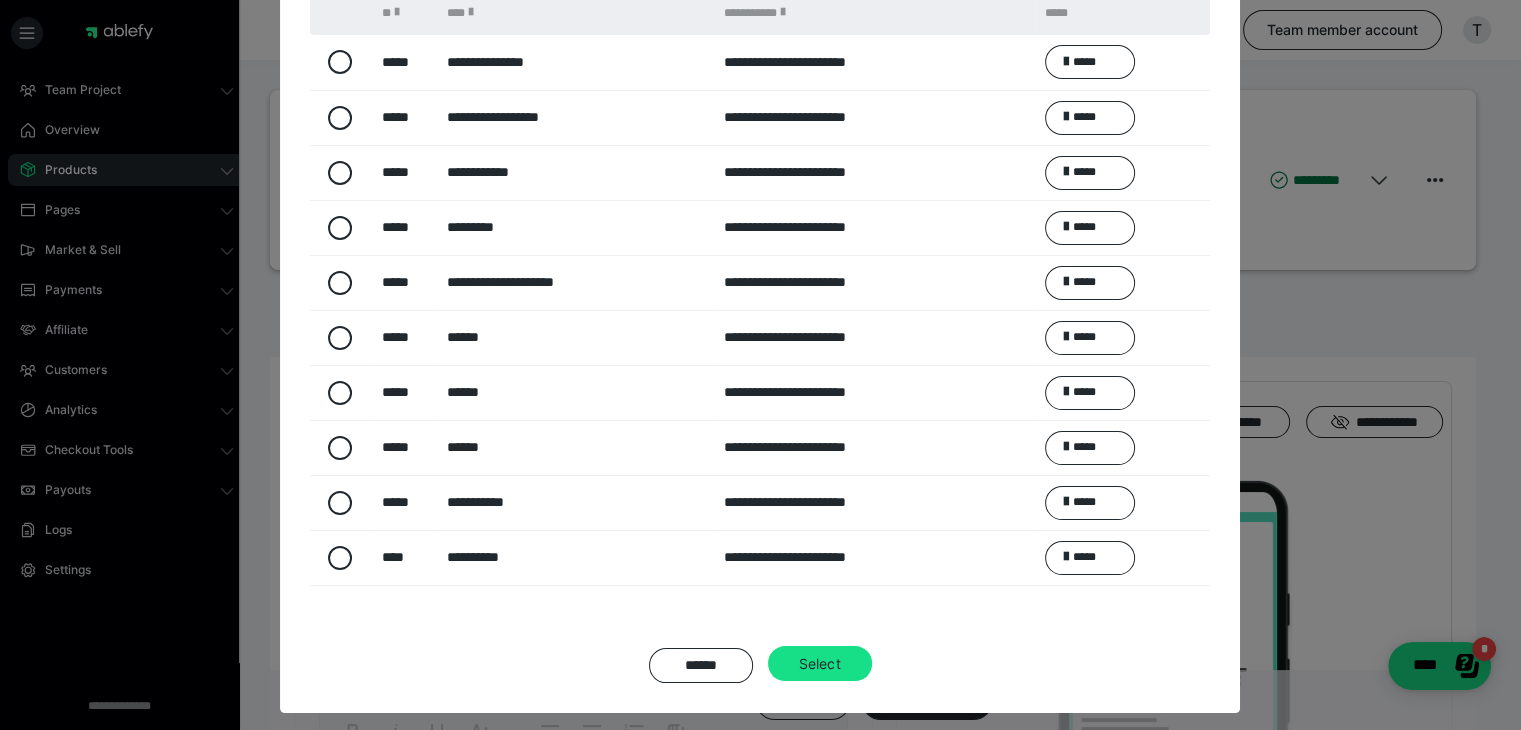 scroll, scrollTop: 163, scrollLeft: 0, axis: vertical 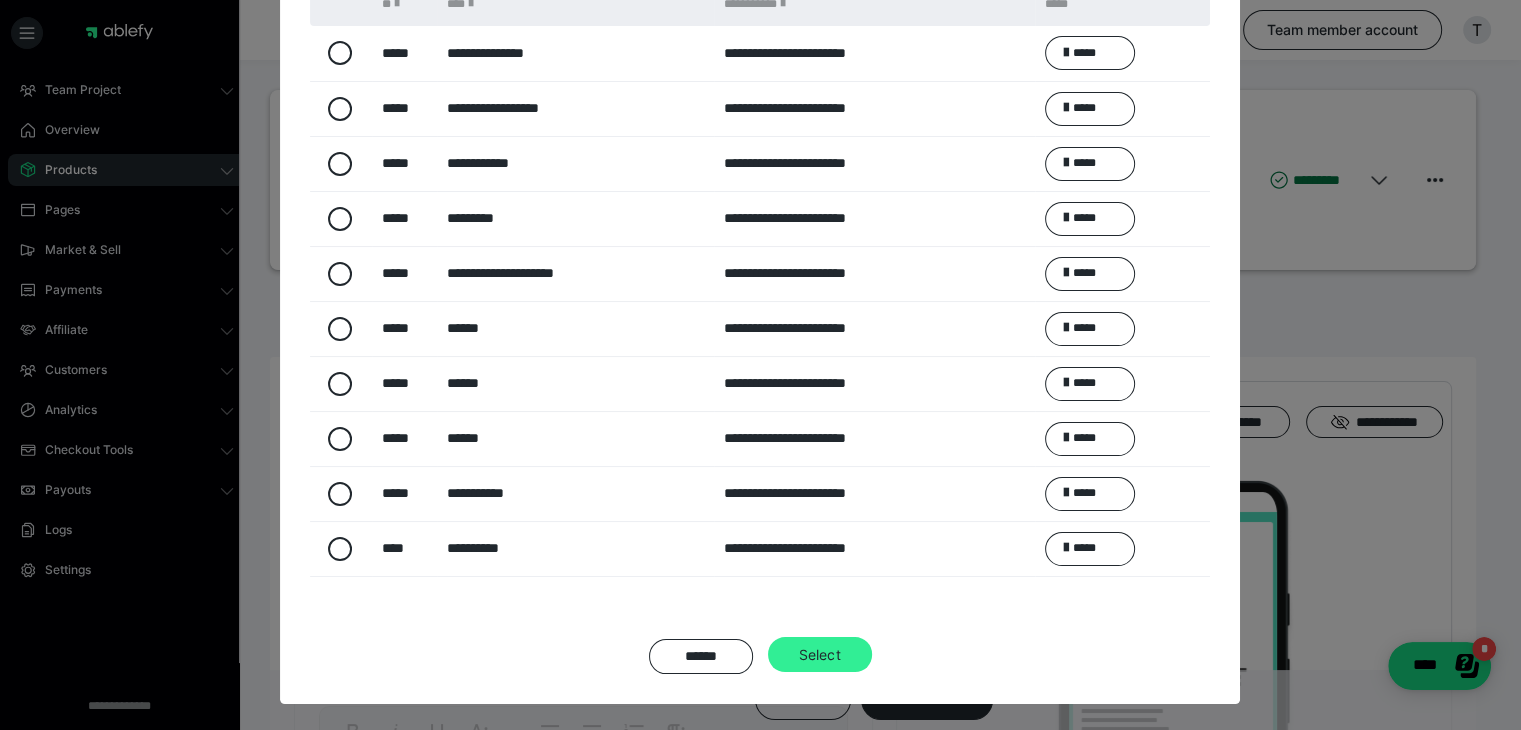 click on "Select" at bounding box center (820, 655) 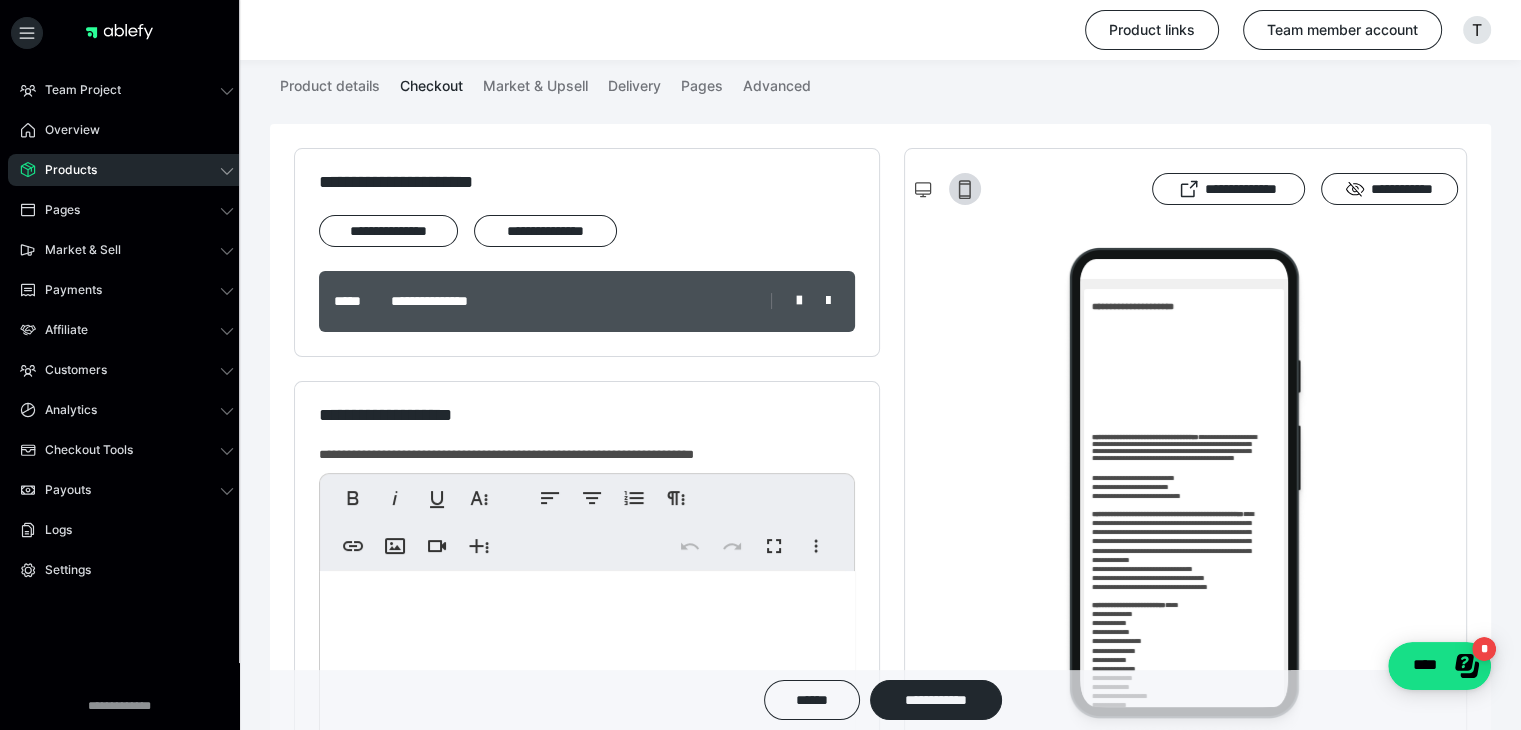 scroll, scrollTop: 300, scrollLeft: 0, axis: vertical 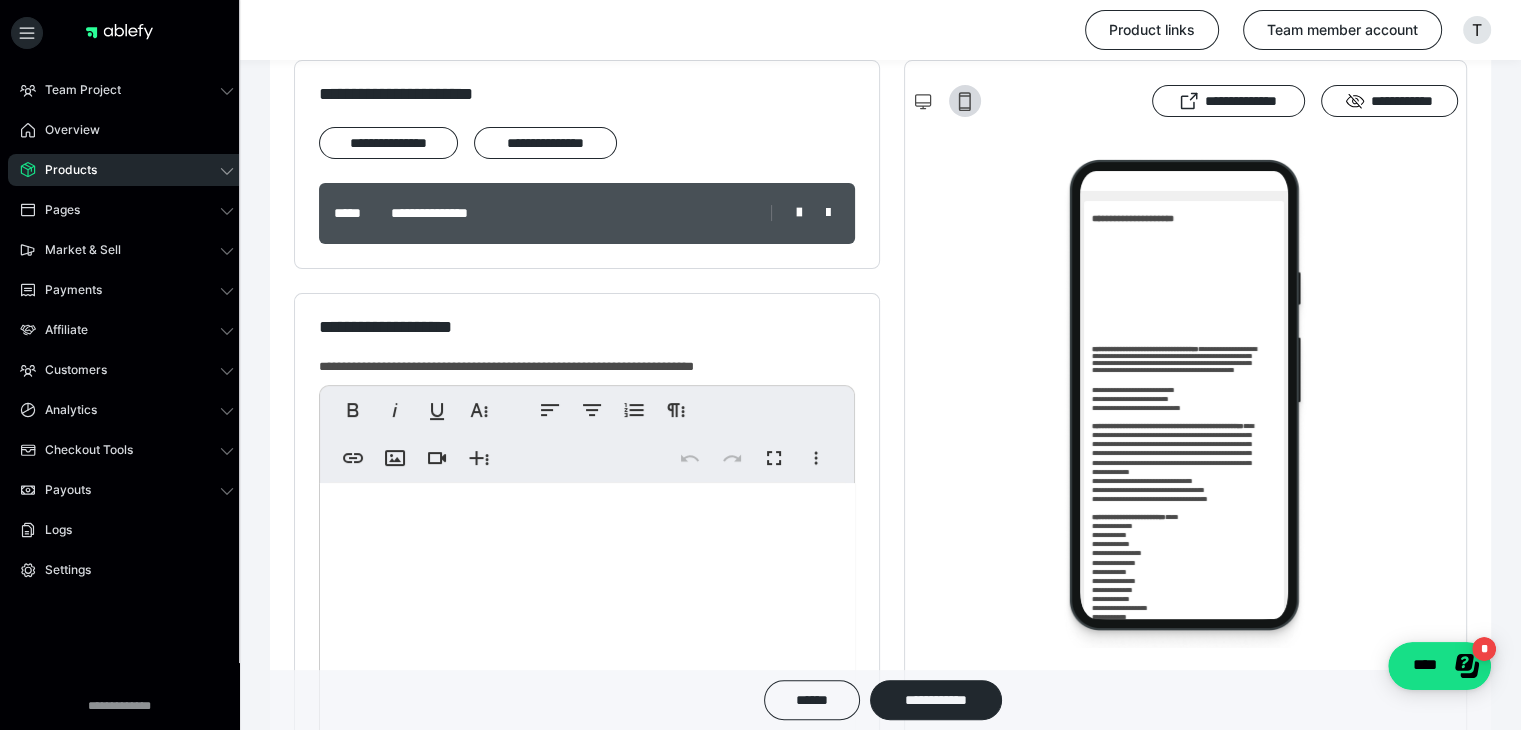 click at bounding box center (800, 213) 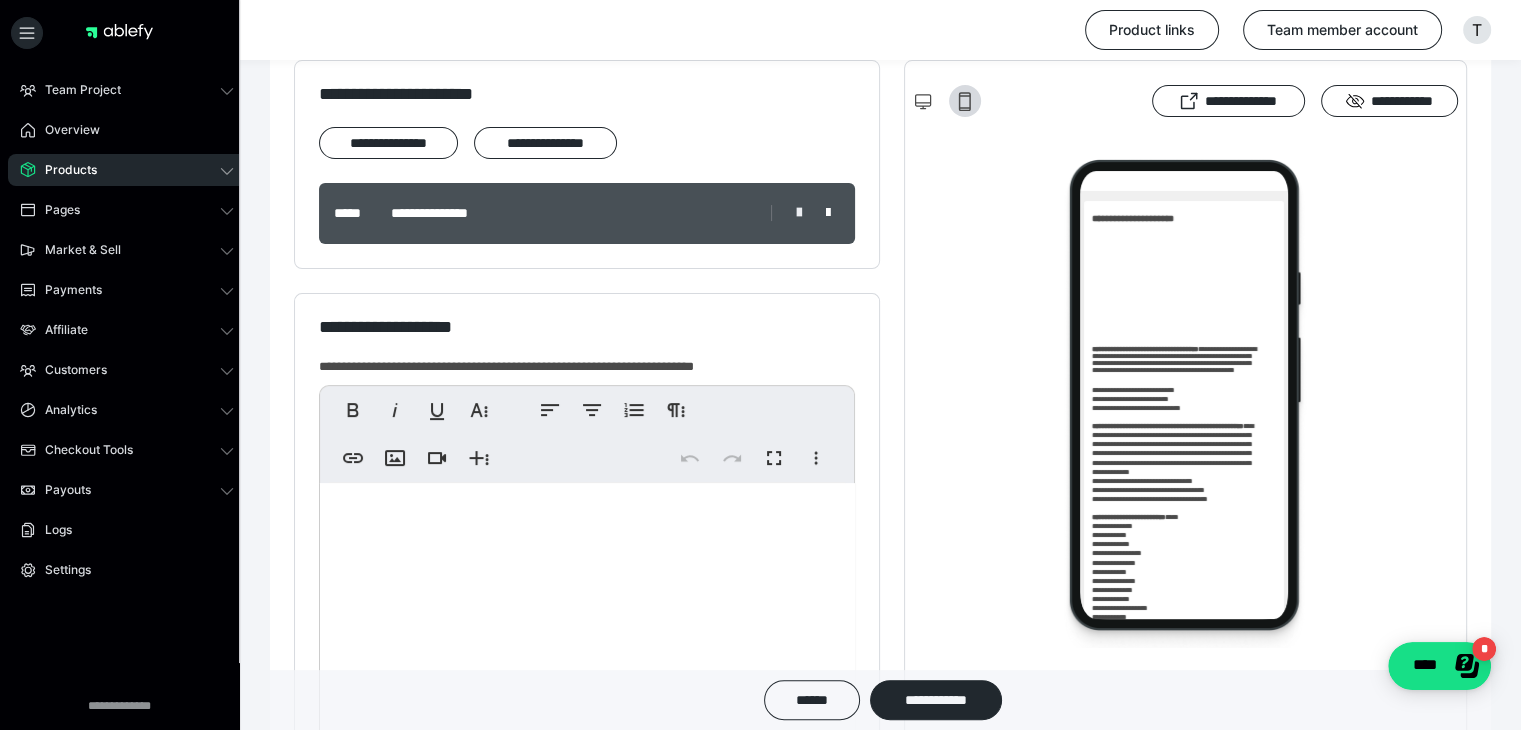 click at bounding box center [799, 213] 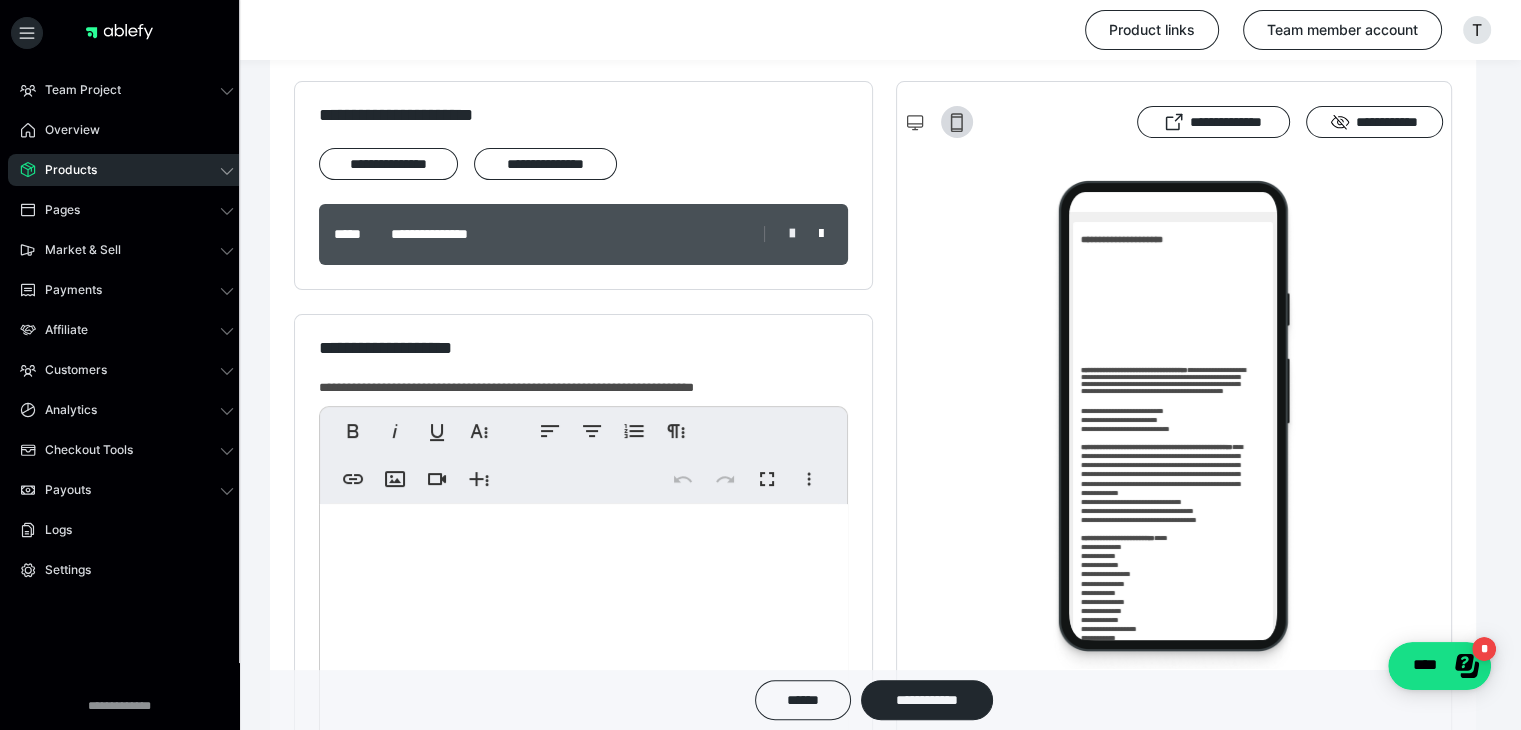 type on "**********" 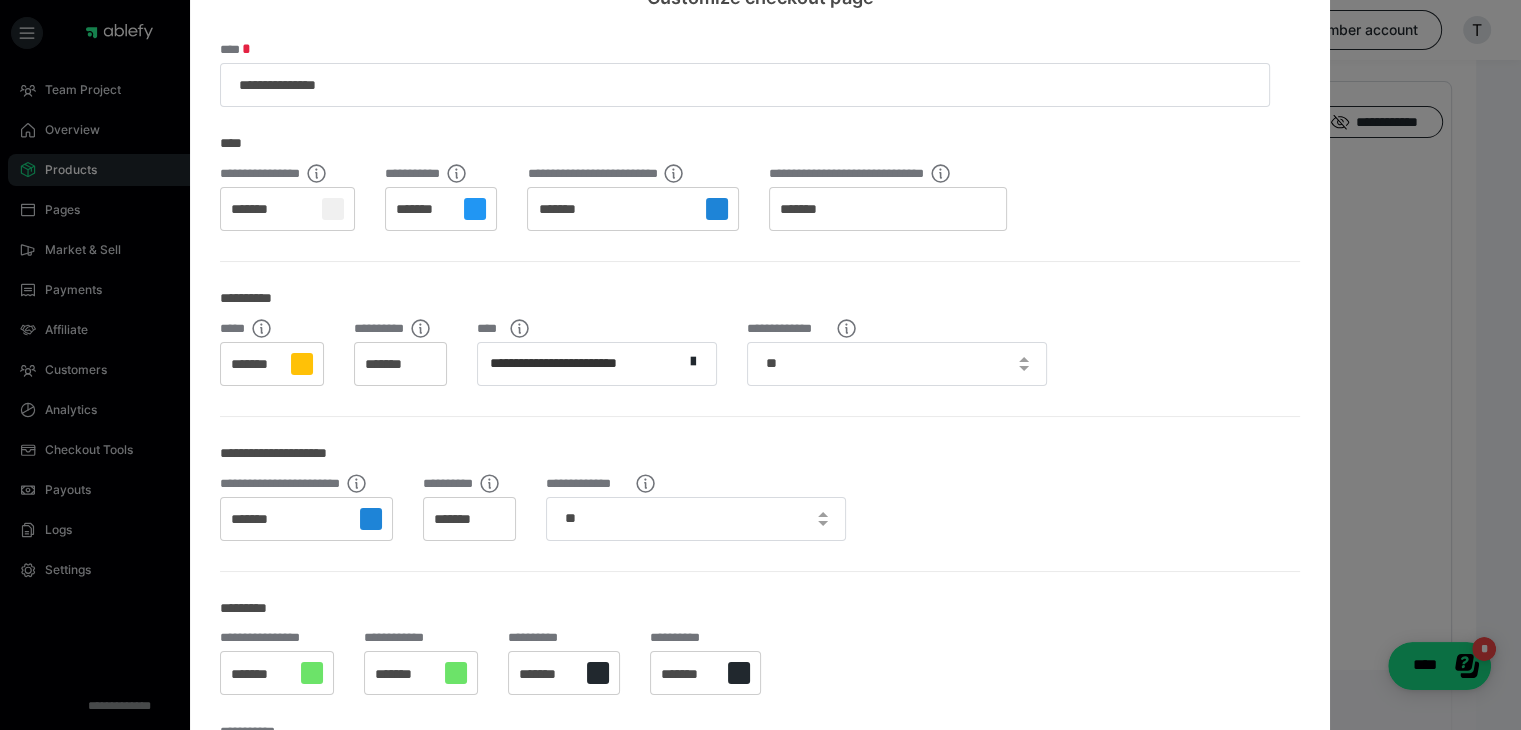 scroll, scrollTop: 100, scrollLeft: 0, axis: vertical 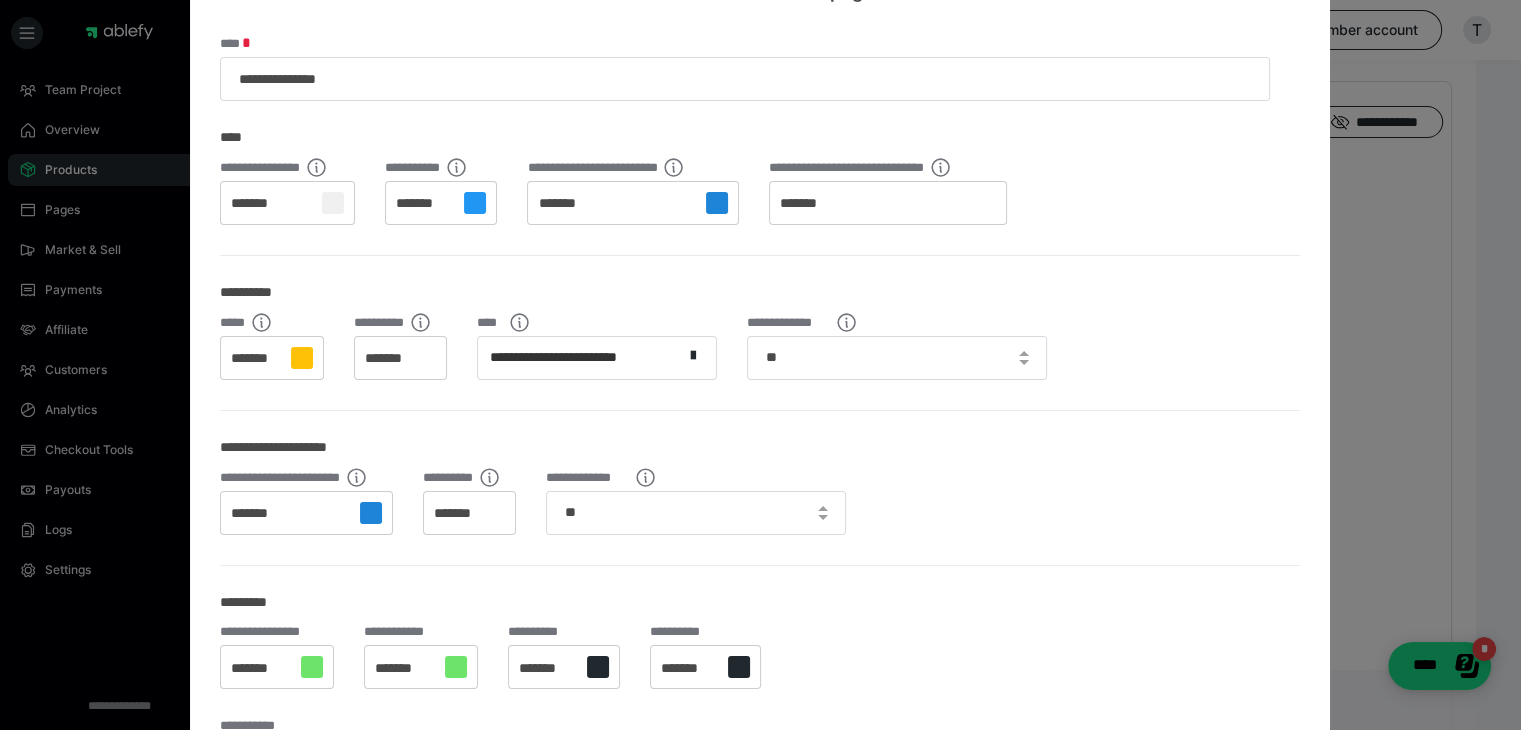 click on "*******" at bounding box center [287, 203] 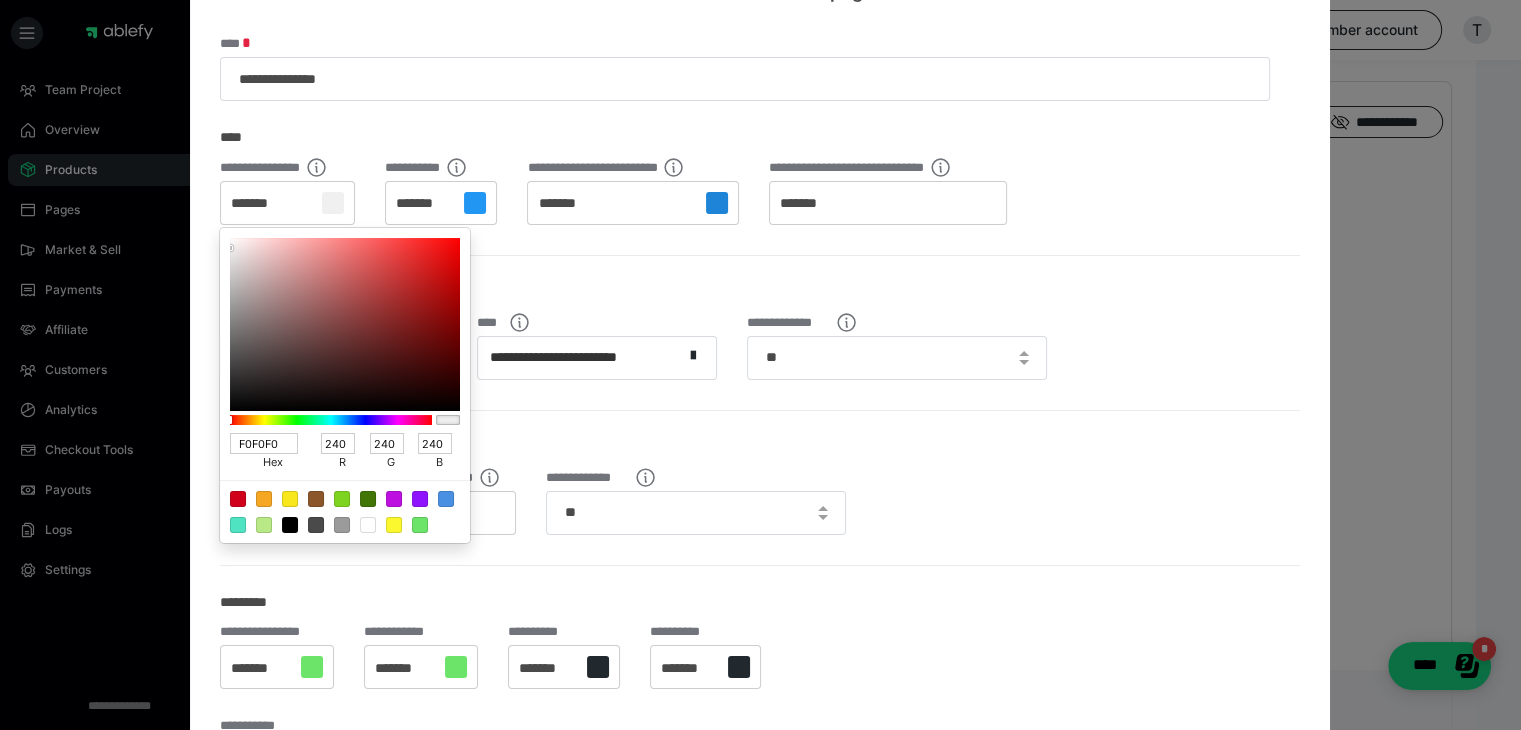 click at bounding box center [760, 365] 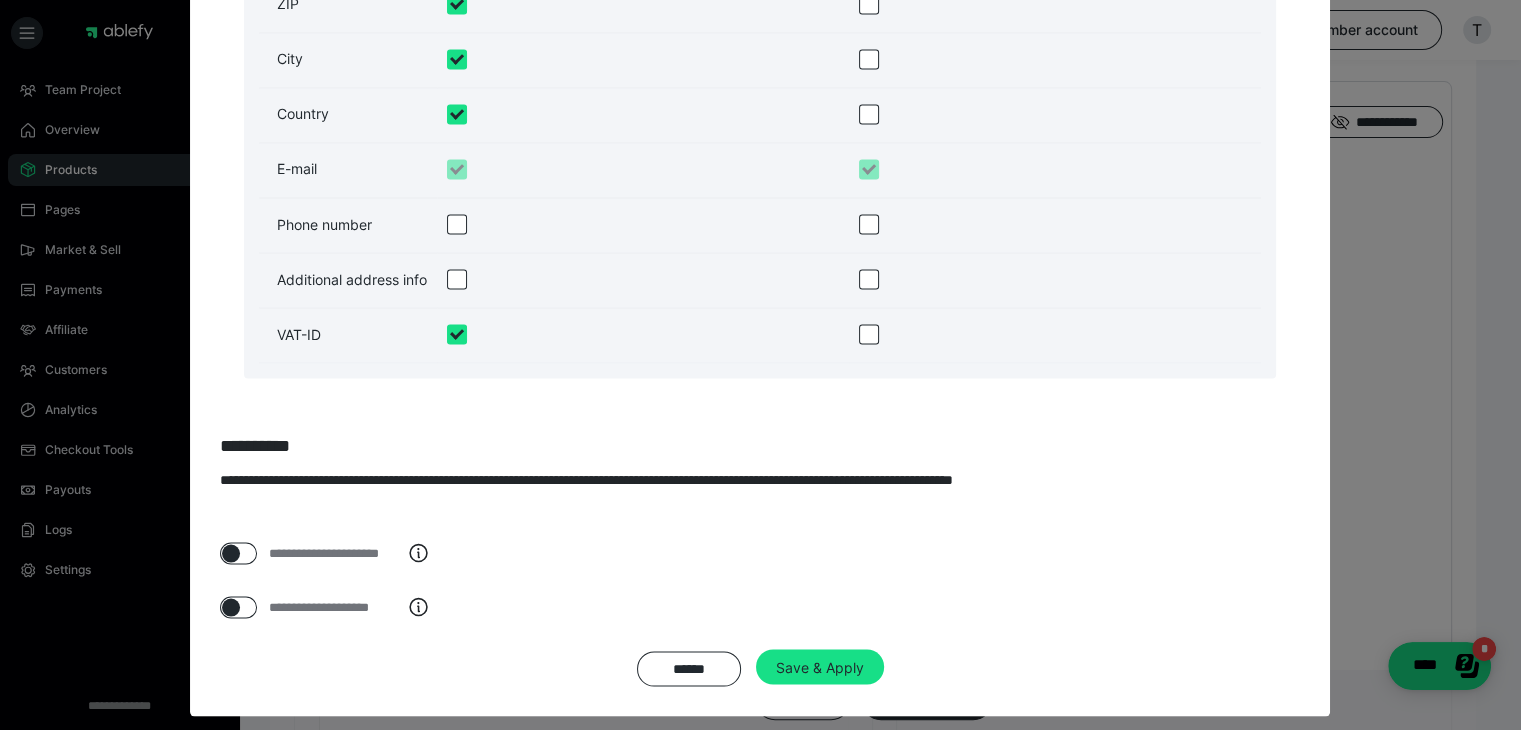 scroll, scrollTop: 3608, scrollLeft: 0, axis: vertical 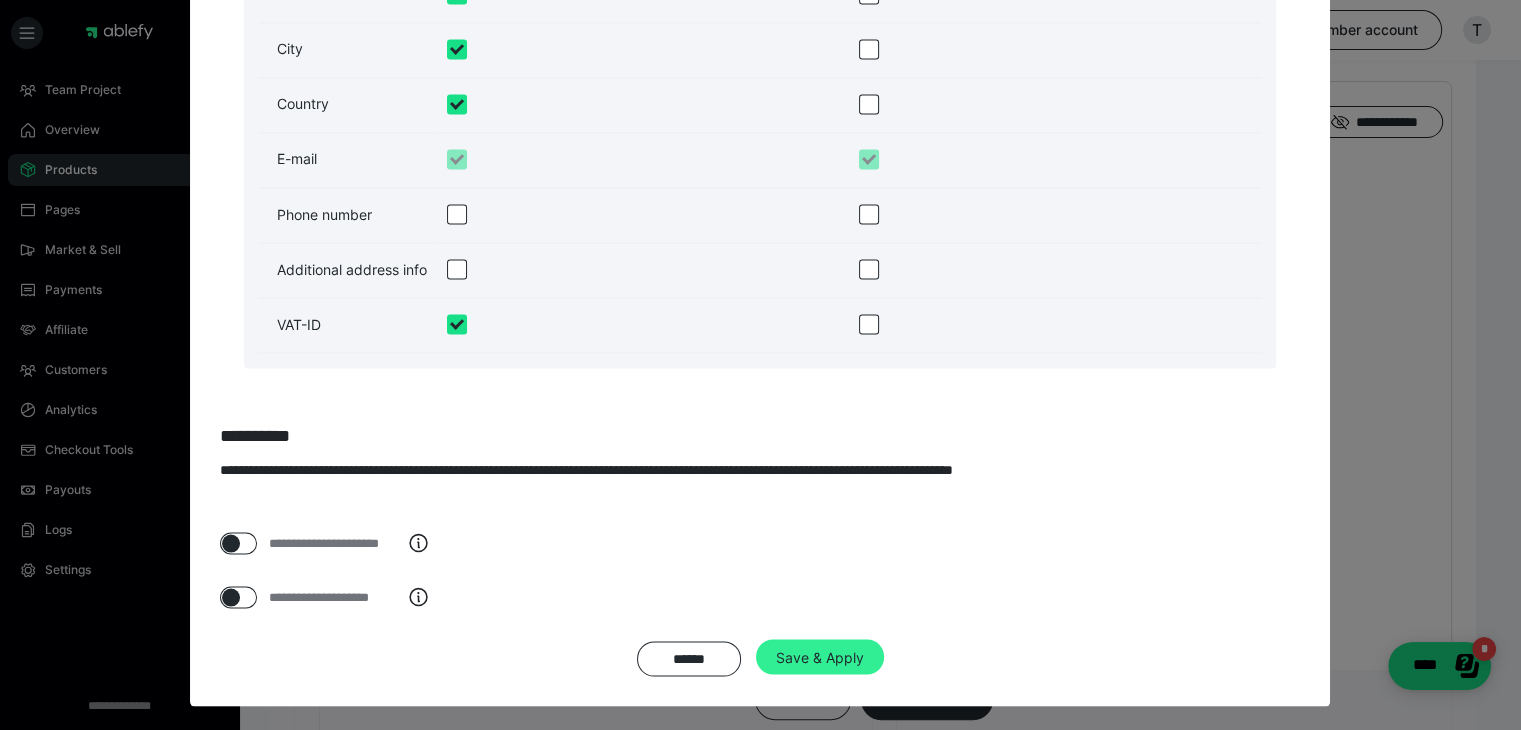 click on "Save & Apply" at bounding box center (820, 657) 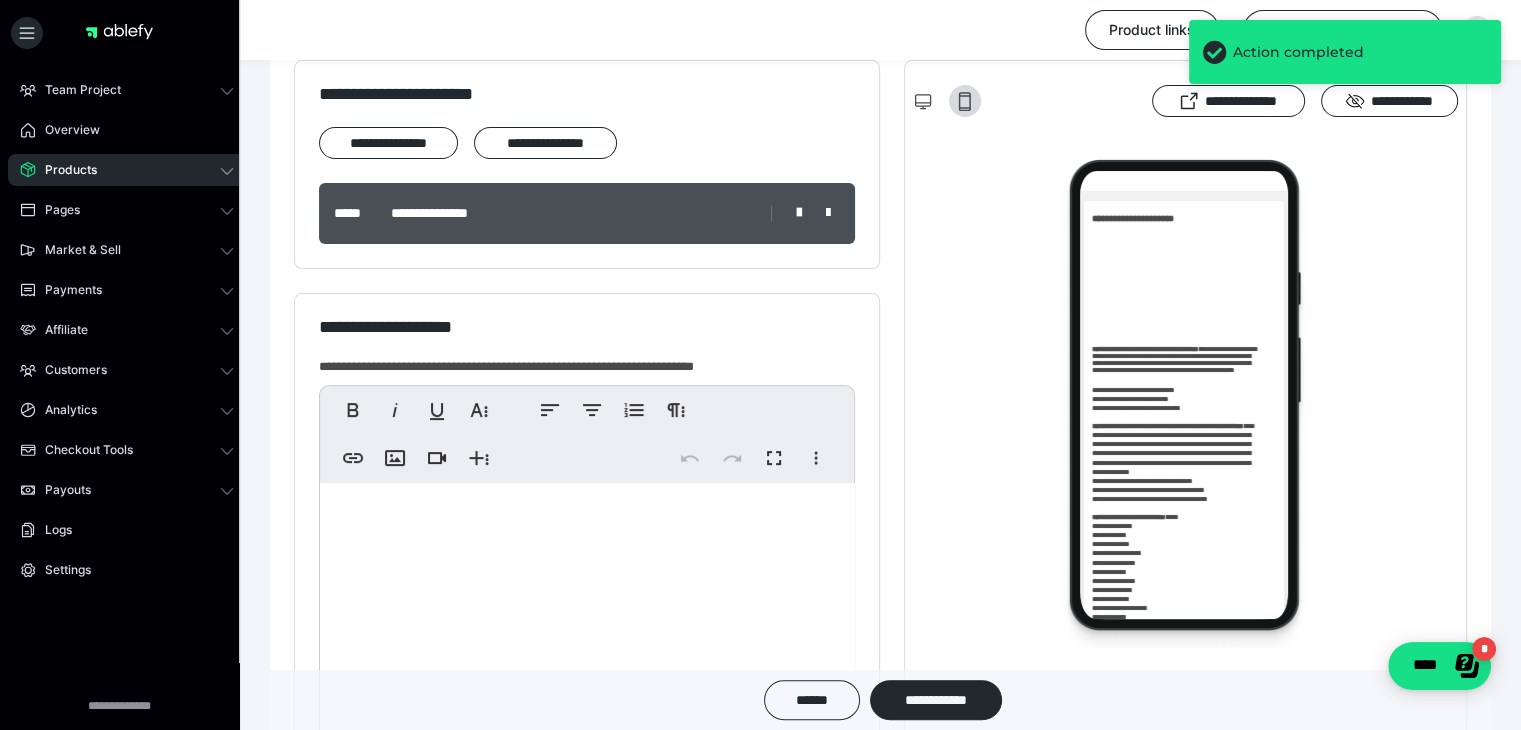 click on "Products" at bounding box center (64, 170) 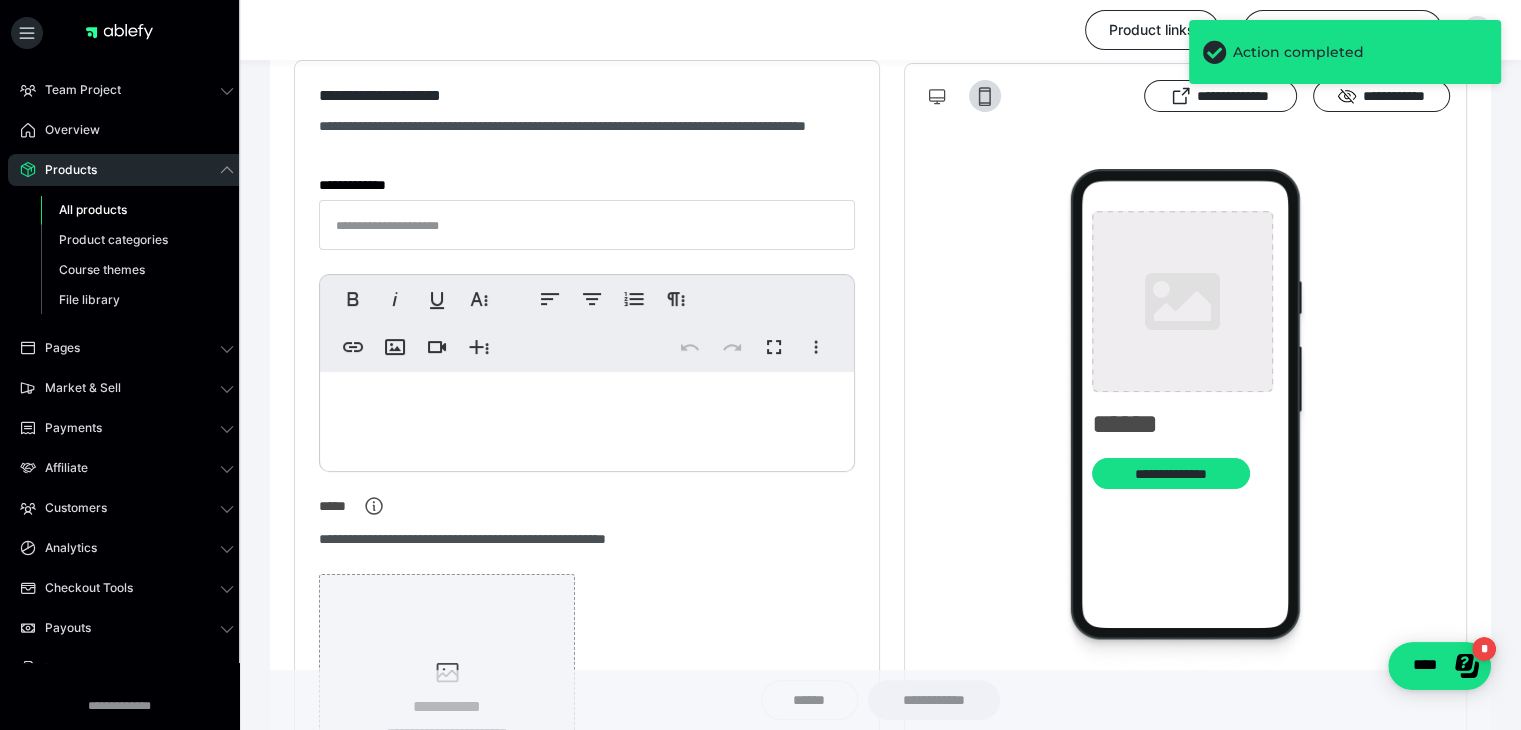 type on "**********" 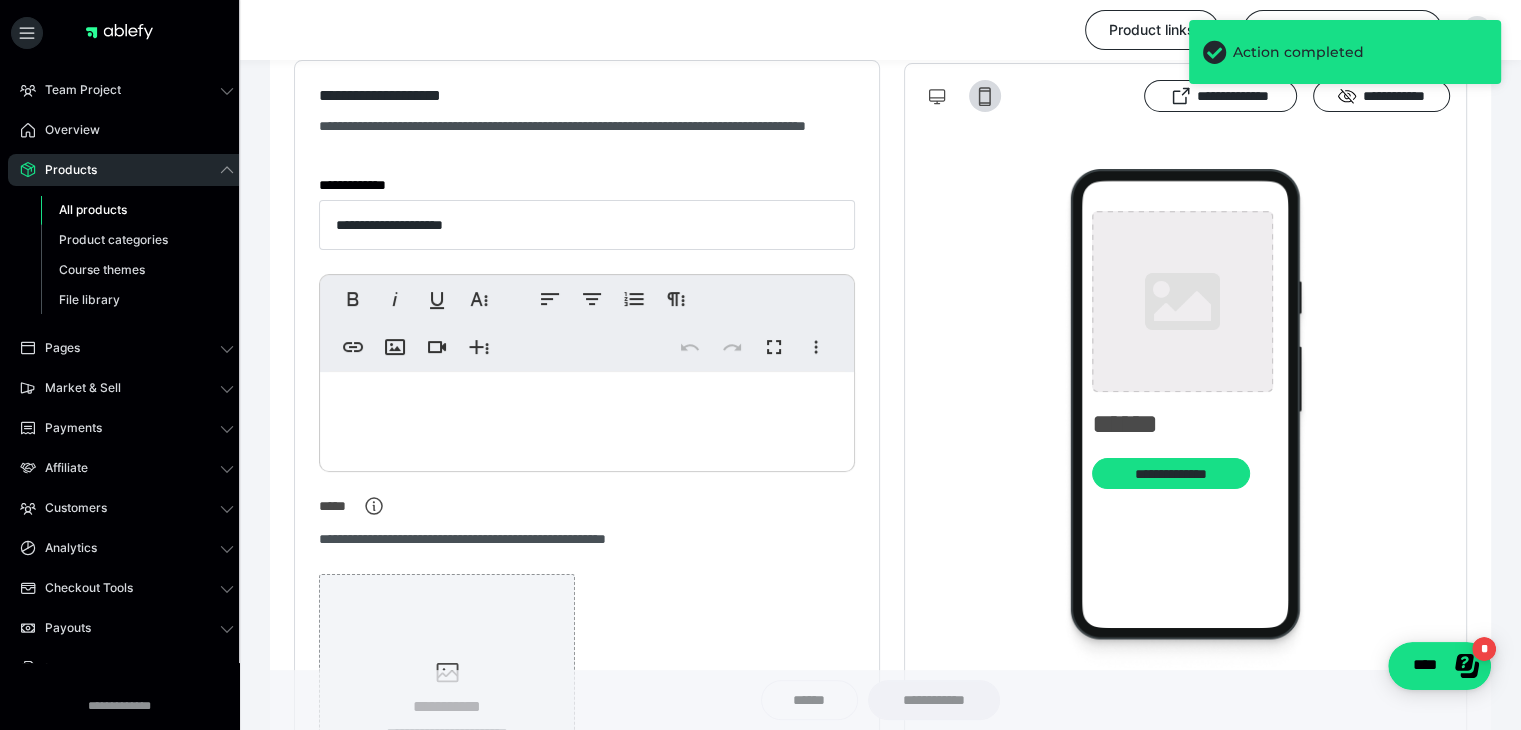 type on "**********" 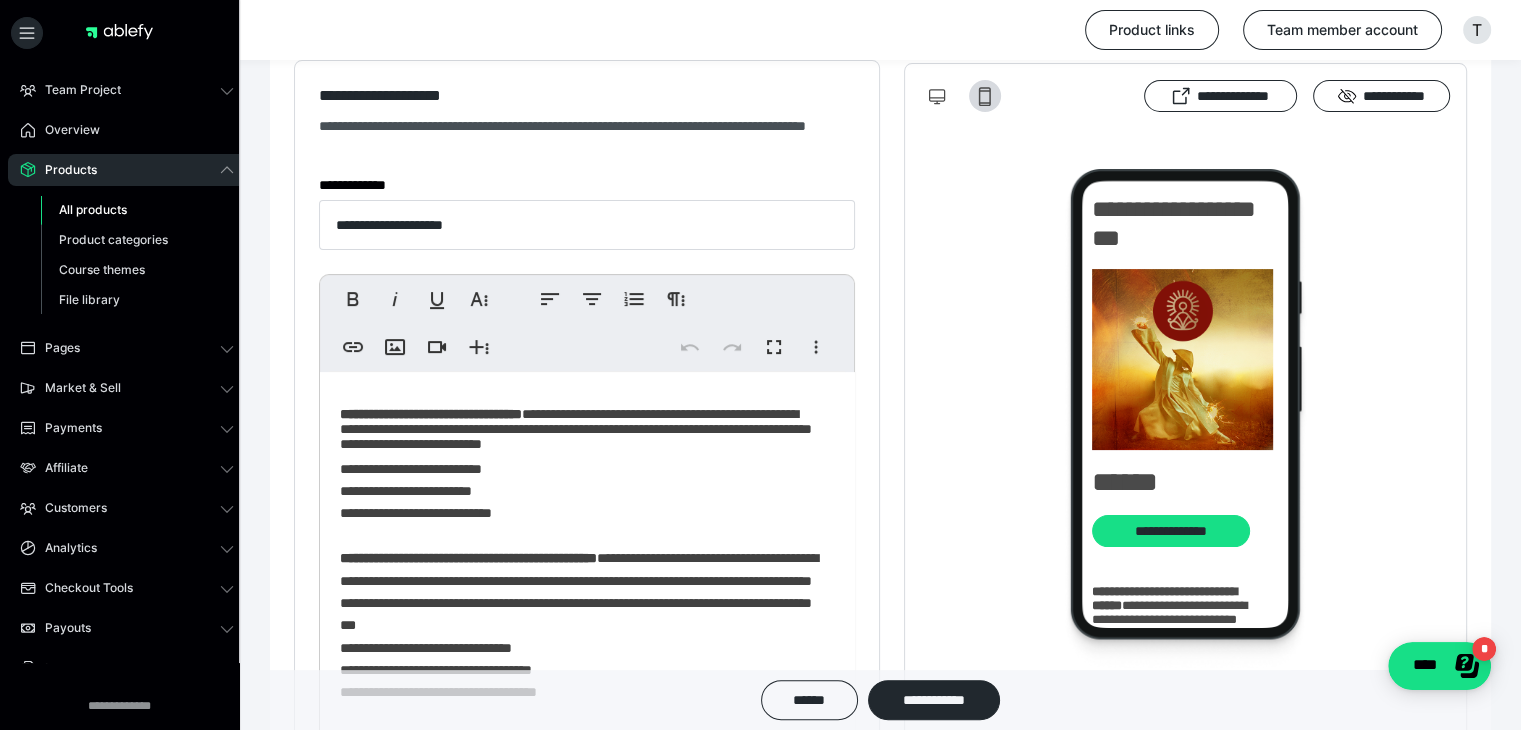 click on "All products" at bounding box center (93, 209) 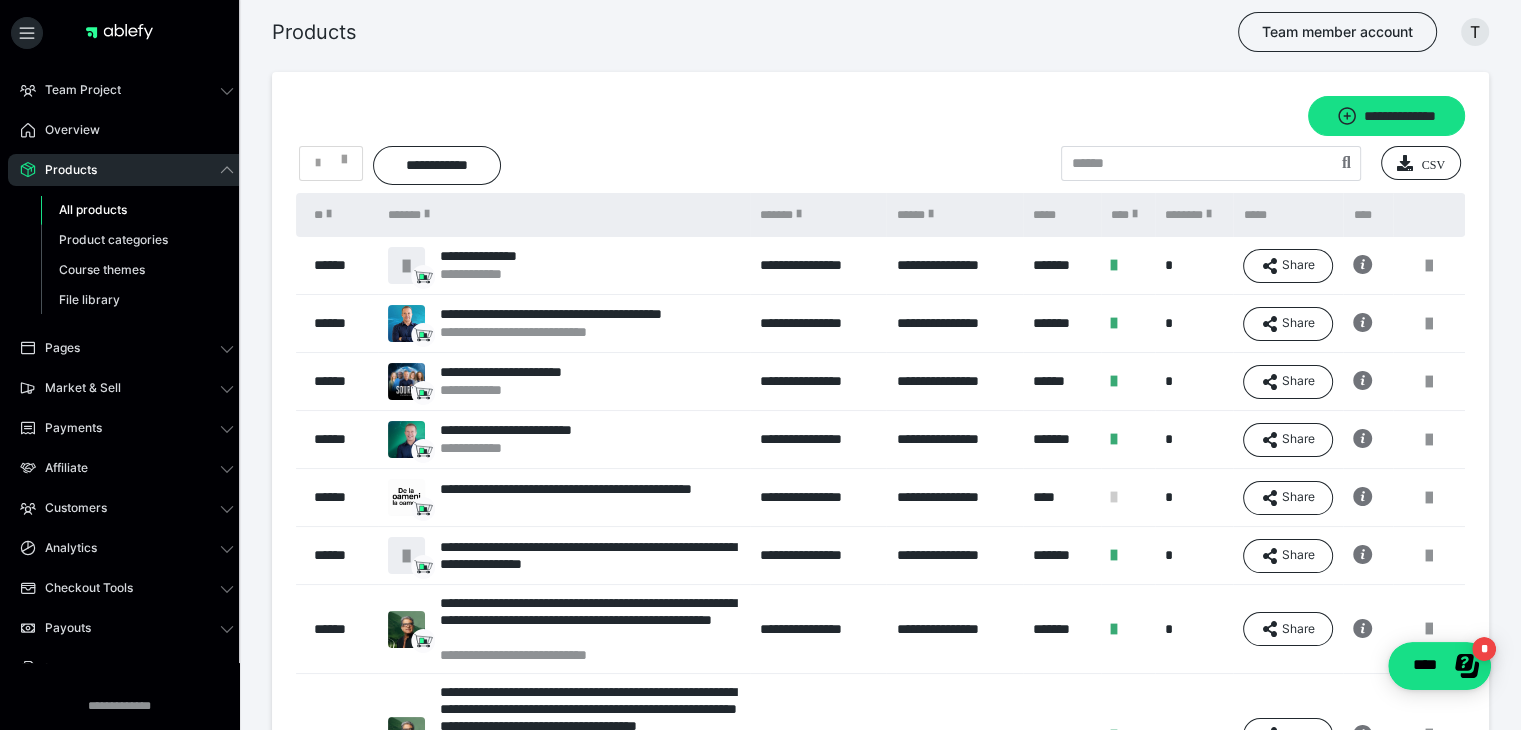 scroll, scrollTop: 0, scrollLeft: 0, axis: both 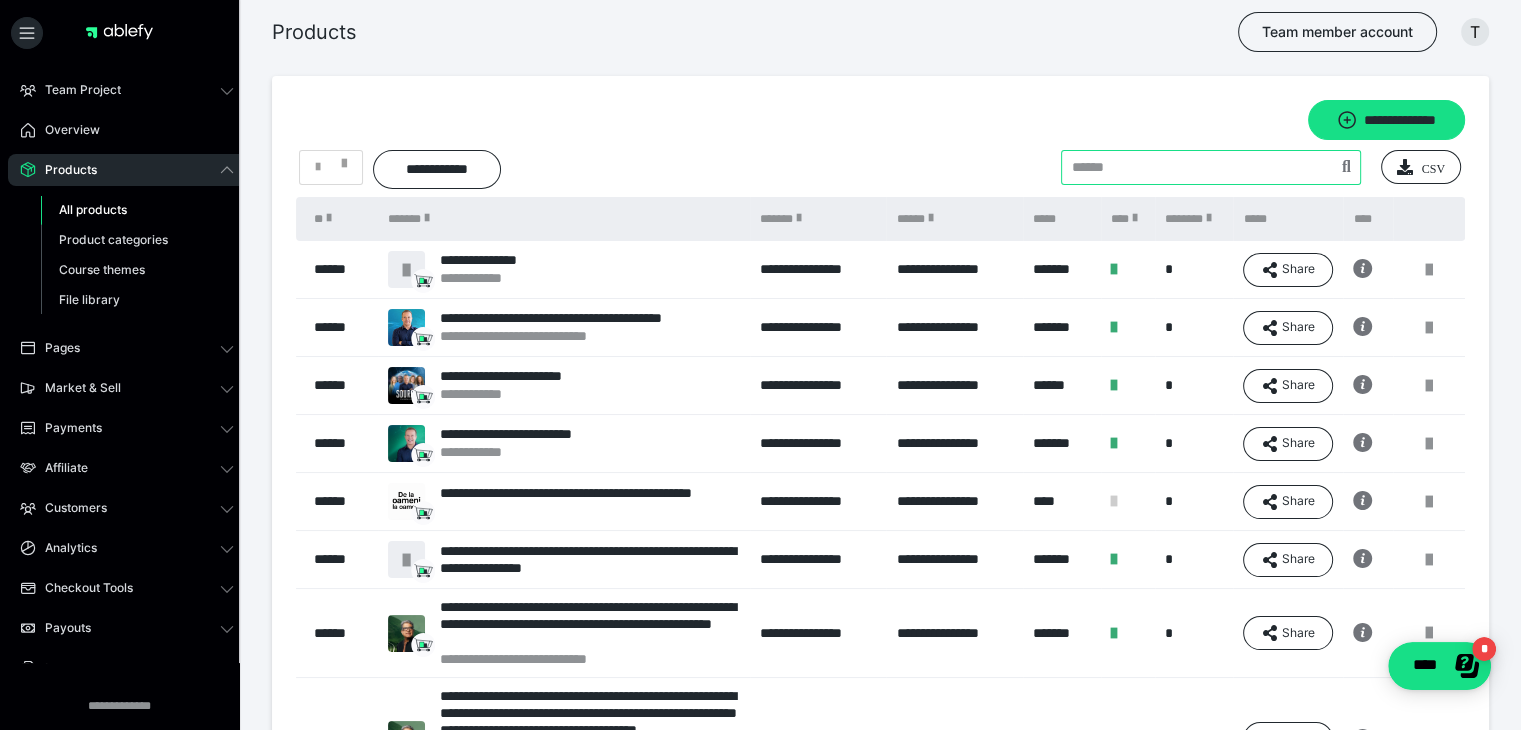 click at bounding box center (1211, 167) 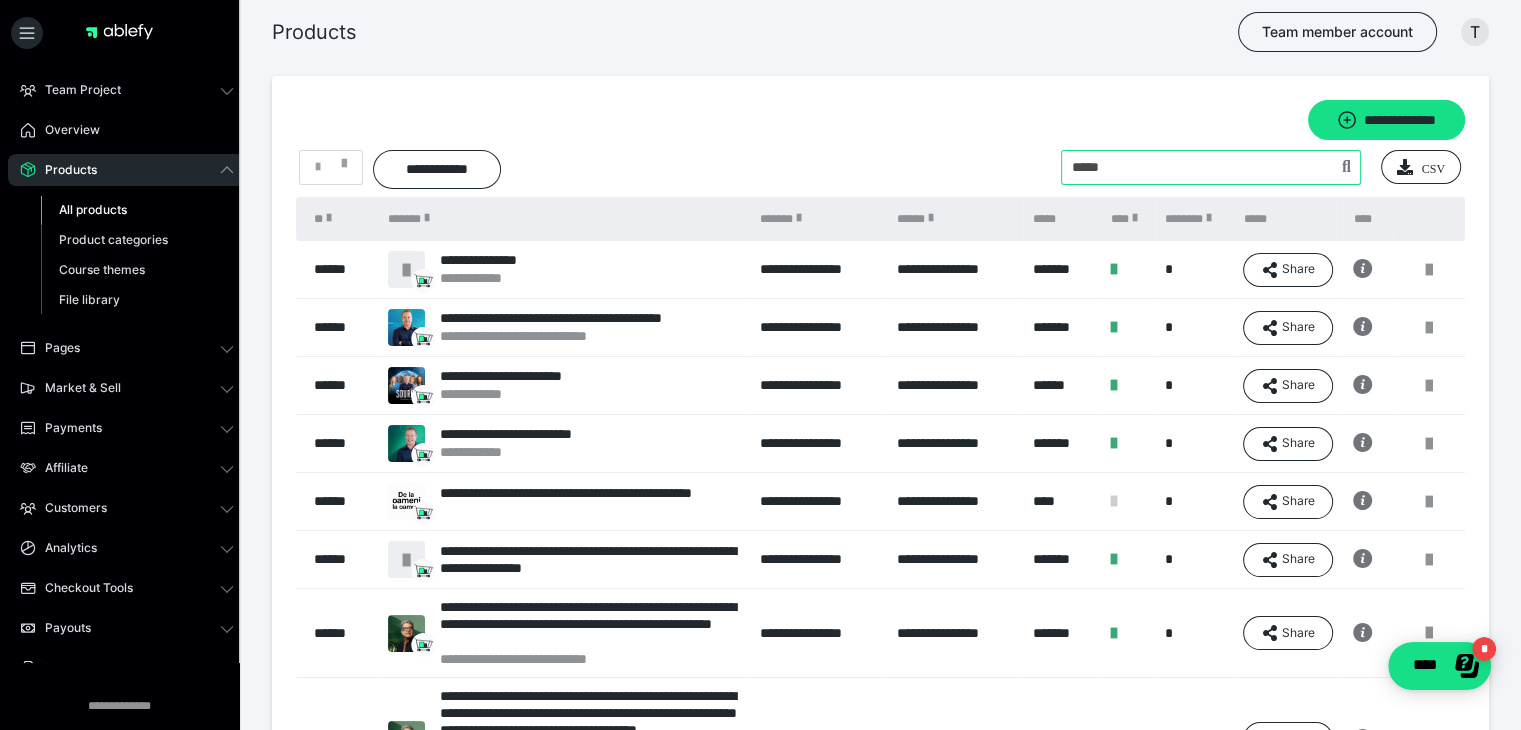 type on "*****" 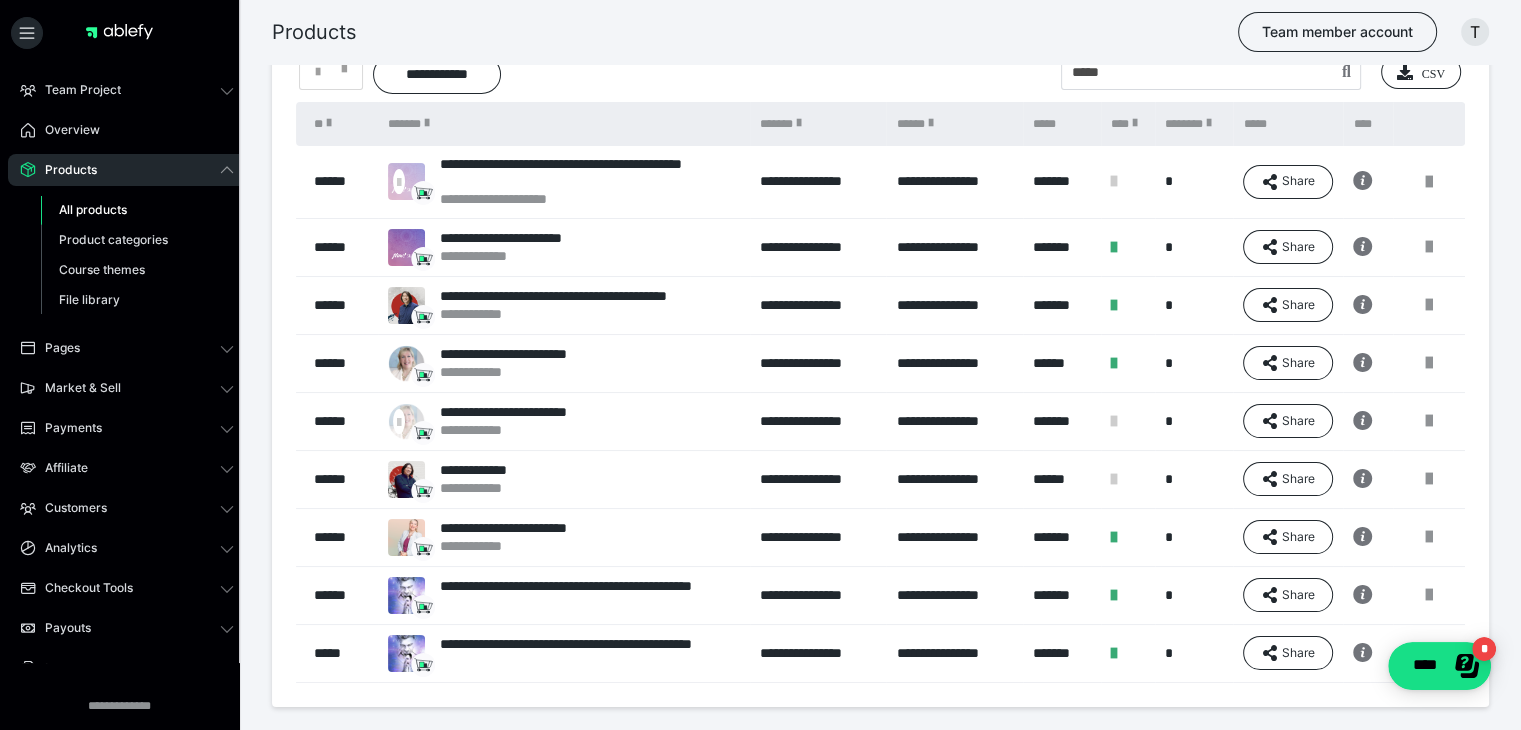scroll, scrollTop: 100, scrollLeft: 0, axis: vertical 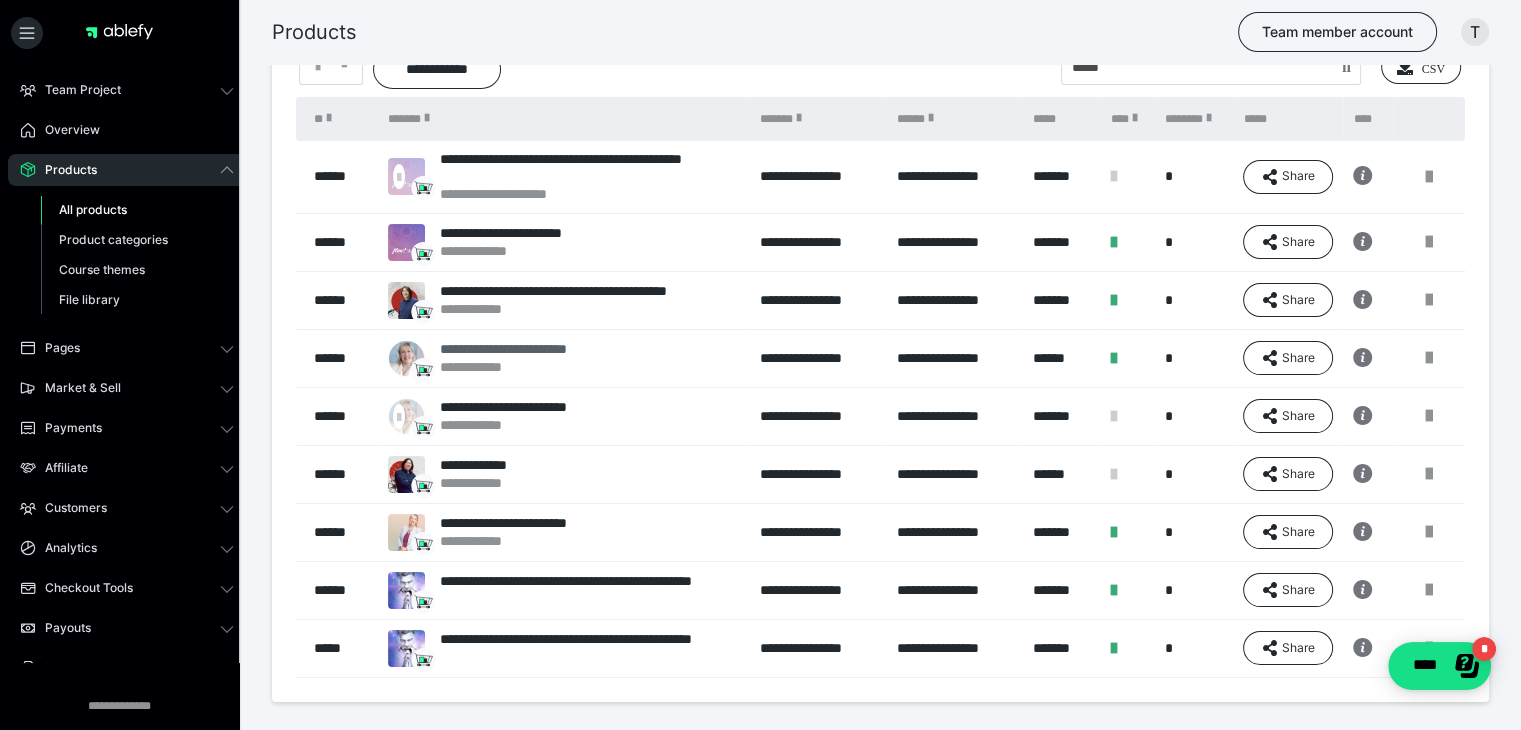 click on "**********" at bounding box center [530, 349] 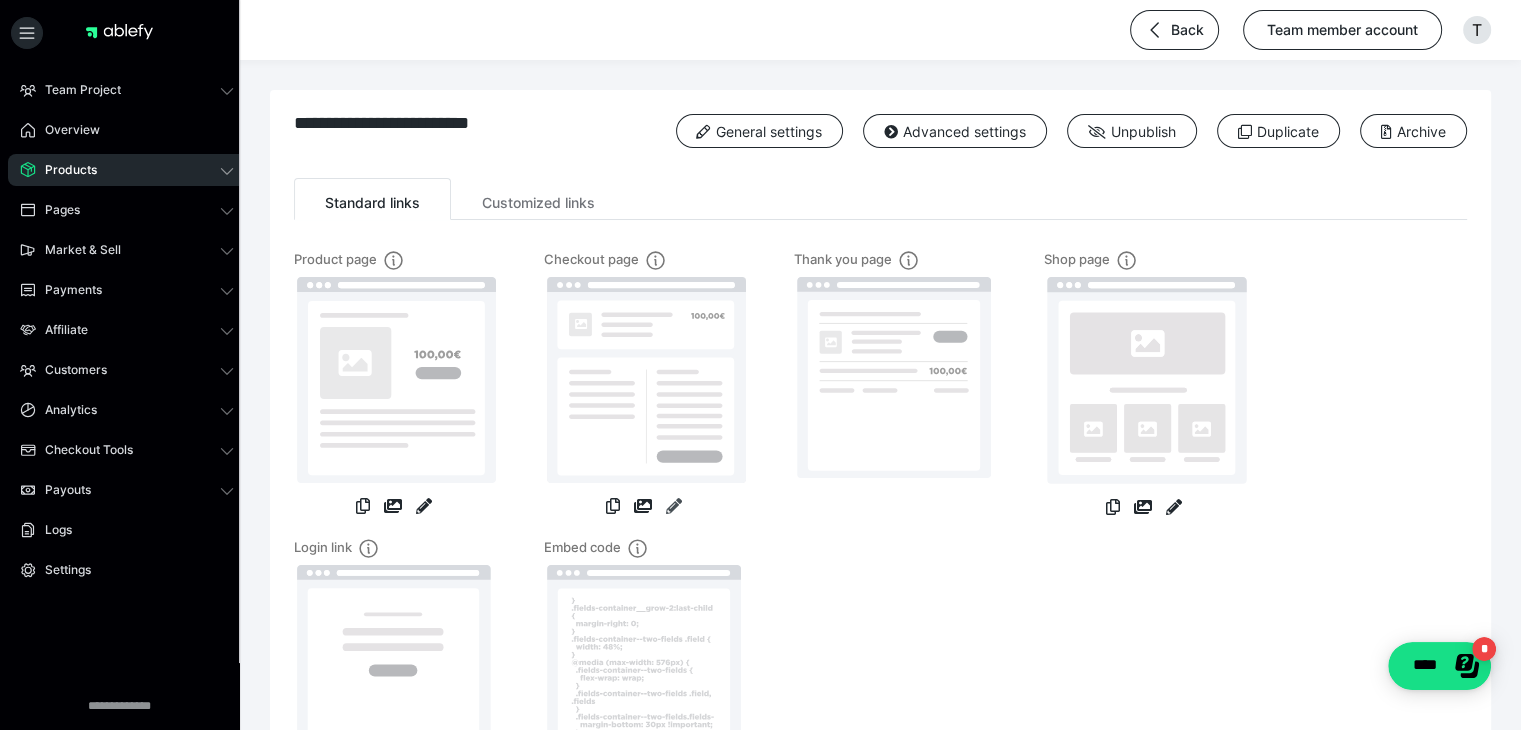 click at bounding box center [674, 506] 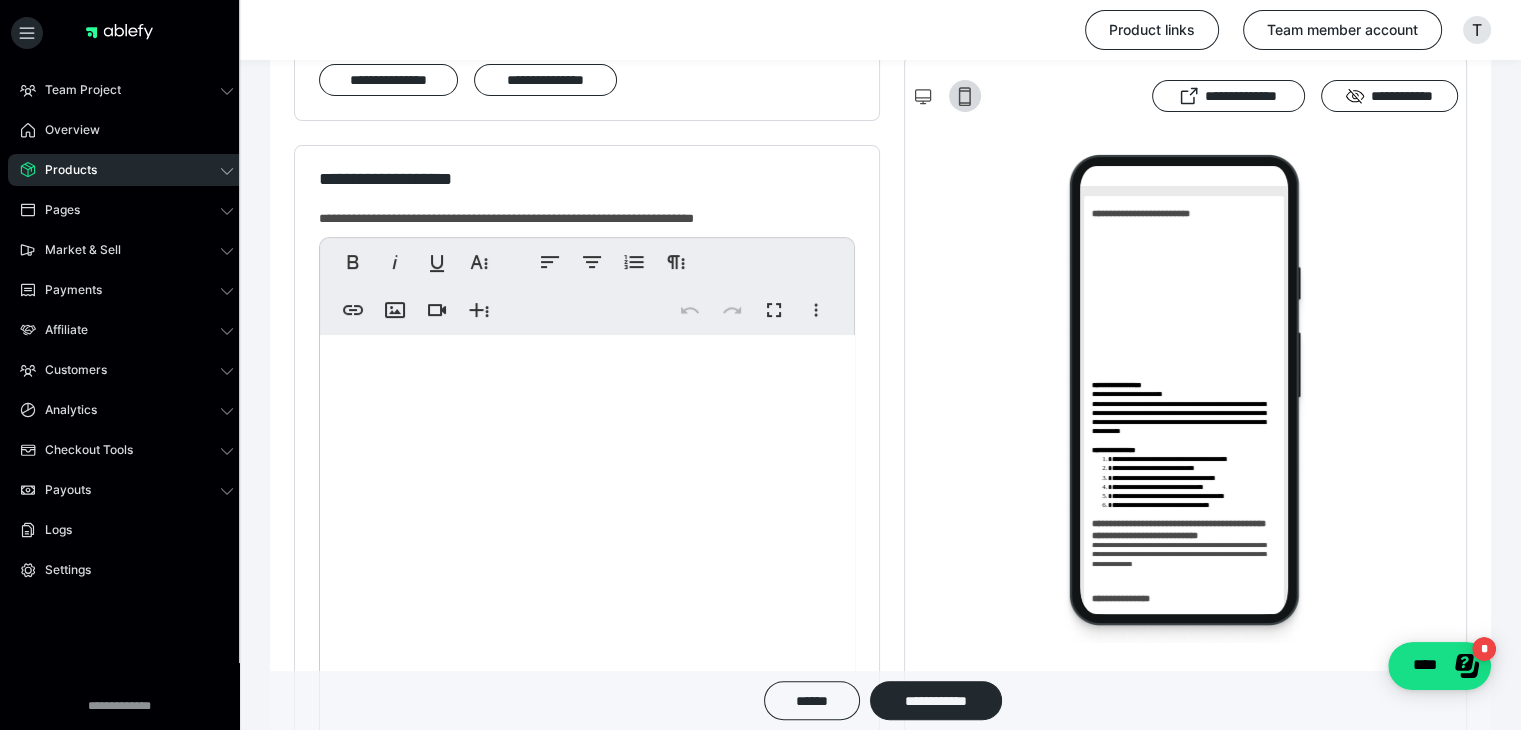 scroll, scrollTop: 0, scrollLeft: 0, axis: both 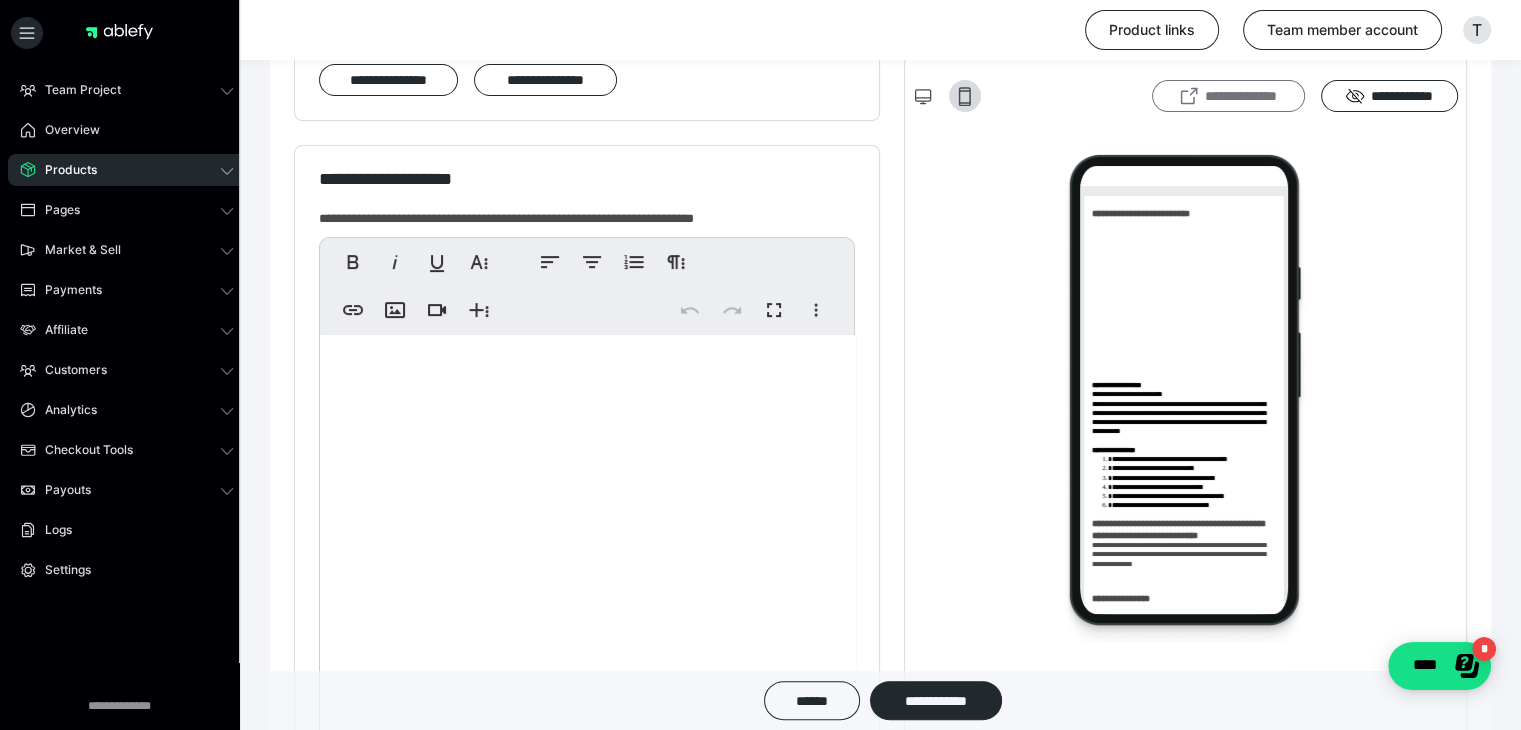 click on "**********" at bounding box center (1228, 96) 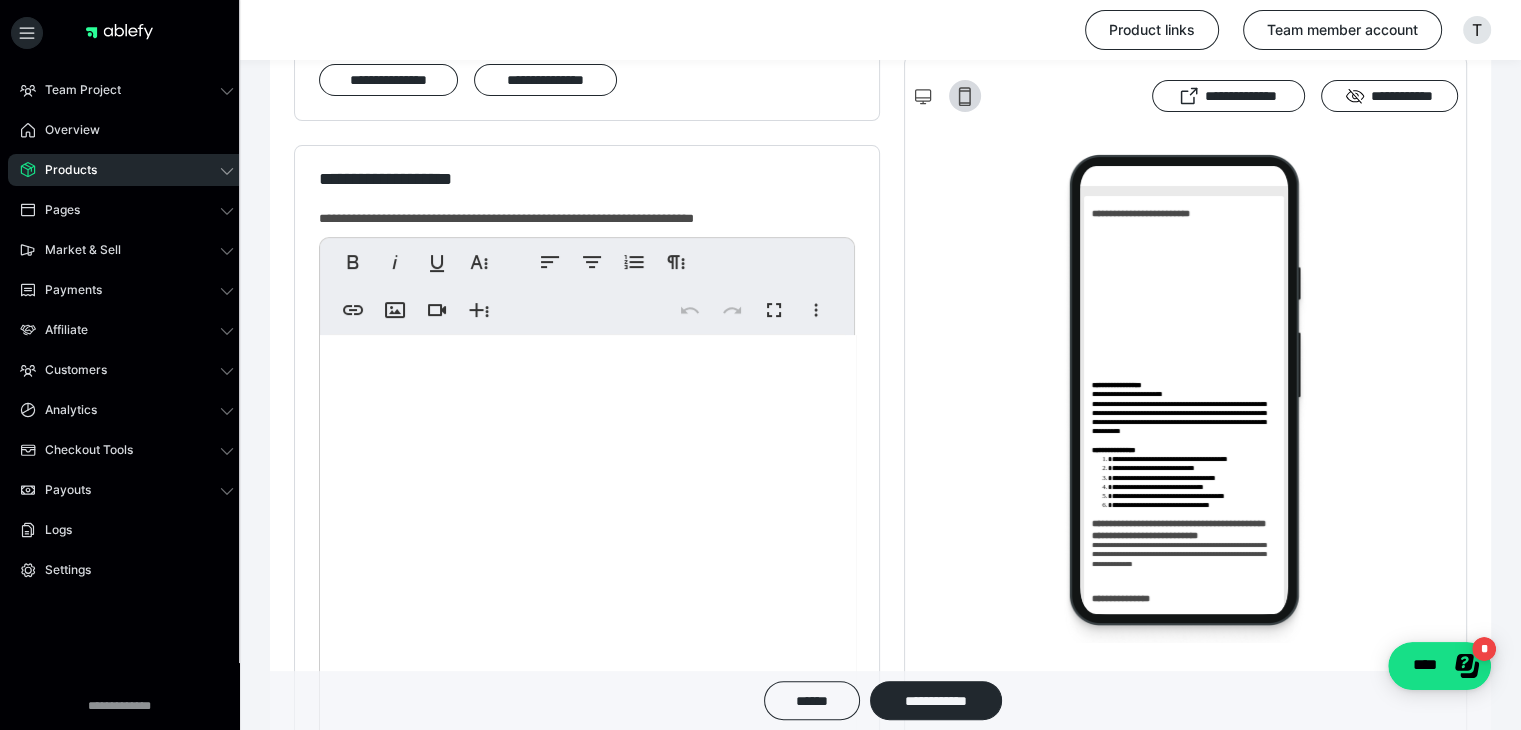 scroll, scrollTop: 0, scrollLeft: 0, axis: both 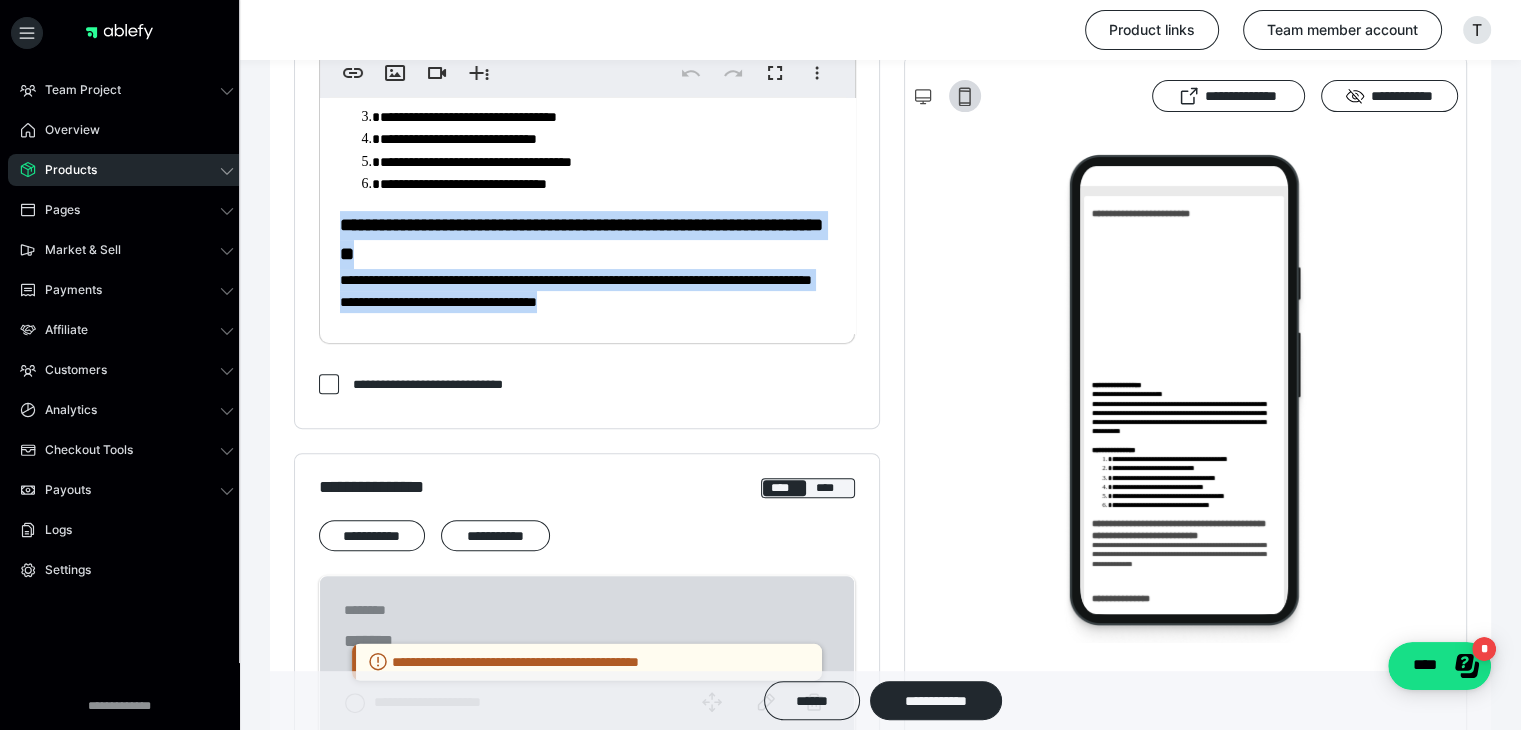 drag, startPoint x: 656, startPoint y: 301, endPoint x: 338, endPoint y: 231, distance: 325.61328 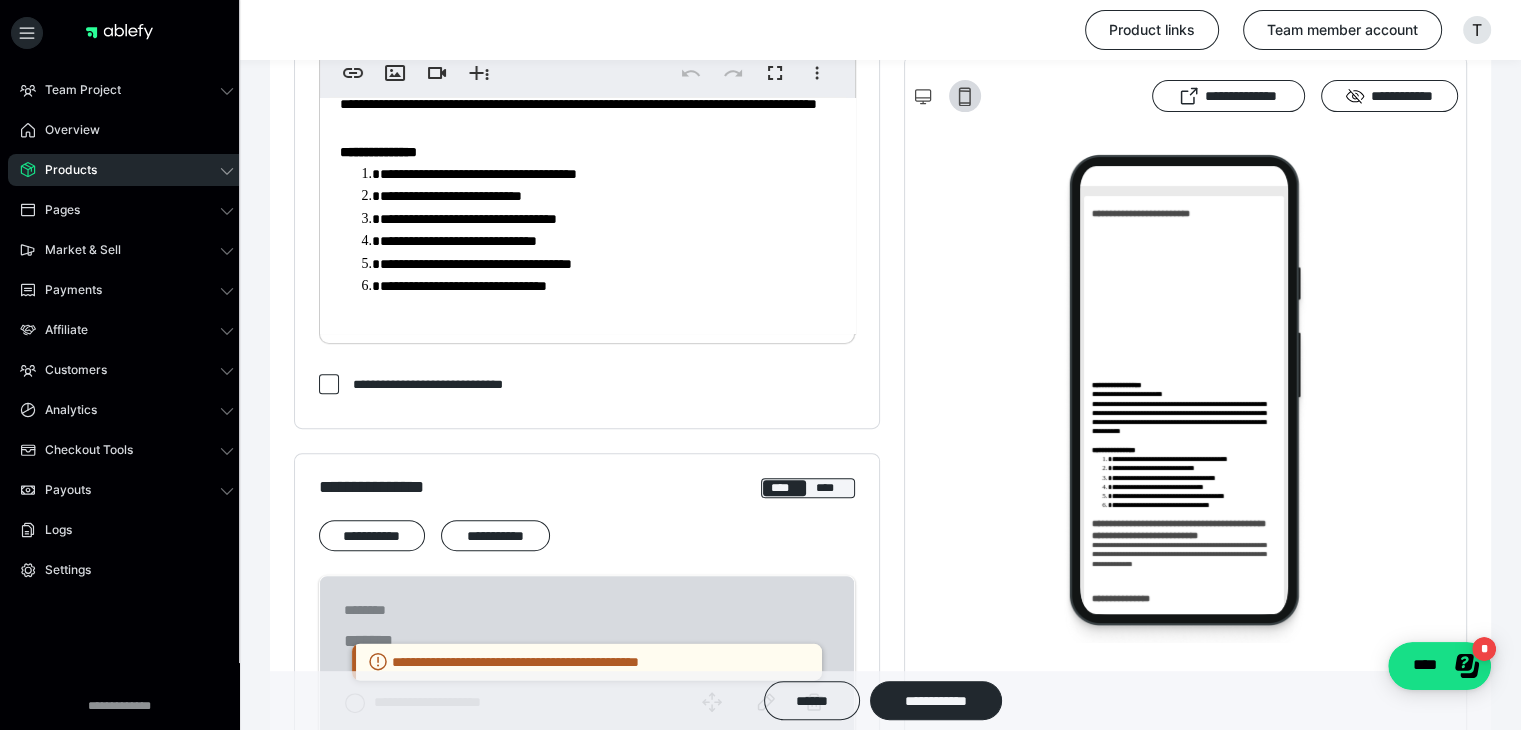 scroll, scrollTop: 802, scrollLeft: 0, axis: vertical 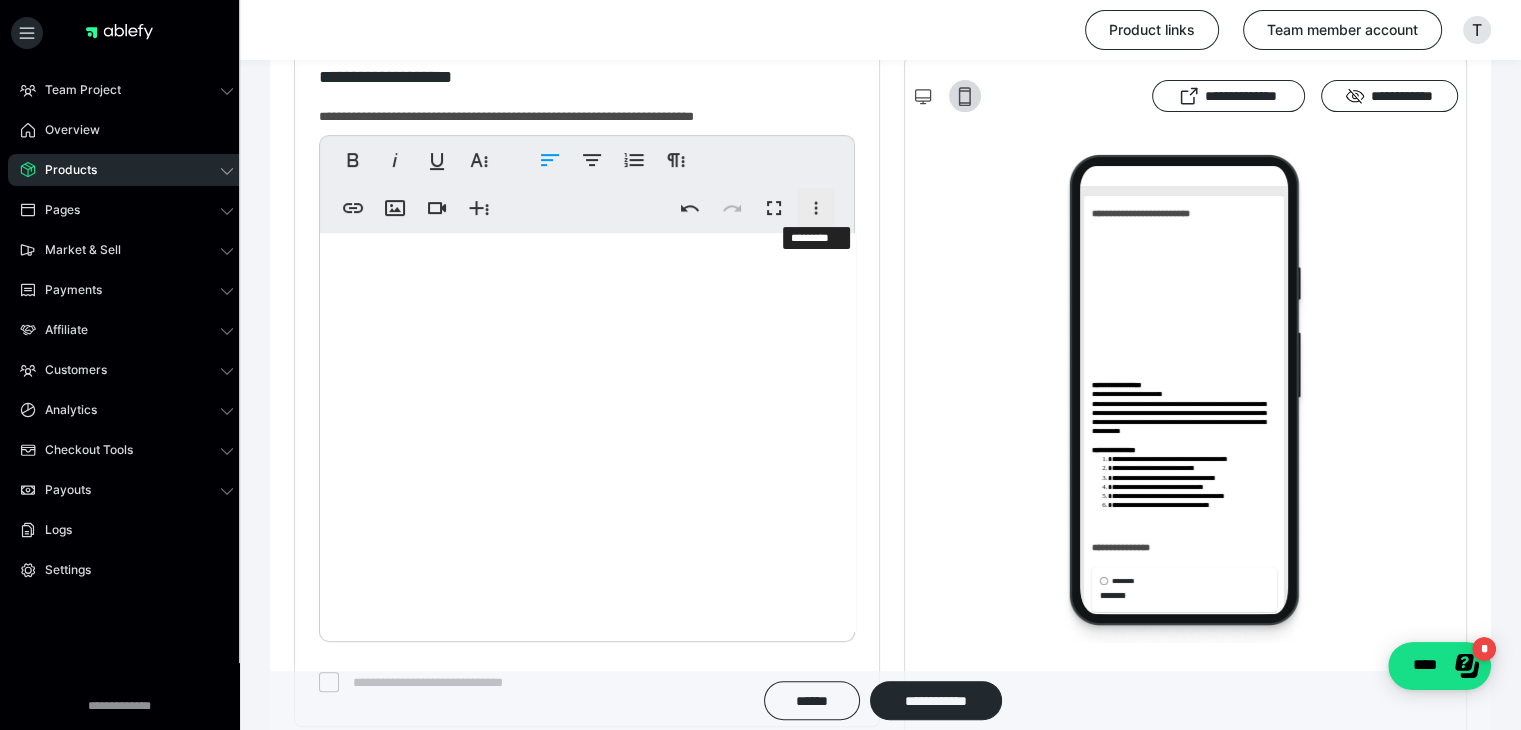 click 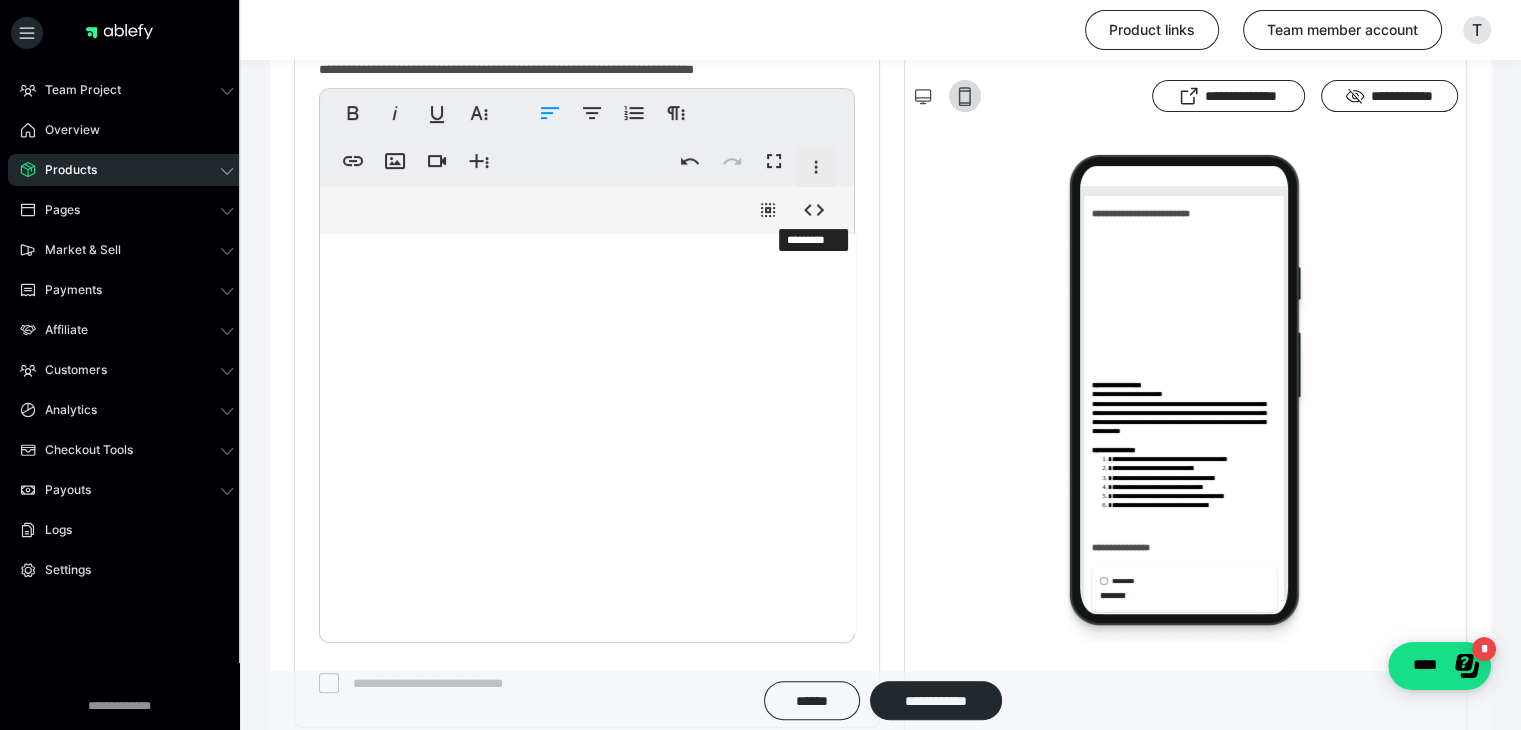 scroll, scrollTop: 450, scrollLeft: 0, axis: vertical 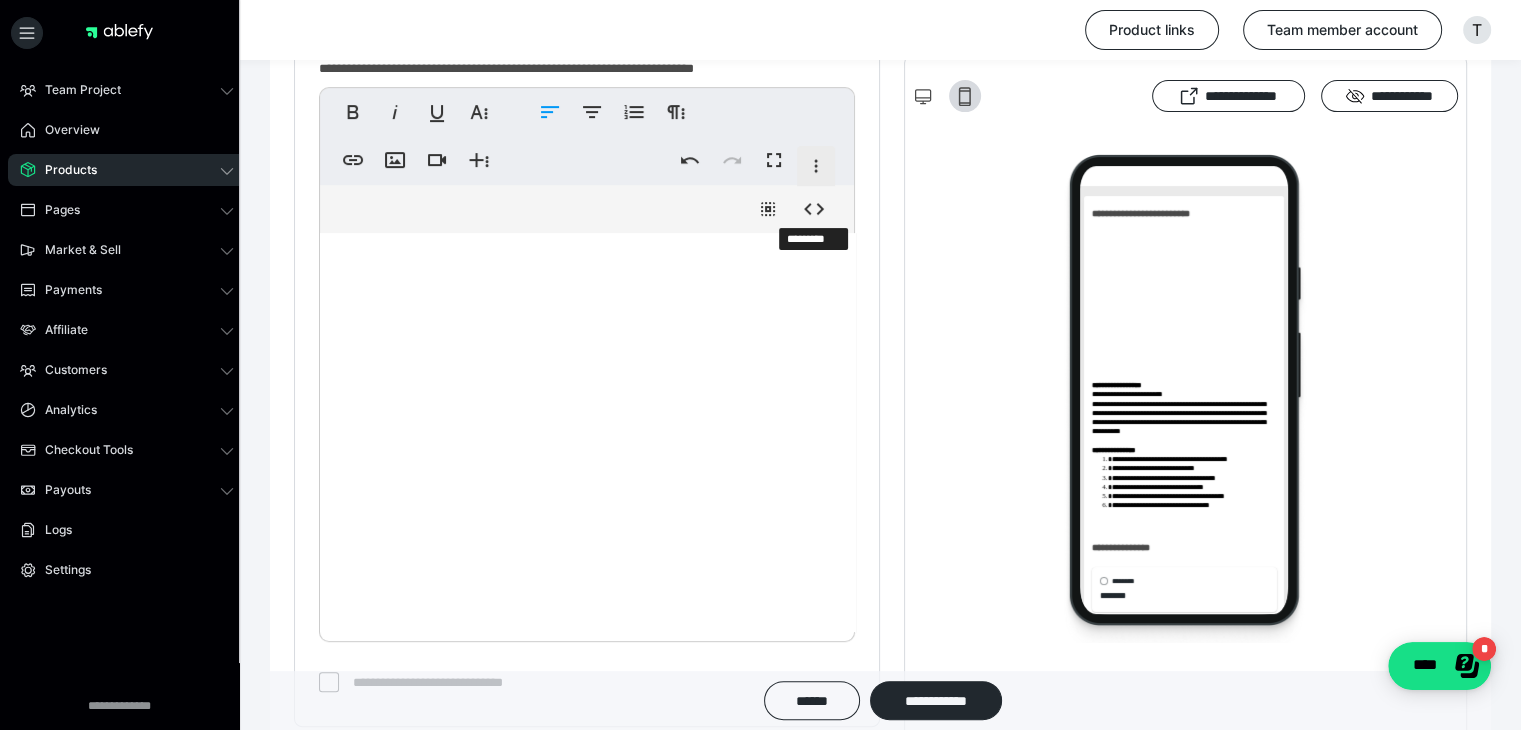 click 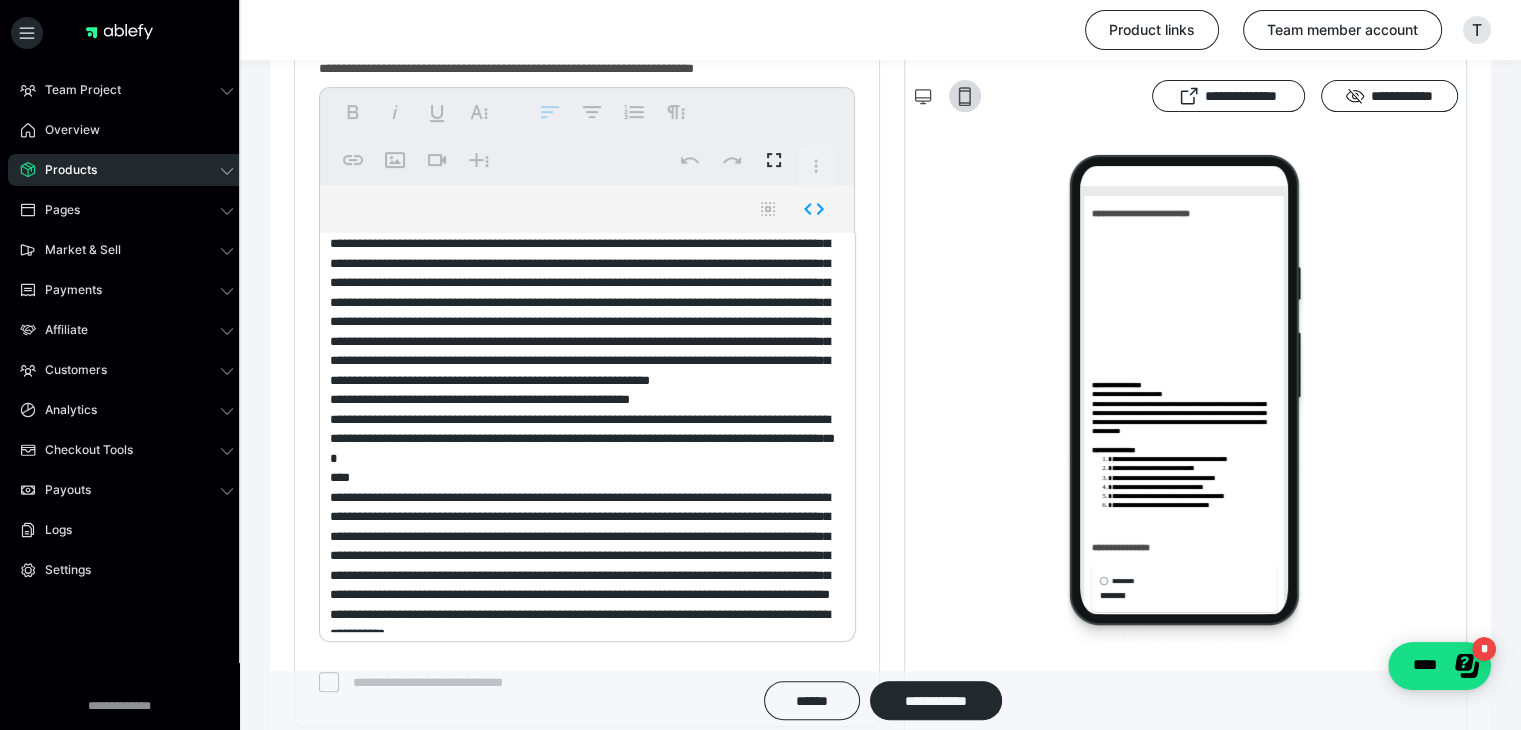 scroll, scrollTop: 0, scrollLeft: 0, axis: both 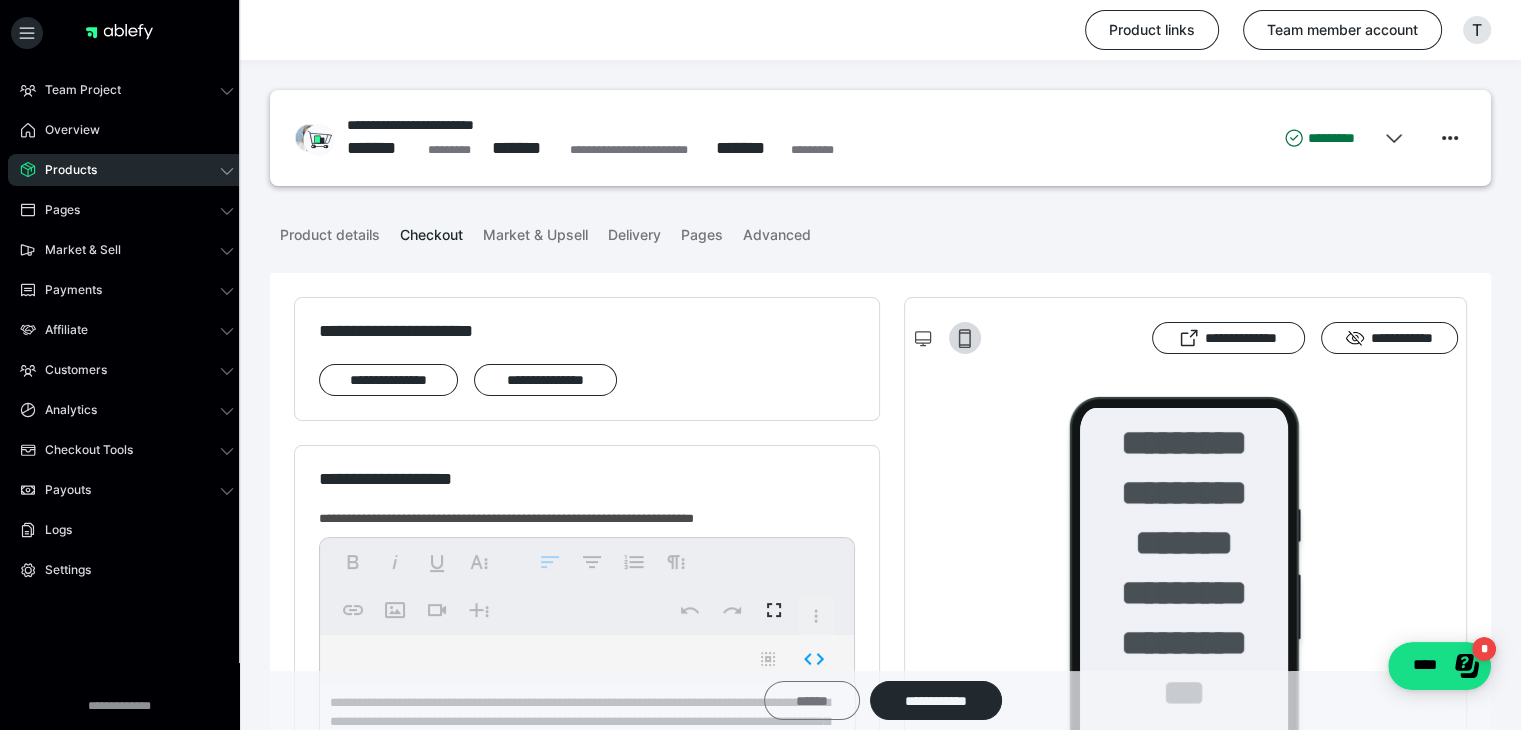 type on "**********" 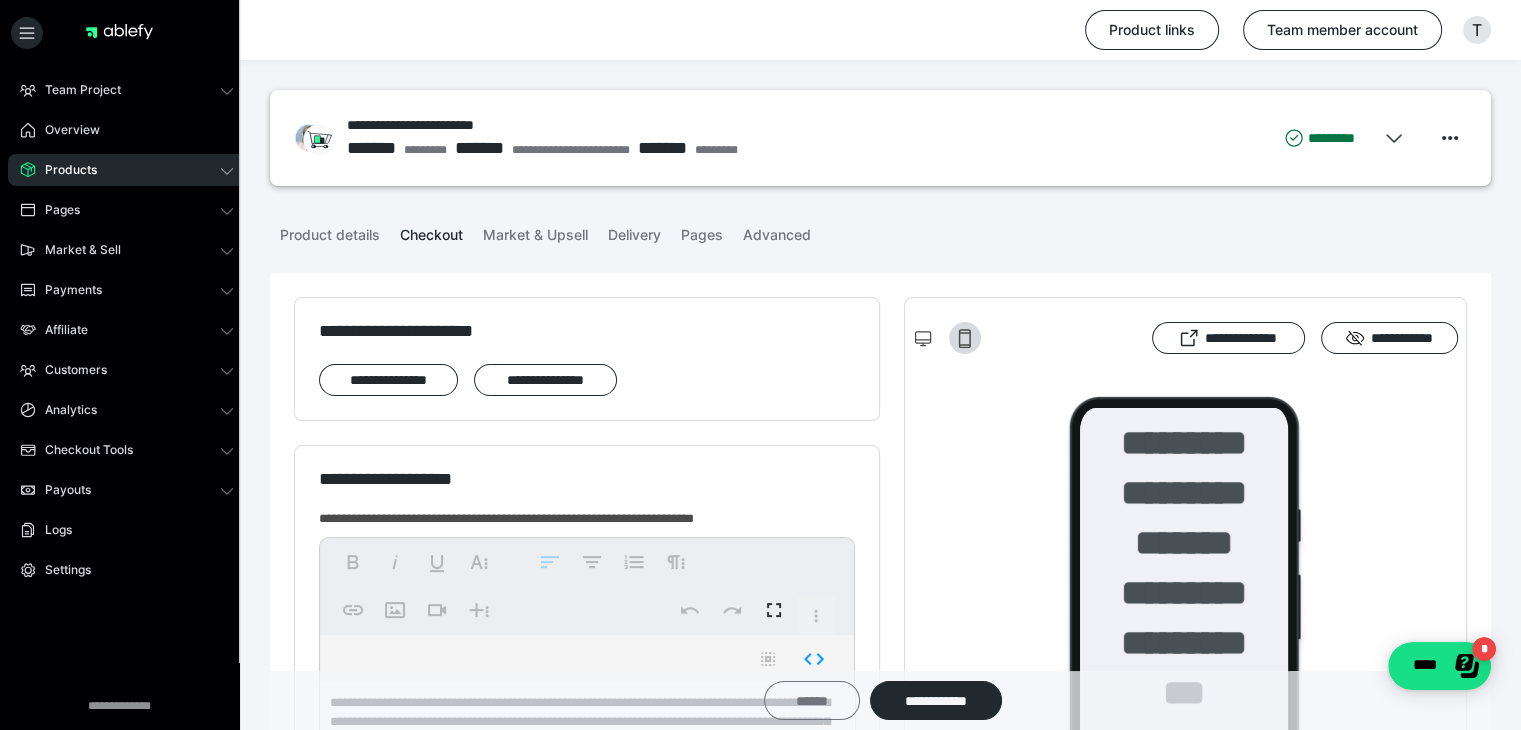 click on "******" at bounding box center (812, 700) 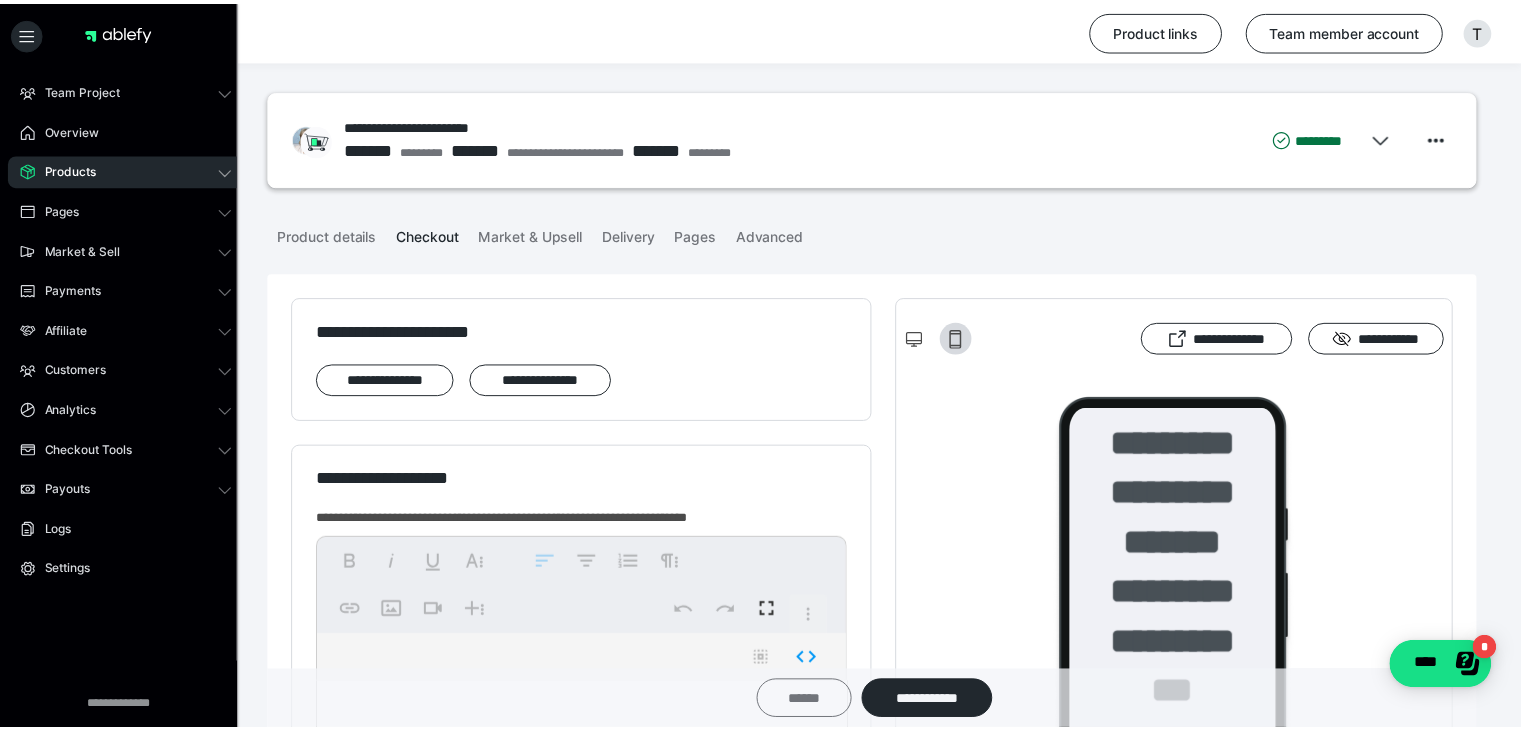 scroll, scrollTop: 0, scrollLeft: 0, axis: both 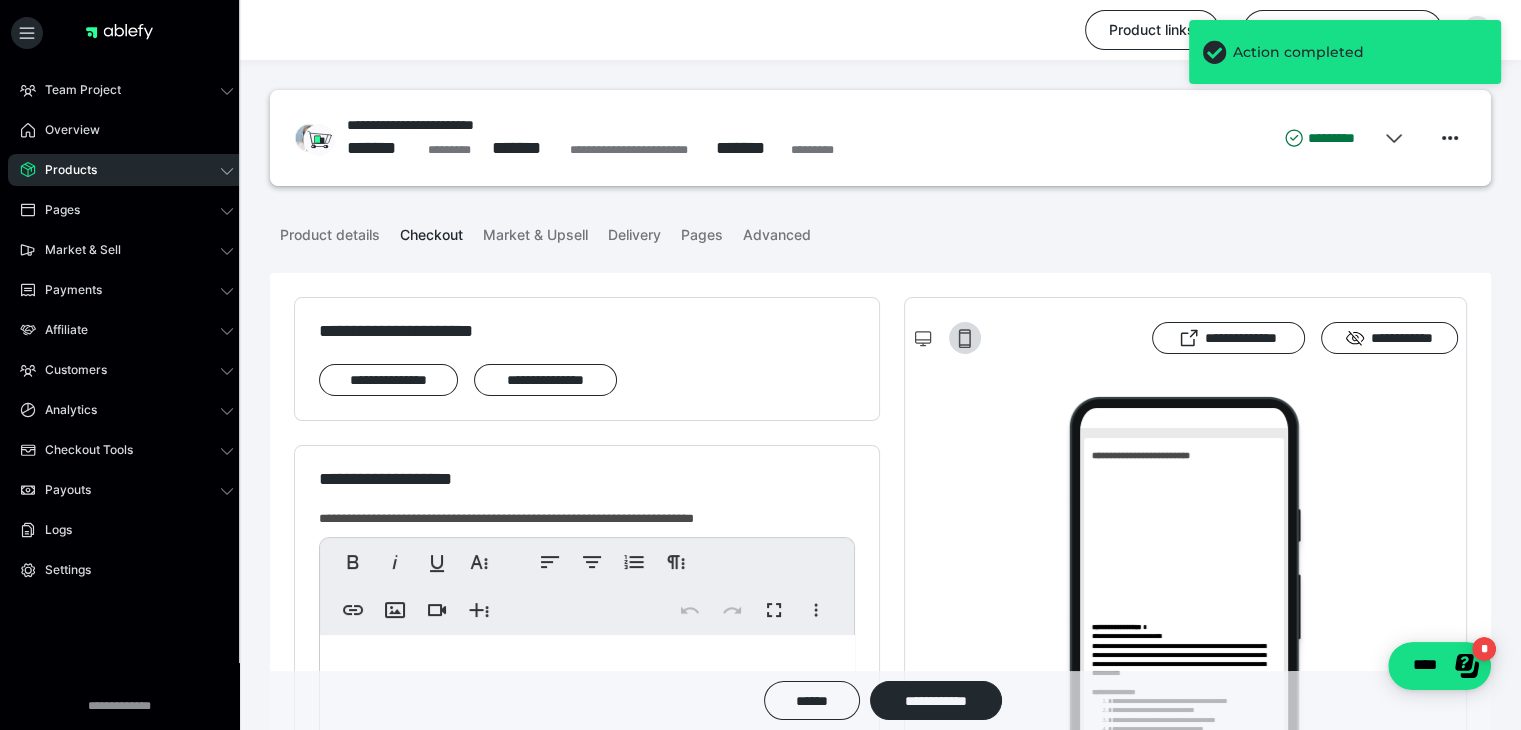 click on "Products" at bounding box center (127, 170) 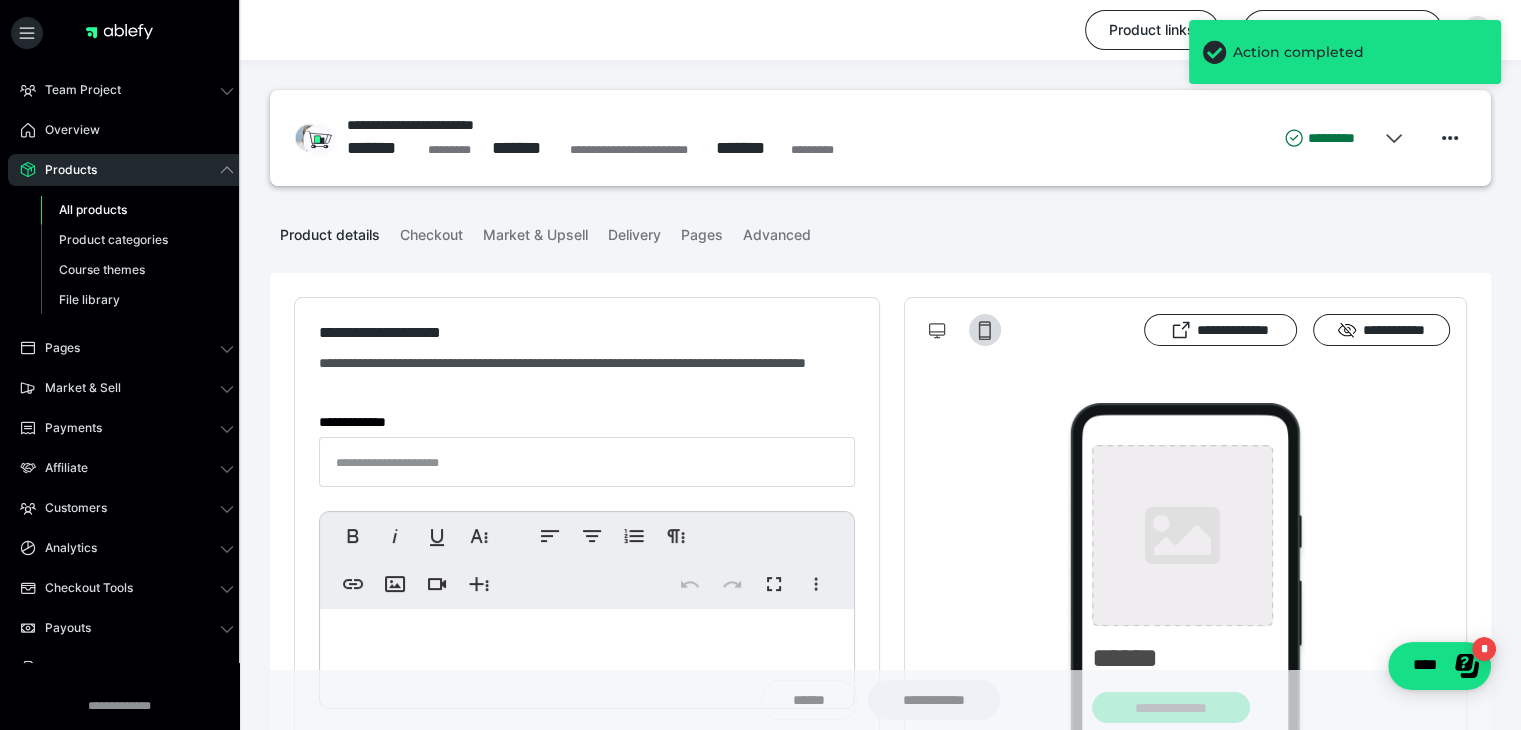 type on "**********" 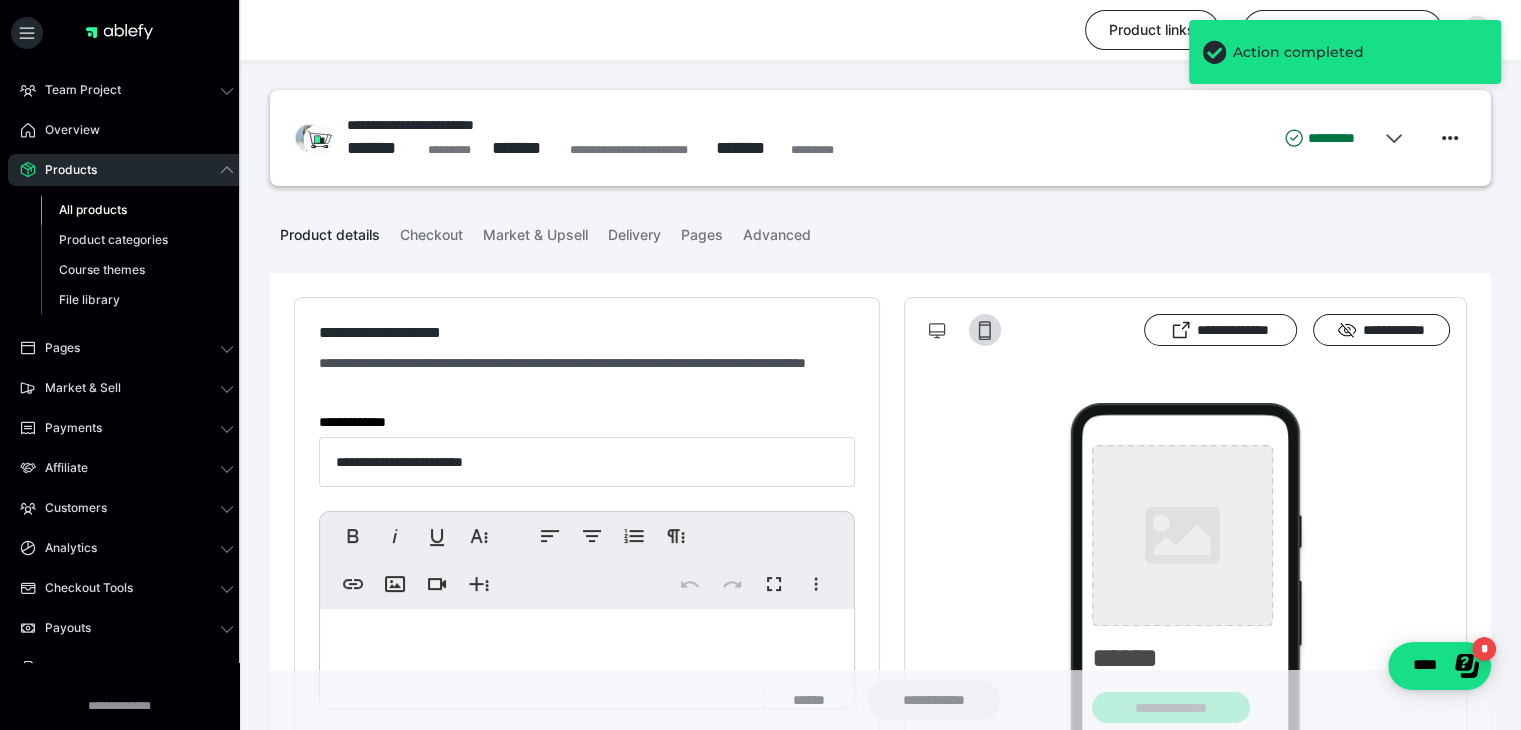 type on "**********" 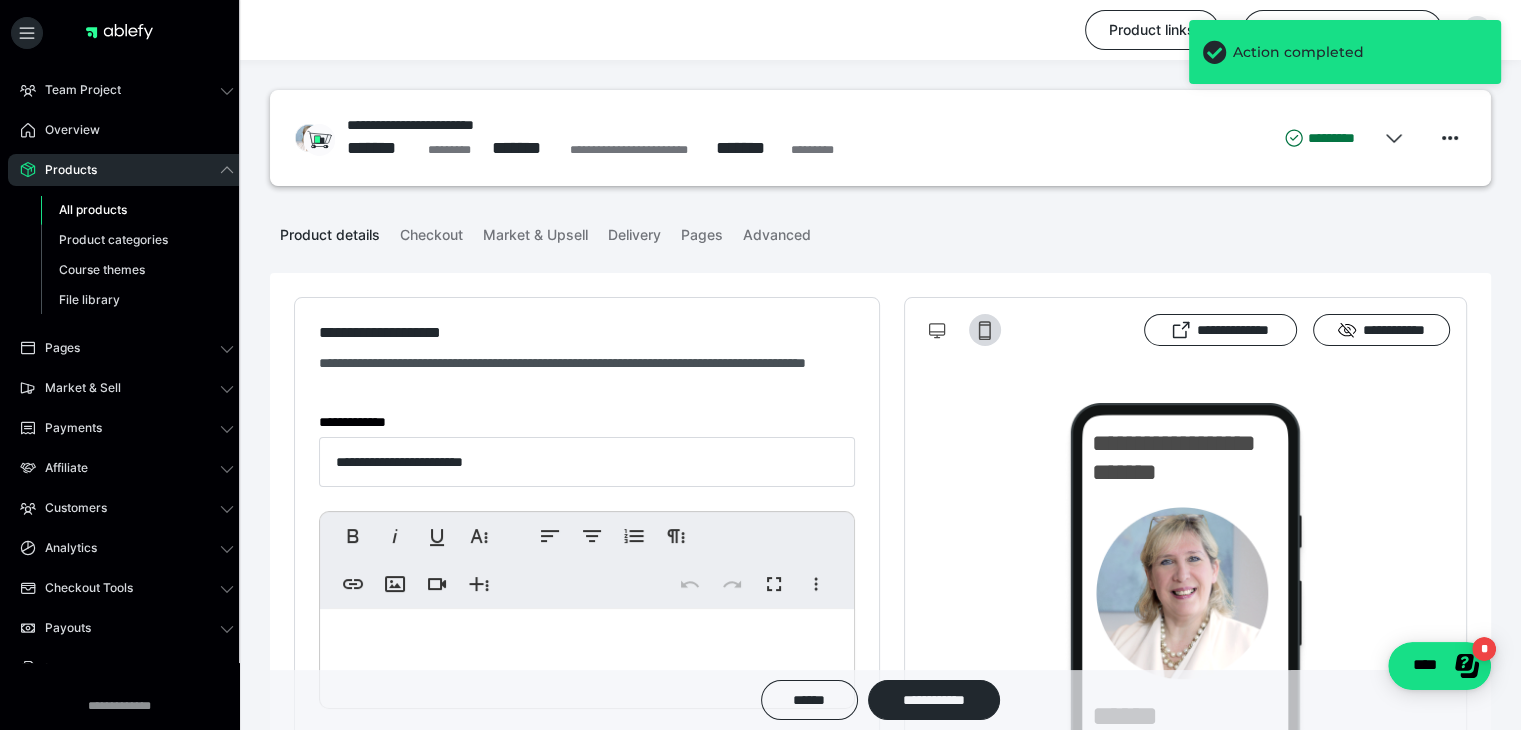 click on "All products" at bounding box center [93, 209] 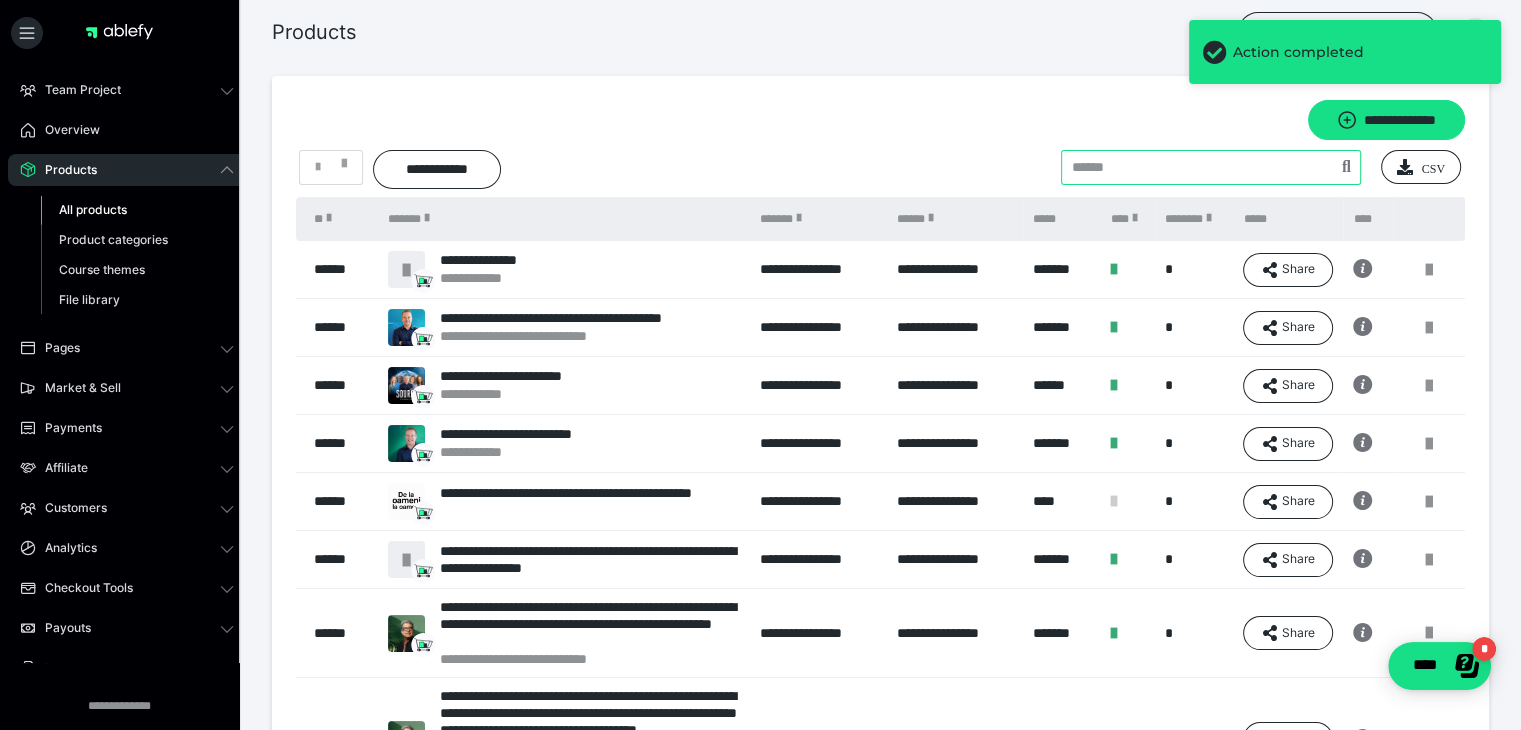 click at bounding box center [1211, 167] 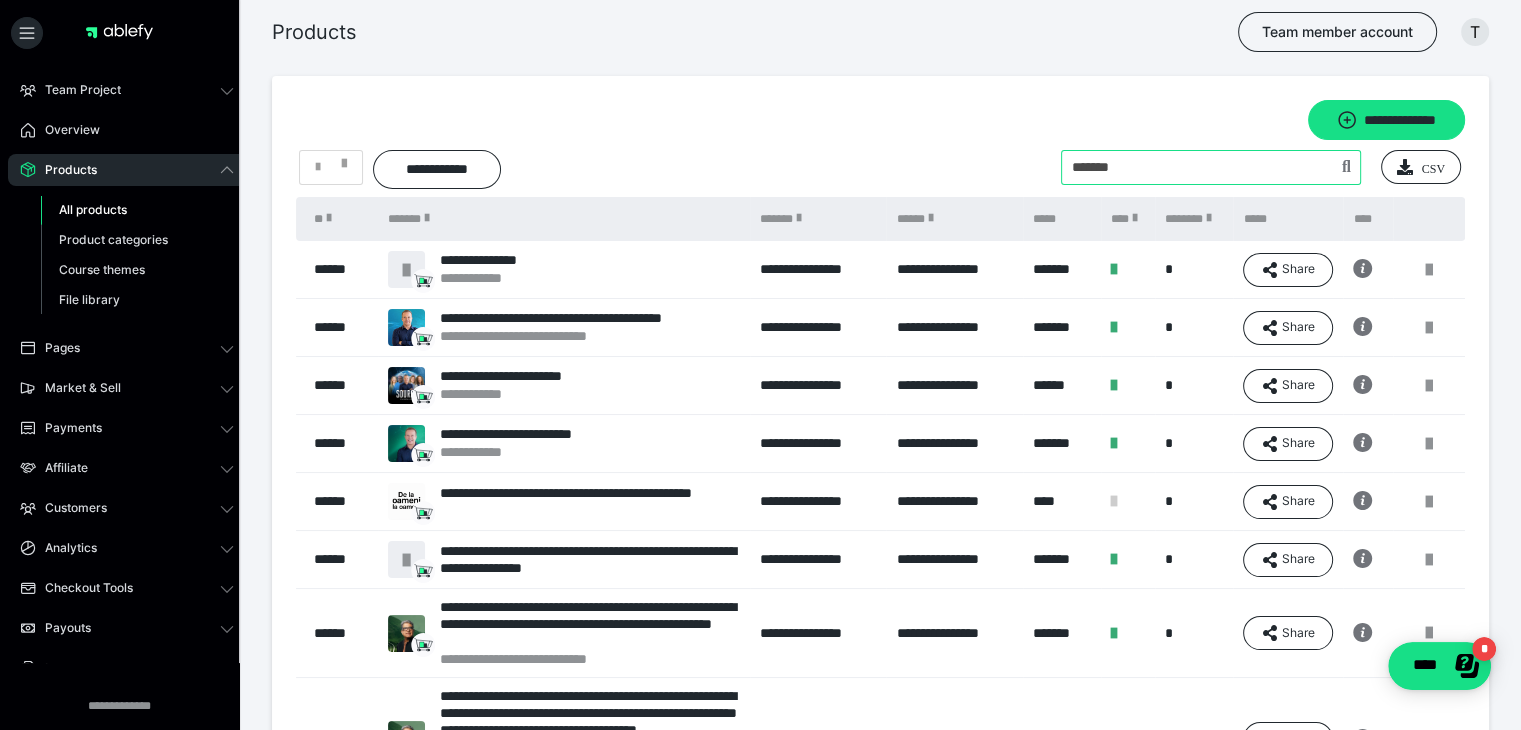 type on "*******" 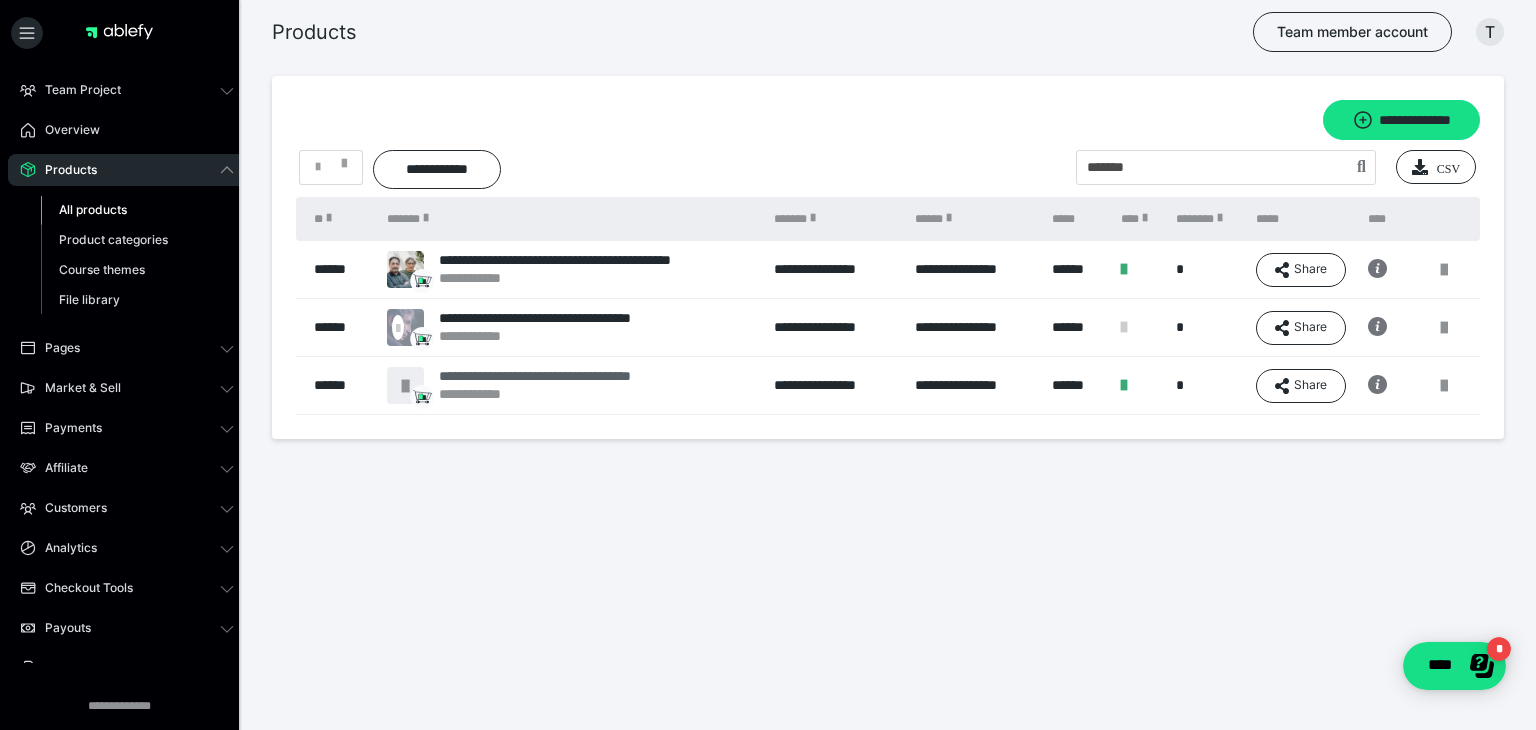 click on "**********" at bounding box center (569, 376) 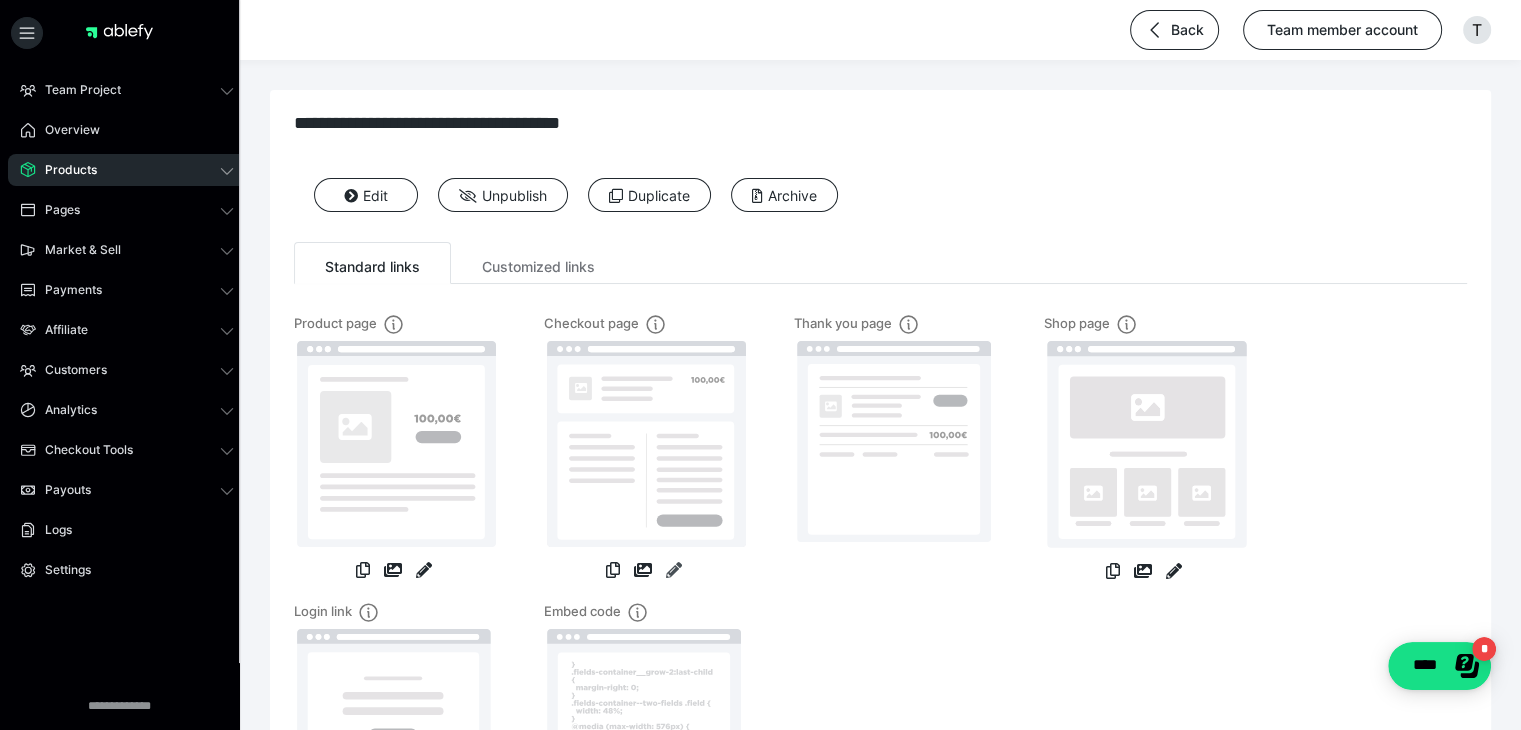 click at bounding box center [674, 570] 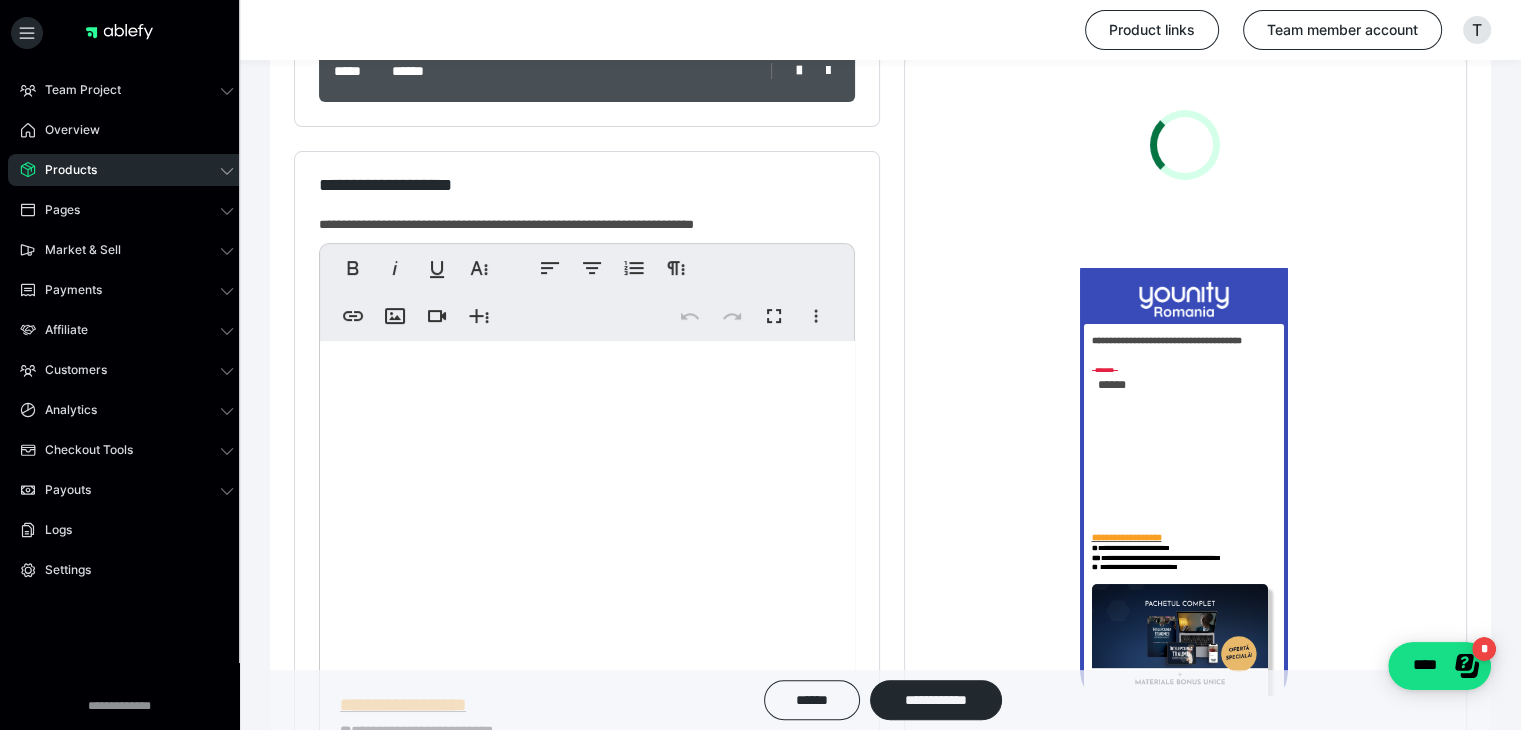 scroll, scrollTop: 0, scrollLeft: 0, axis: both 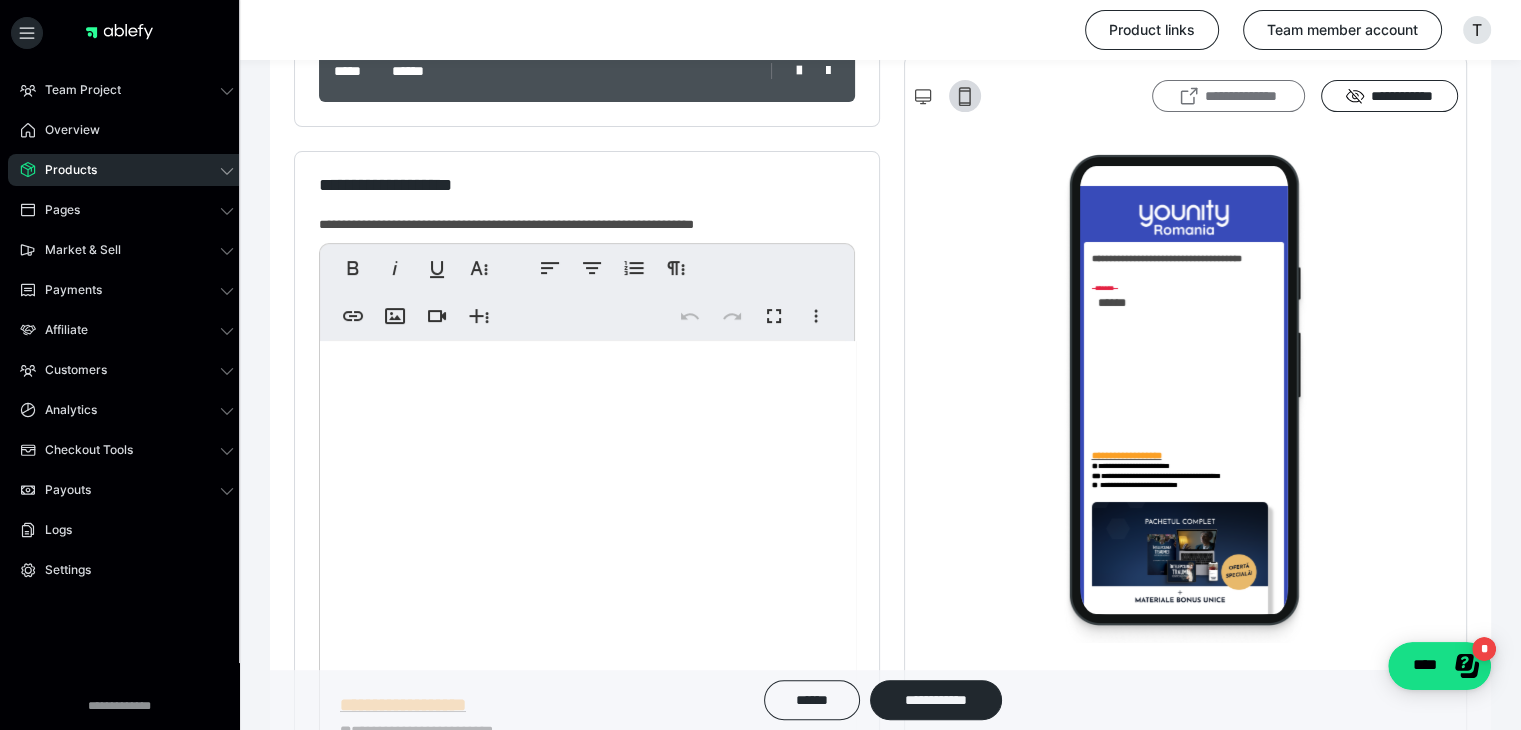 click on "**********" at bounding box center (1228, 96) 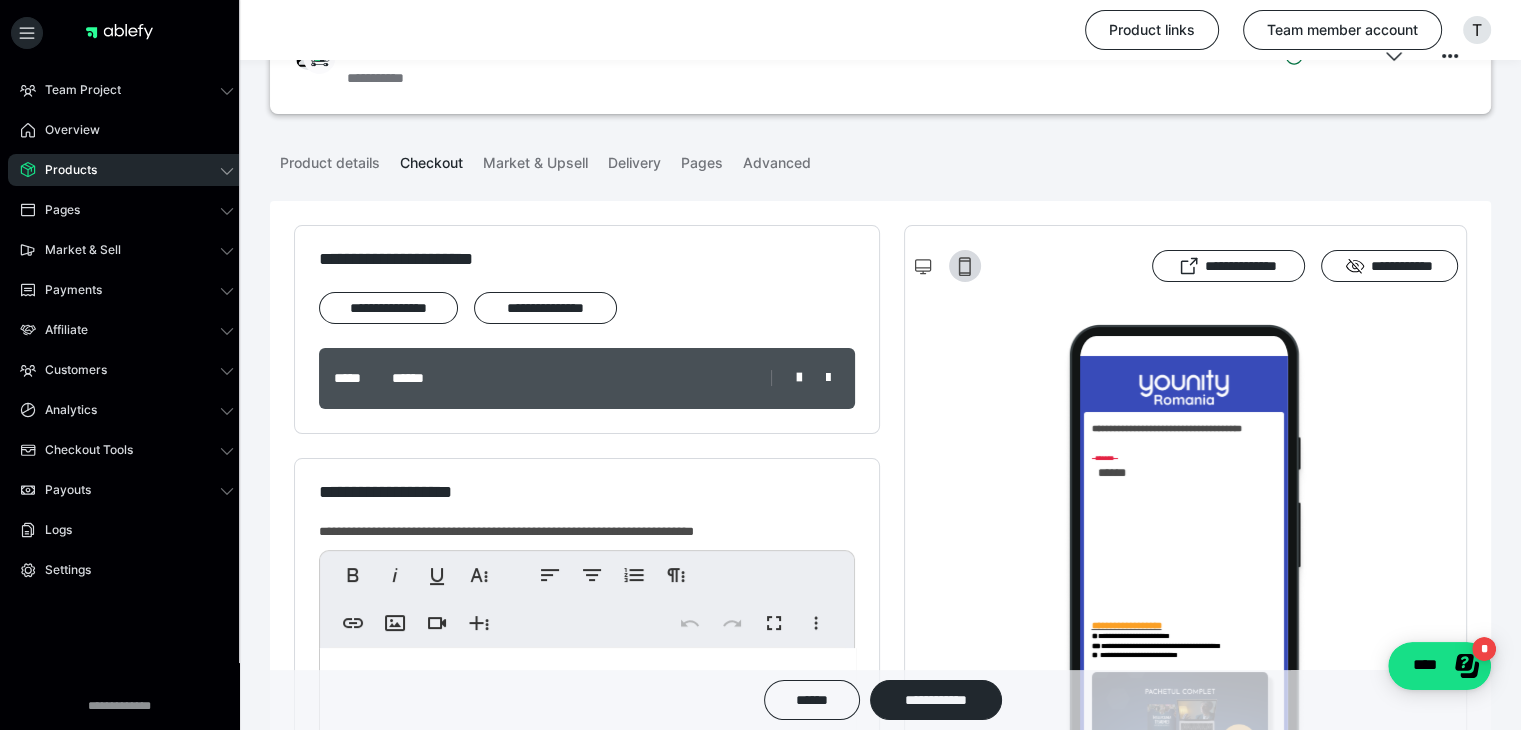 scroll, scrollTop: 100, scrollLeft: 0, axis: vertical 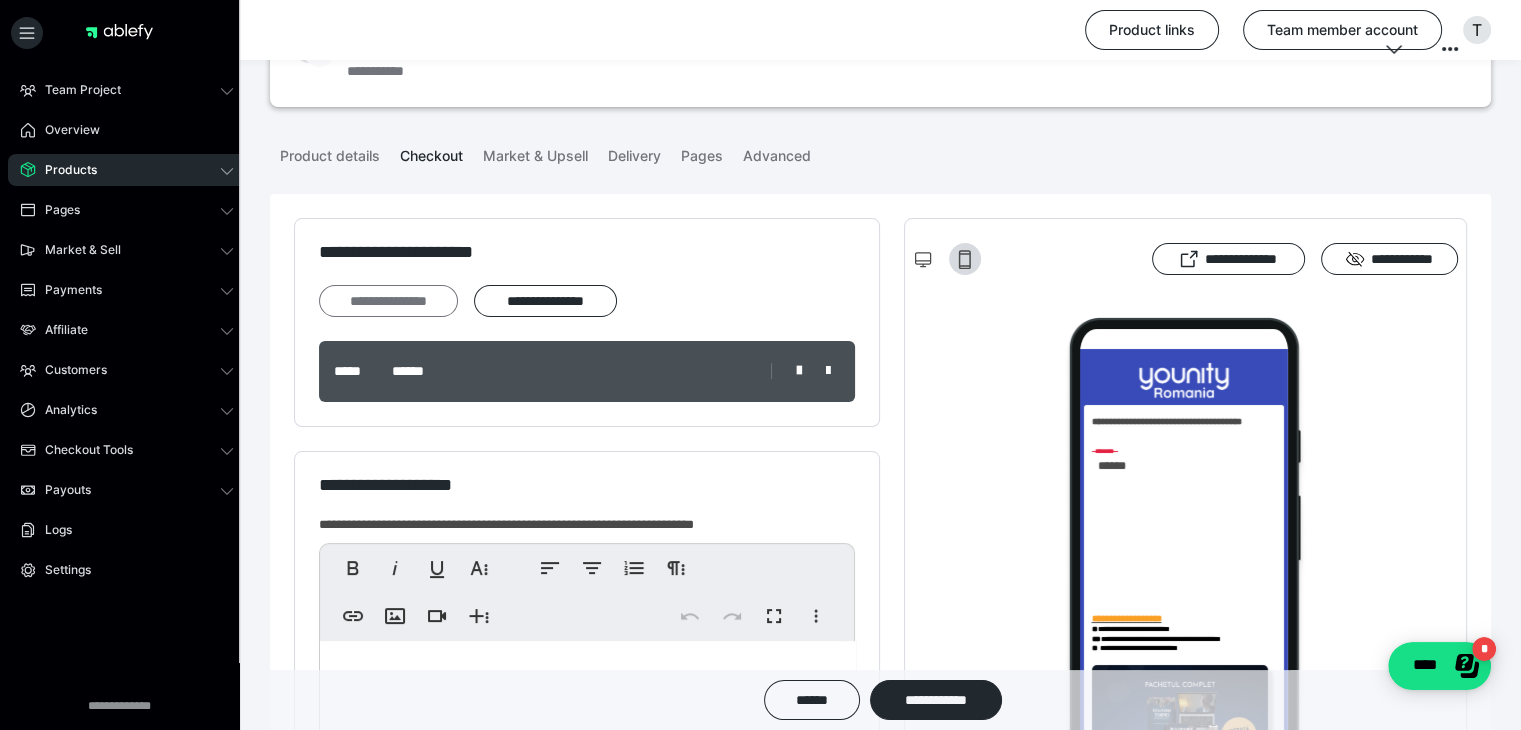 click on "**********" at bounding box center [388, 301] 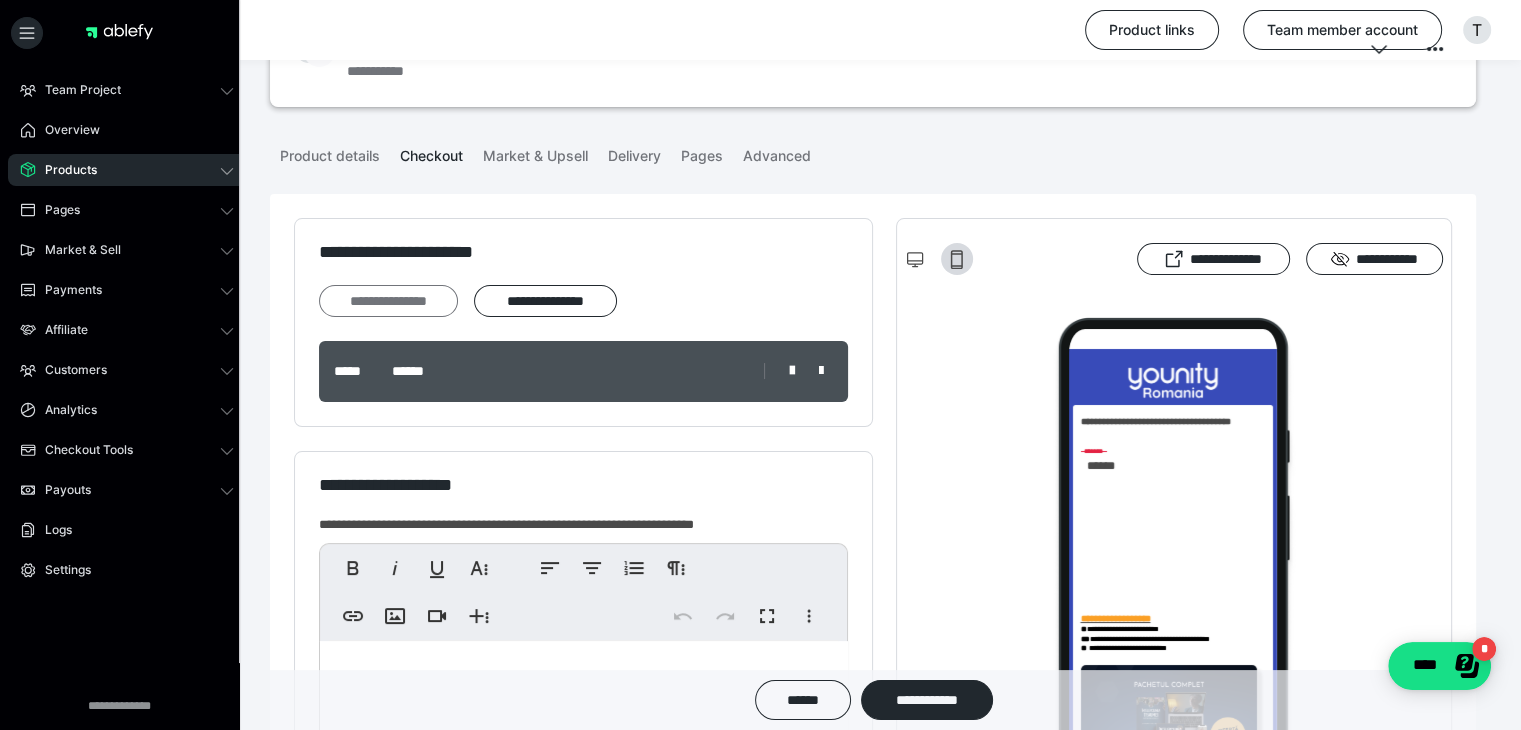 scroll, scrollTop: 0, scrollLeft: 0, axis: both 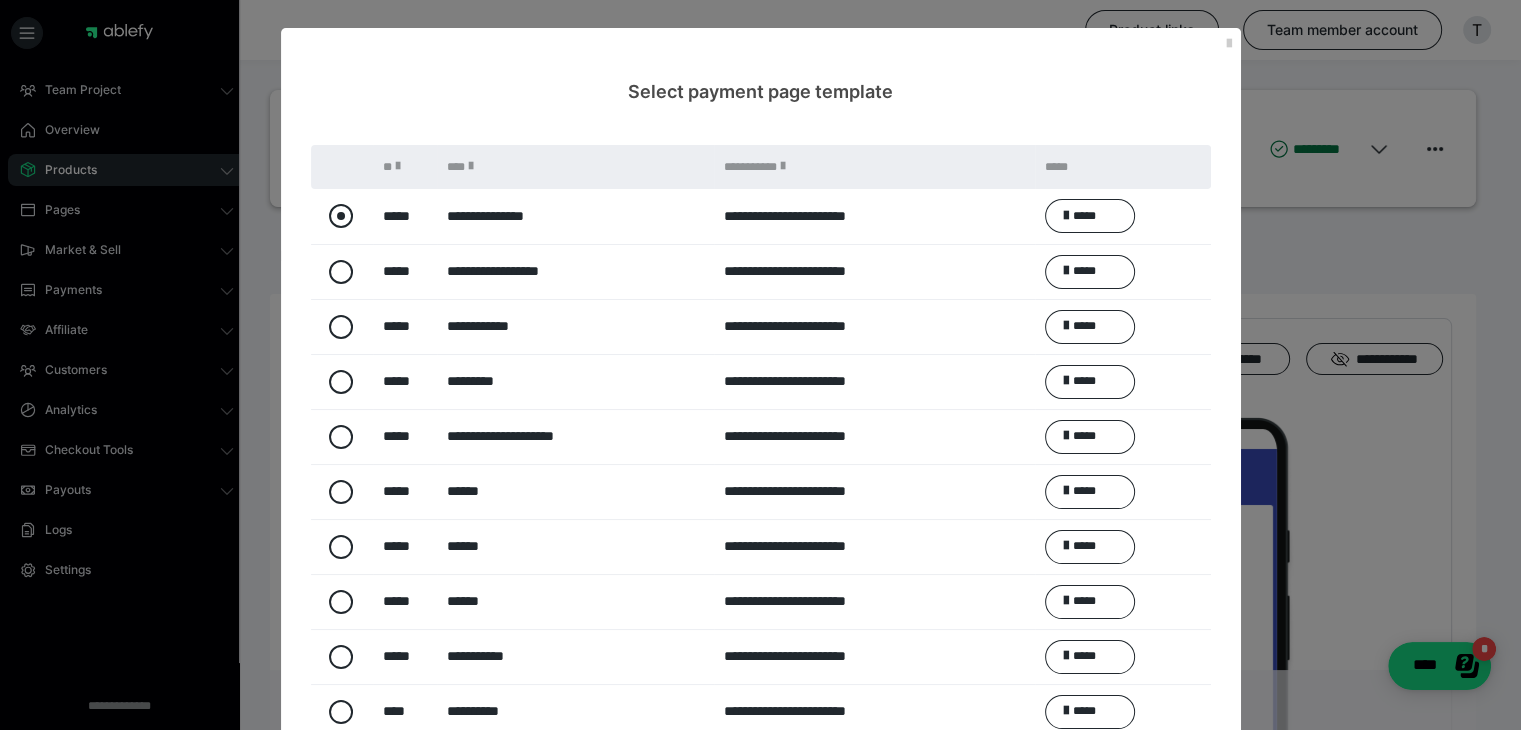 click at bounding box center [341, 216] 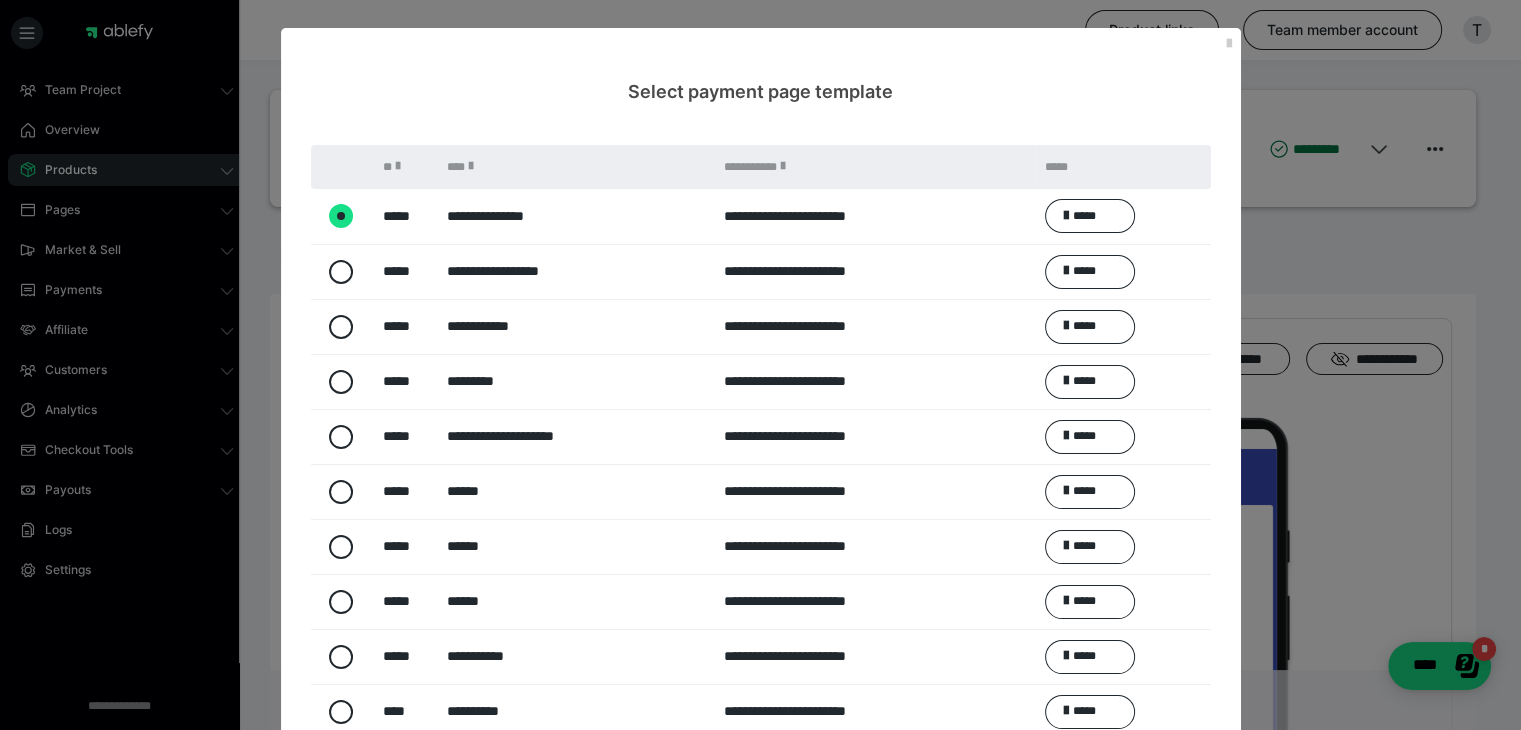 radio on "****" 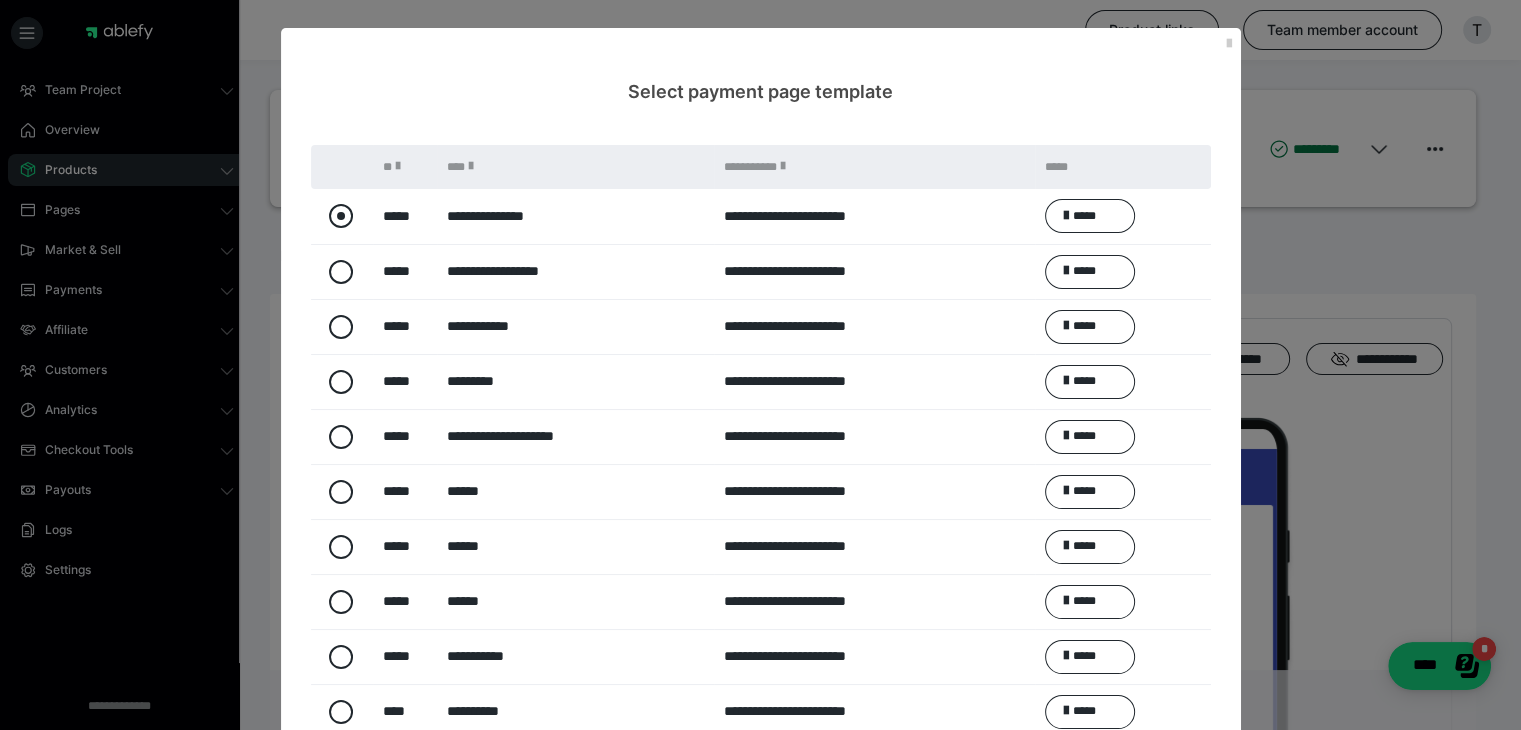 radio on "*****" 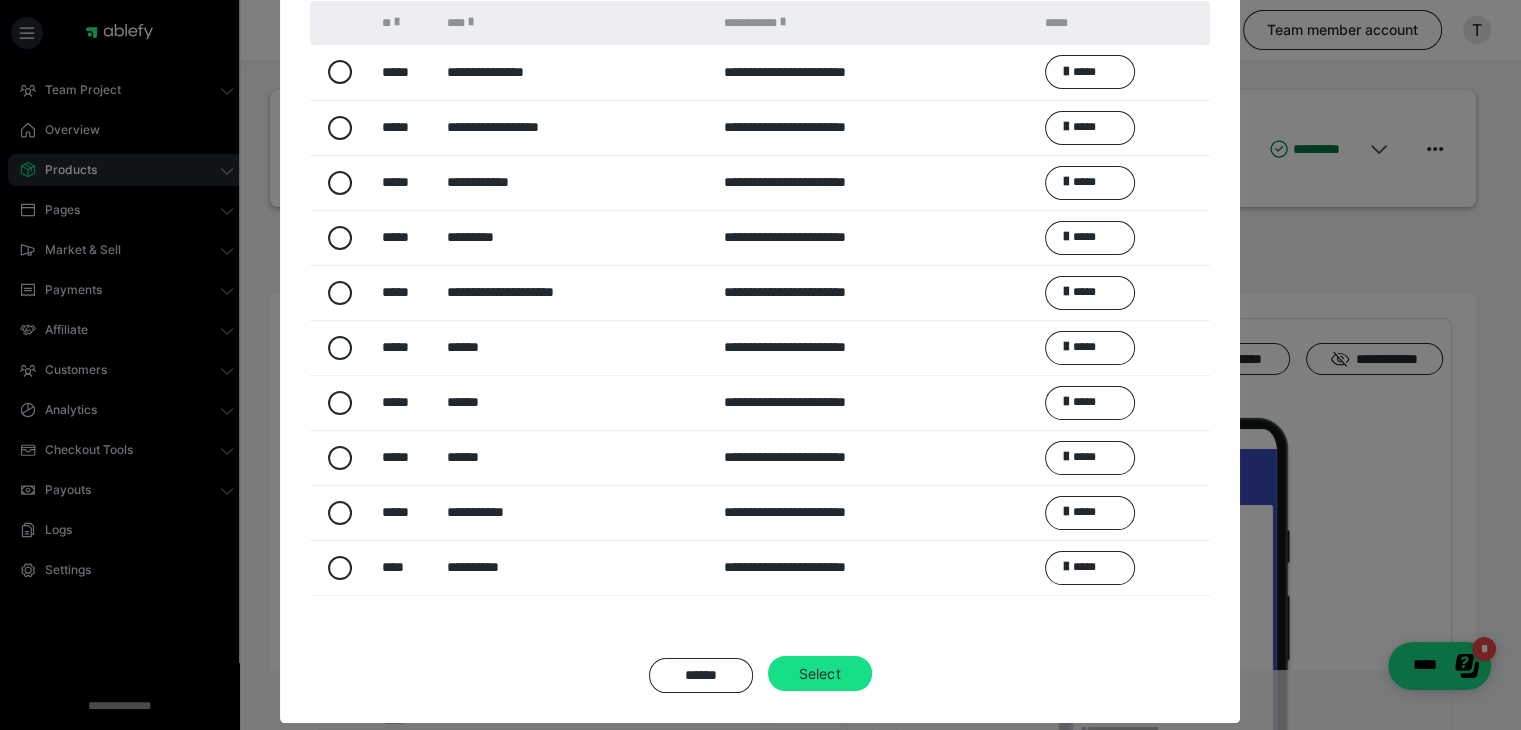 scroll, scrollTop: 163, scrollLeft: 0, axis: vertical 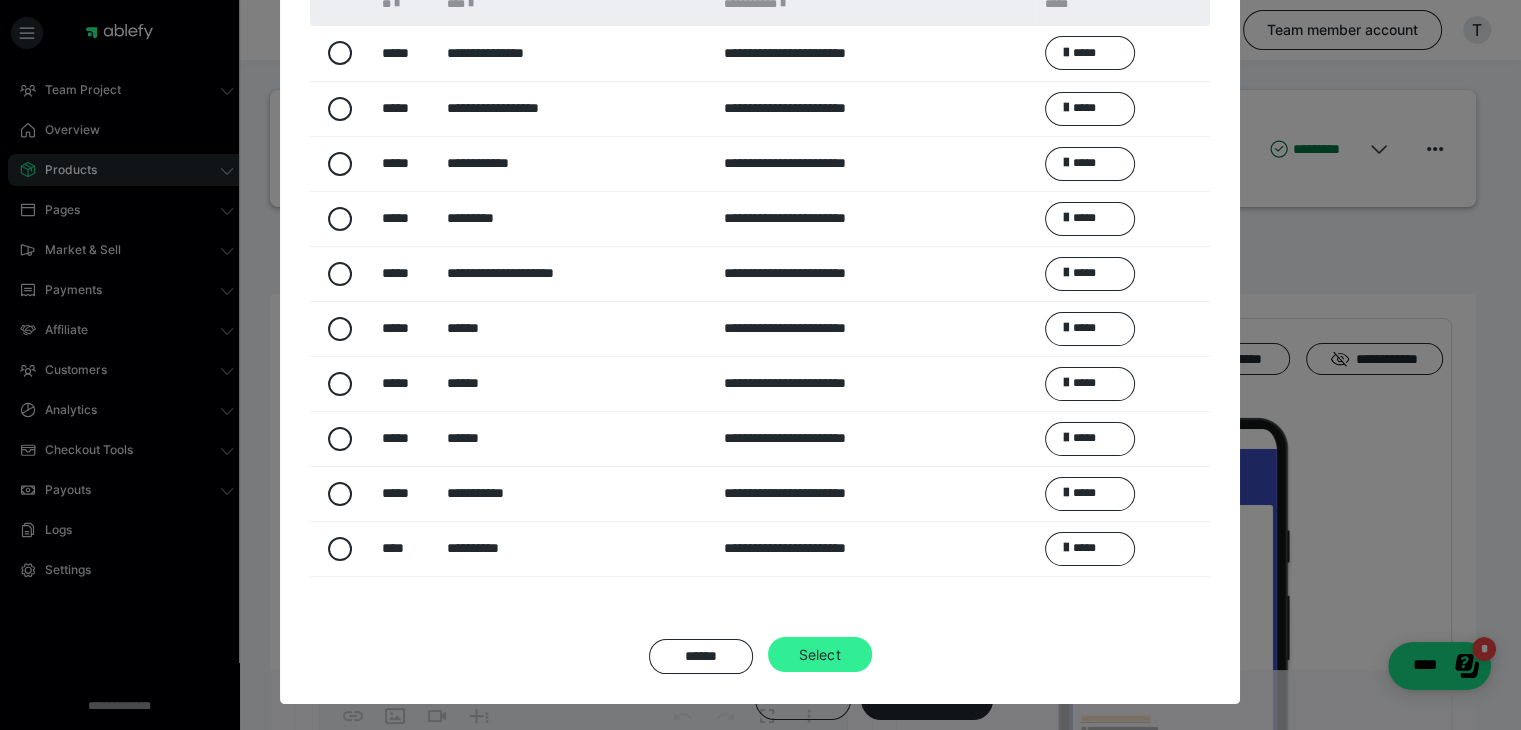 click on "Select" at bounding box center [820, 655] 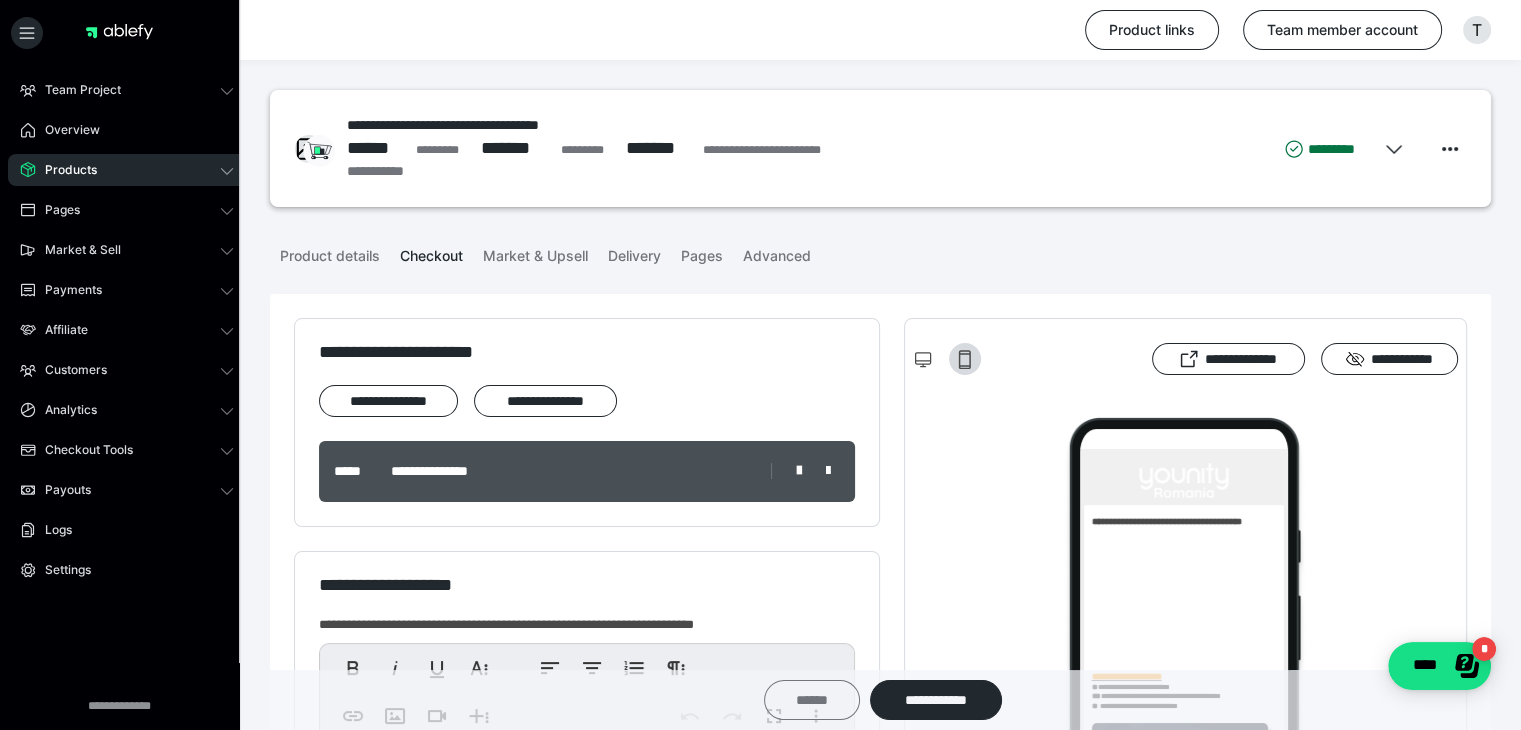 click on "******" at bounding box center [812, 700] 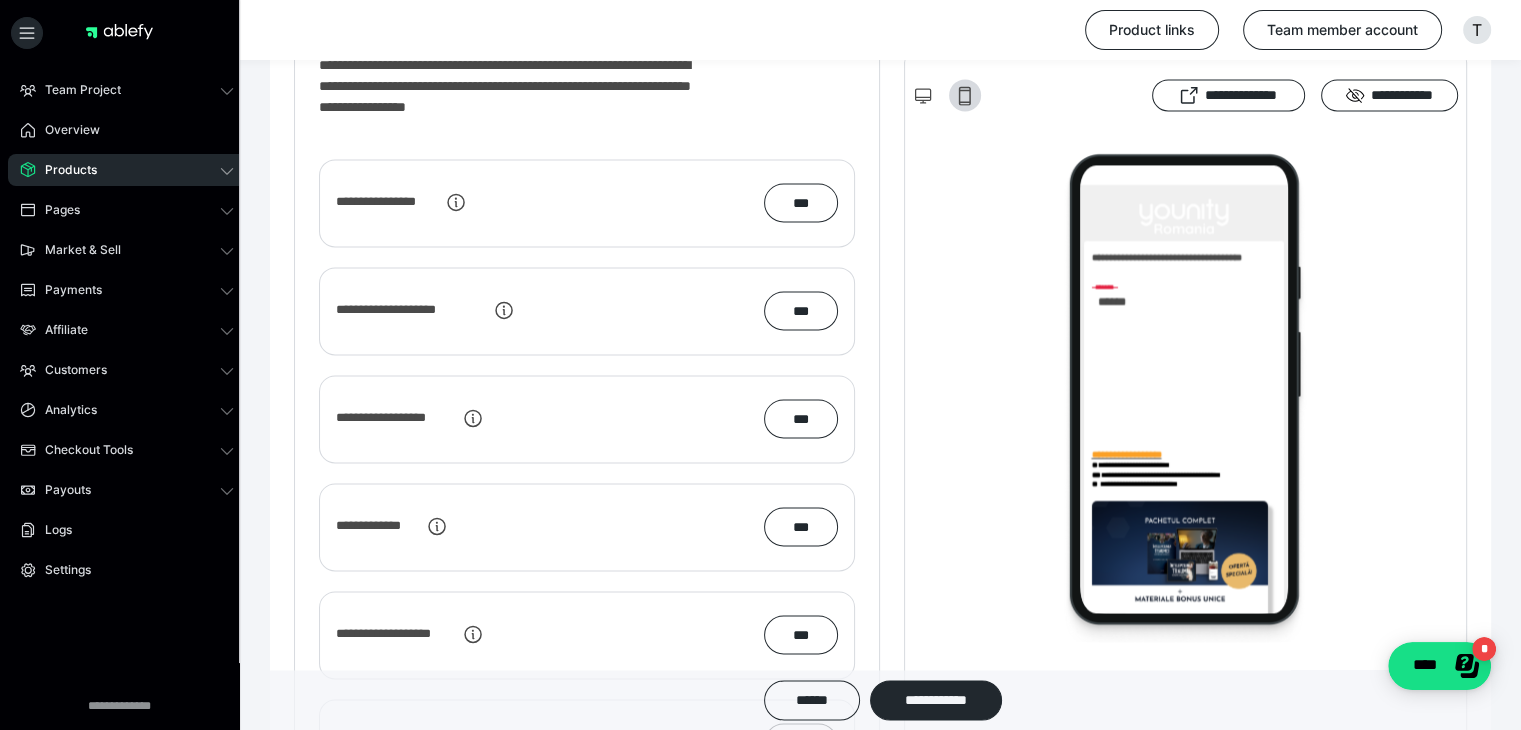 scroll, scrollTop: 2400, scrollLeft: 0, axis: vertical 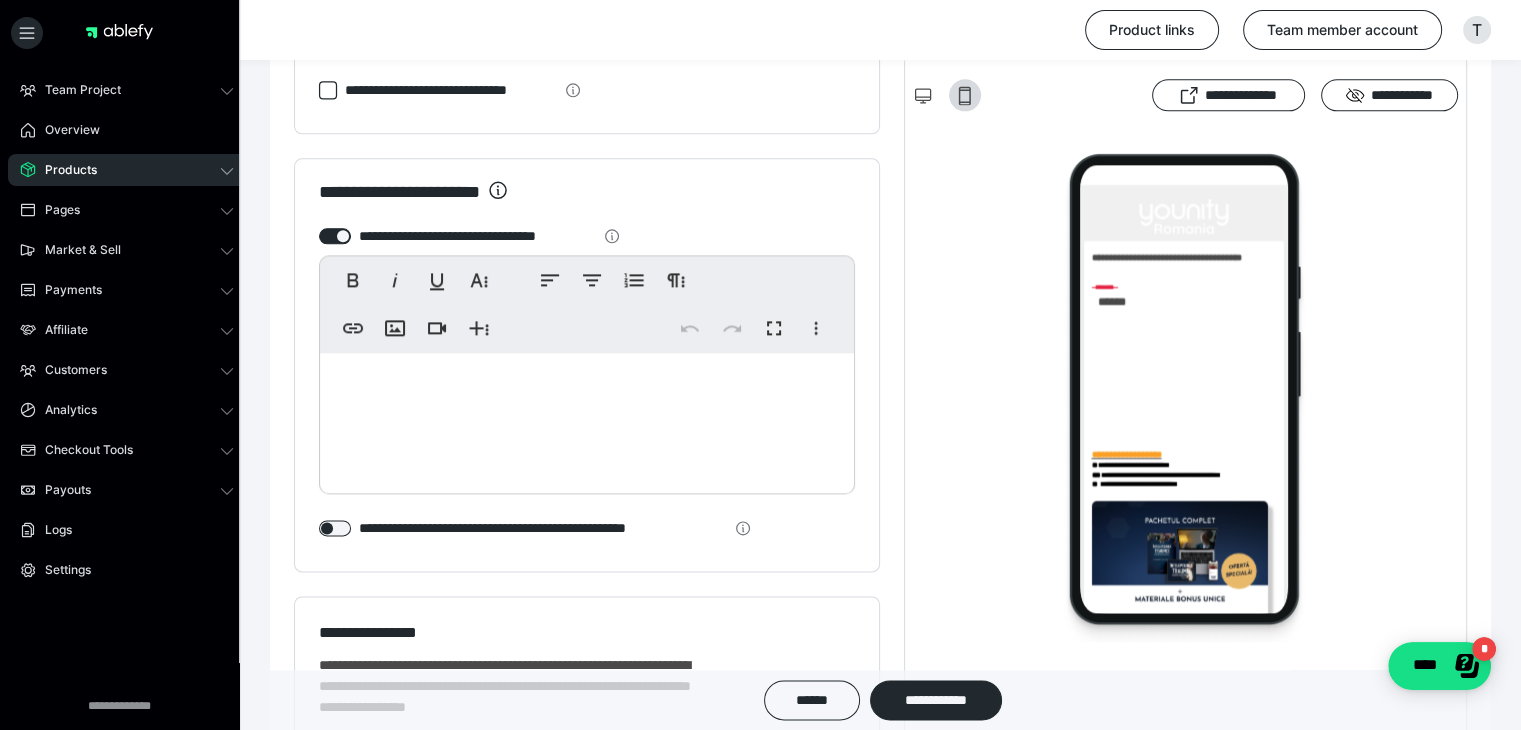 click at bounding box center (587, 418) 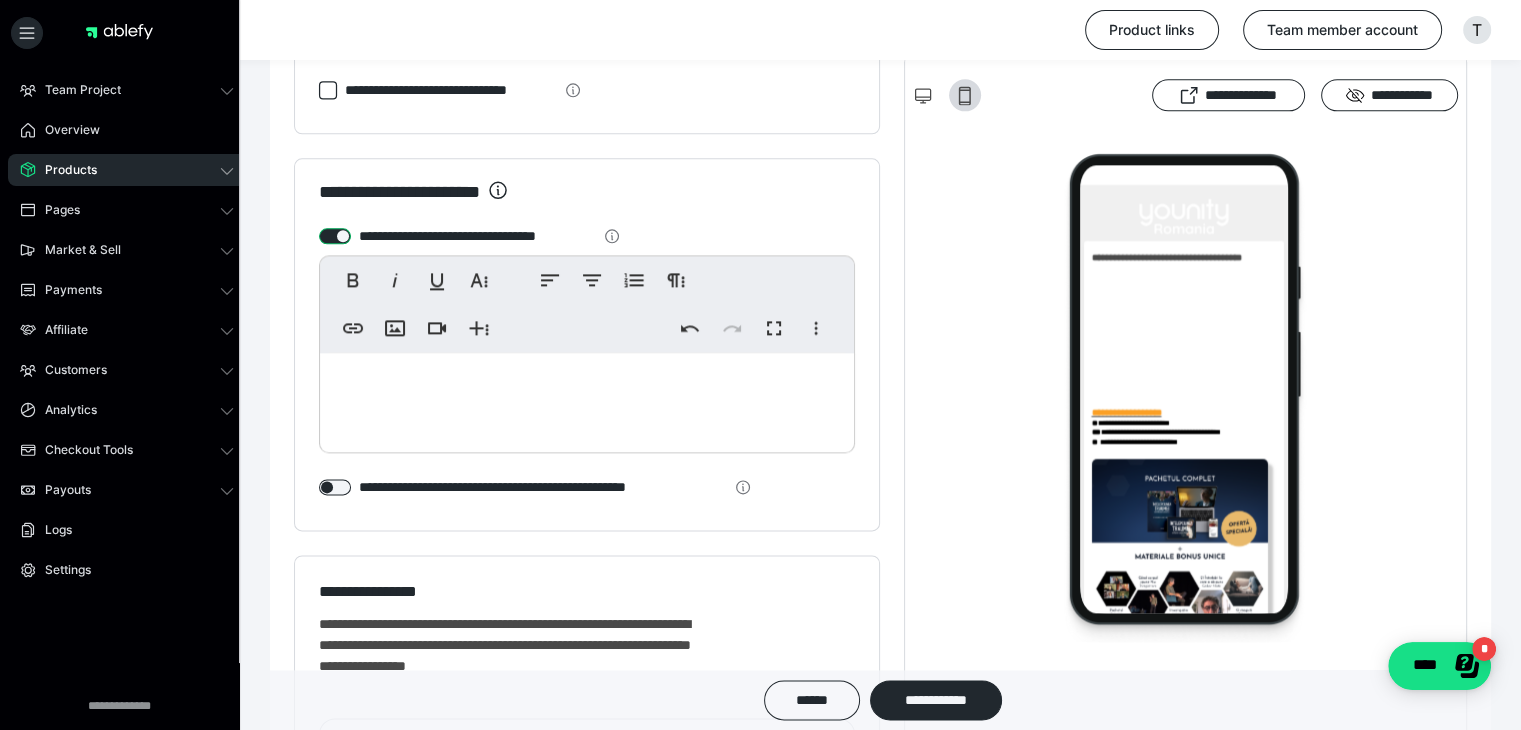 click at bounding box center [335, 236] 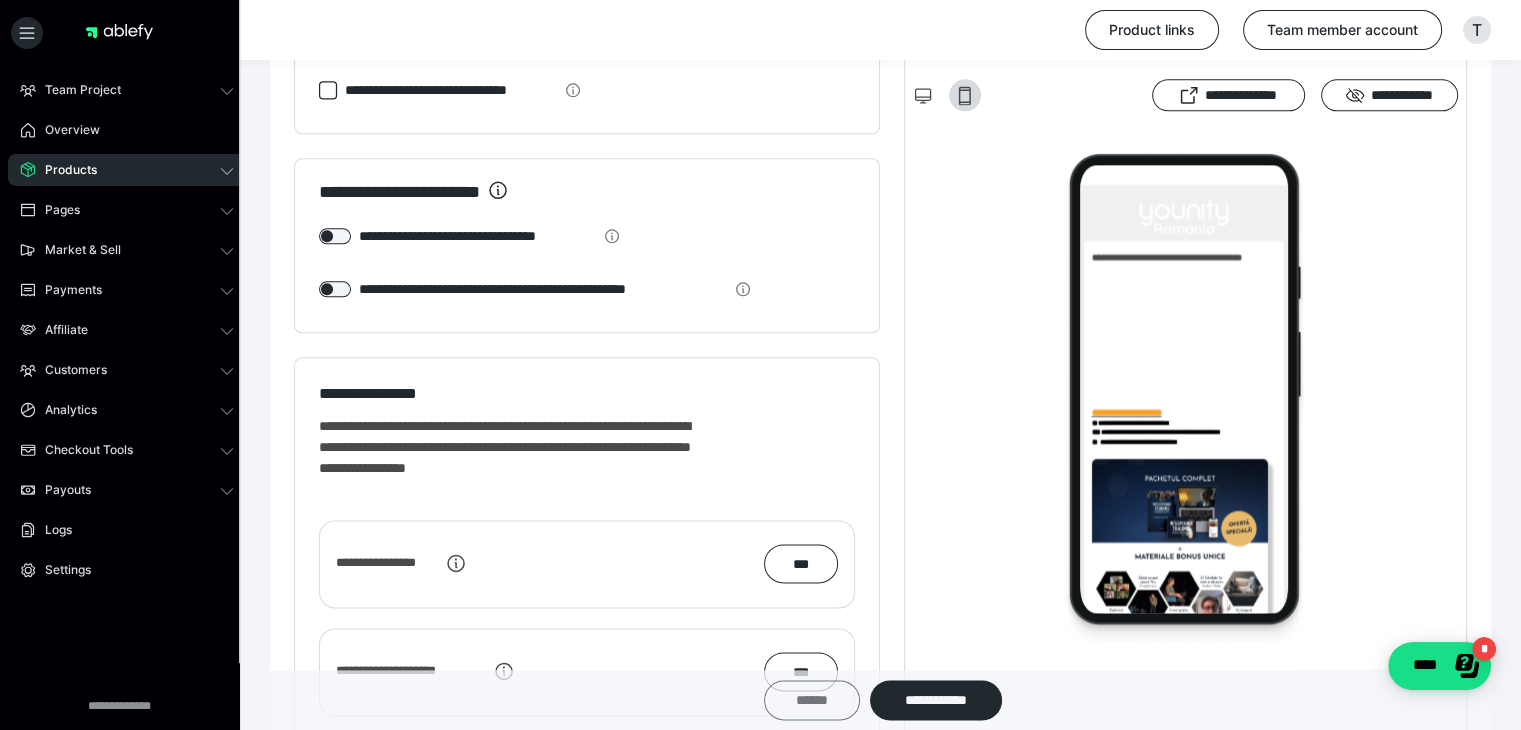 click on "******" at bounding box center [812, 700] 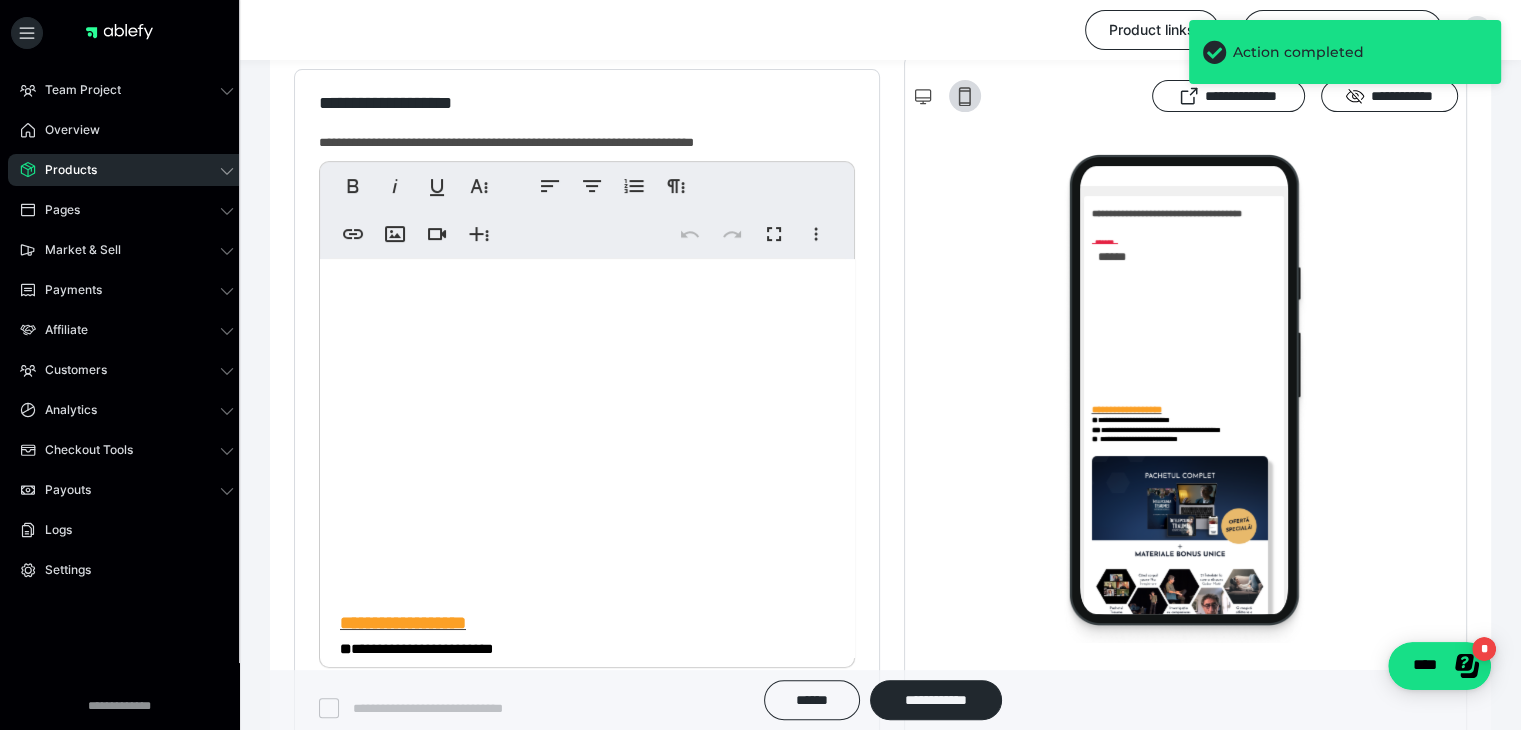 scroll, scrollTop: 500, scrollLeft: 0, axis: vertical 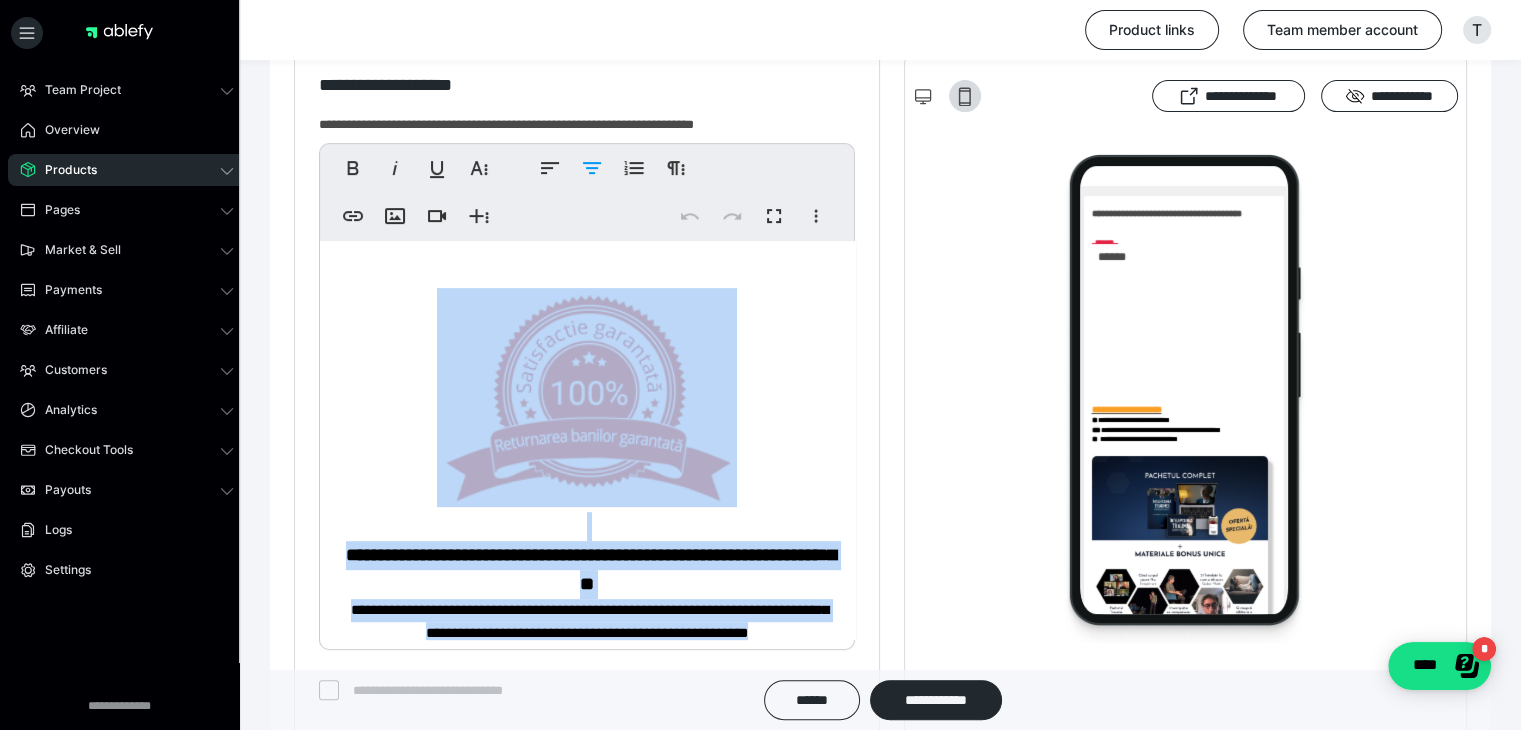 drag, startPoint x: 772, startPoint y: 633, endPoint x: 495, endPoint y: 397, distance: 363.90247 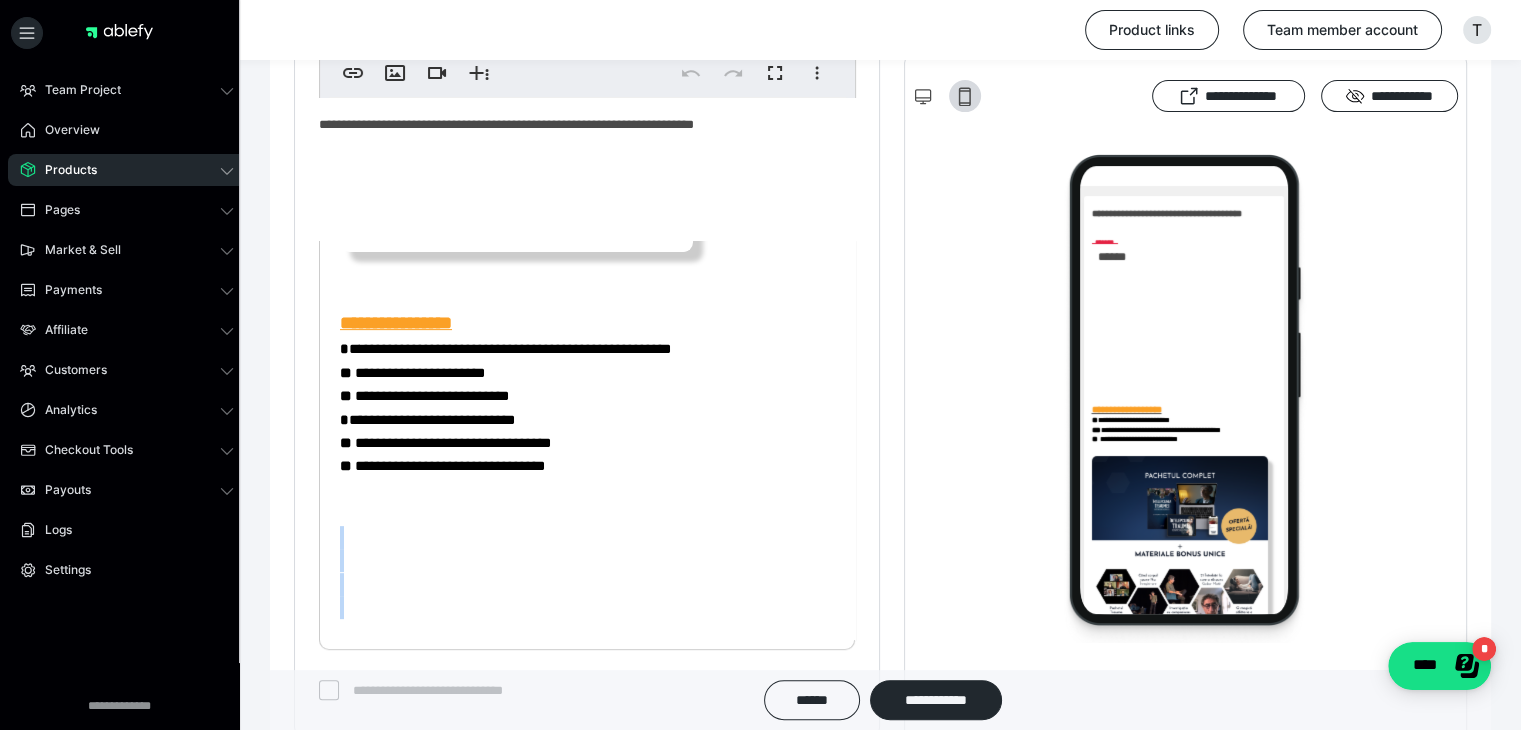 scroll, scrollTop: 747, scrollLeft: 0, axis: vertical 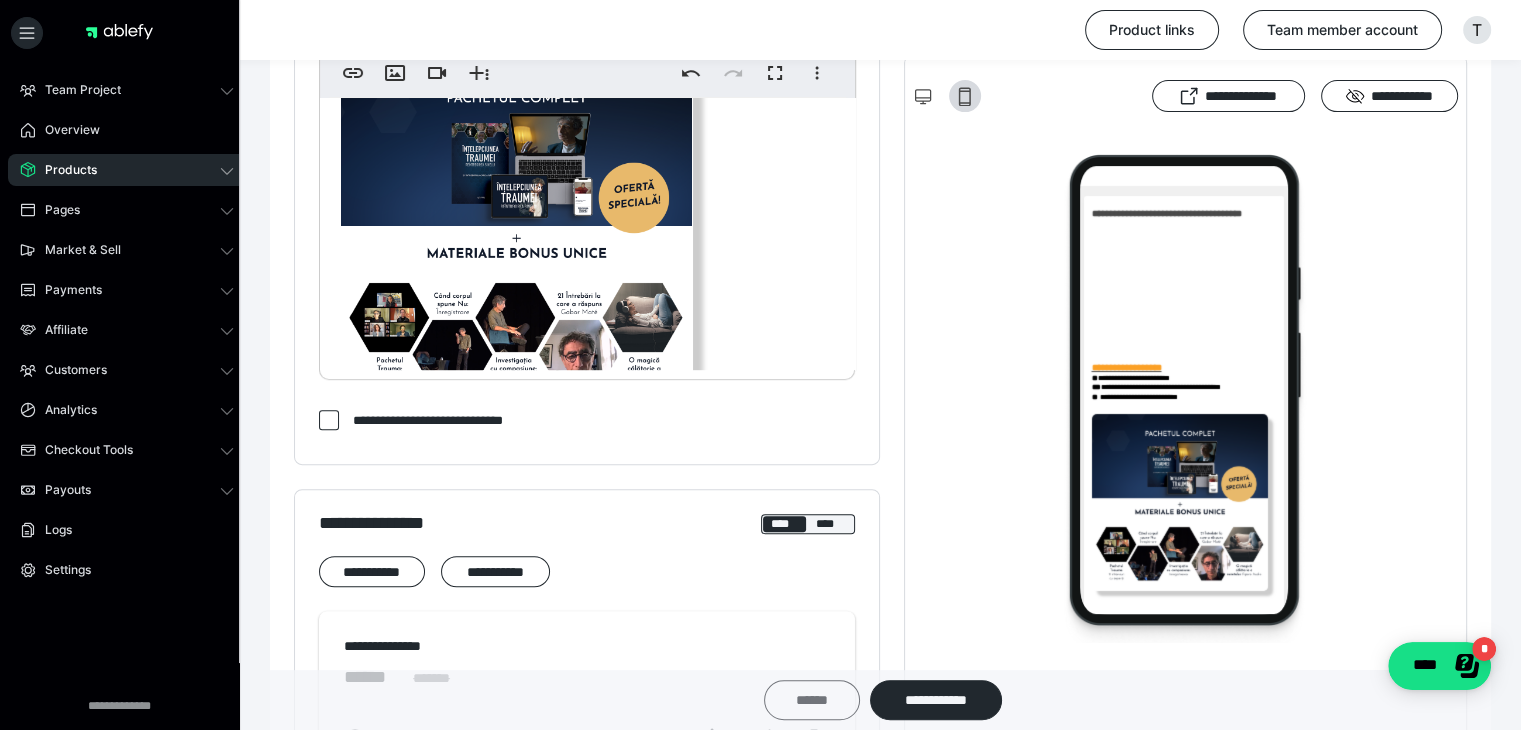 click on "******" at bounding box center (812, 700) 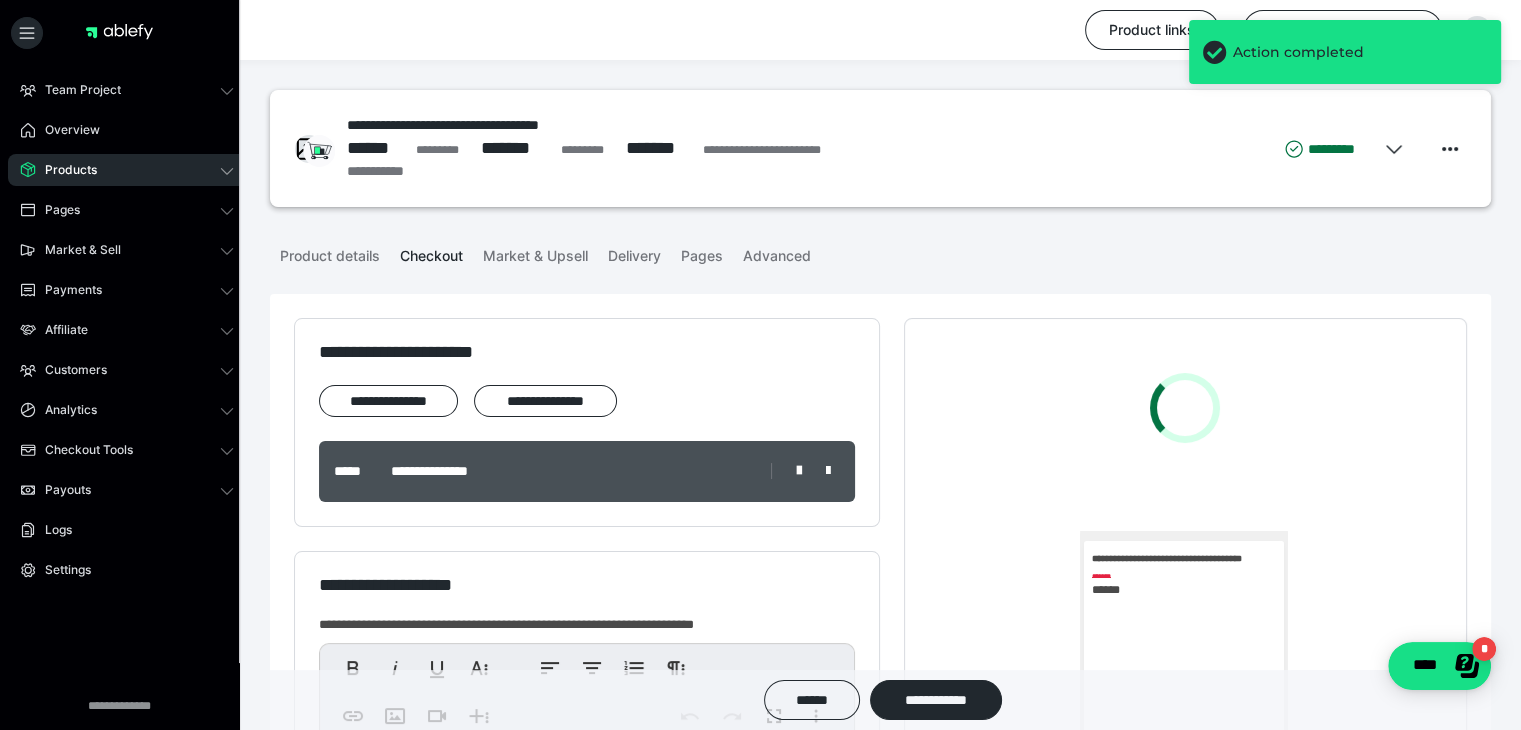 scroll, scrollTop: 0, scrollLeft: 0, axis: both 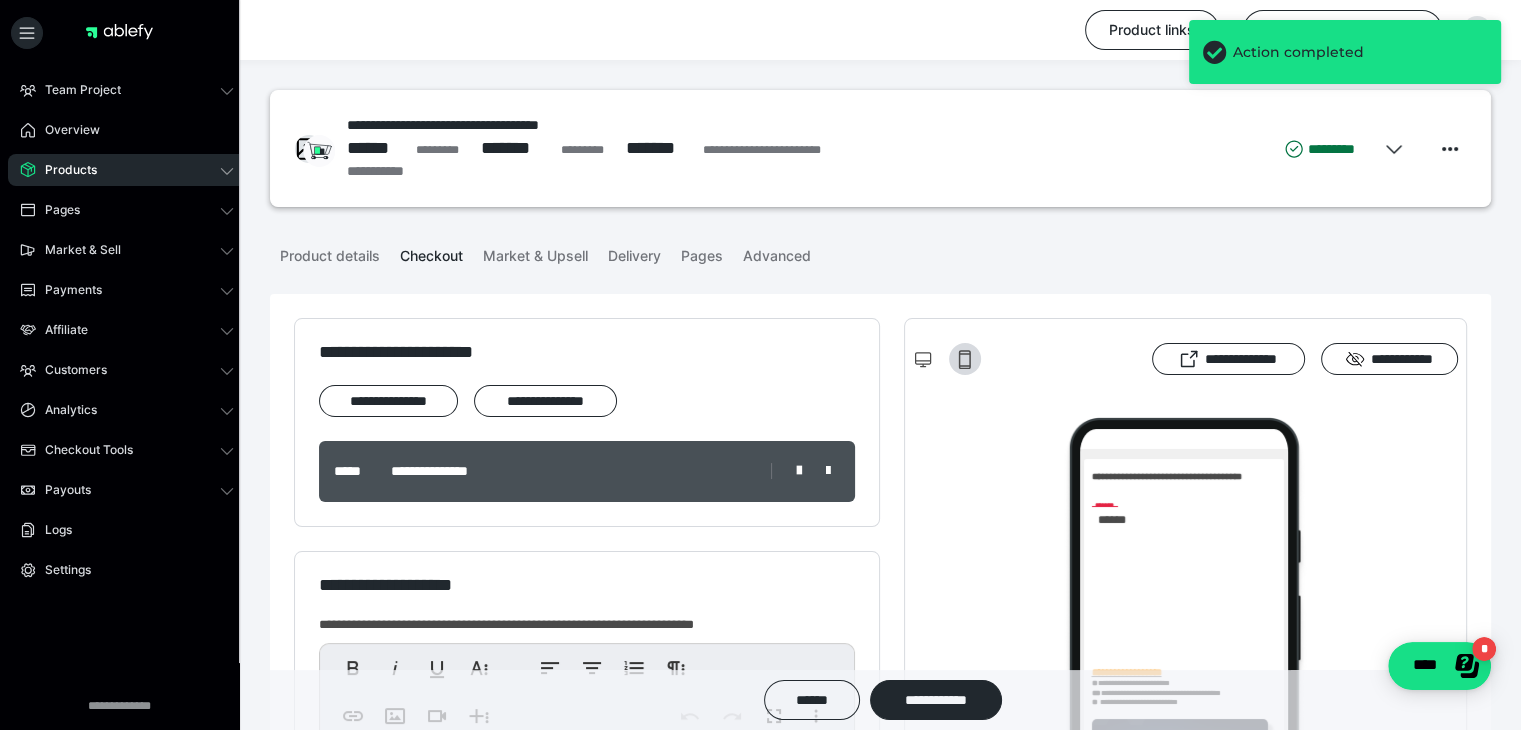 click on "Products" at bounding box center [127, 170] 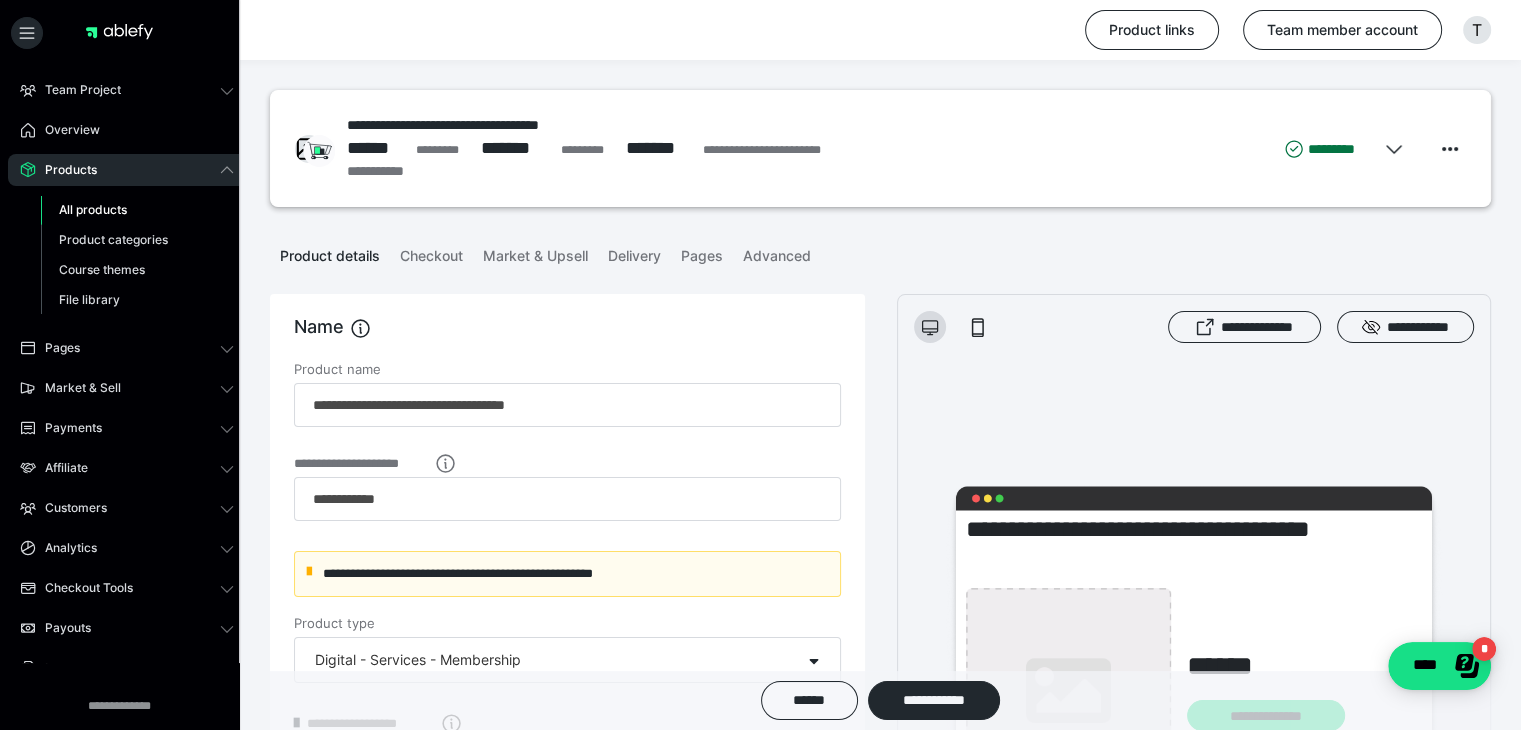 click on "All products" at bounding box center [93, 209] 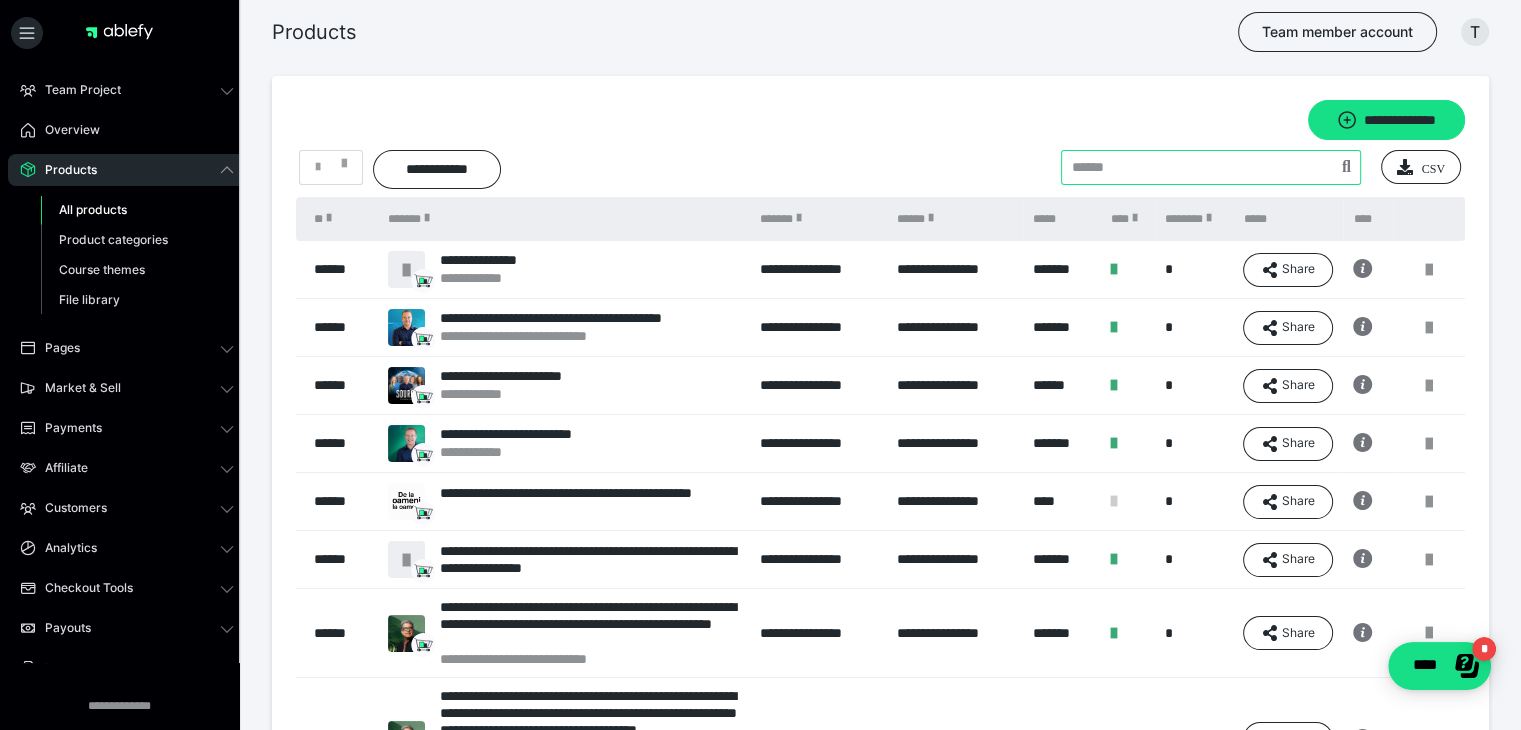 click at bounding box center [1211, 167] 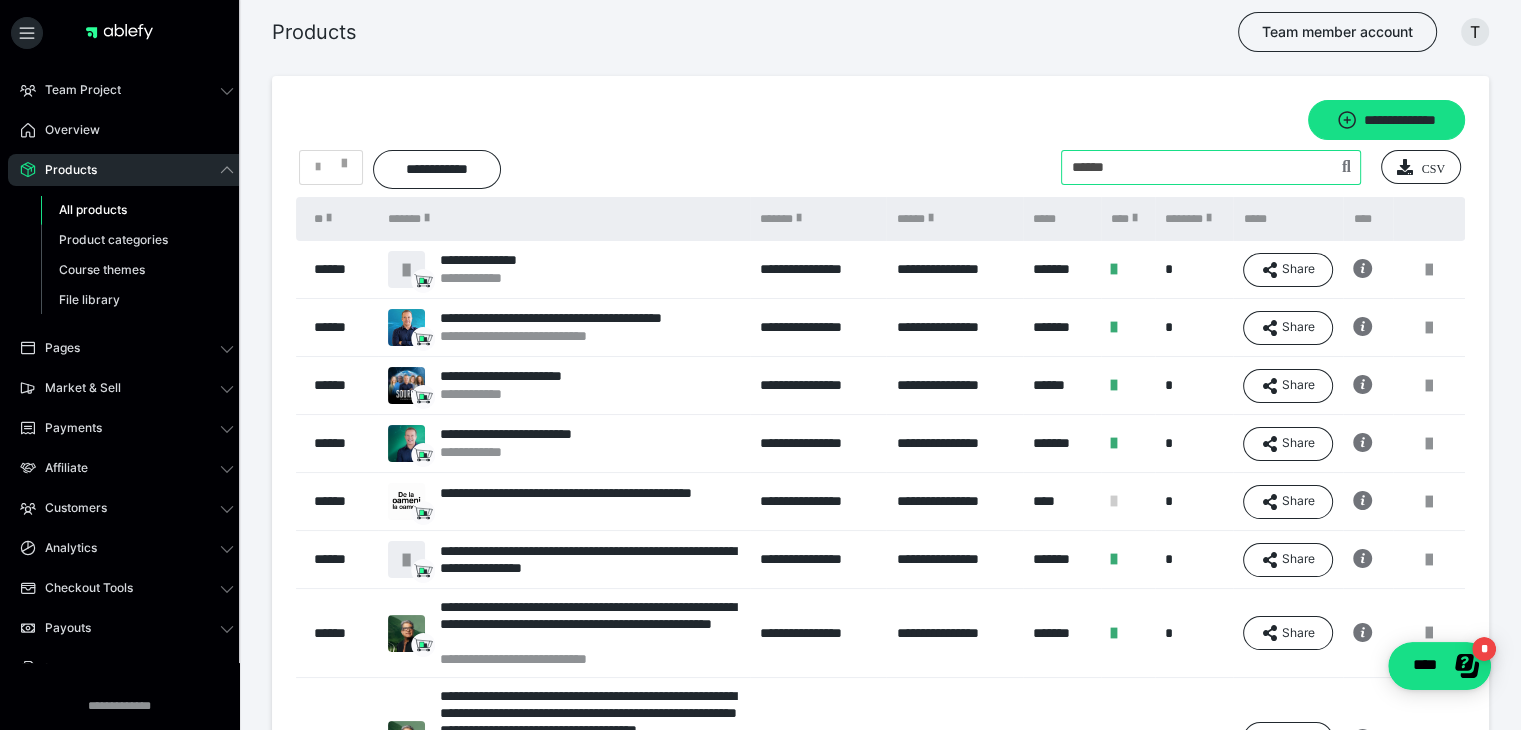 type on "******" 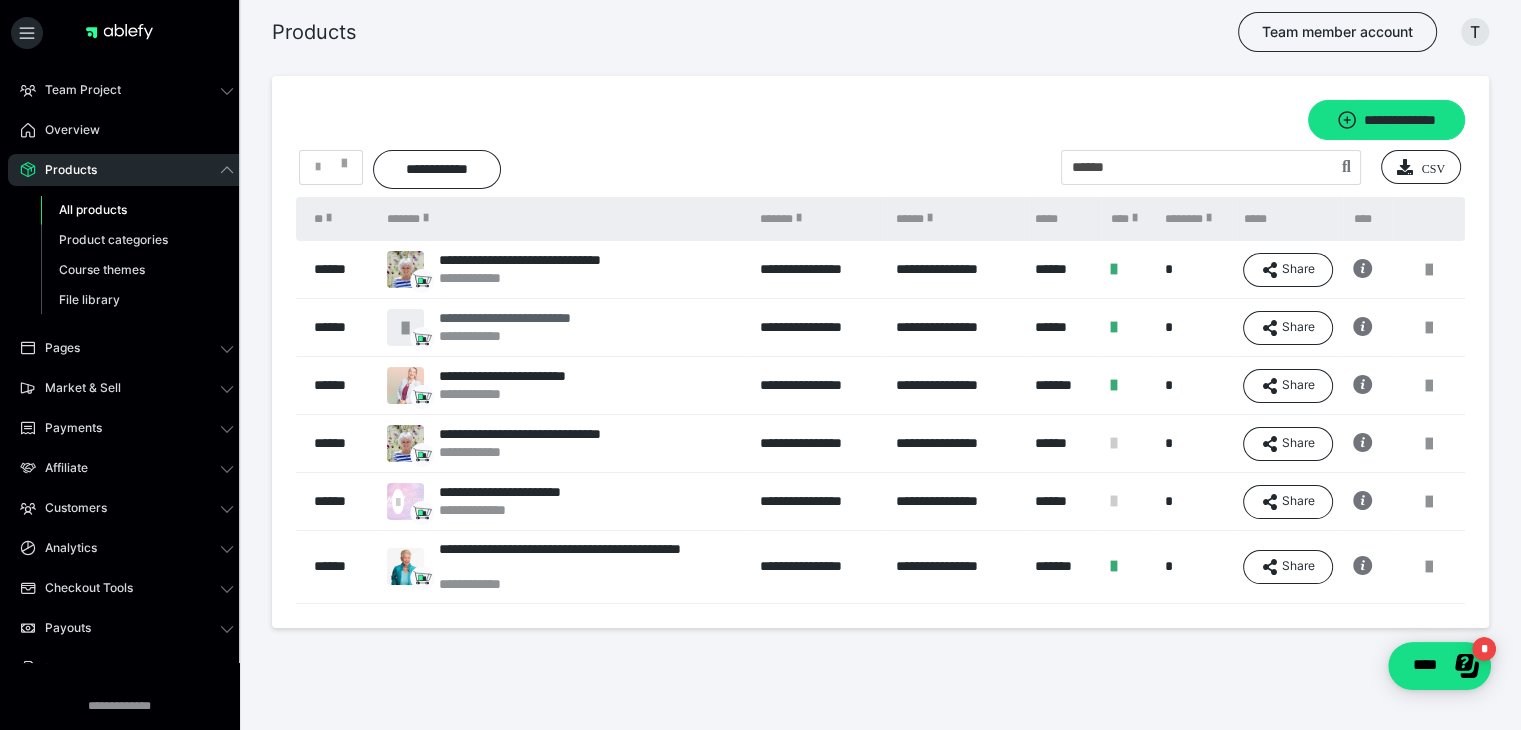 click on "**********" at bounding box center [520, 318] 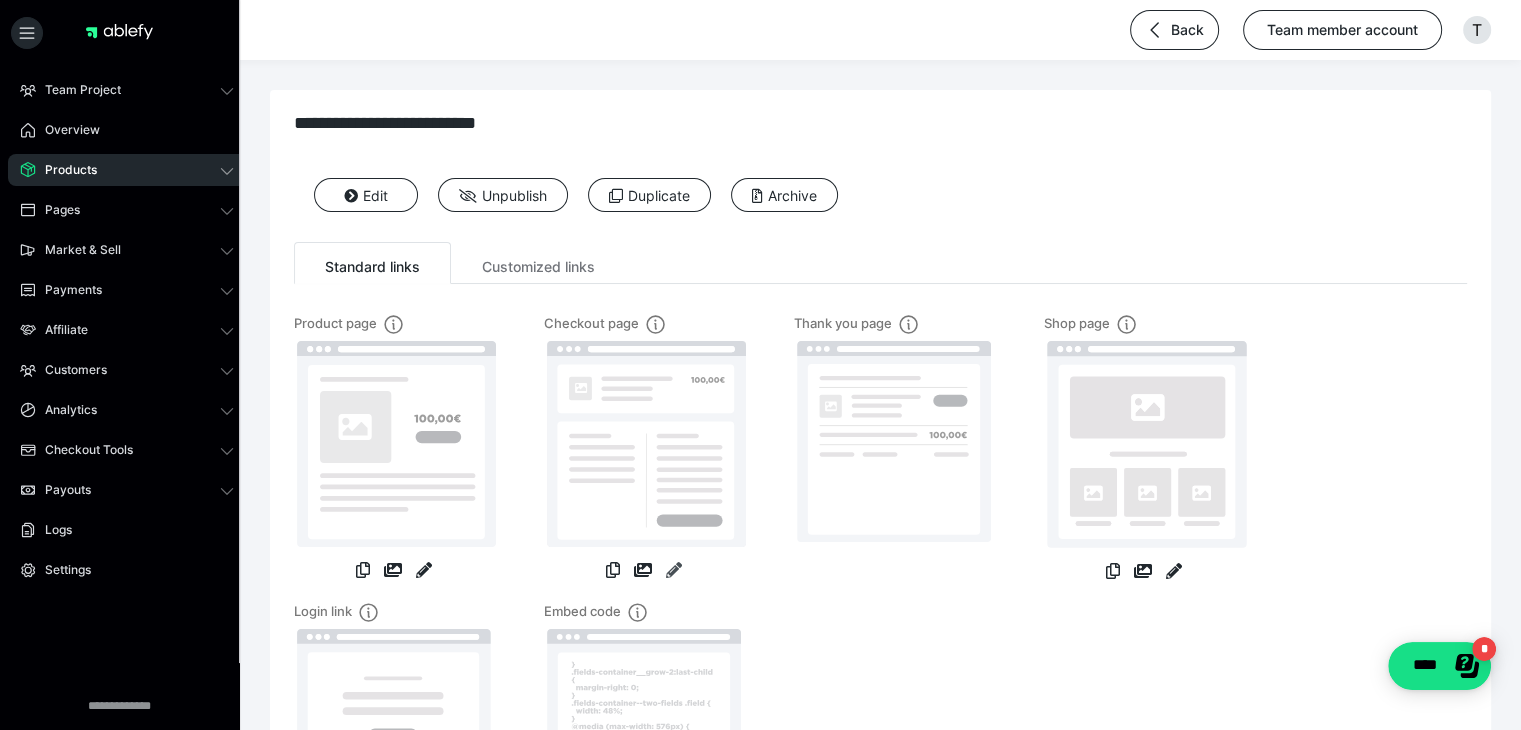 click at bounding box center (674, 570) 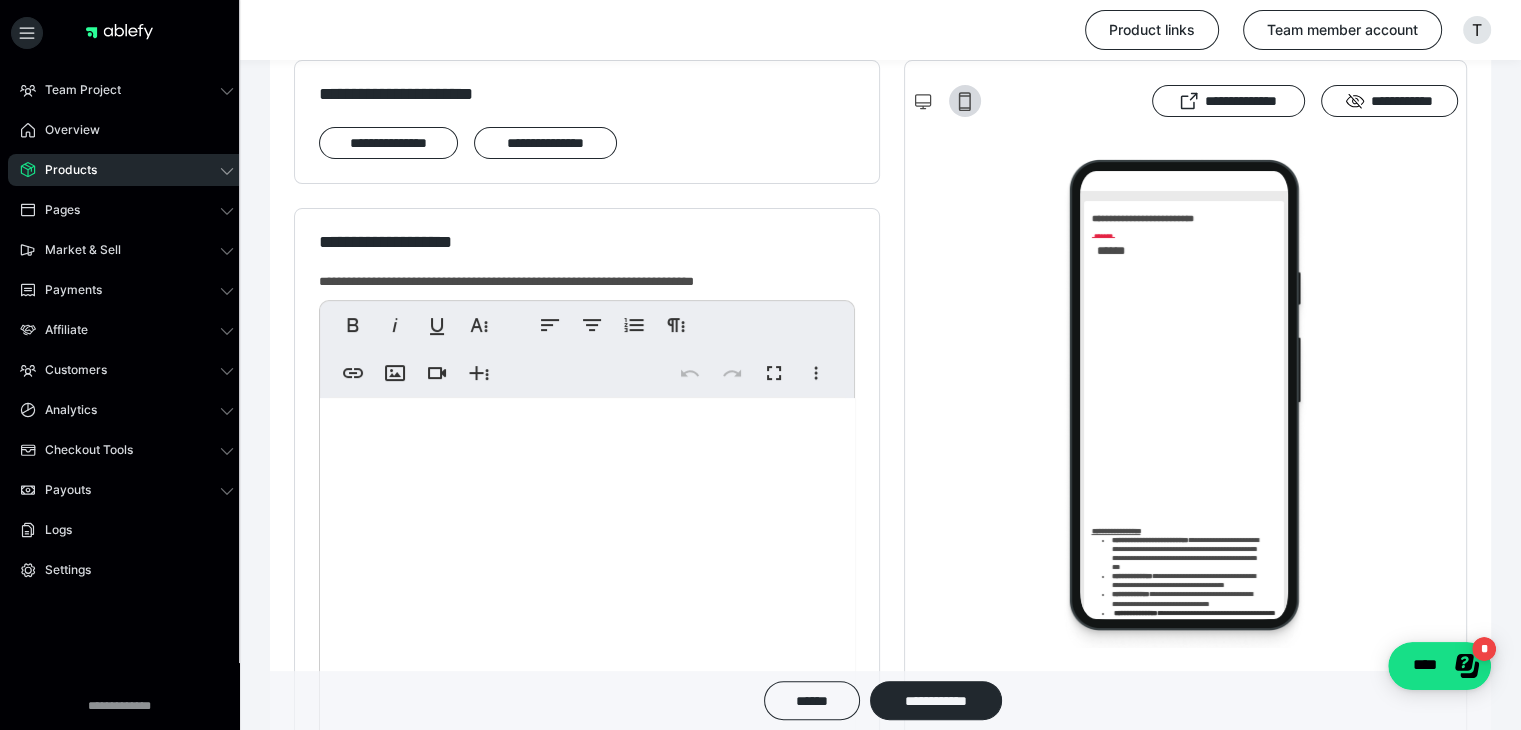 scroll, scrollTop: 0, scrollLeft: 0, axis: both 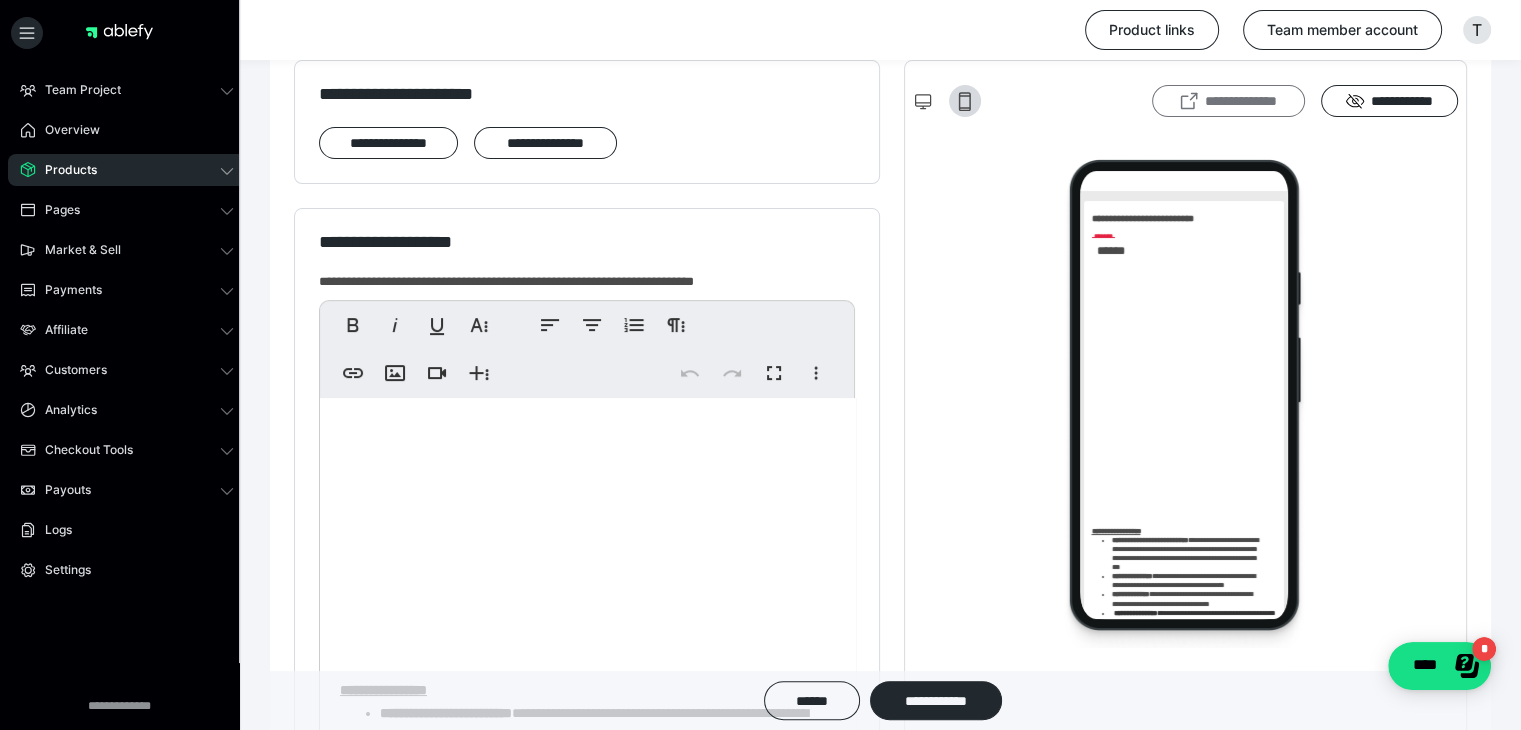 click on "**********" at bounding box center (1228, 101) 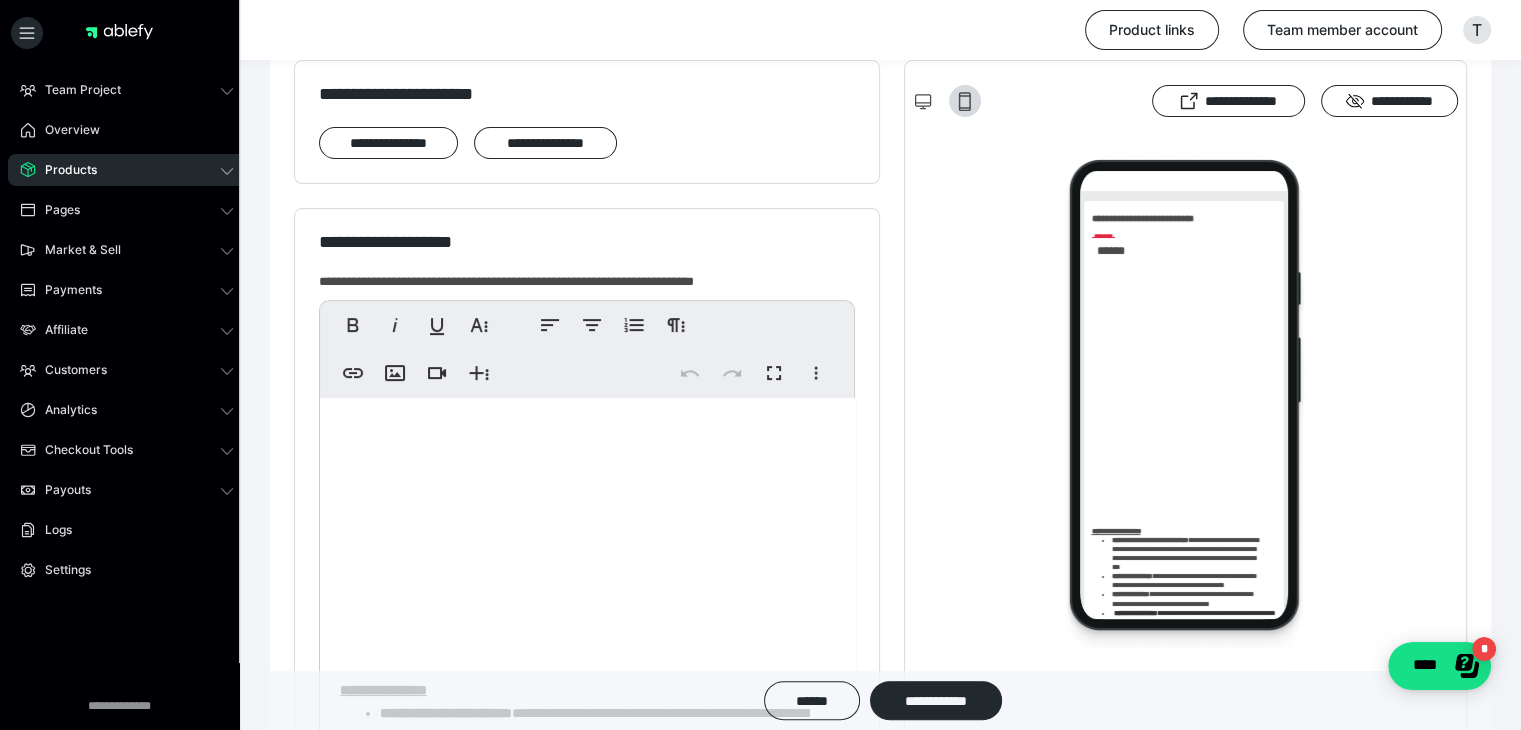 click on "Products" at bounding box center [127, 170] 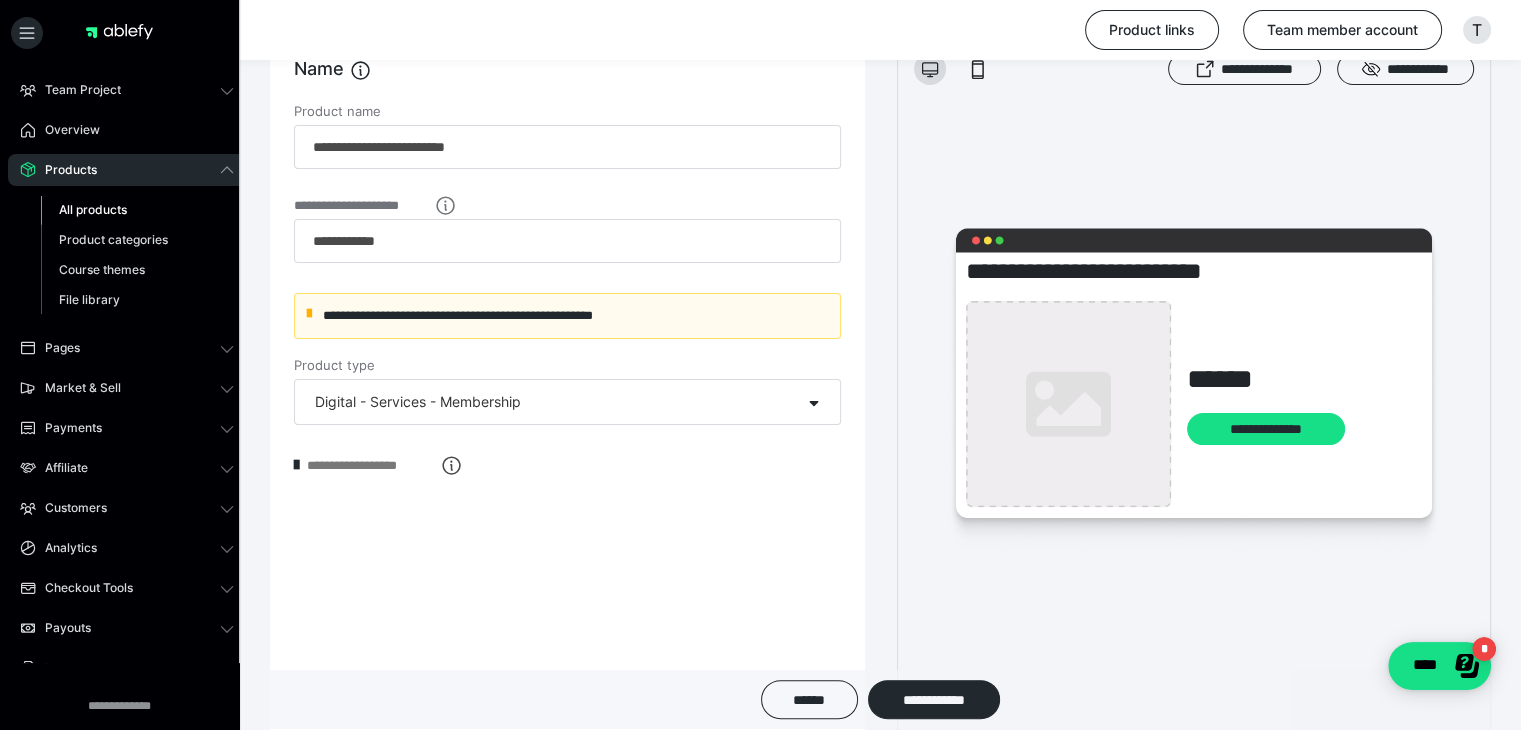 click on "All products" at bounding box center (93, 209) 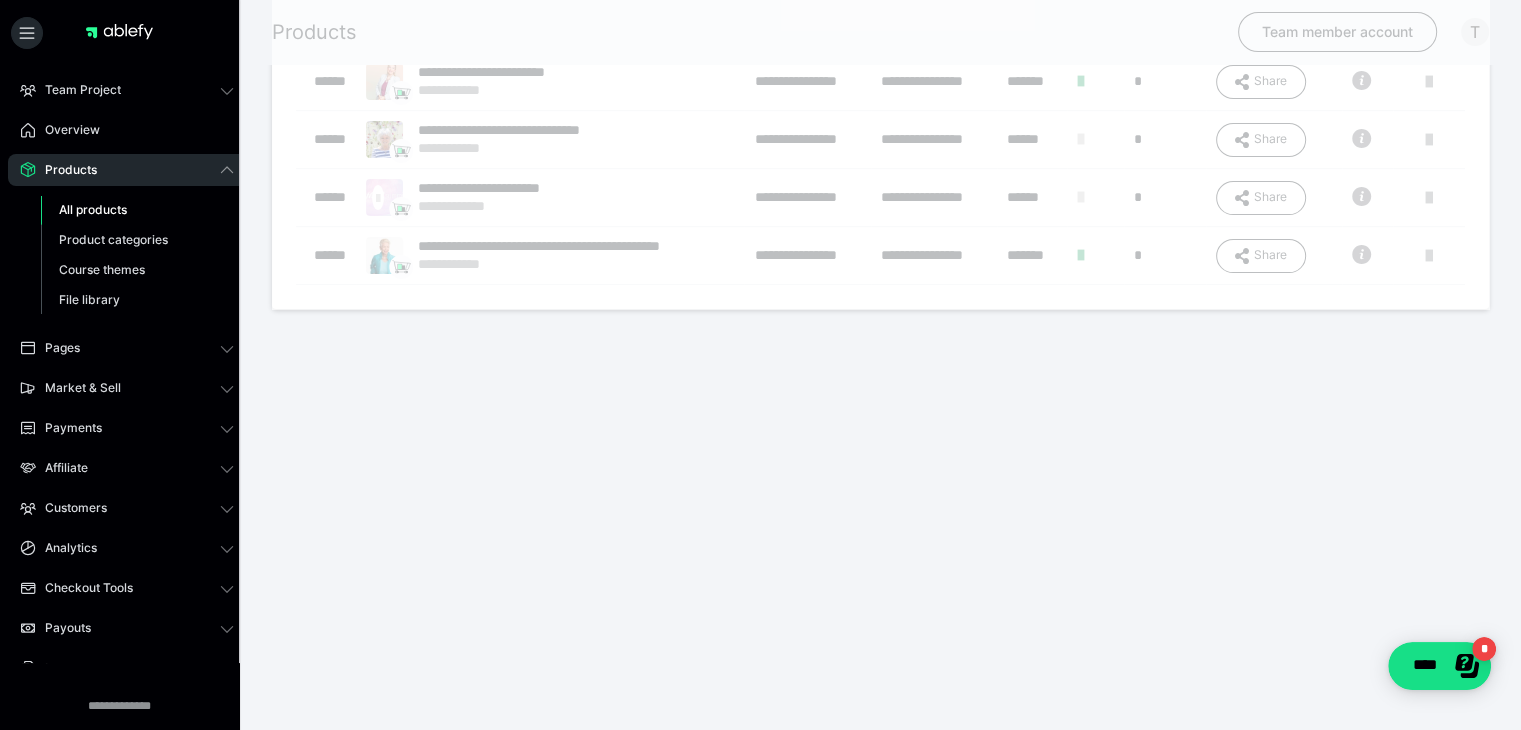 scroll, scrollTop: 0, scrollLeft: 0, axis: both 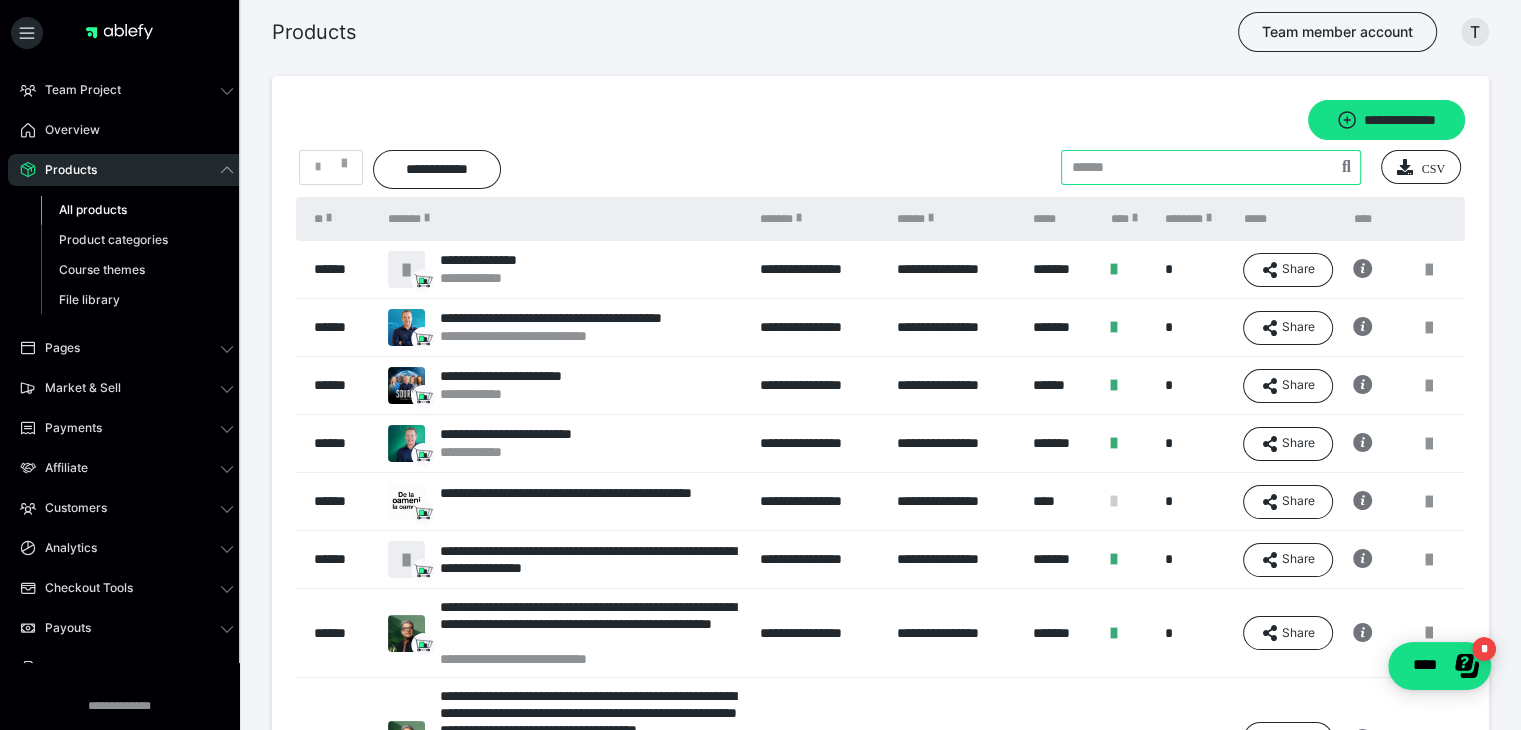 click at bounding box center (1211, 167) 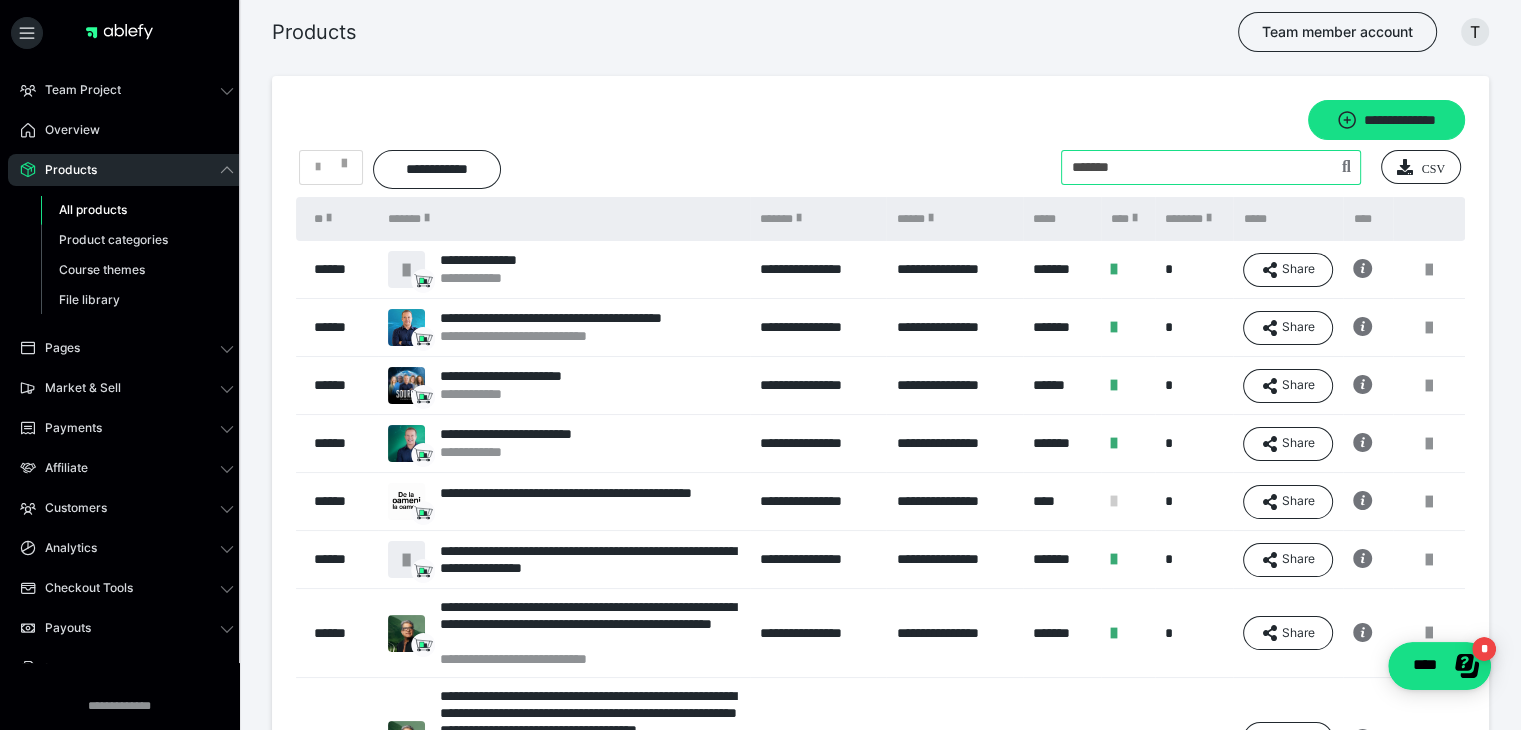 type on "*******" 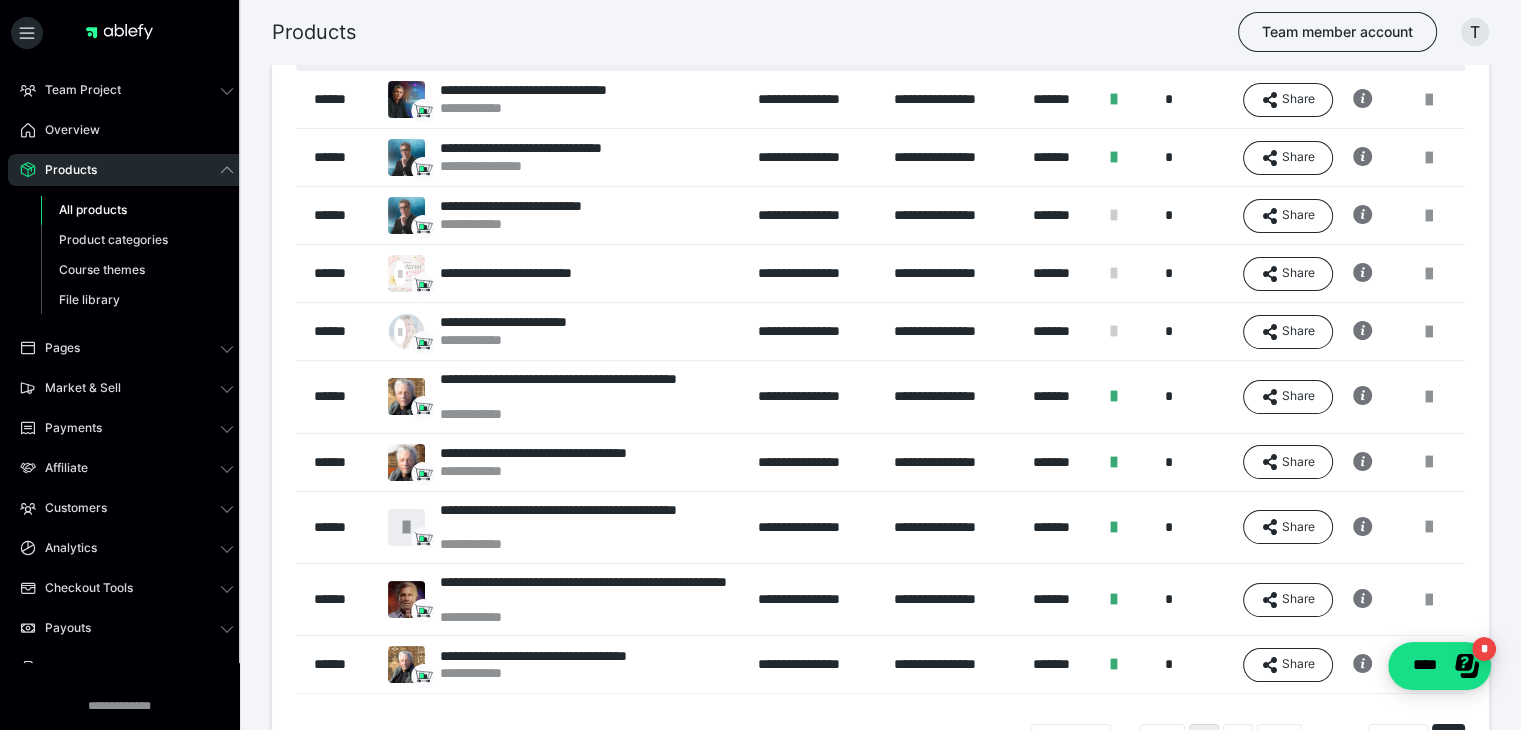 scroll, scrollTop: 200, scrollLeft: 0, axis: vertical 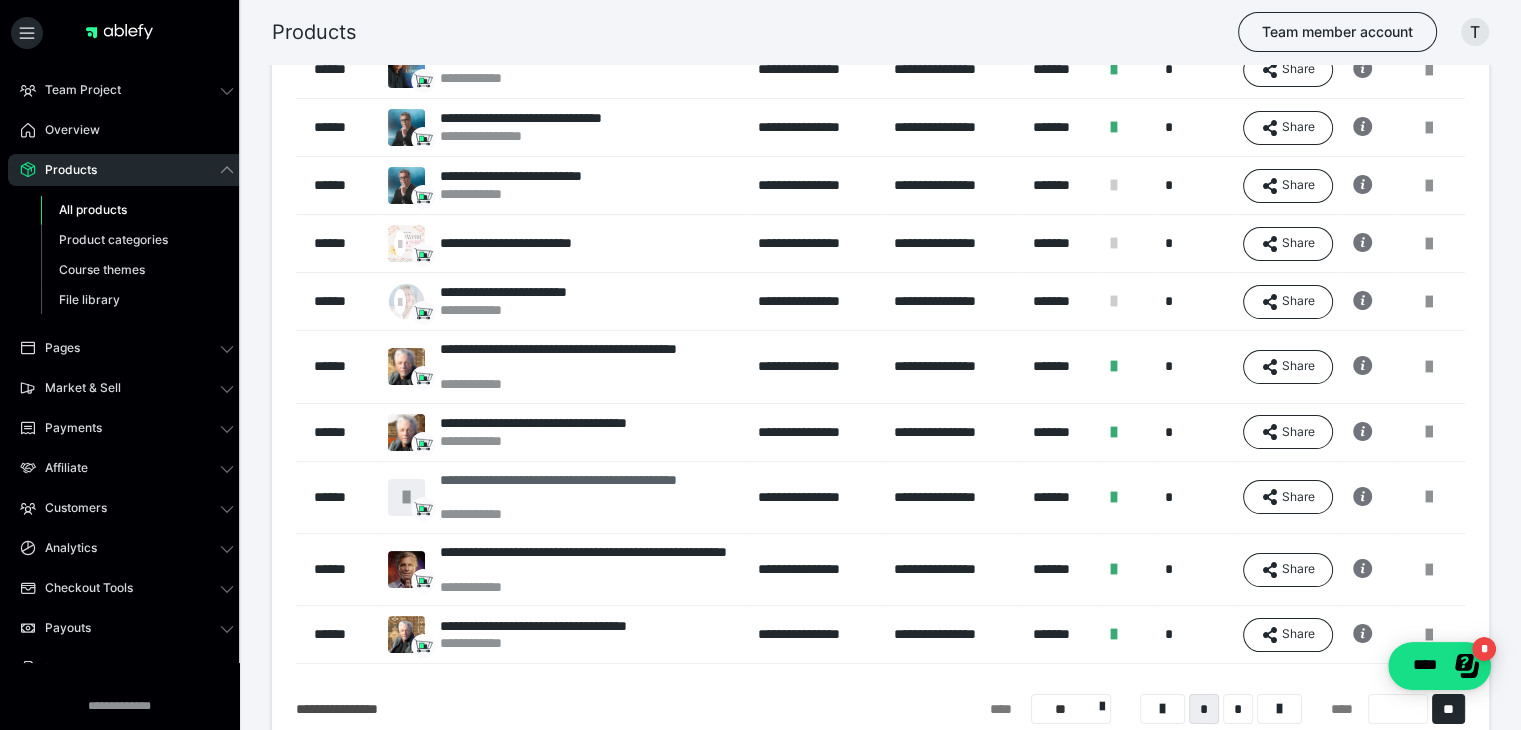 click on "**********" at bounding box center [589, 489] 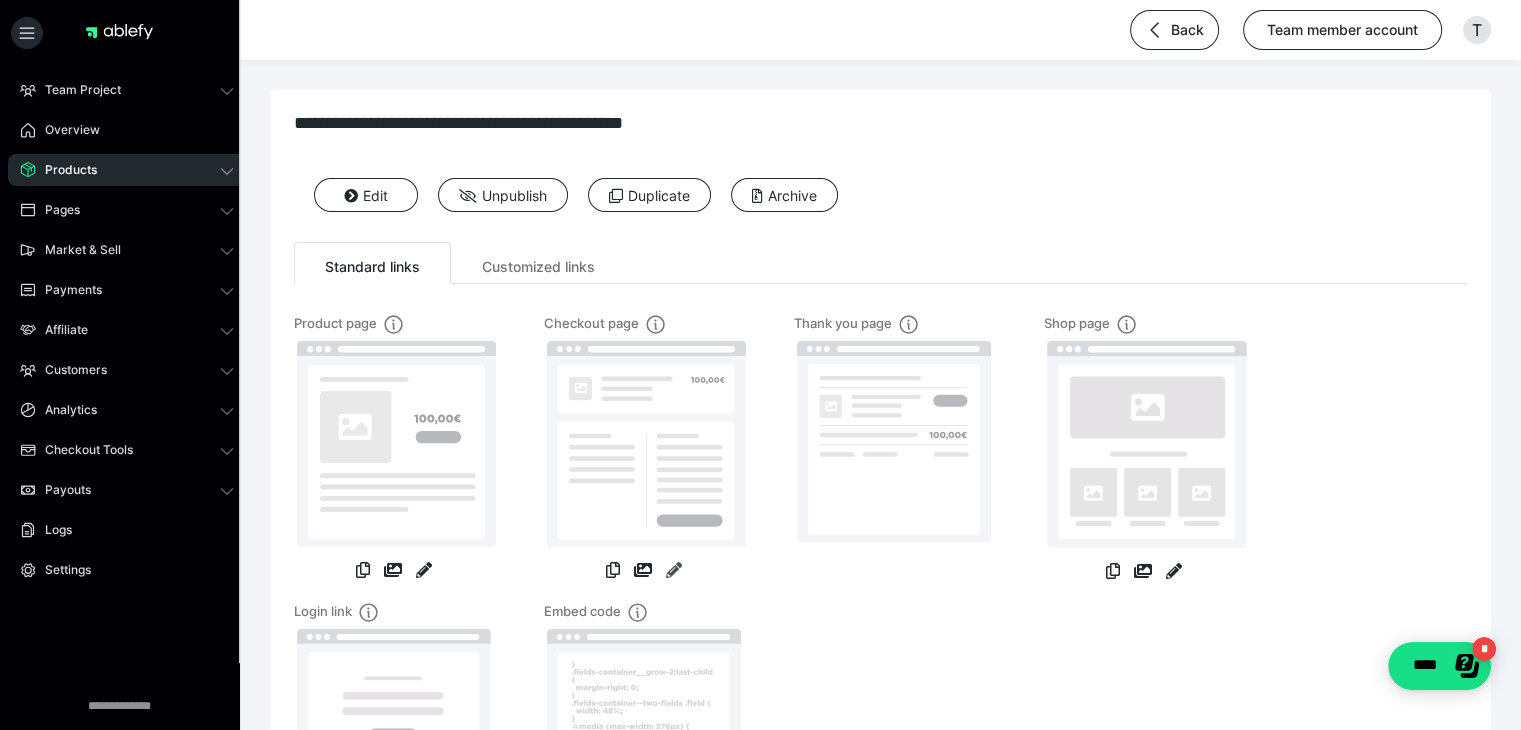 click at bounding box center [674, 570] 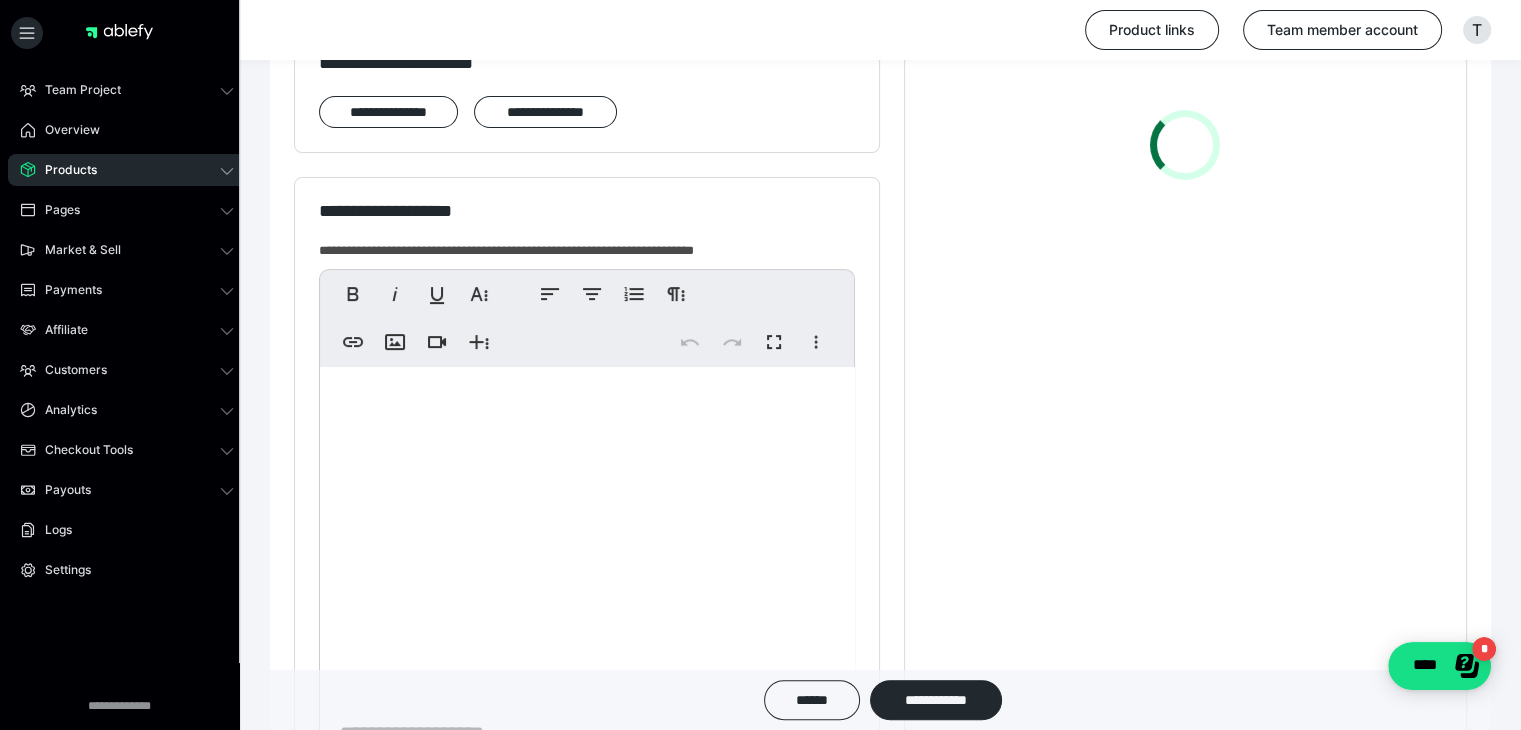 scroll, scrollTop: 300, scrollLeft: 0, axis: vertical 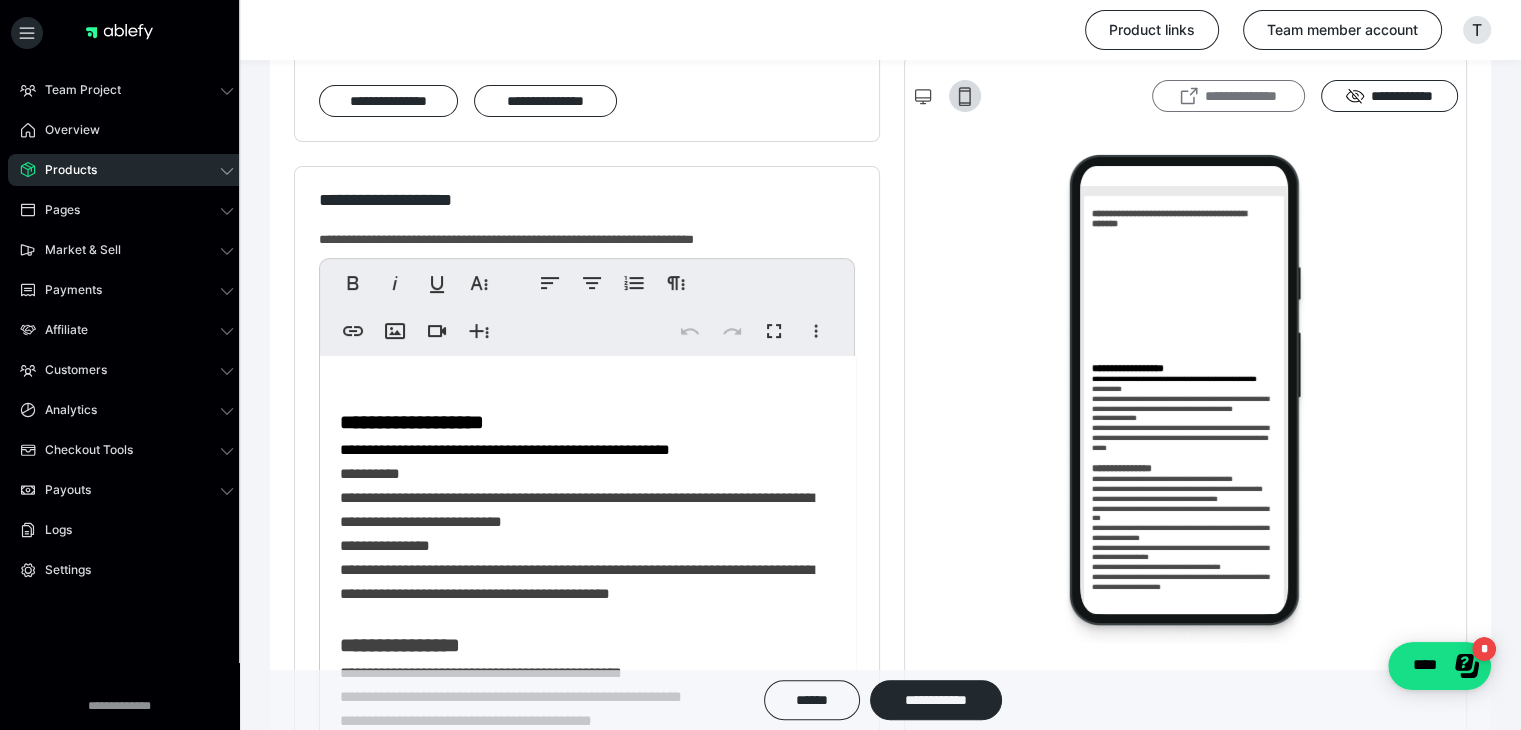 click on "**********" at bounding box center (1228, 96) 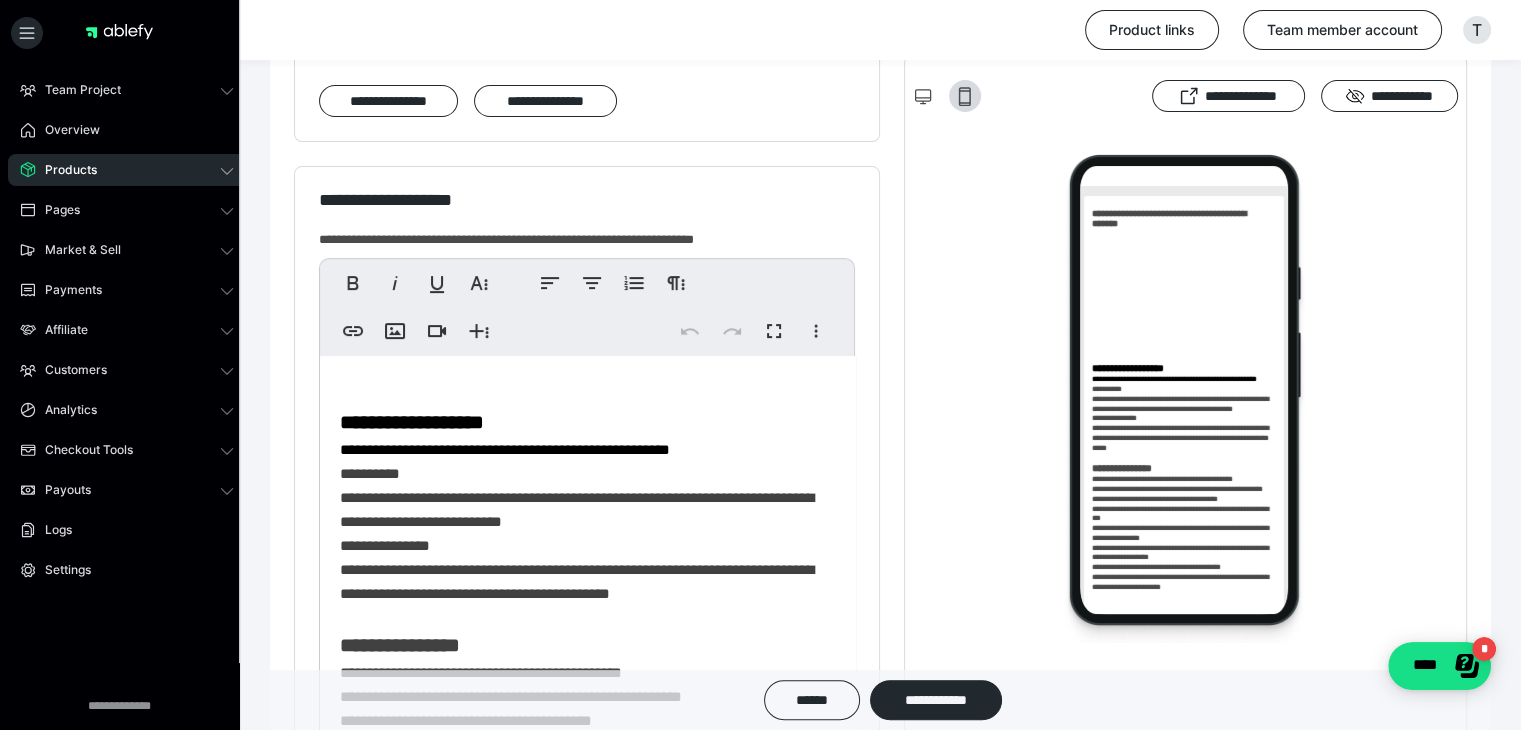 click on "Products" at bounding box center (64, 170) 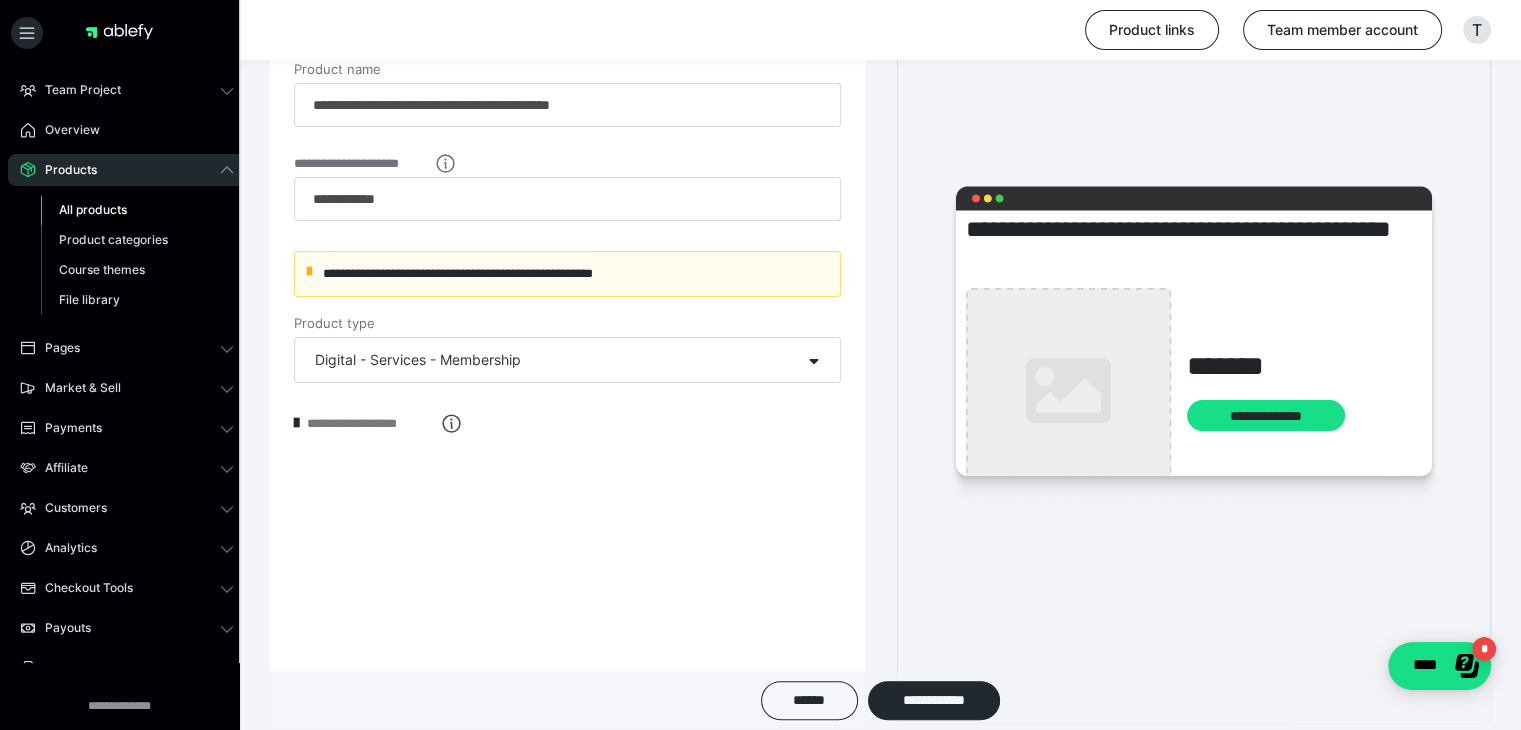 click on "All products" at bounding box center (93, 209) 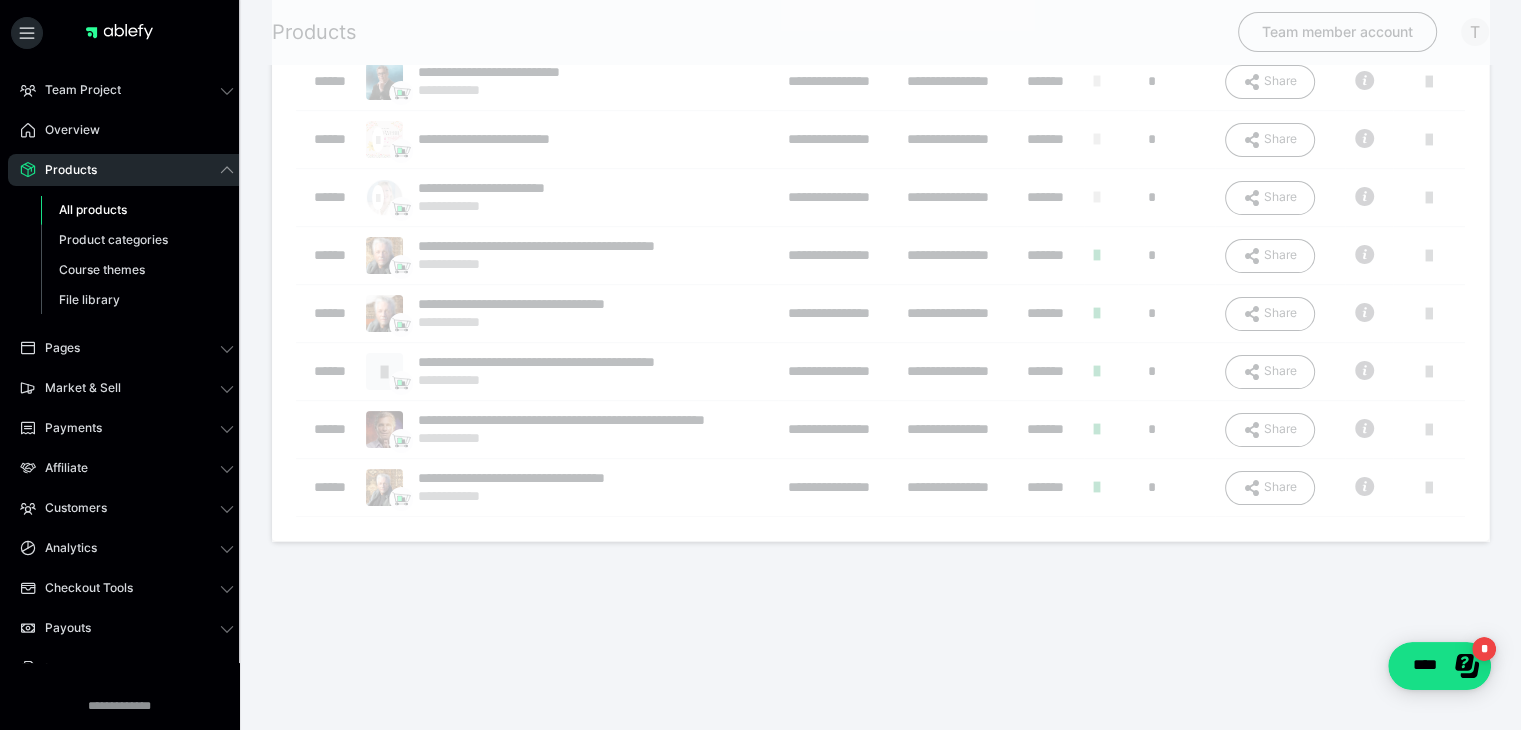scroll, scrollTop: 0, scrollLeft: 0, axis: both 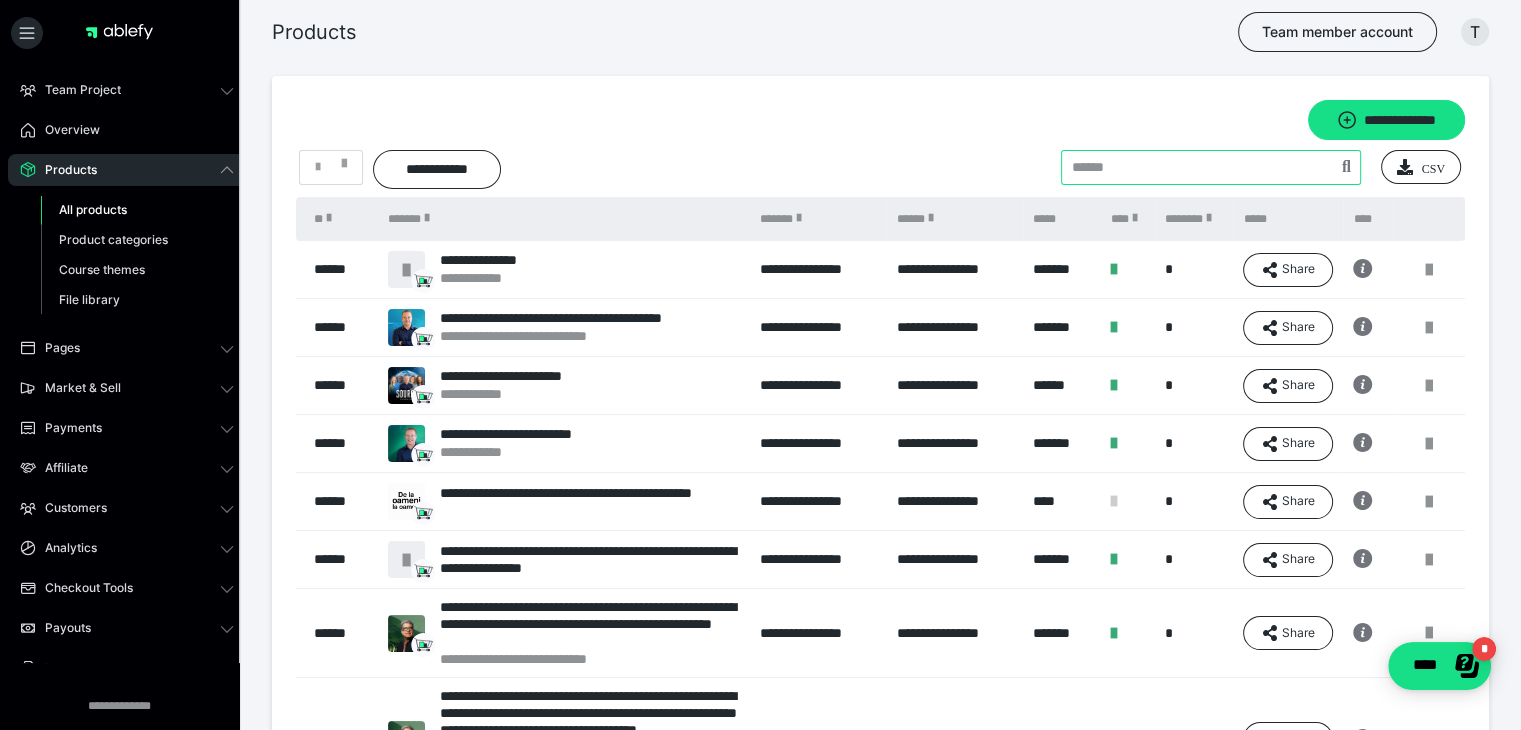 click at bounding box center (1211, 167) 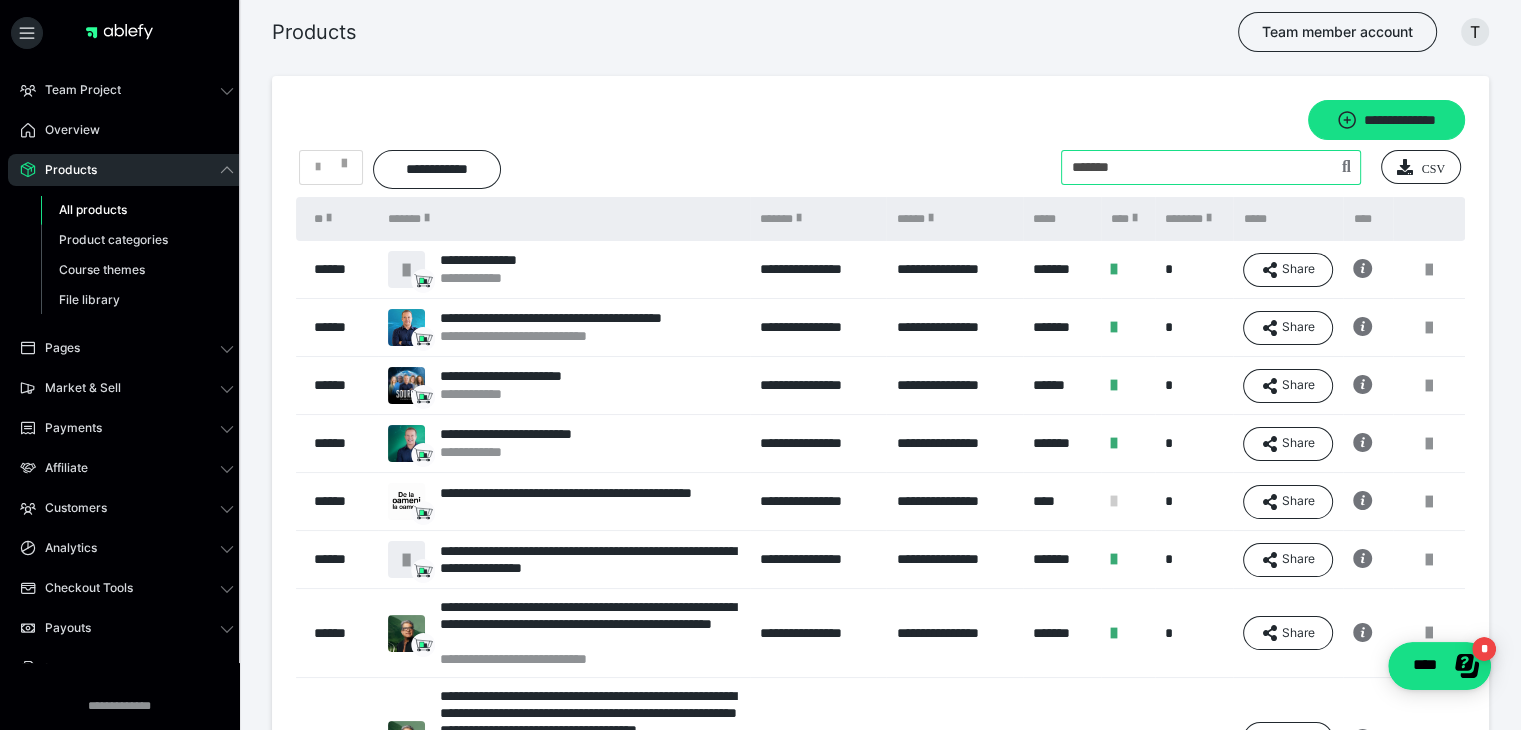 type on "*******" 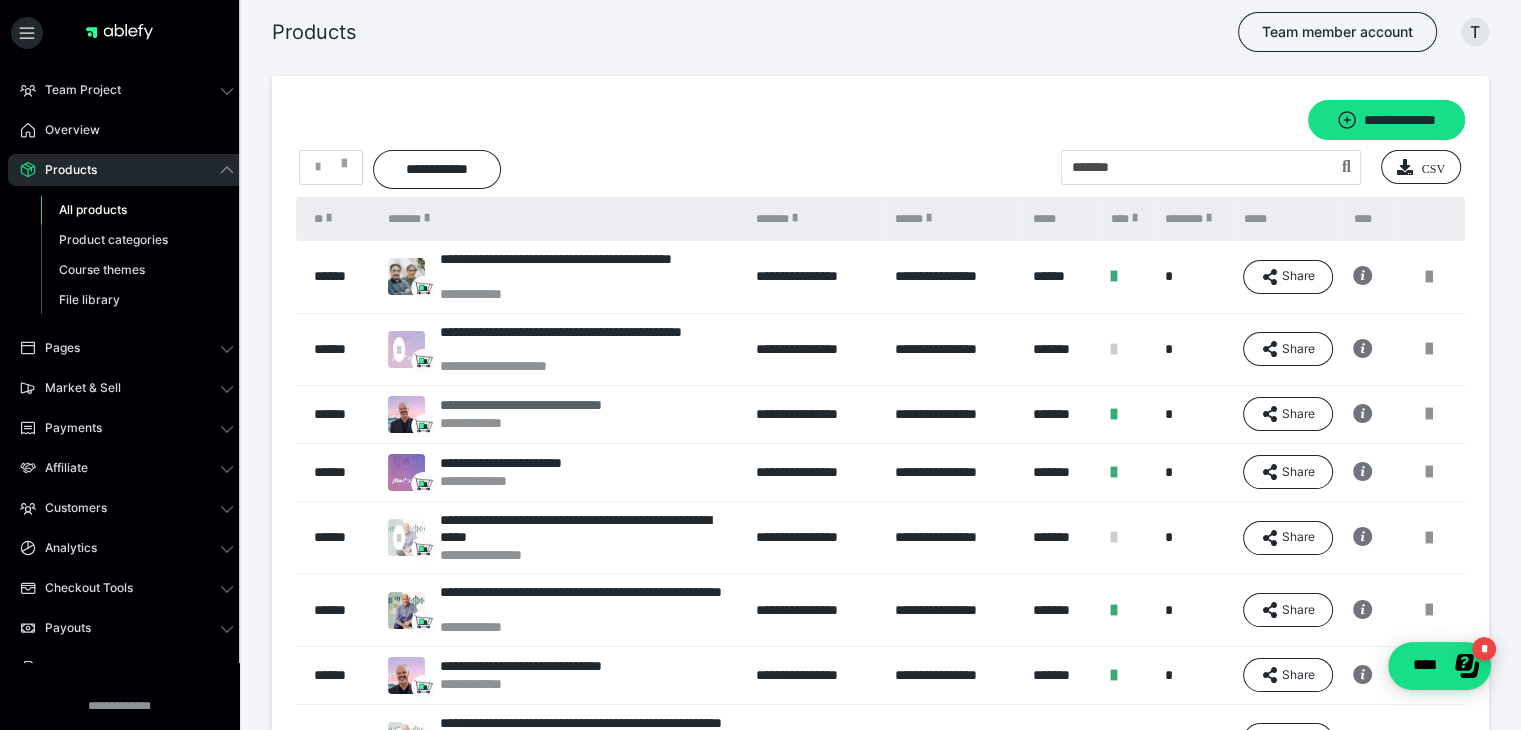 click on "**********" at bounding box center (547, 405) 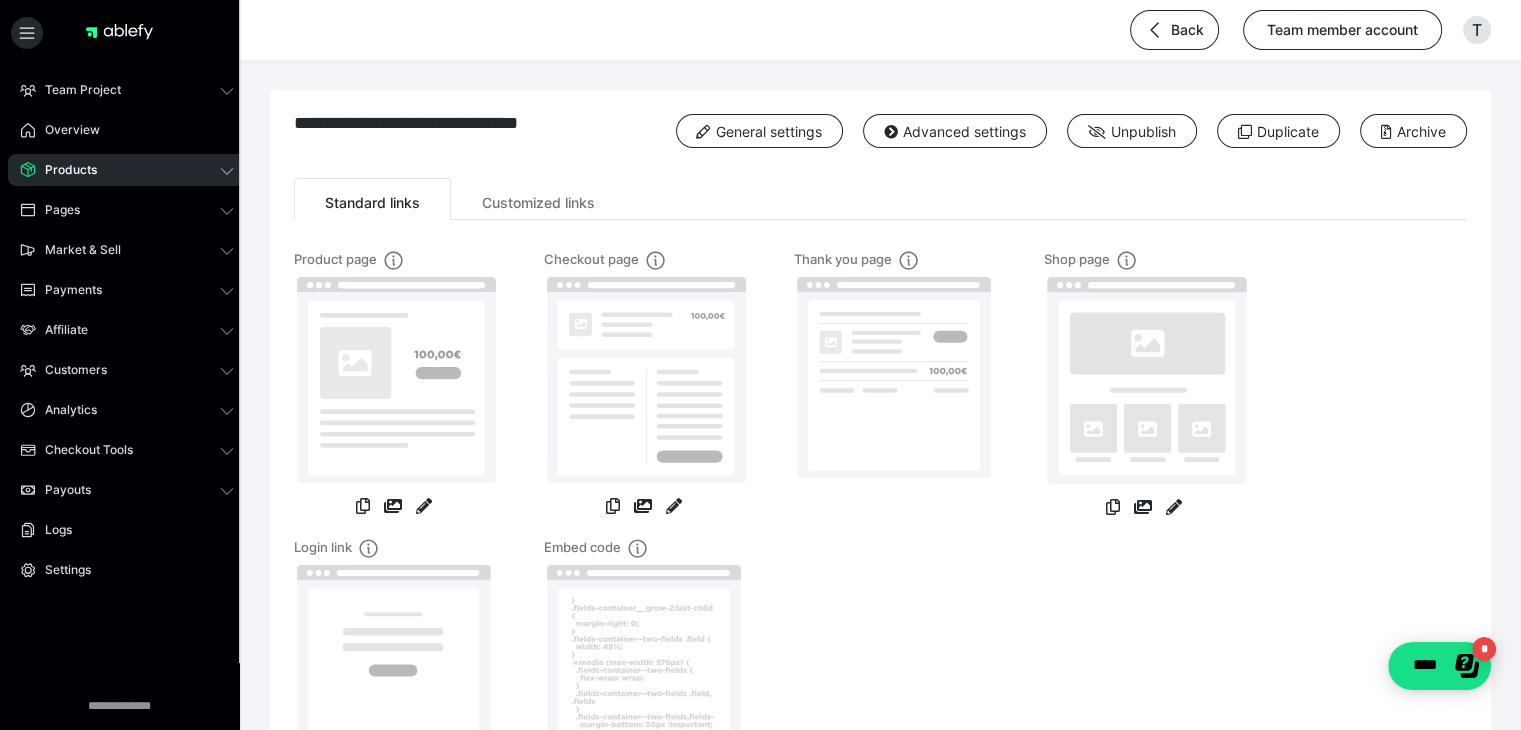 click at bounding box center (644, 386) 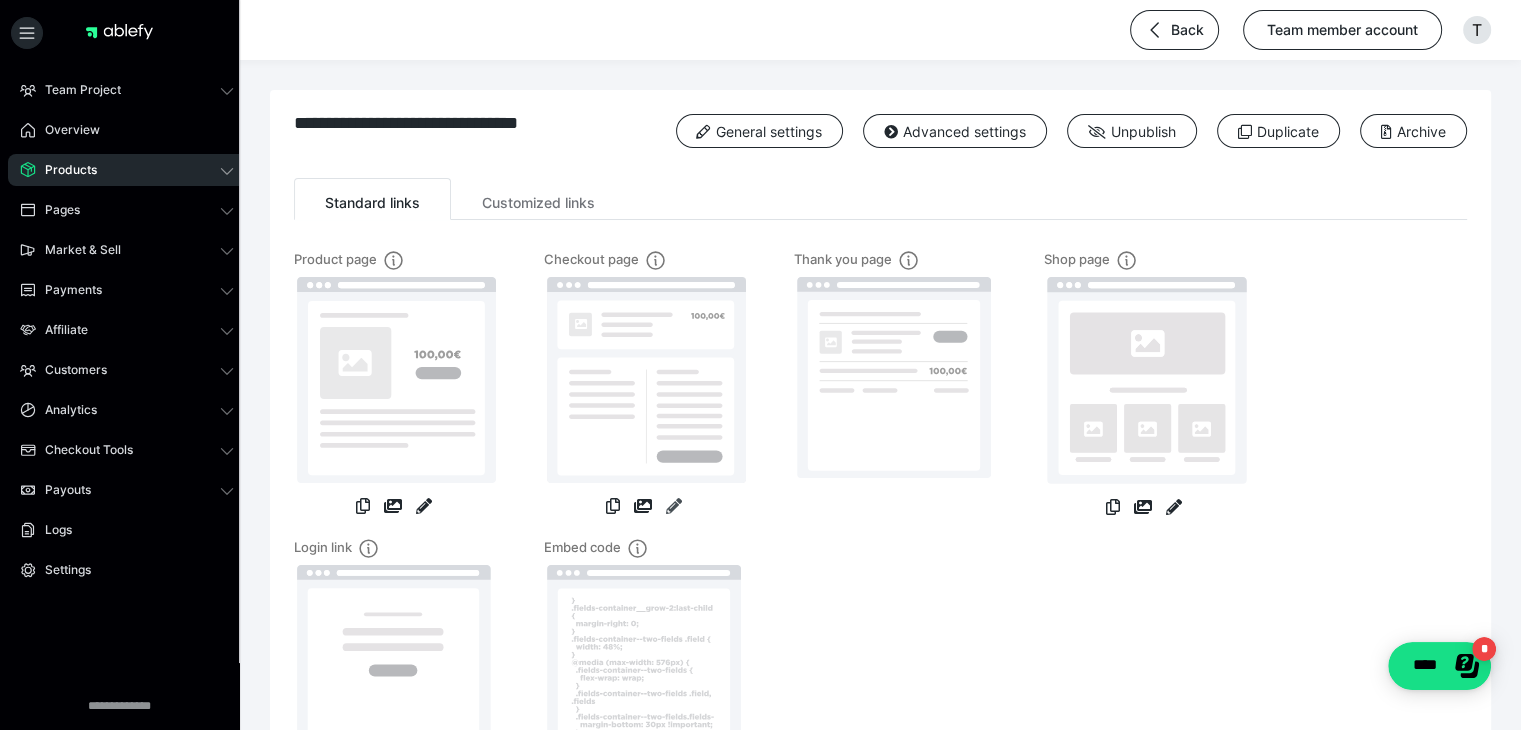 click at bounding box center (674, 506) 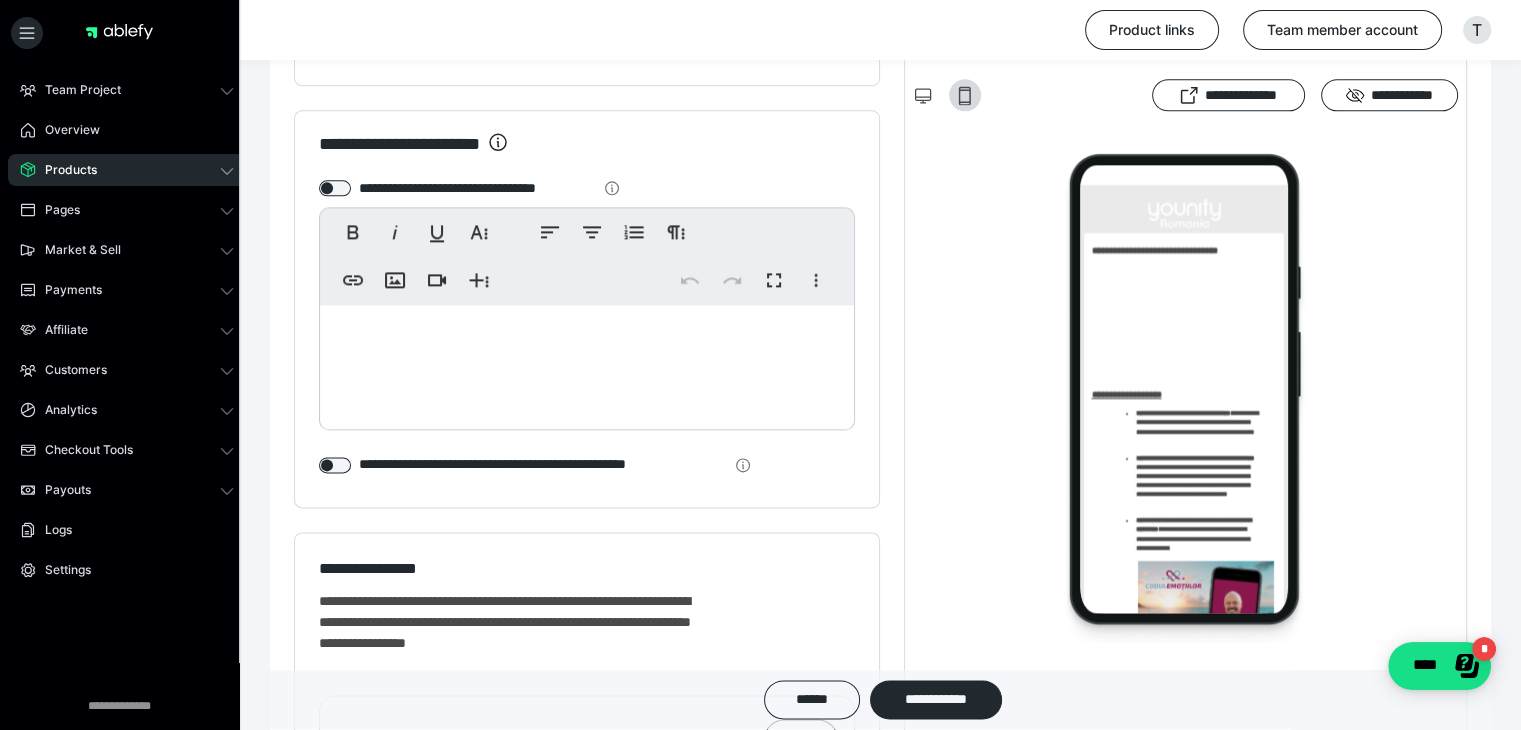 scroll, scrollTop: 2300, scrollLeft: 0, axis: vertical 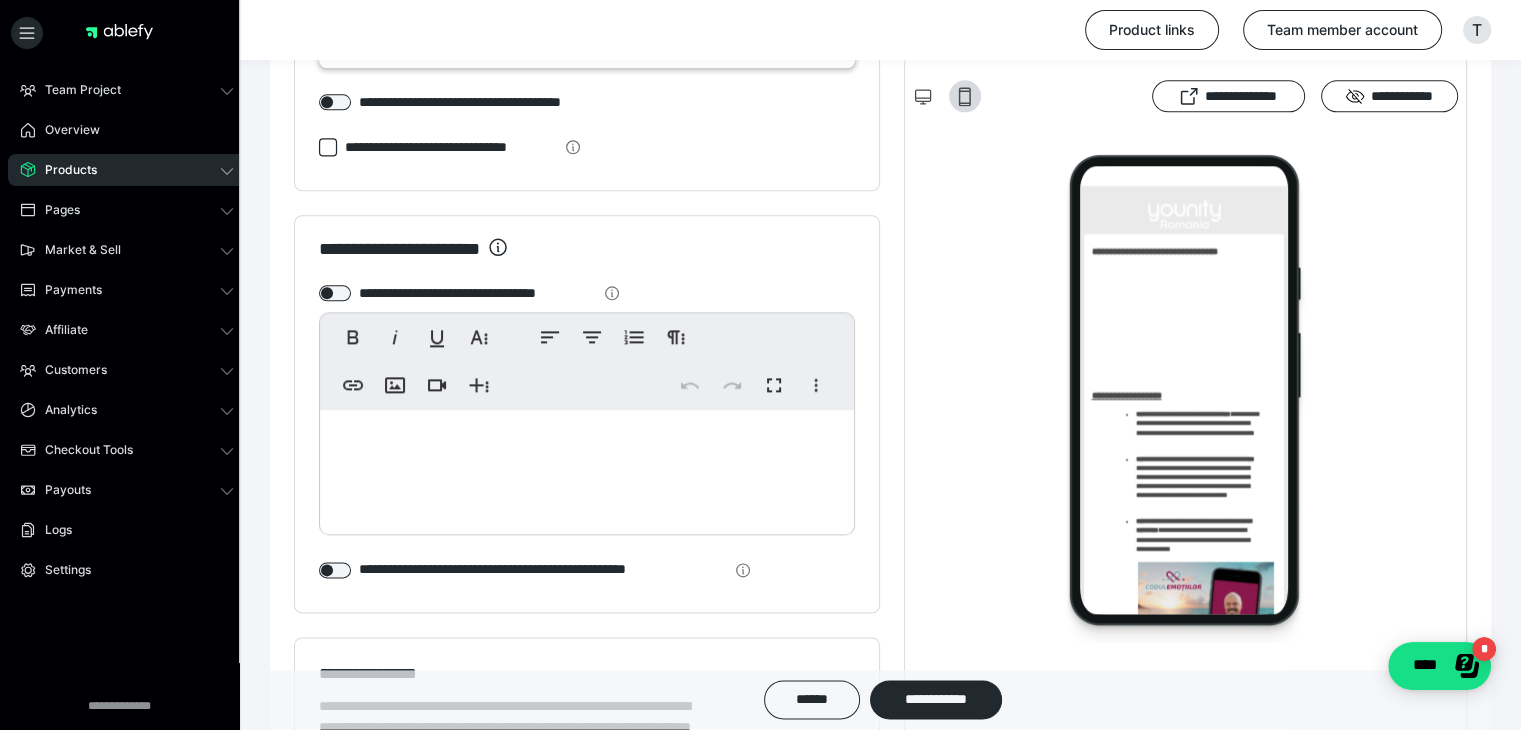 click at bounding box center (587, 467) 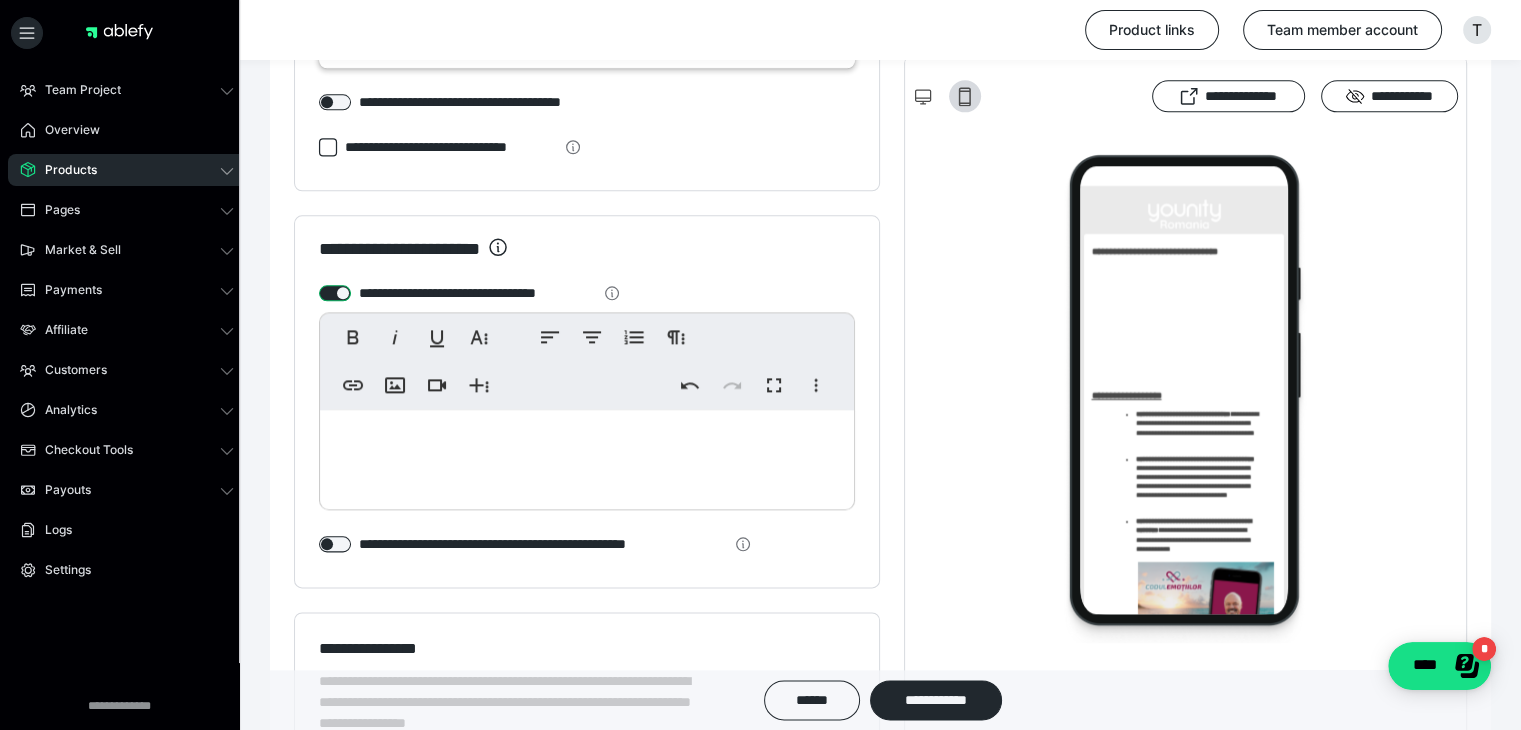 click at bounding box center (335, 293) 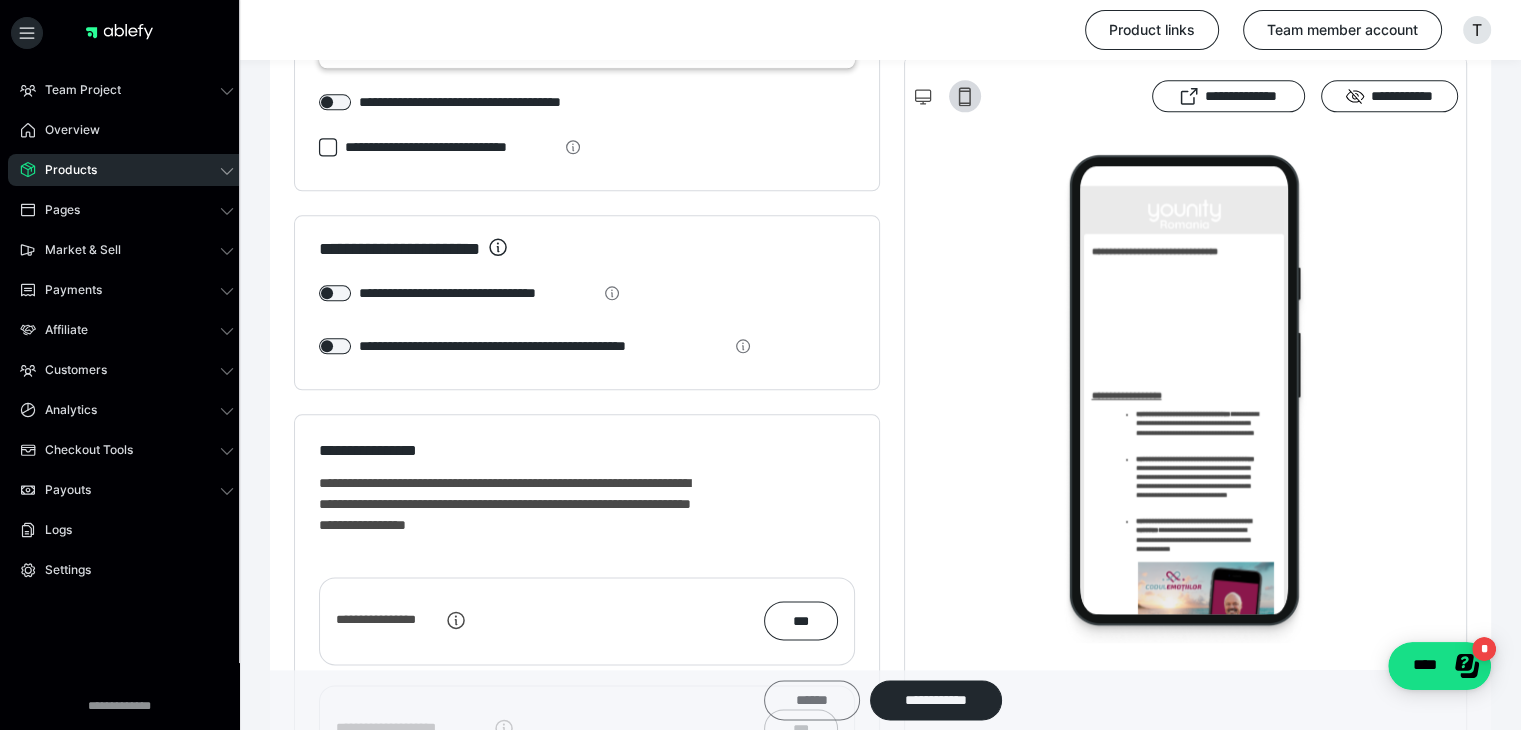 click on "******" at bounding box center (812, 700) 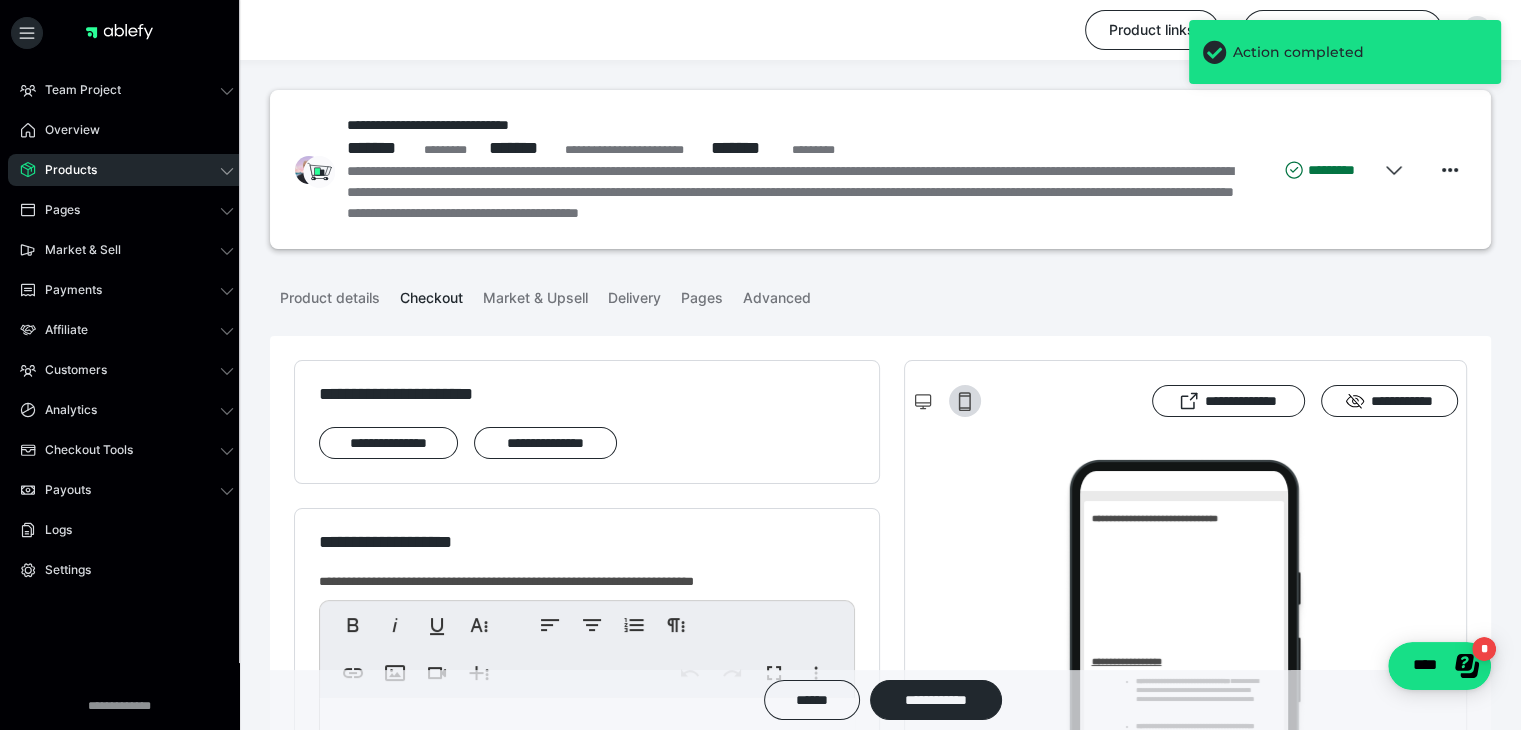 scroll, scrollTop: 0, scrollLeft: 0, axis: both 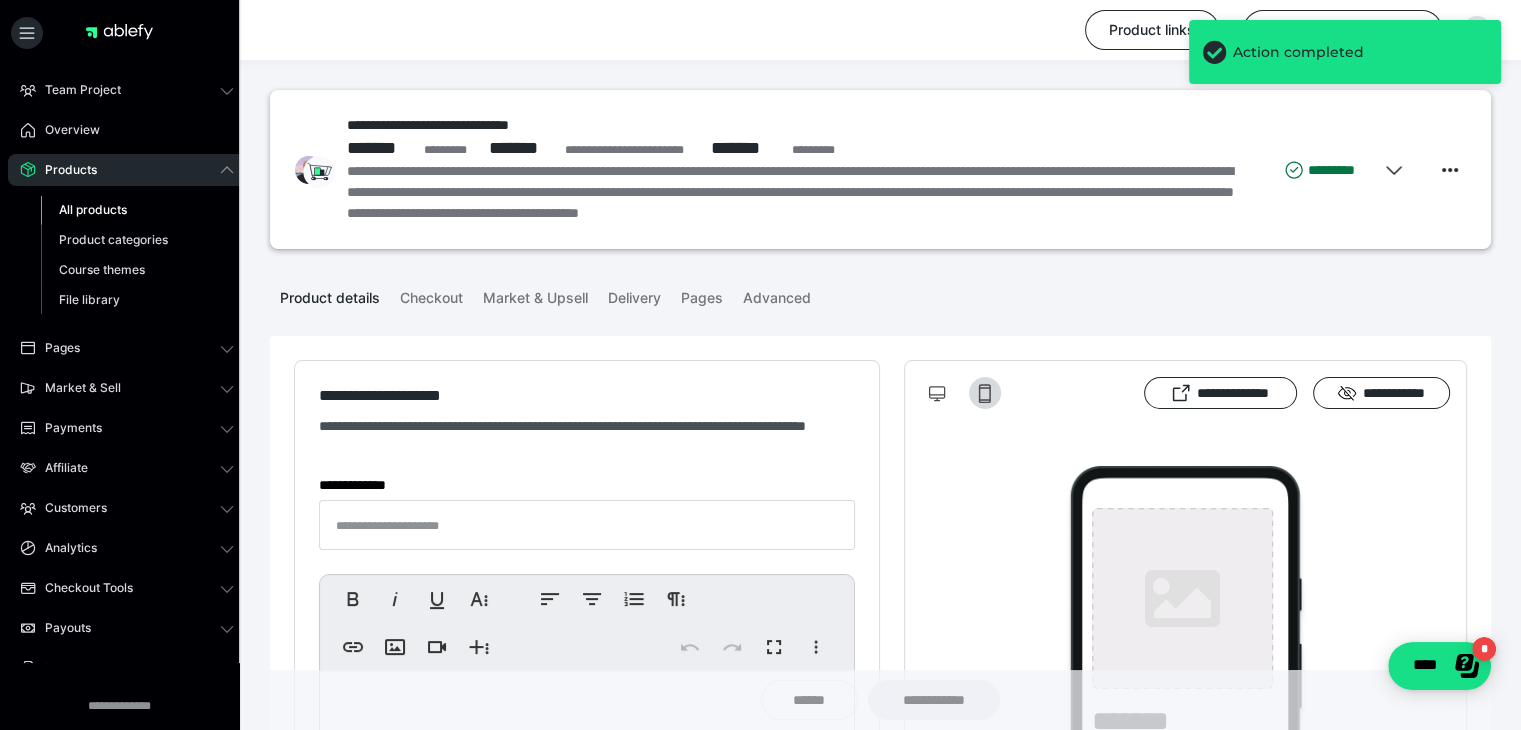 click on "All products" at bounding box center [93, 209] 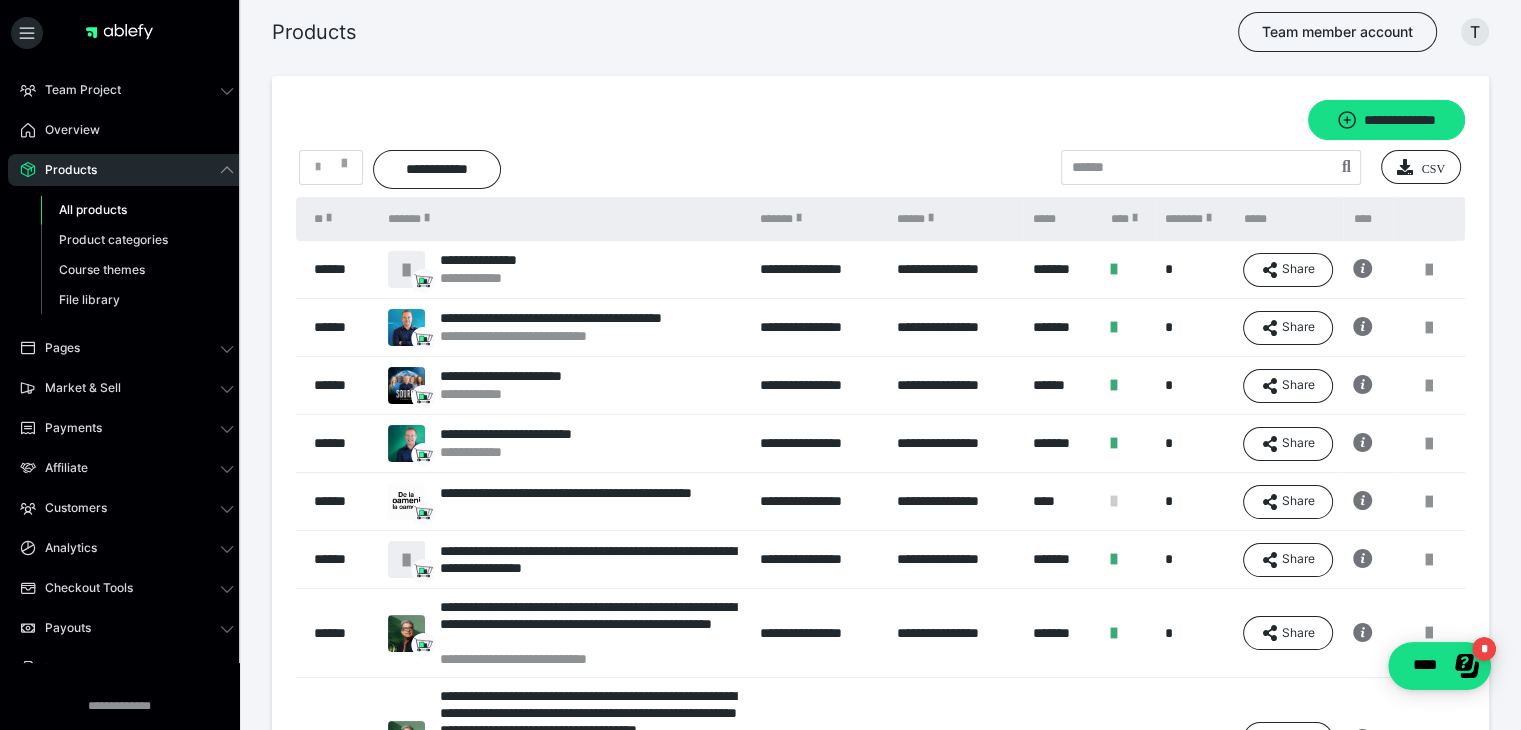 click on "All products" at bounding box center [137, 210] 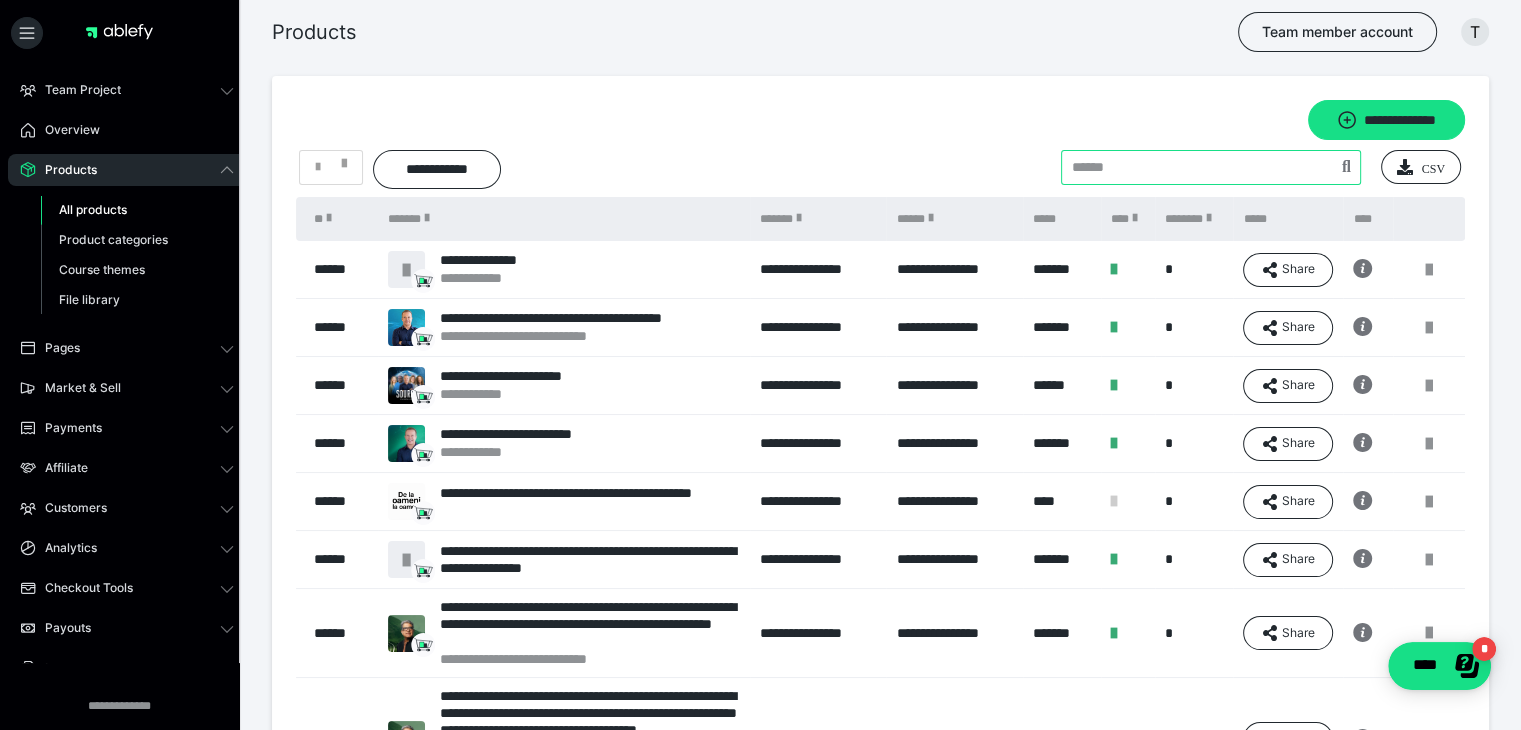 click at bounding box center [1211, 167] 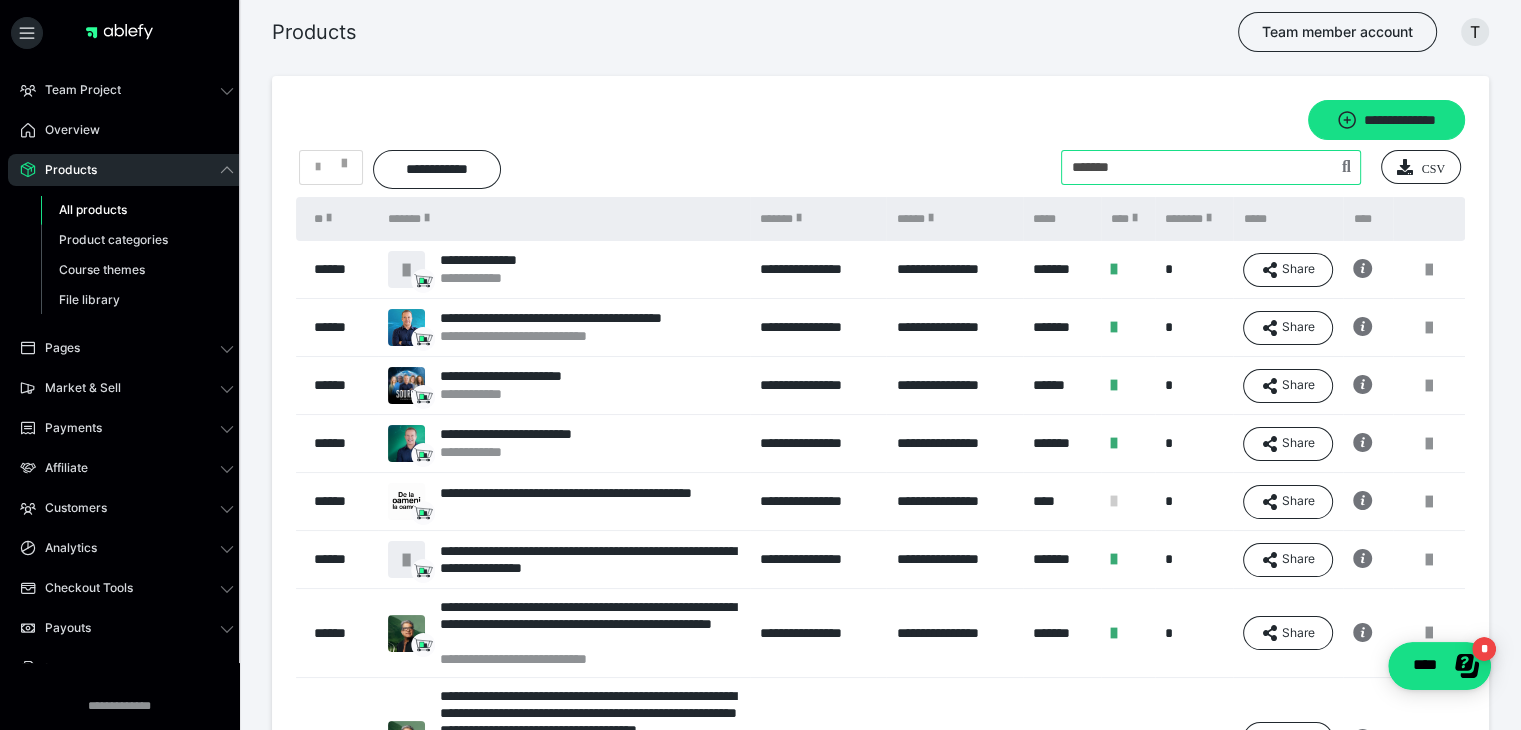 type on "*******" 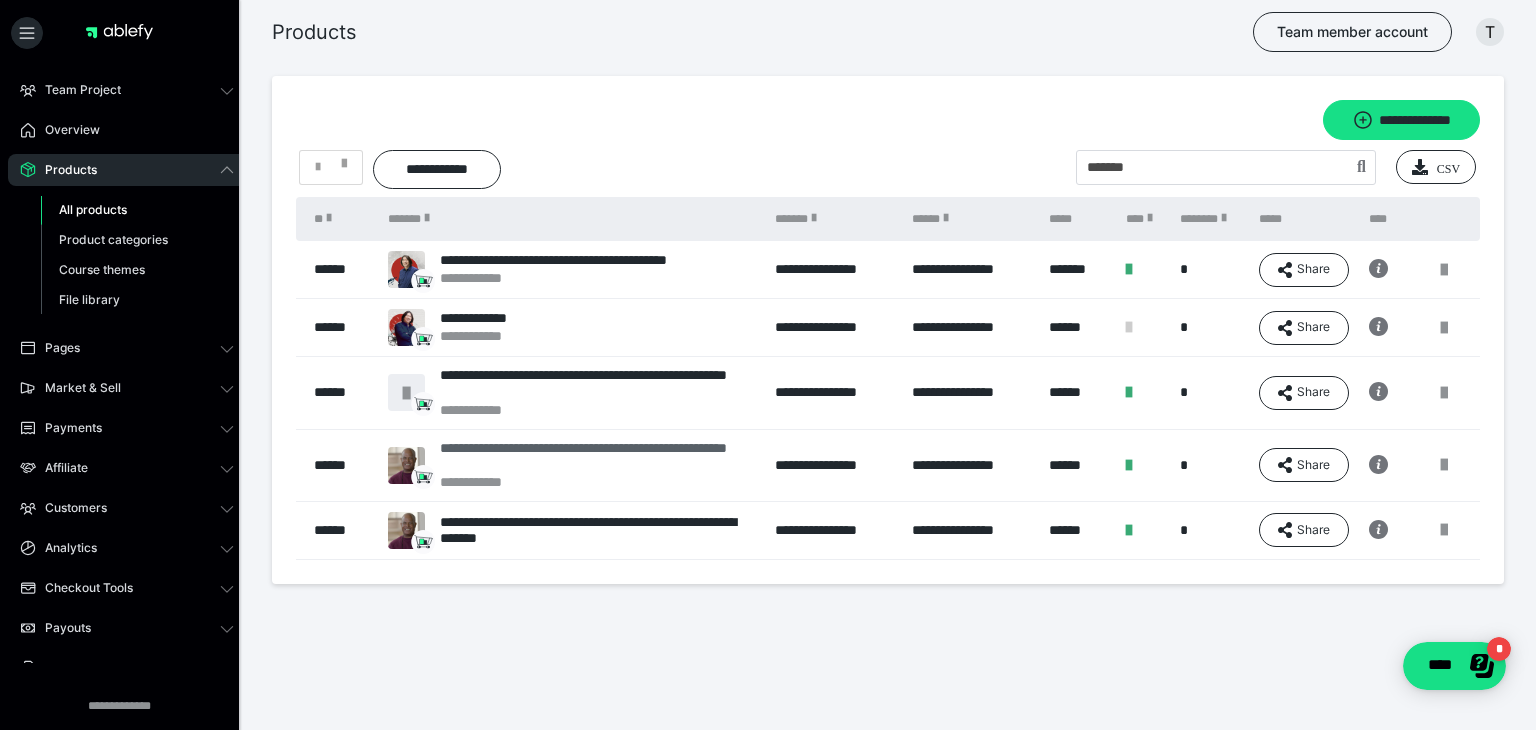 click on "**********" at bounding box center (597, 457) 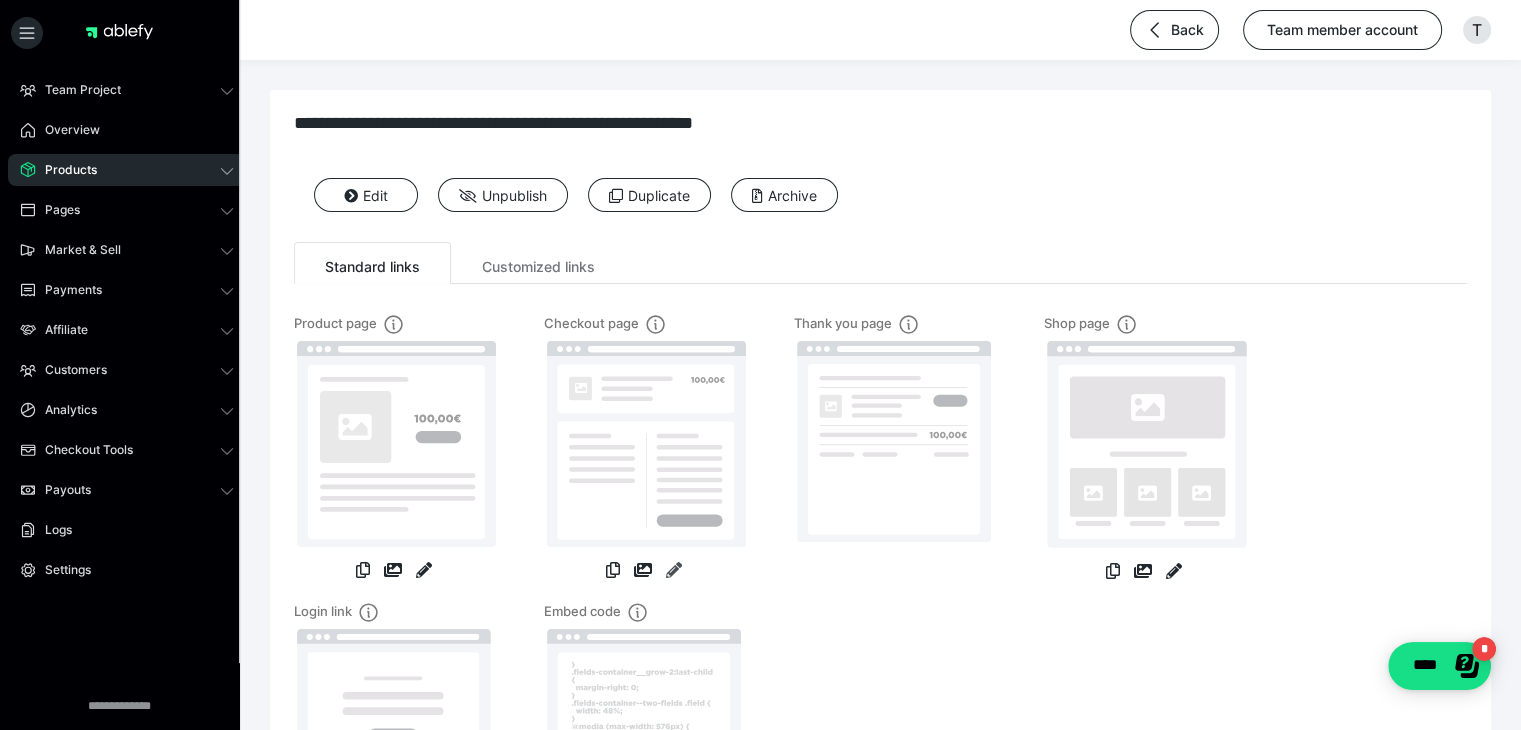 click at bounding box center (674, 570) 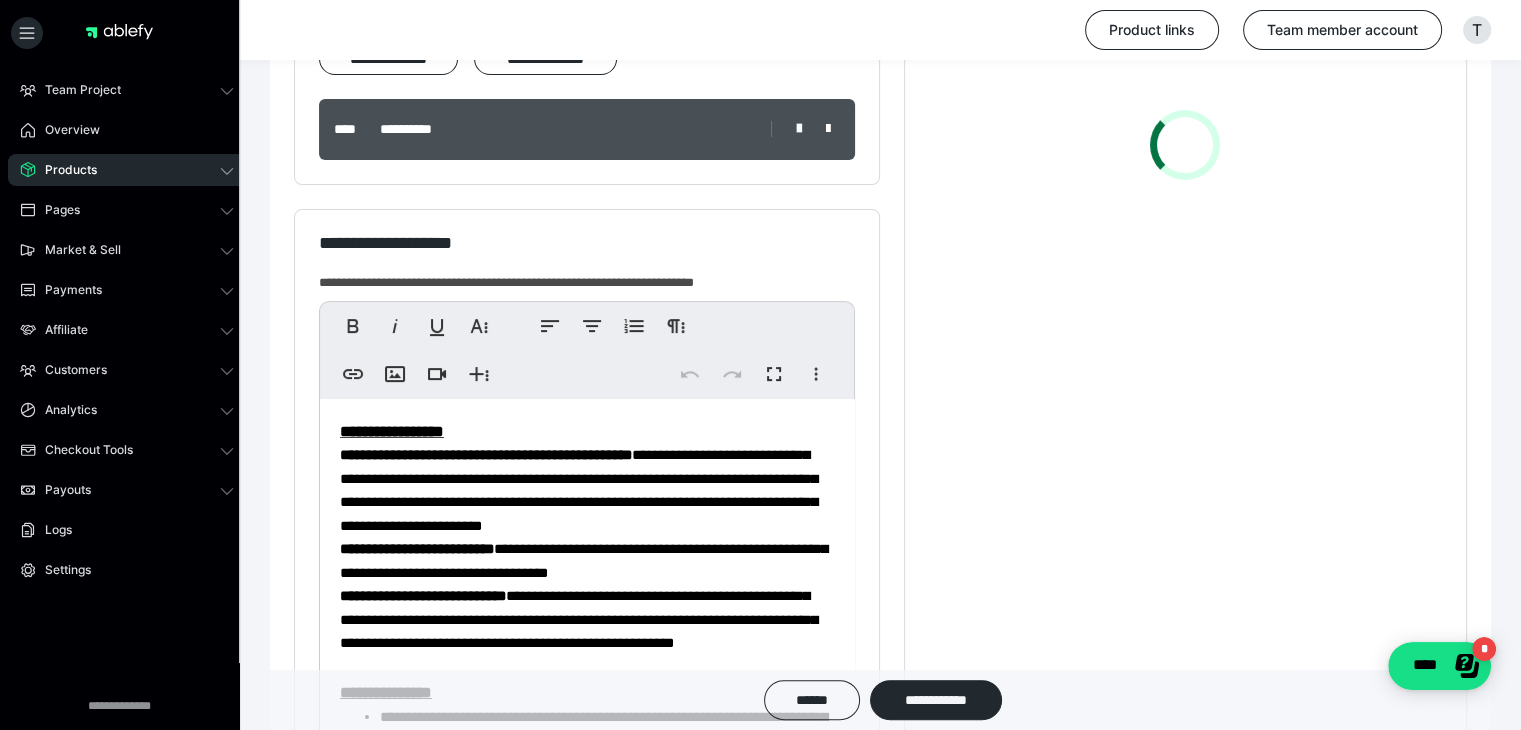 scroll, scrollTop: 400, scrollLeft: 0, axis: vertical 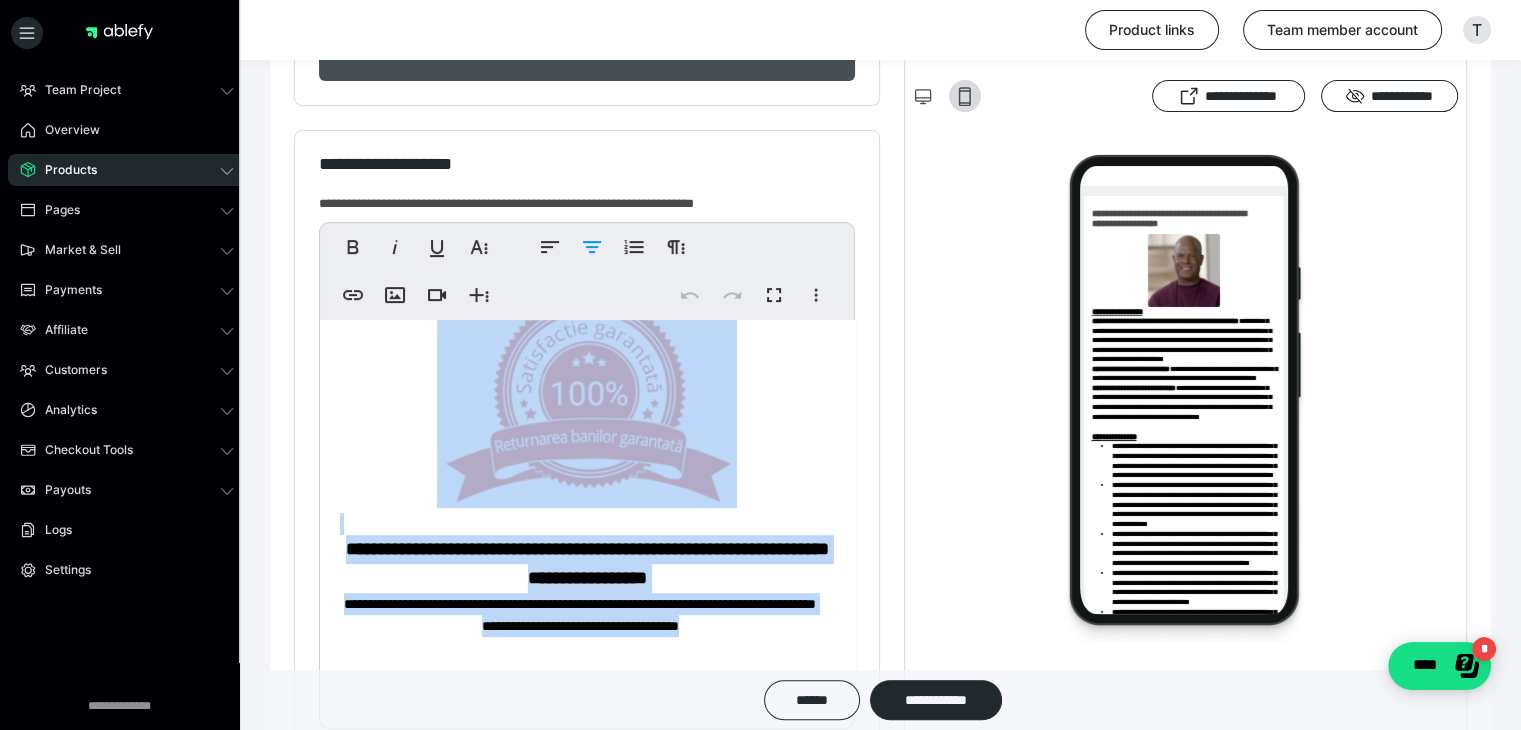 drag, startPoint x: 721, startPoint y: 608, endPoint x: 516, endPoint y: 425, distance: 274.7981 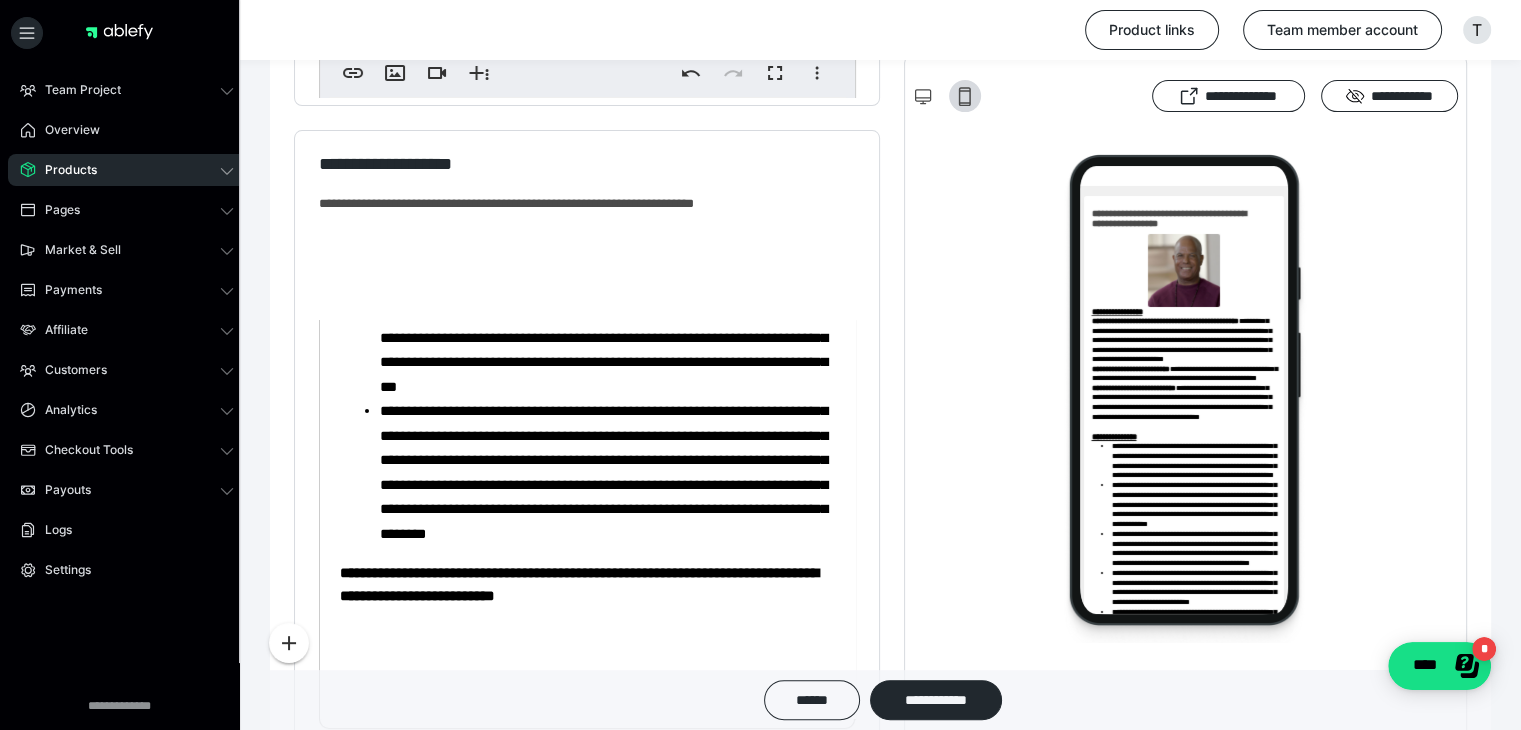 scroll, scrollTop: 637, scrollLeft: 0, axis: vertical 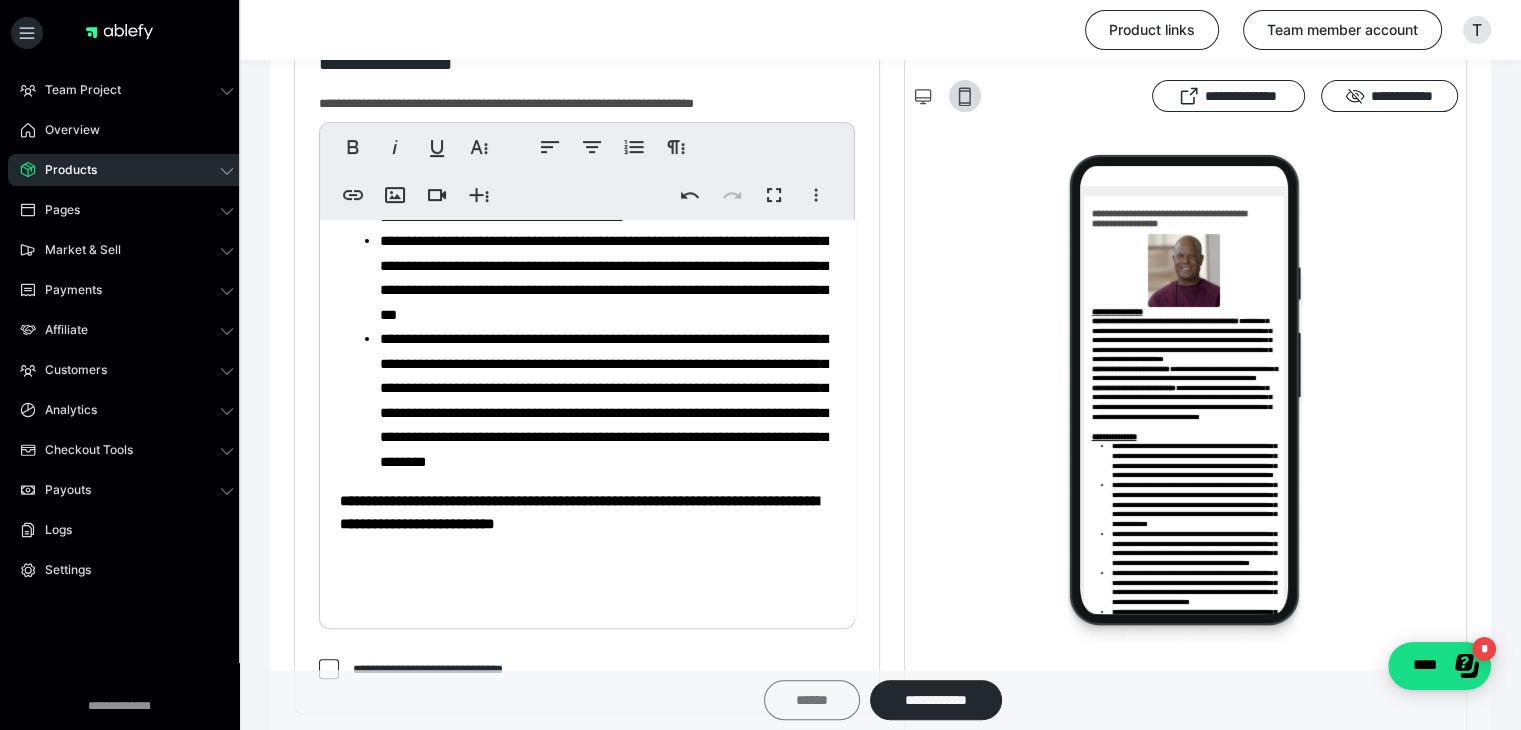 click on "******" at bounding box center [812, 700] 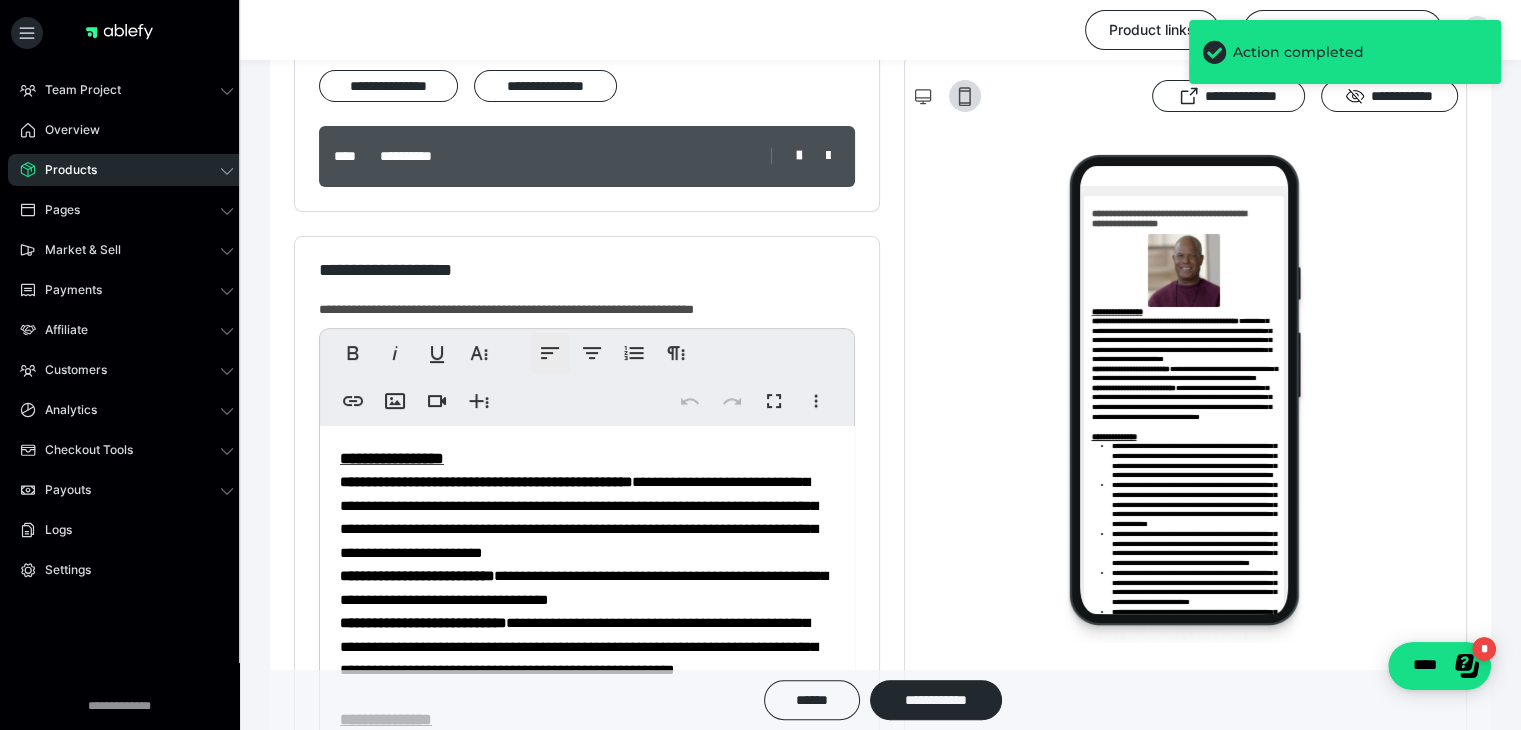 scroll, scrollTop: 400, scrollLeft: 0, axis: vertical 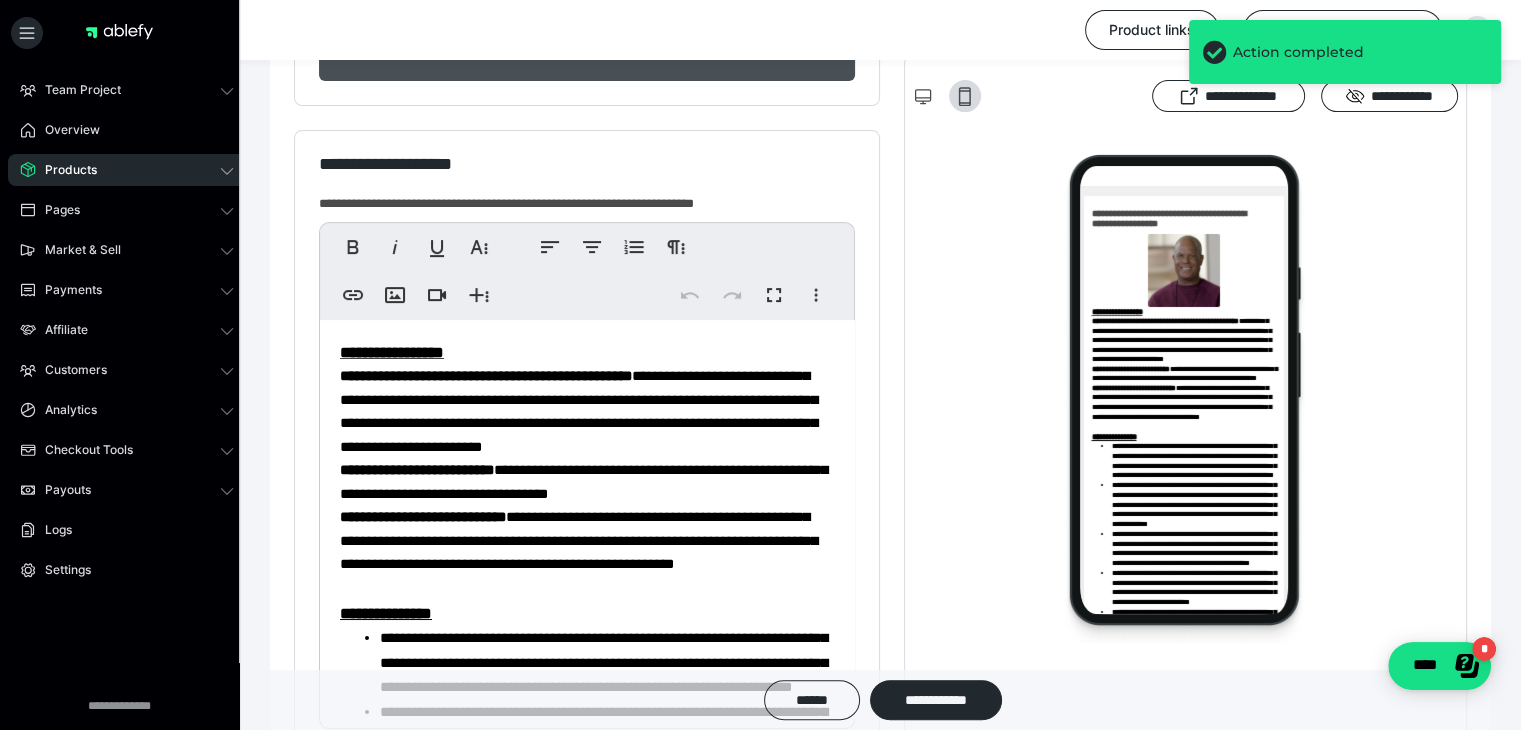 click on "**********" at bounding box center [587, 829] 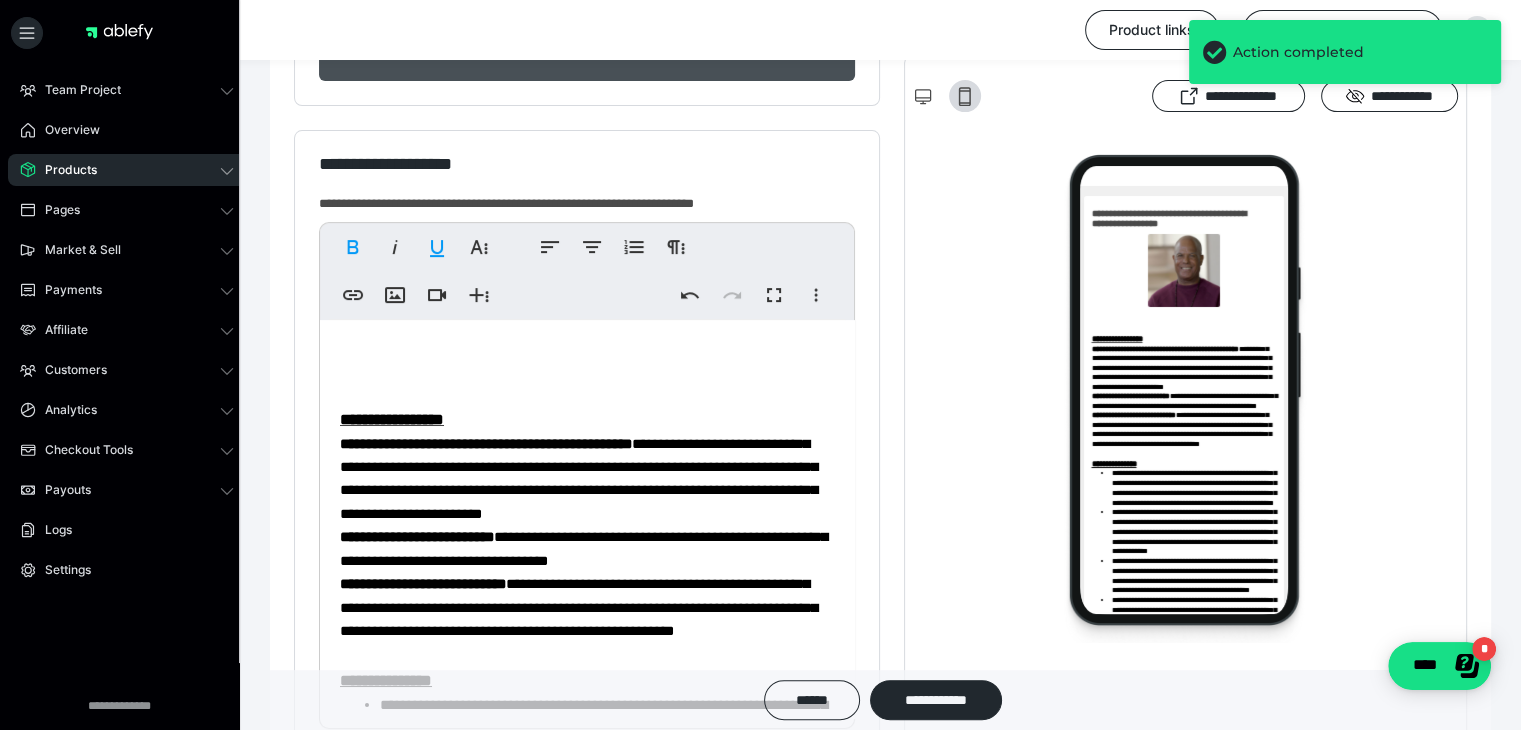 click on "**********" at bounding box center [587, 863] 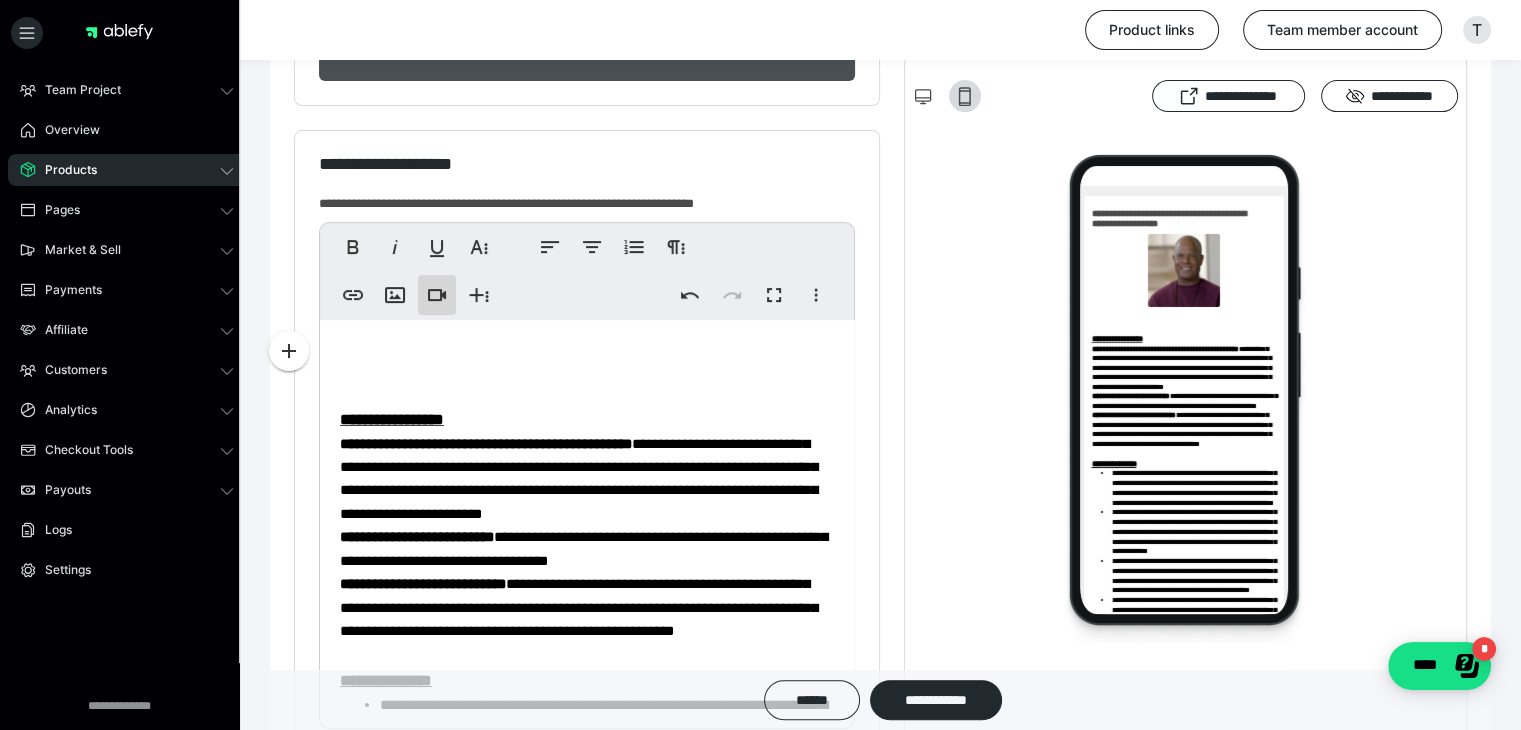 click 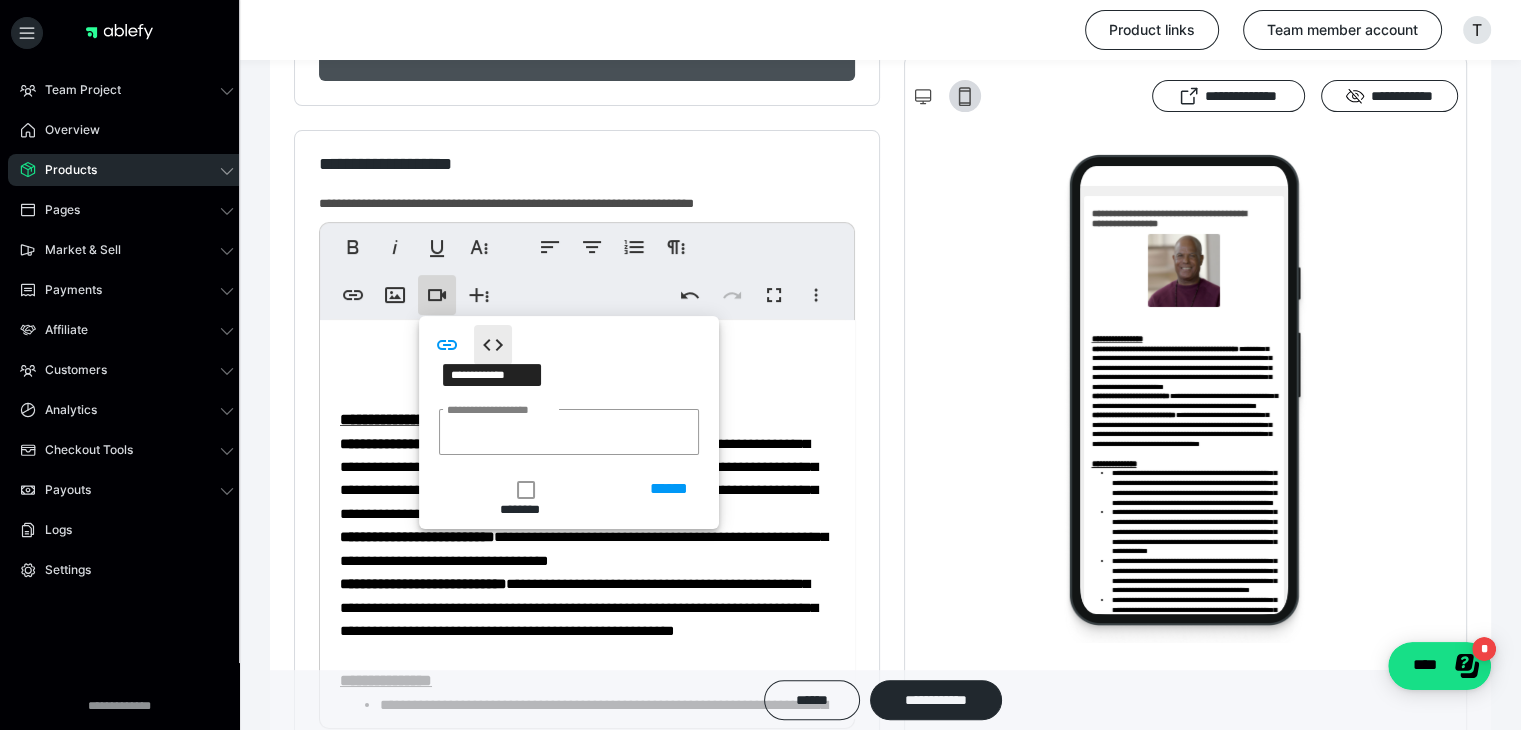 click 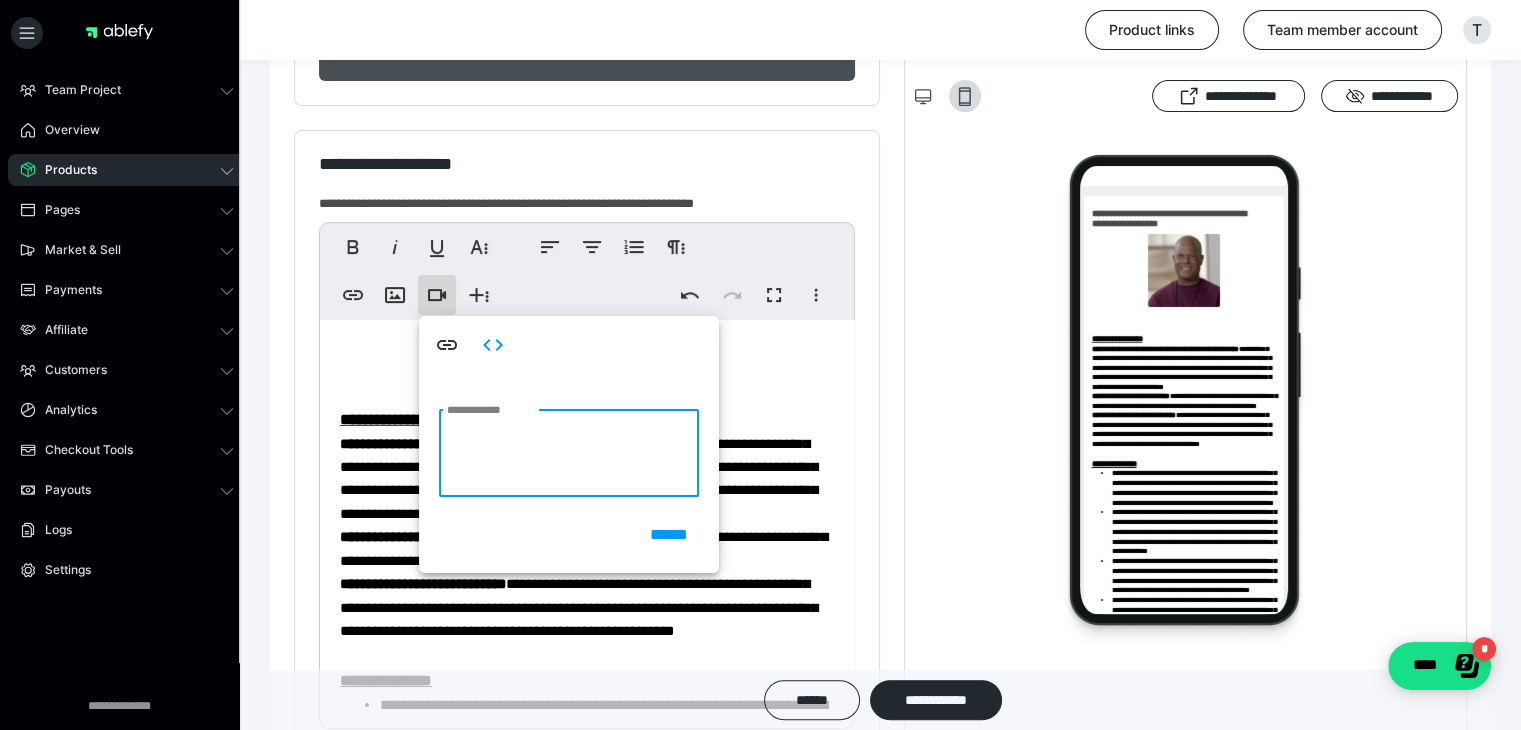 paste on "**********" 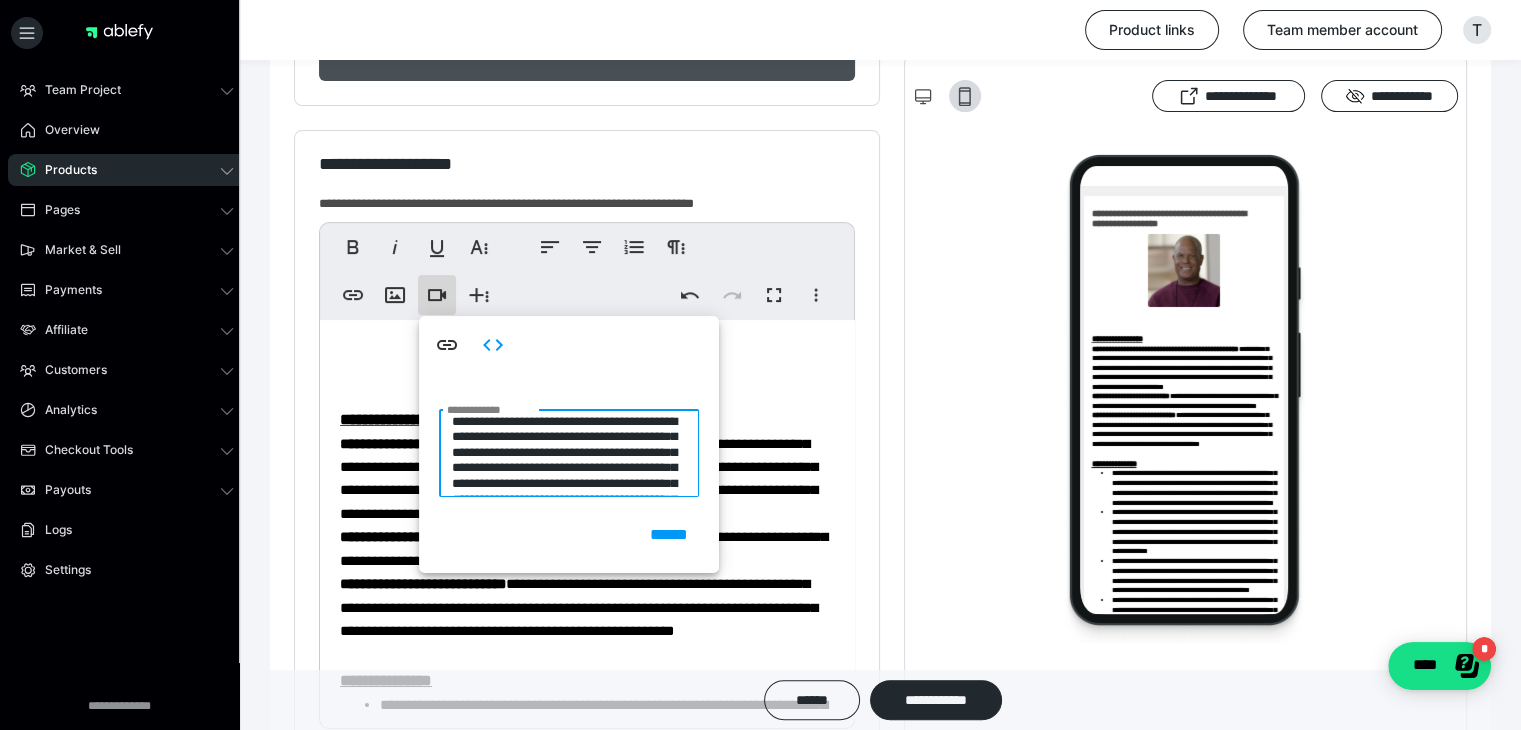 scroll, scrollTop: 136, scrollLeft: 0, axis: vertical 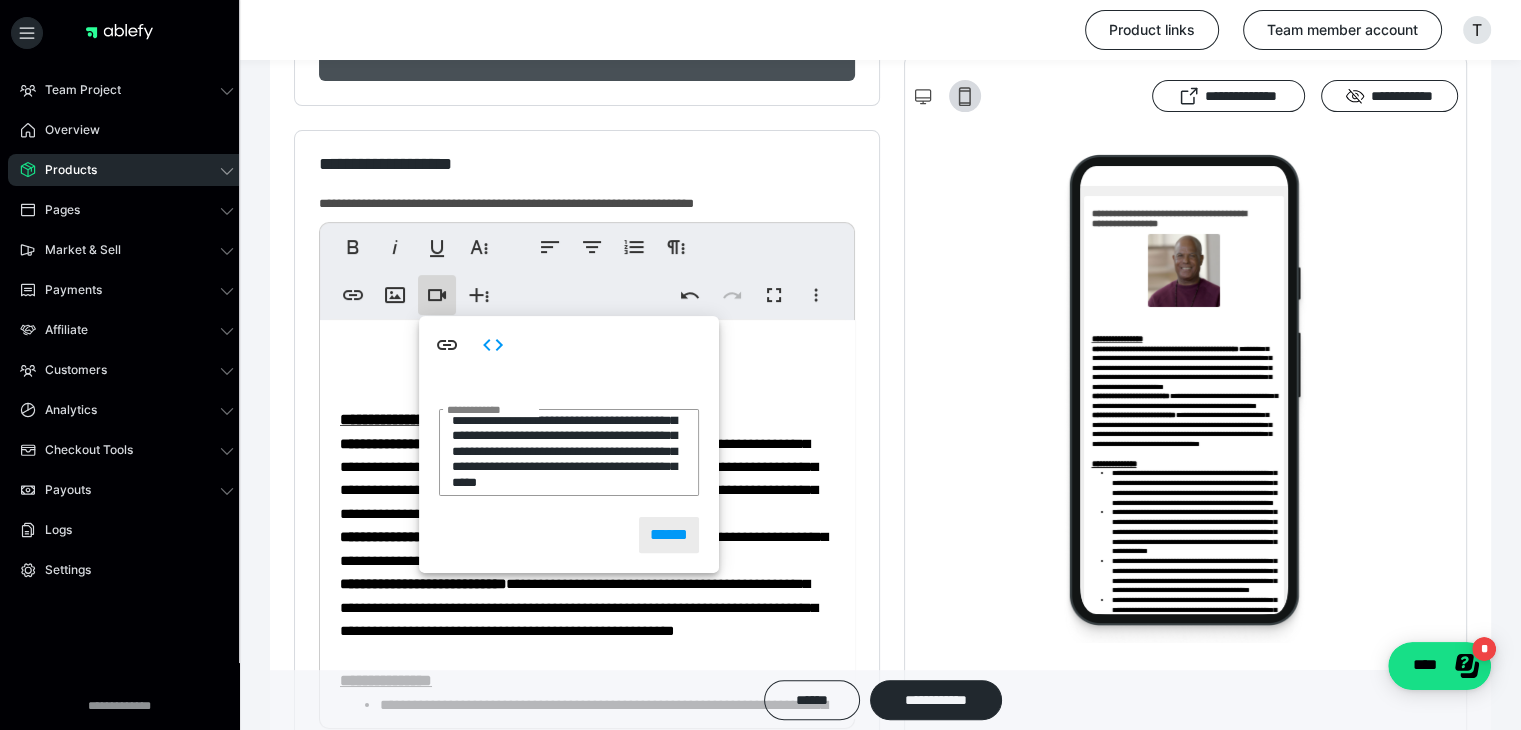 click on "******" at bounding box center (669, 535) 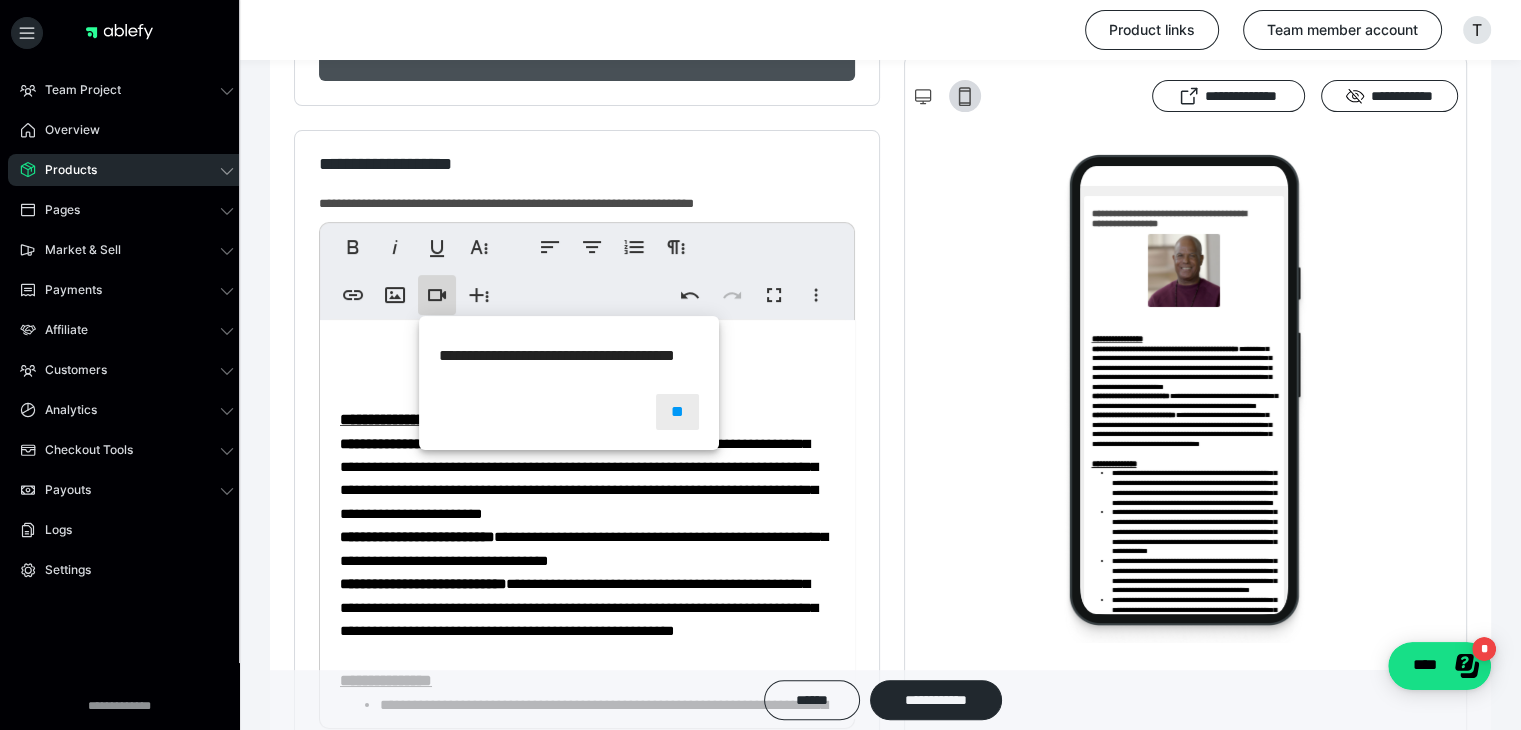 click on "**" at bounding box center [677, 412] 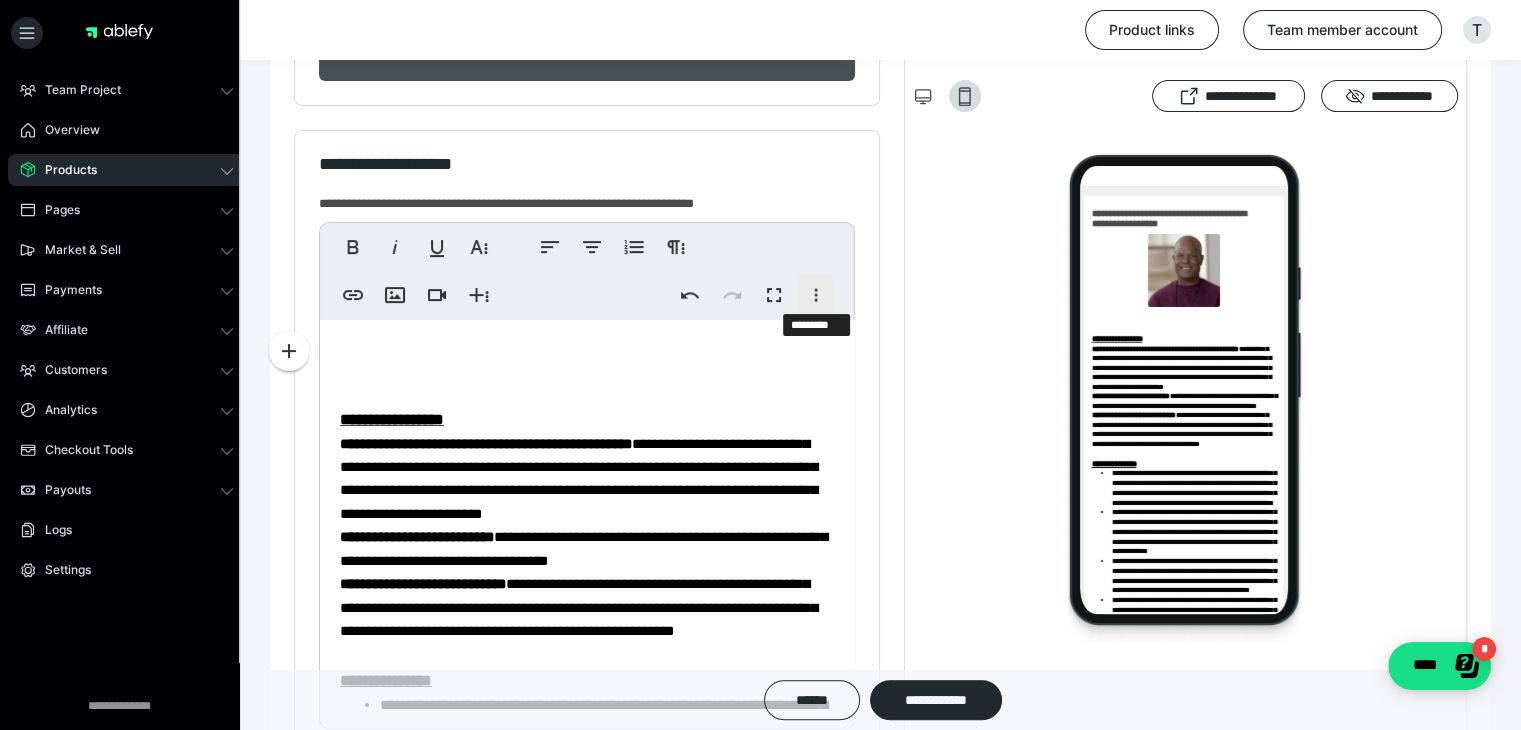 click 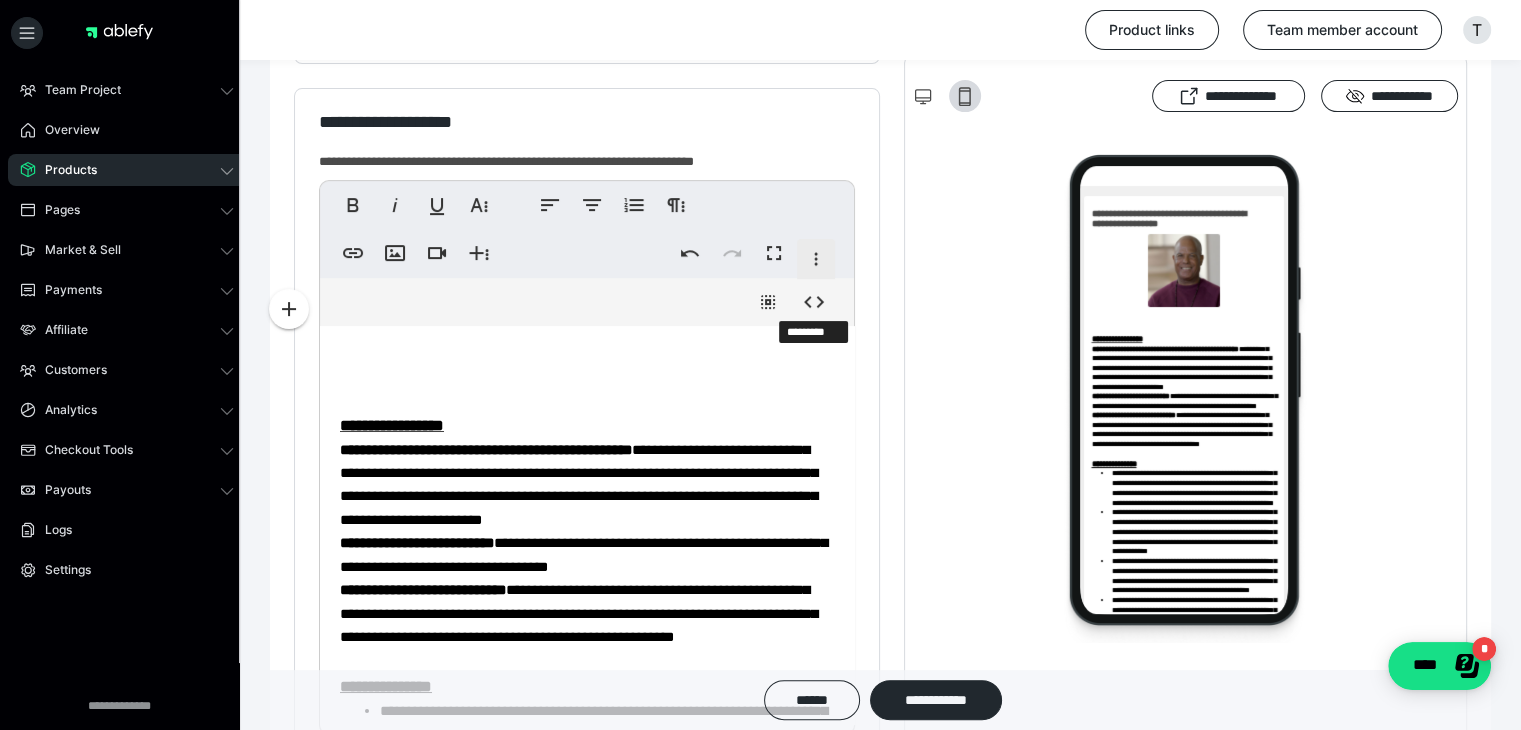 scroll, scrollTop: 448, scrollLeft: 0, axis: vertical 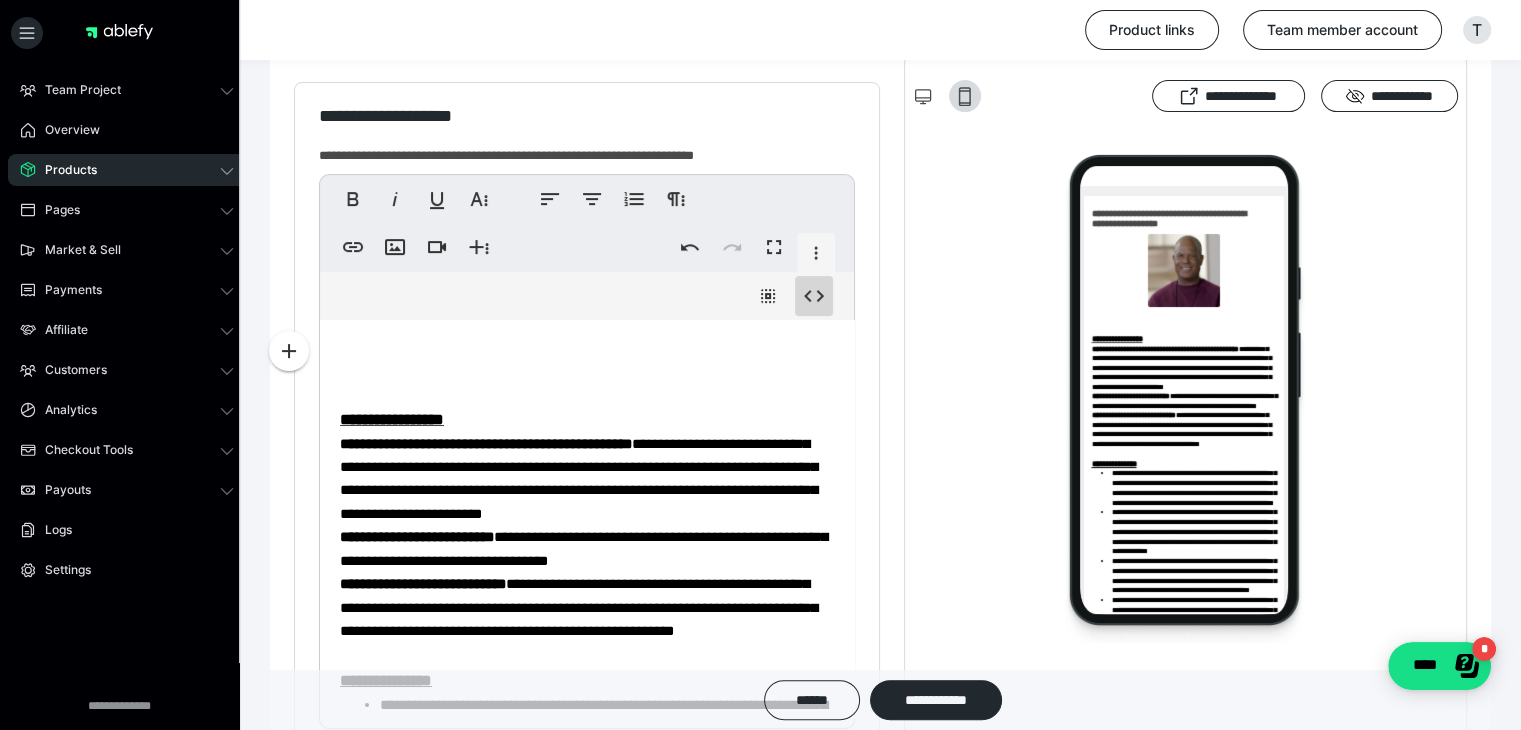 click 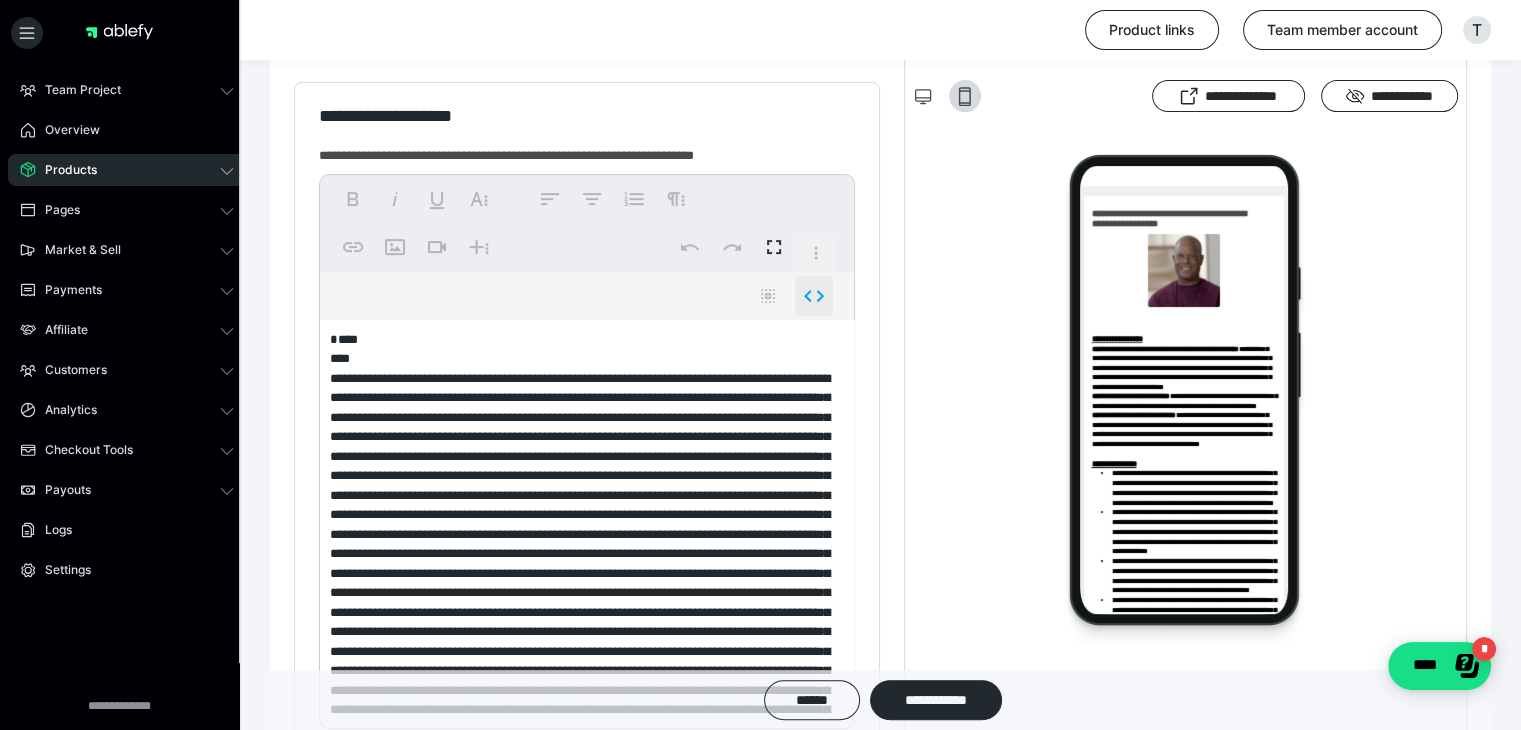 scroll, scrollTop: 2447, scrollLeft: 0, axis: vertical 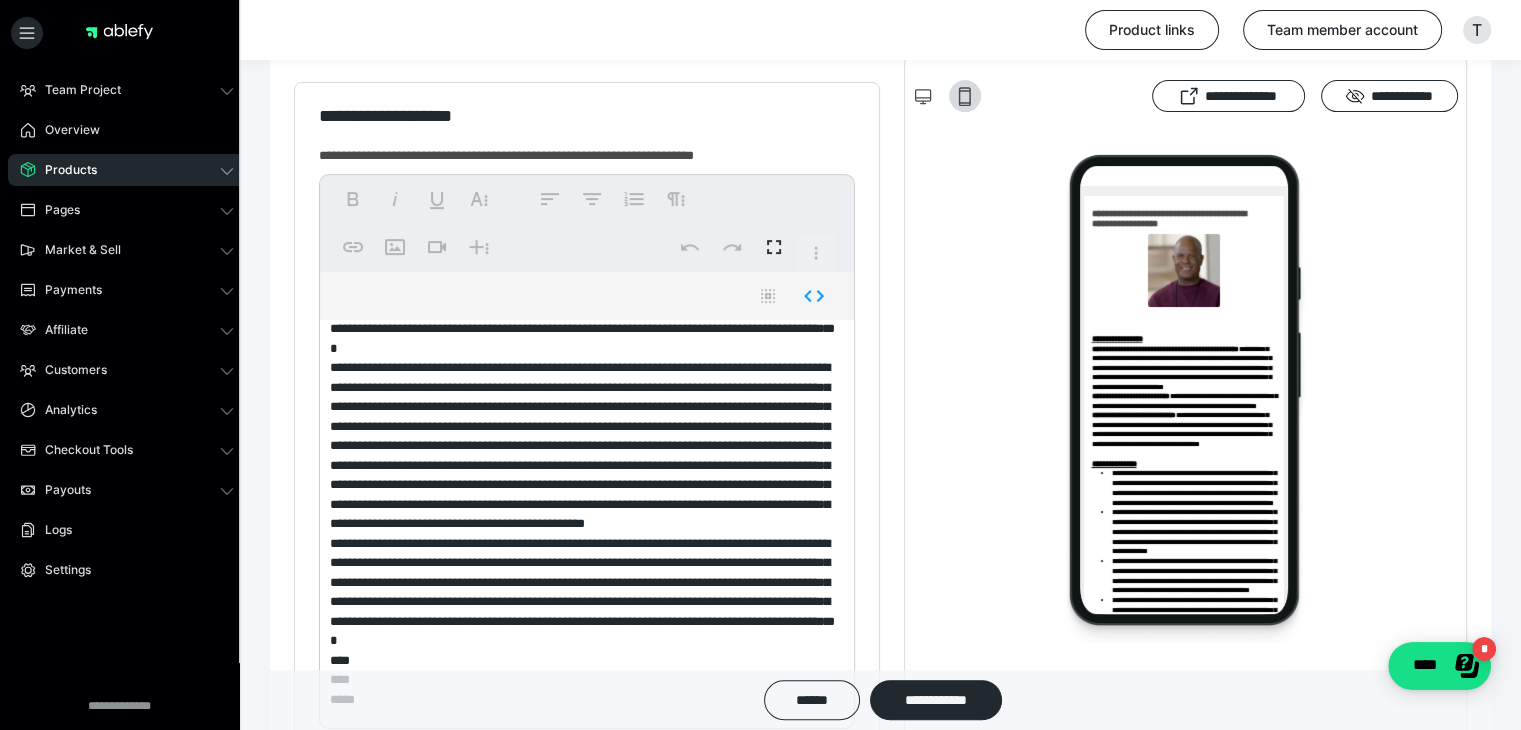 click at bounding box center [580, 520] 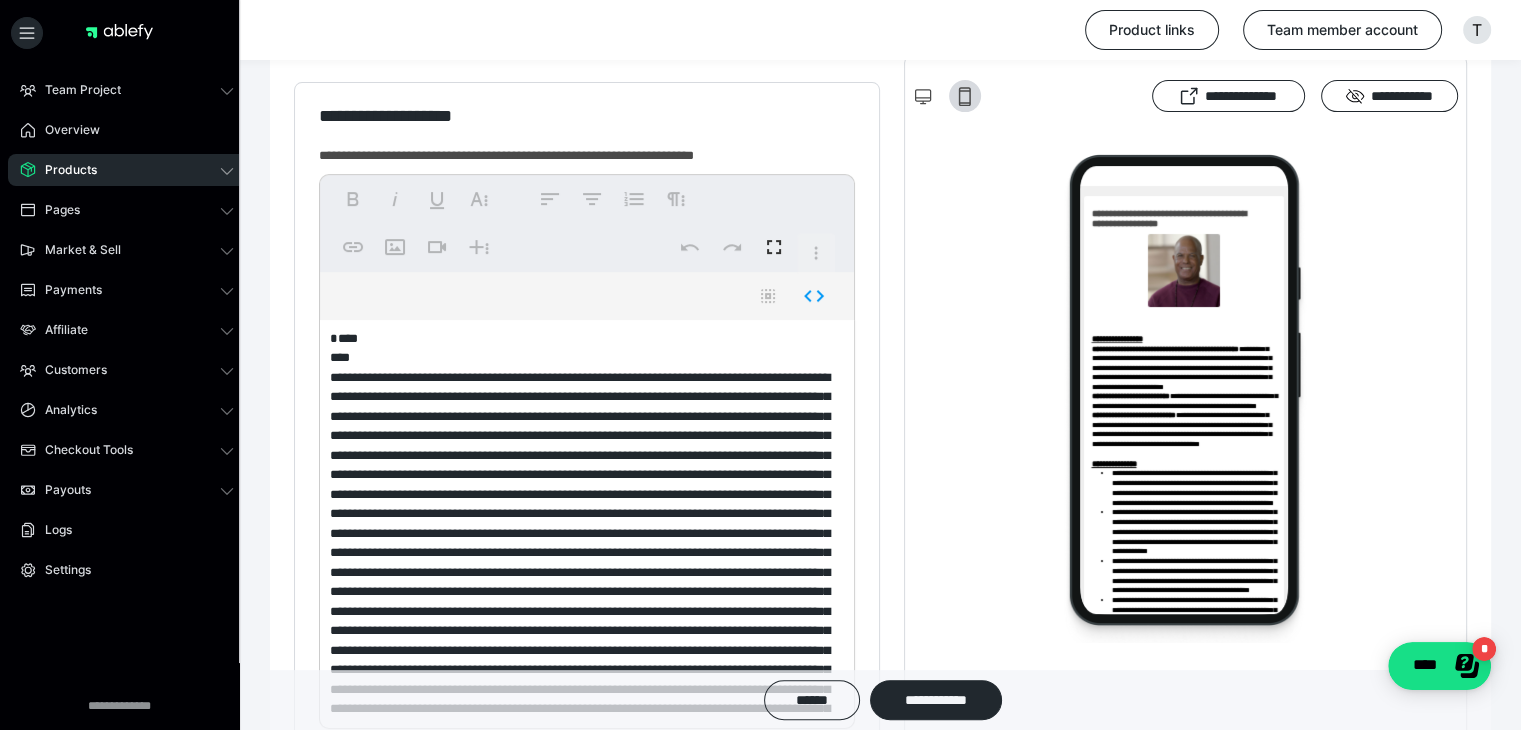 scroll, scrollTop: 0, scrollLeft: 0, axis: both 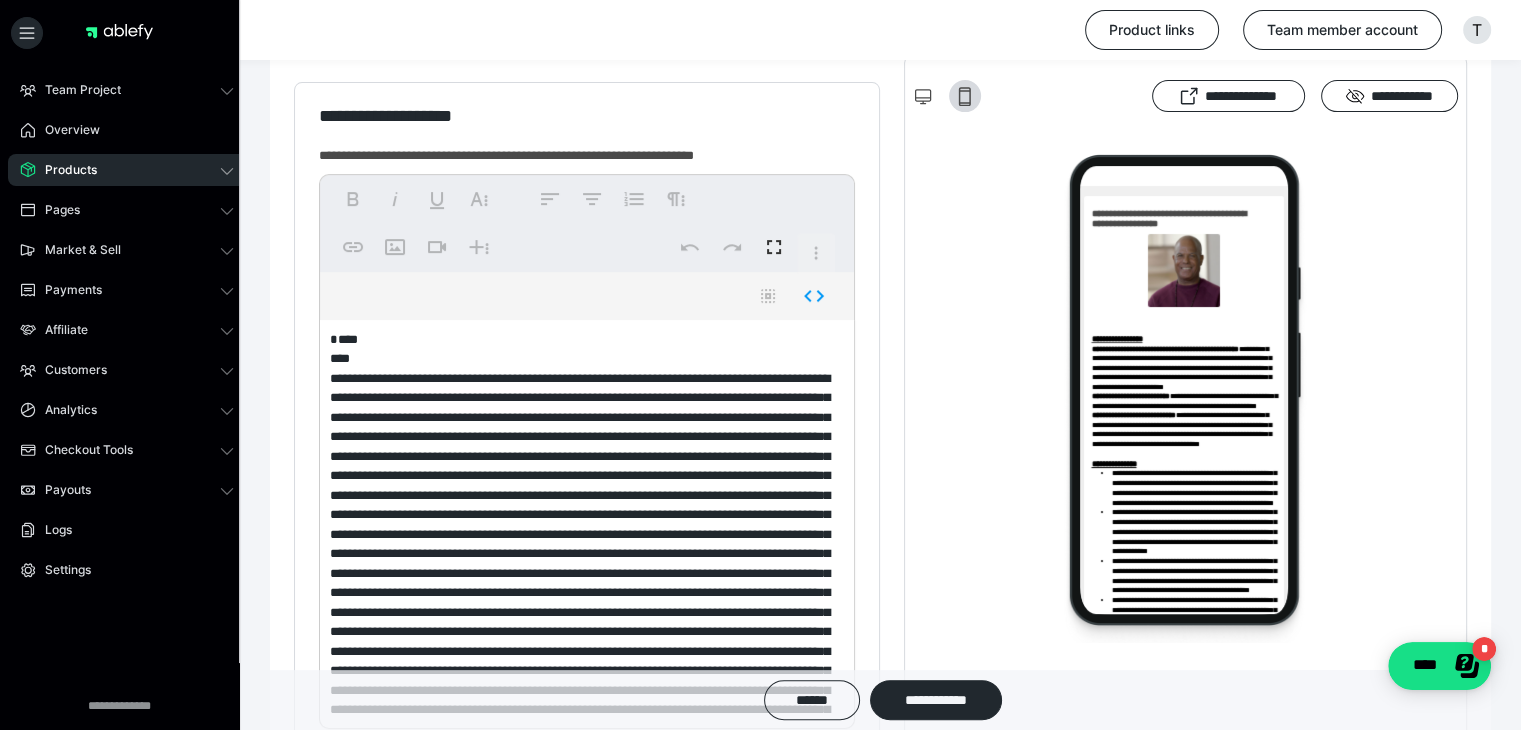 click at bounding box center (580, 520) 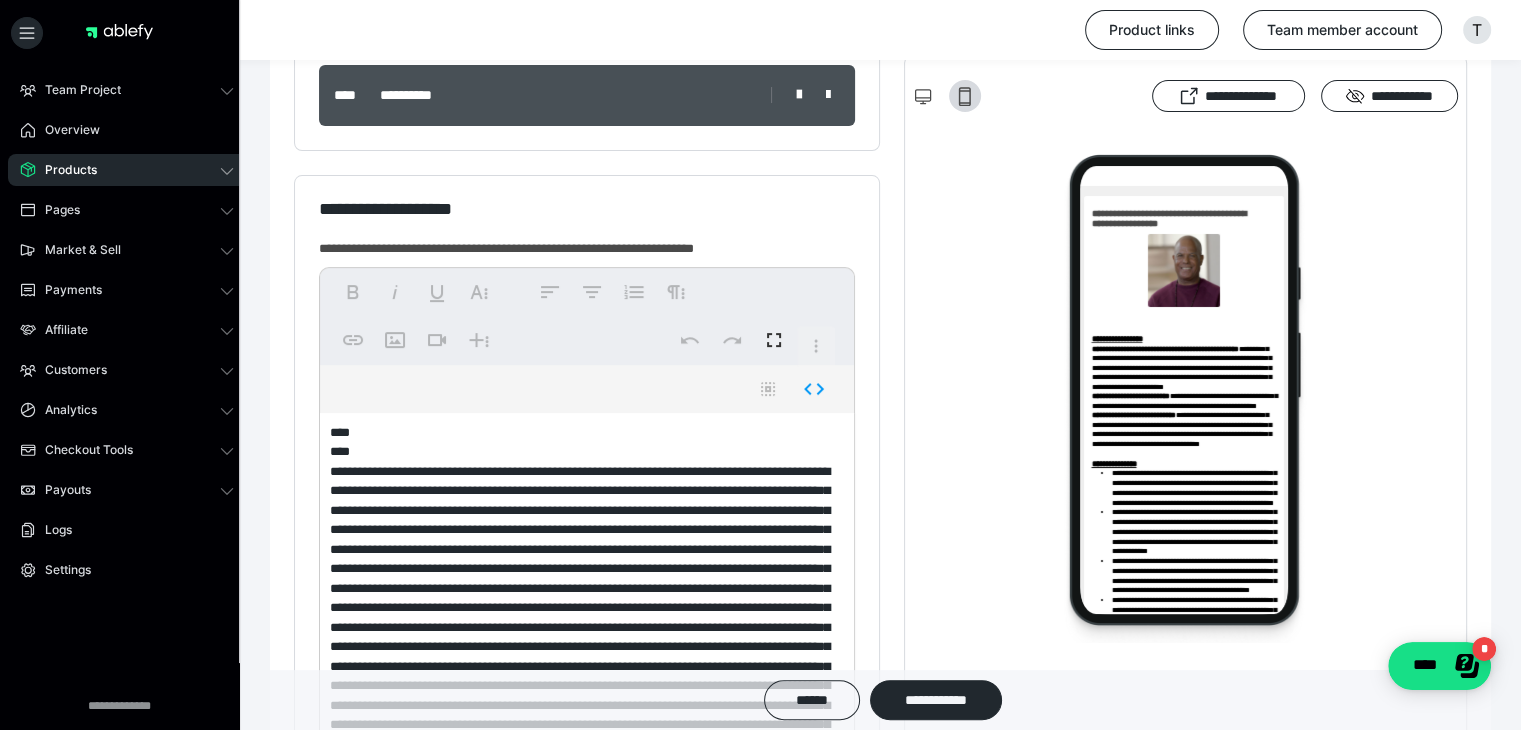 scroll, scrollTop: 348, scrollLeft: 0, axis: vertical 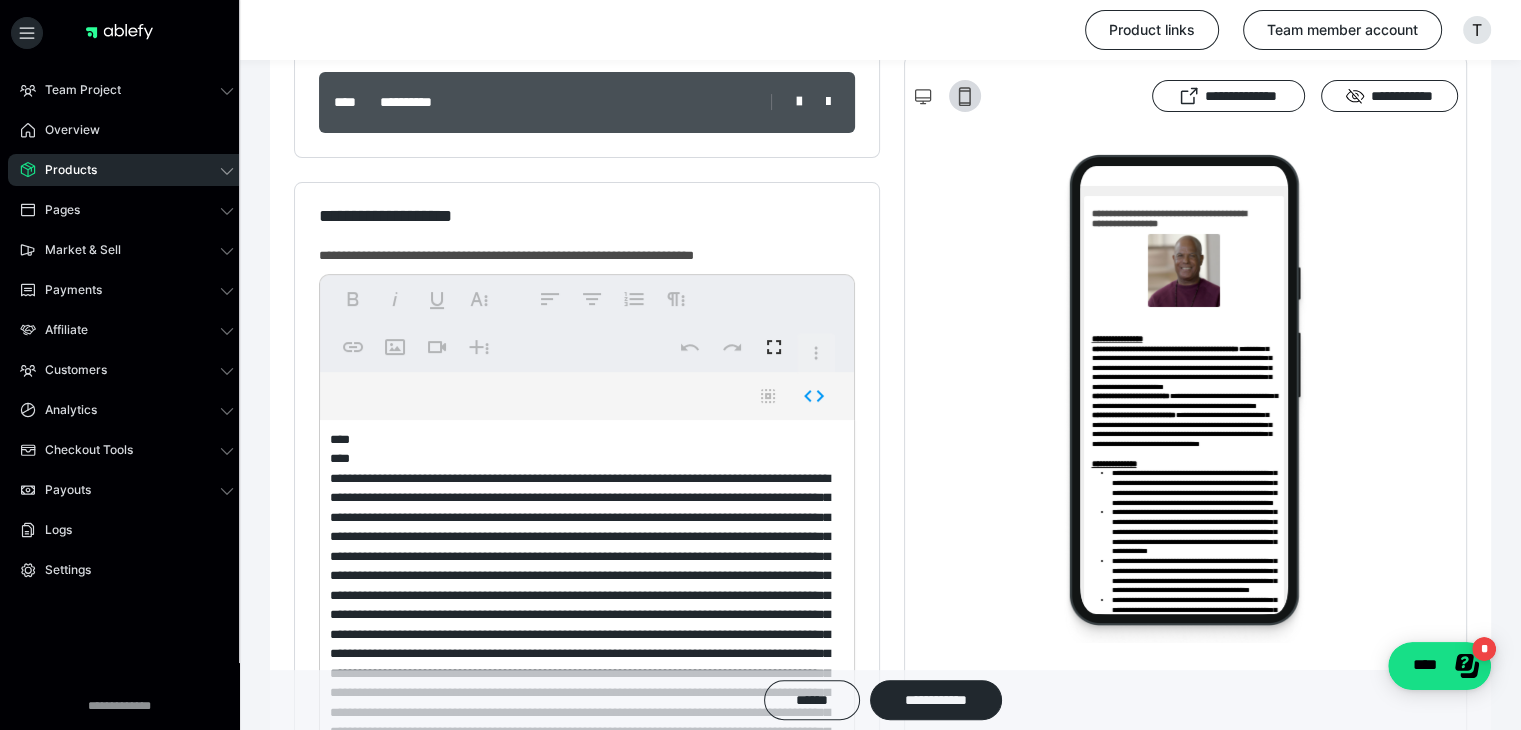 click at bounding box center (580, 620) 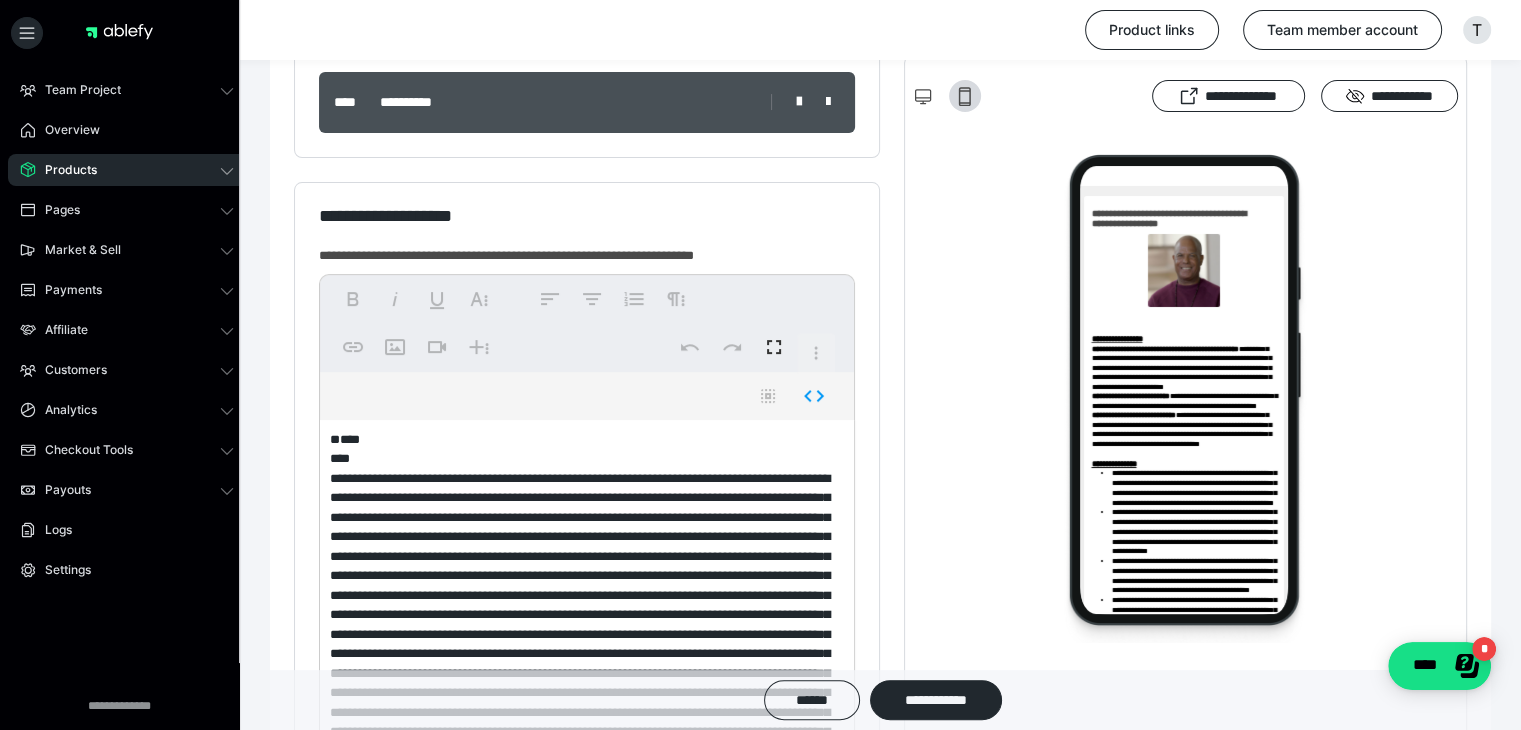 paste on "**********" 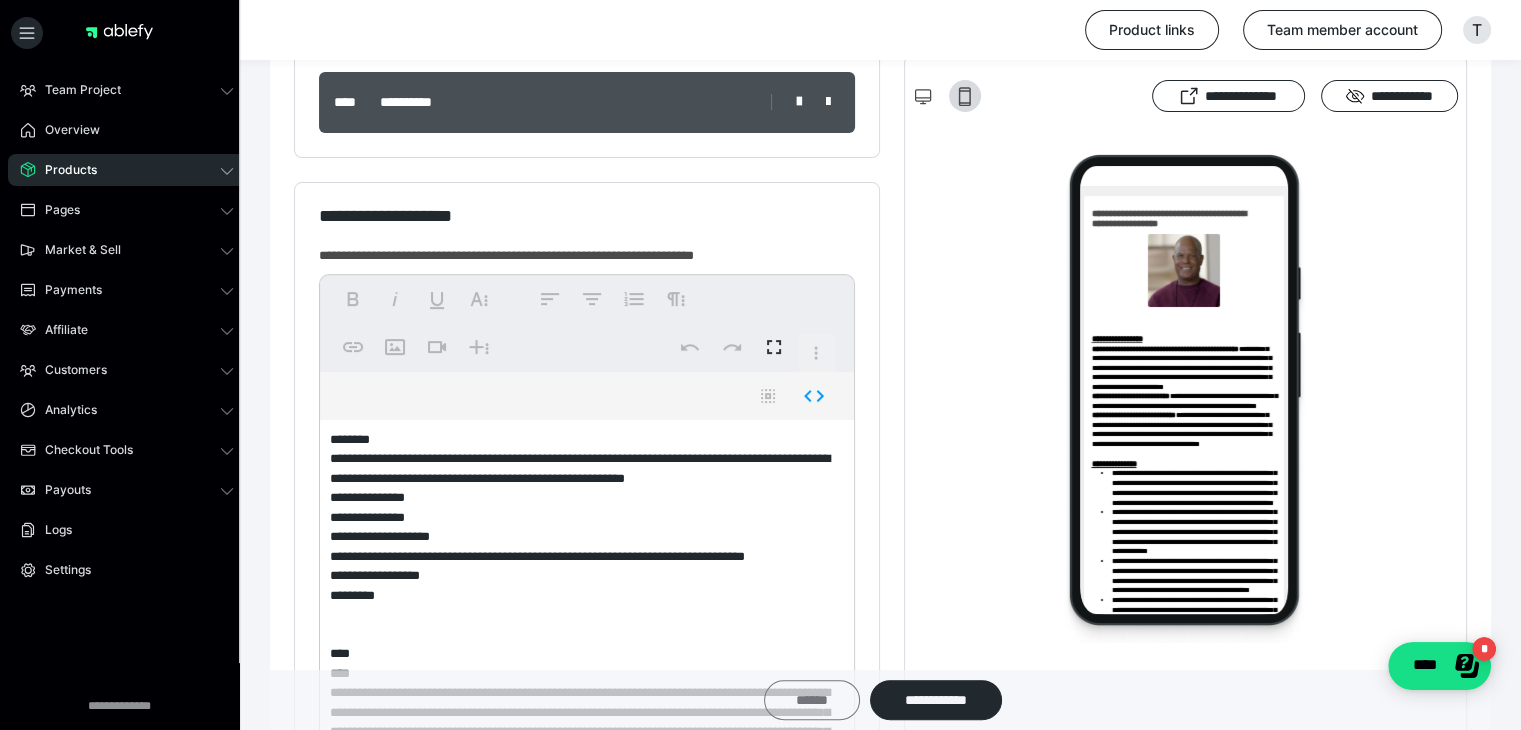 type on "**********" 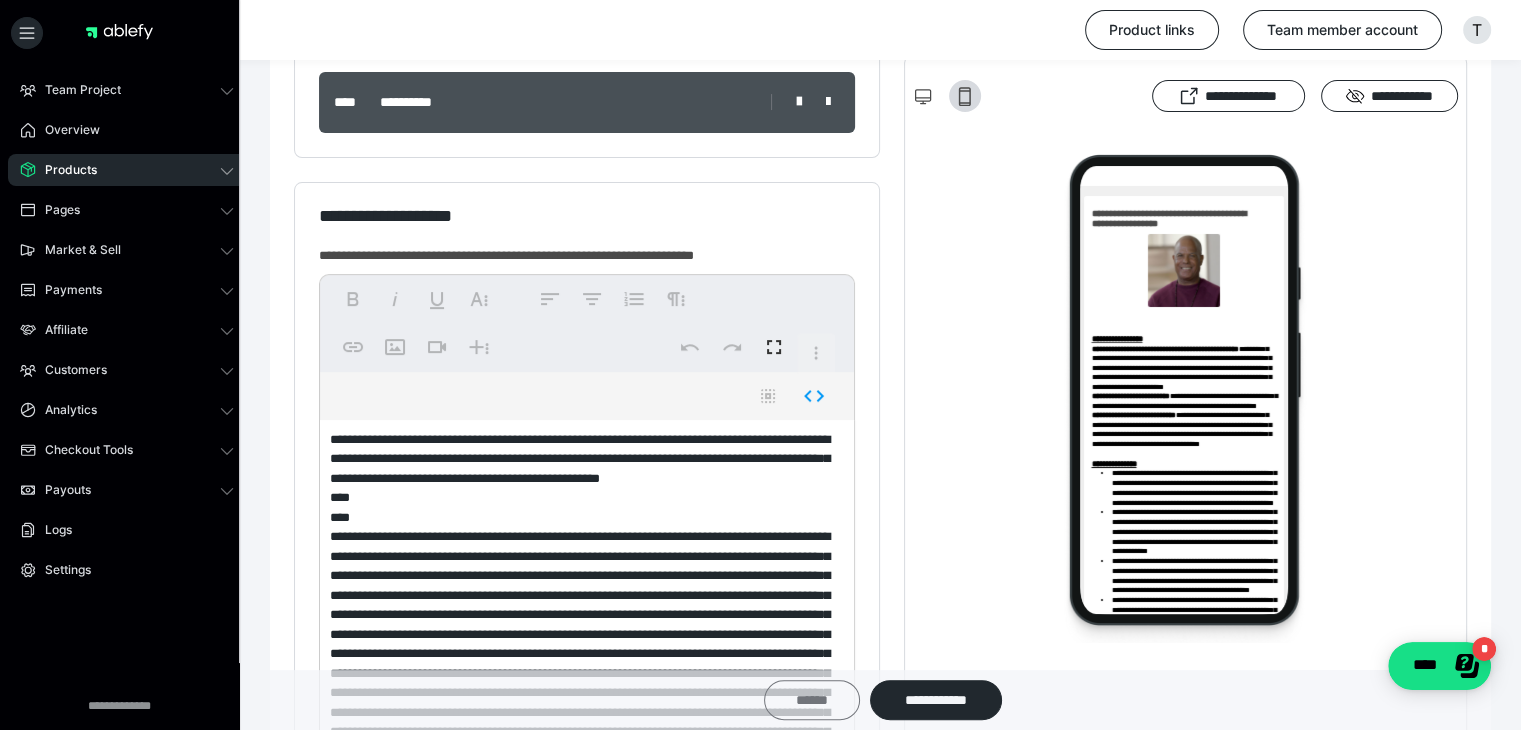 click on "******" at bounding box center (812, 700) 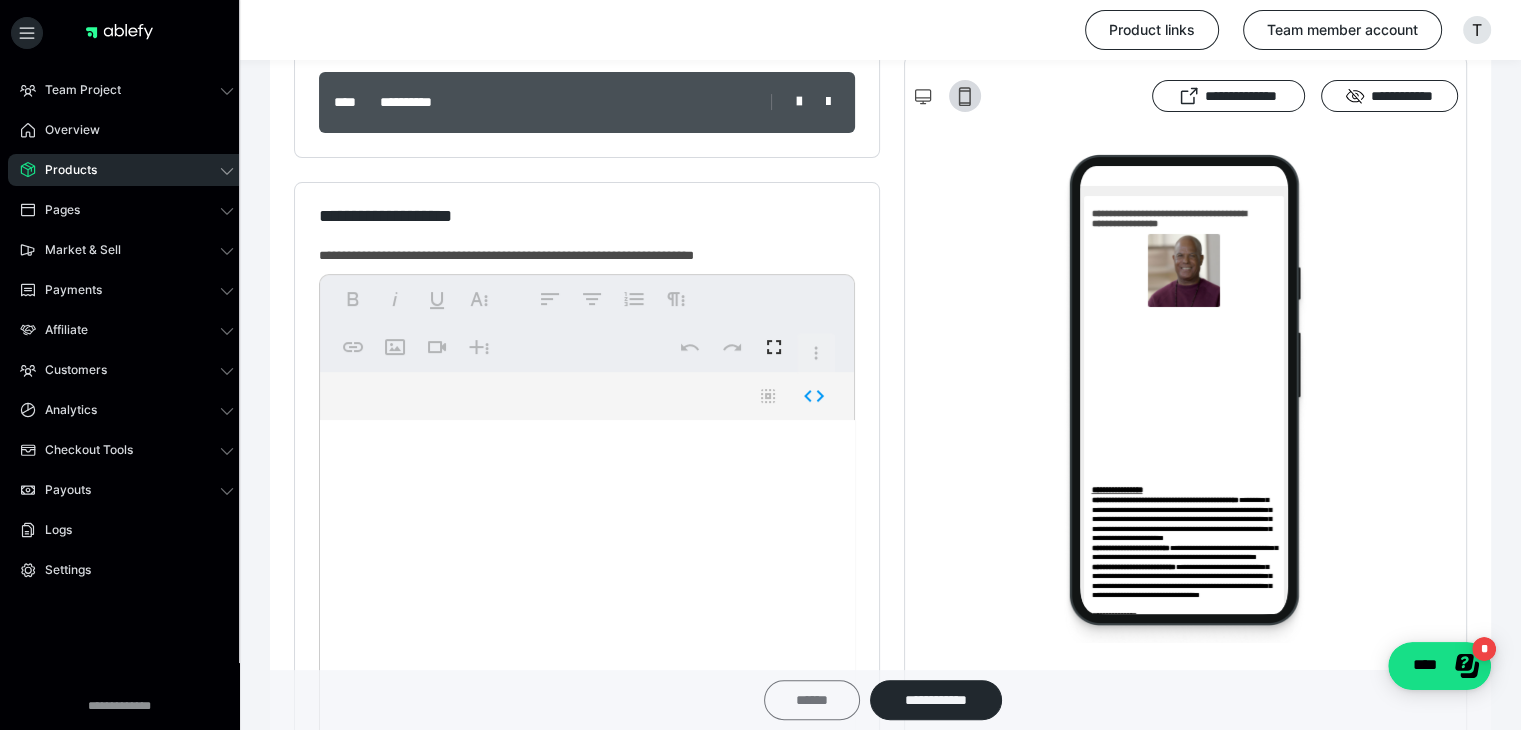 scroll, scrollTop: 0, scrollLeft: 0, axis: both 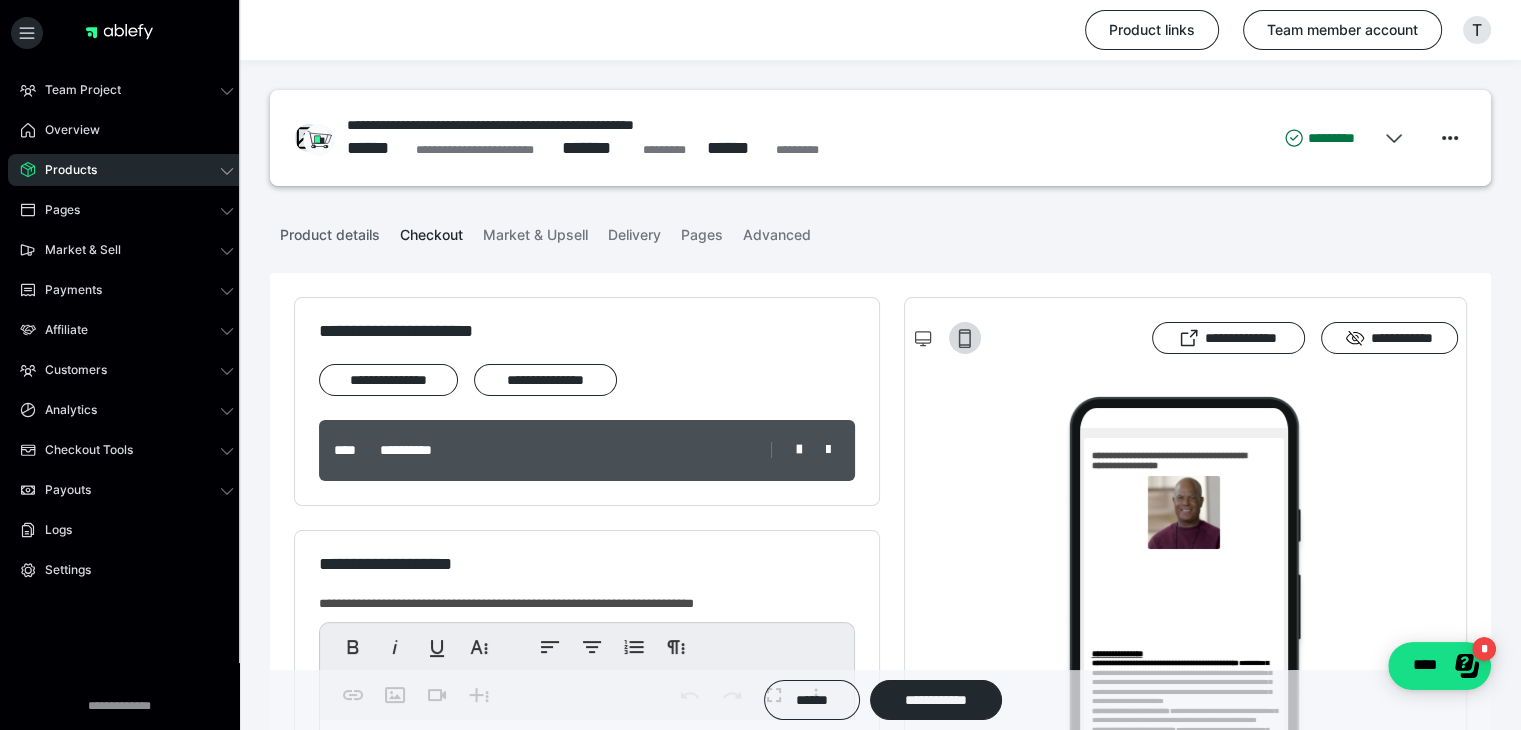 click on "Product details" at bounding box center [330, 231] 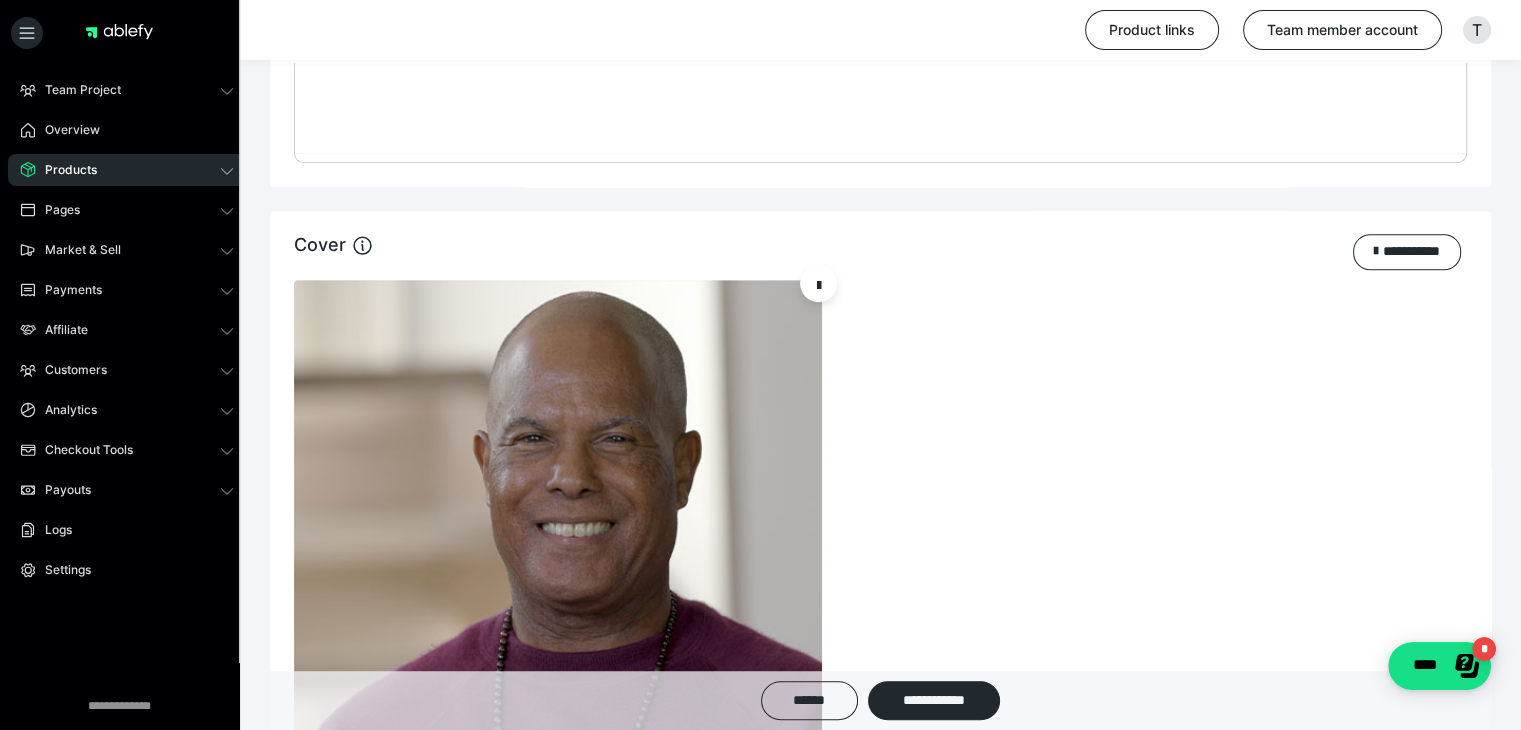 scroll, scrollTop: 1500, scrollLeft: 0, axis: vertical 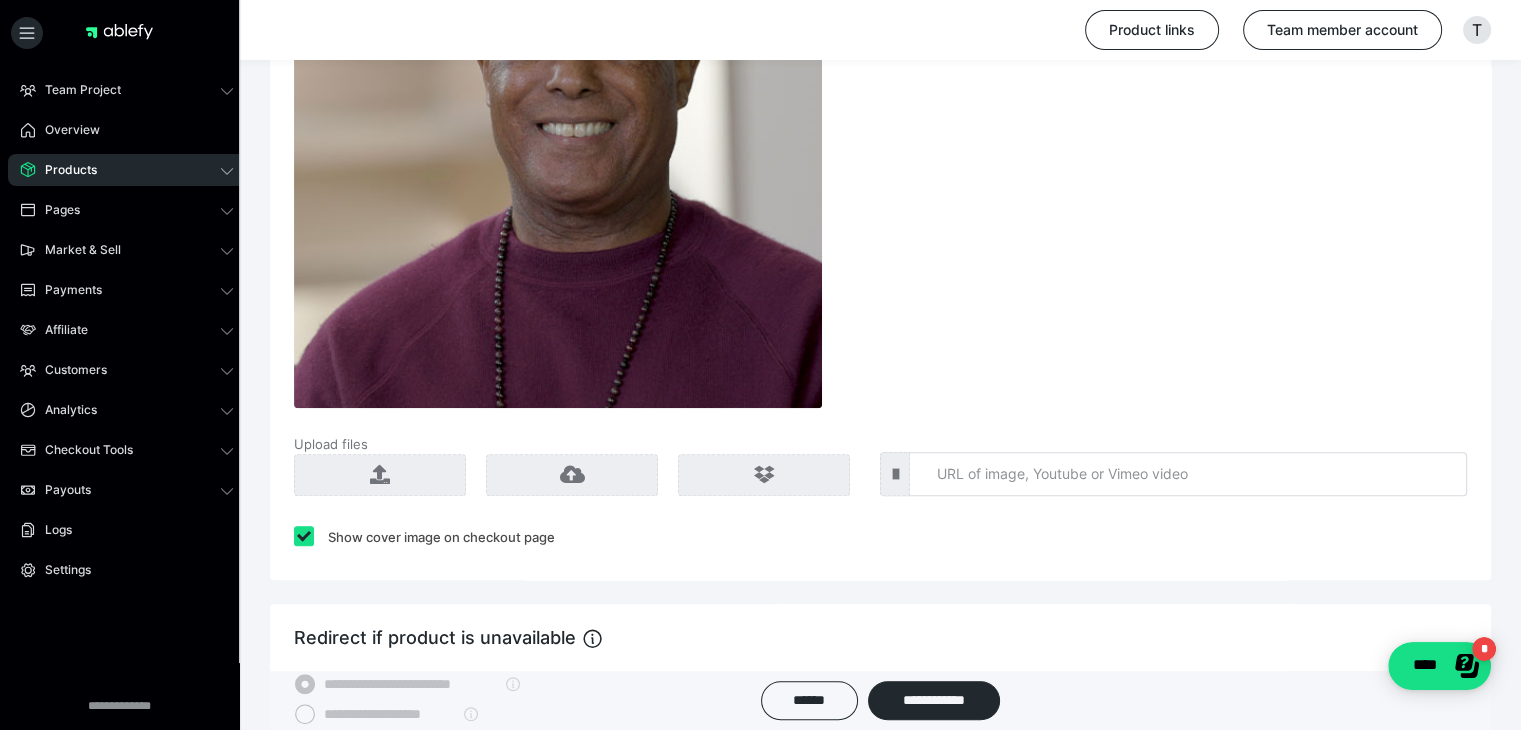 click at bounding box center [304, 536] 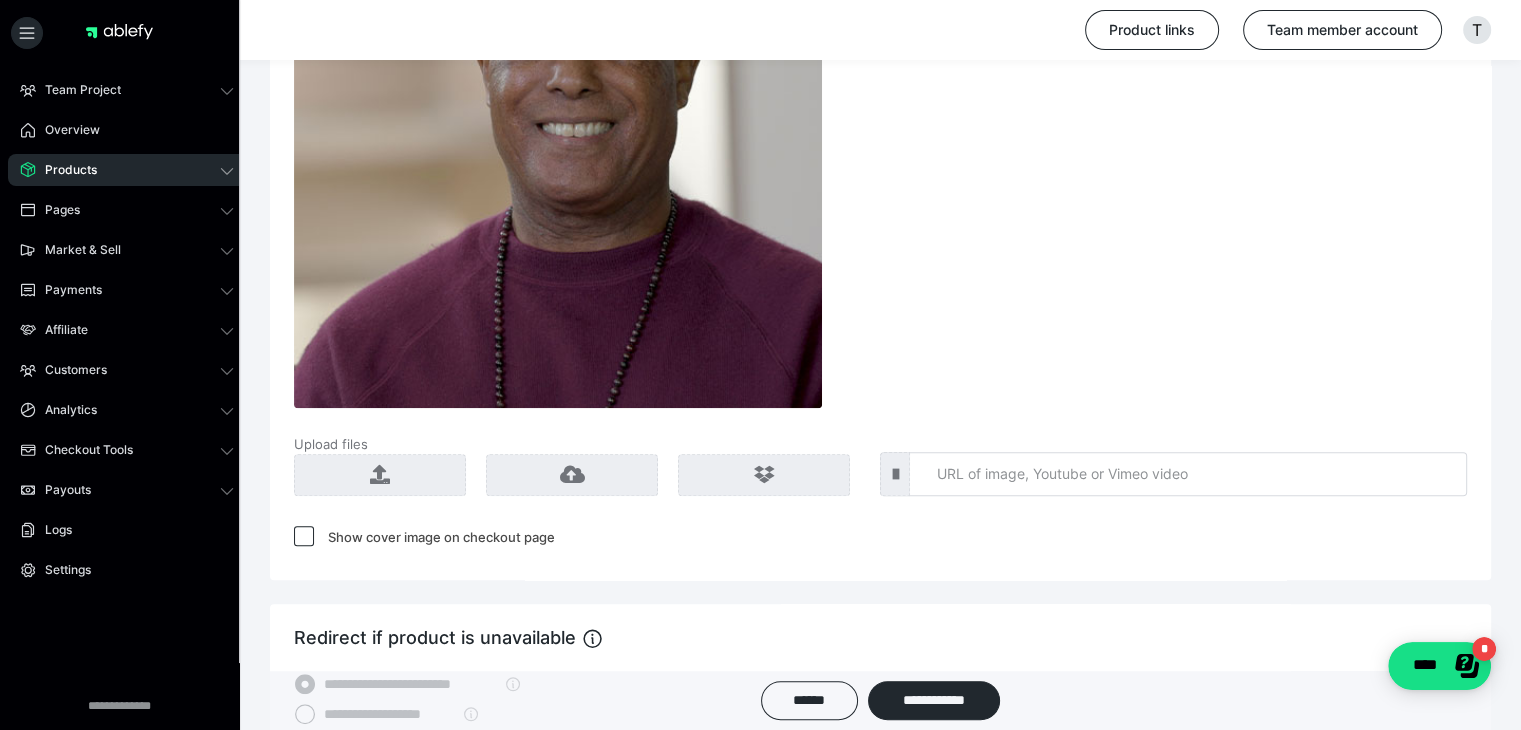 checkbox on "*****" 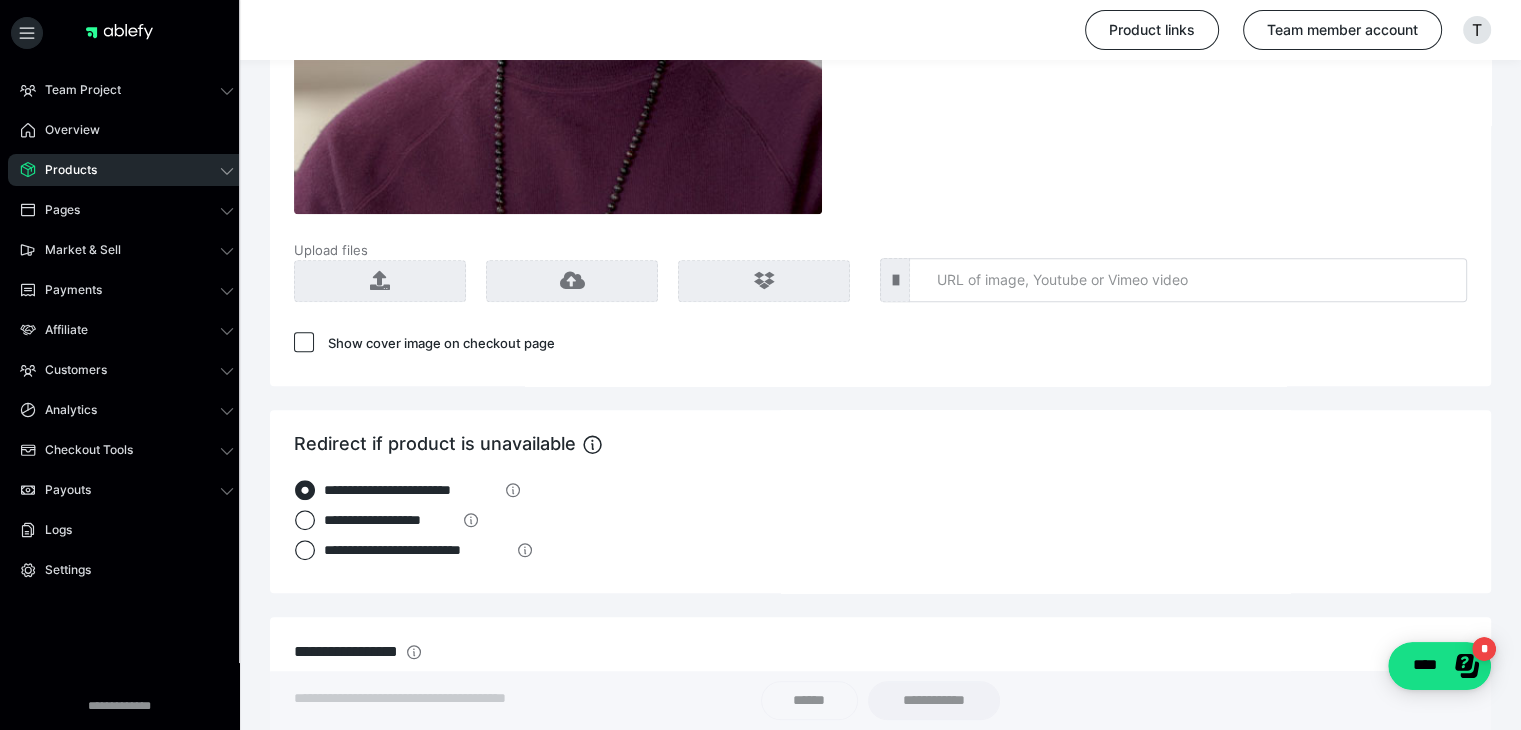 scroll, scrollTop: 1700, scrollLeft: 0, axis: vertical 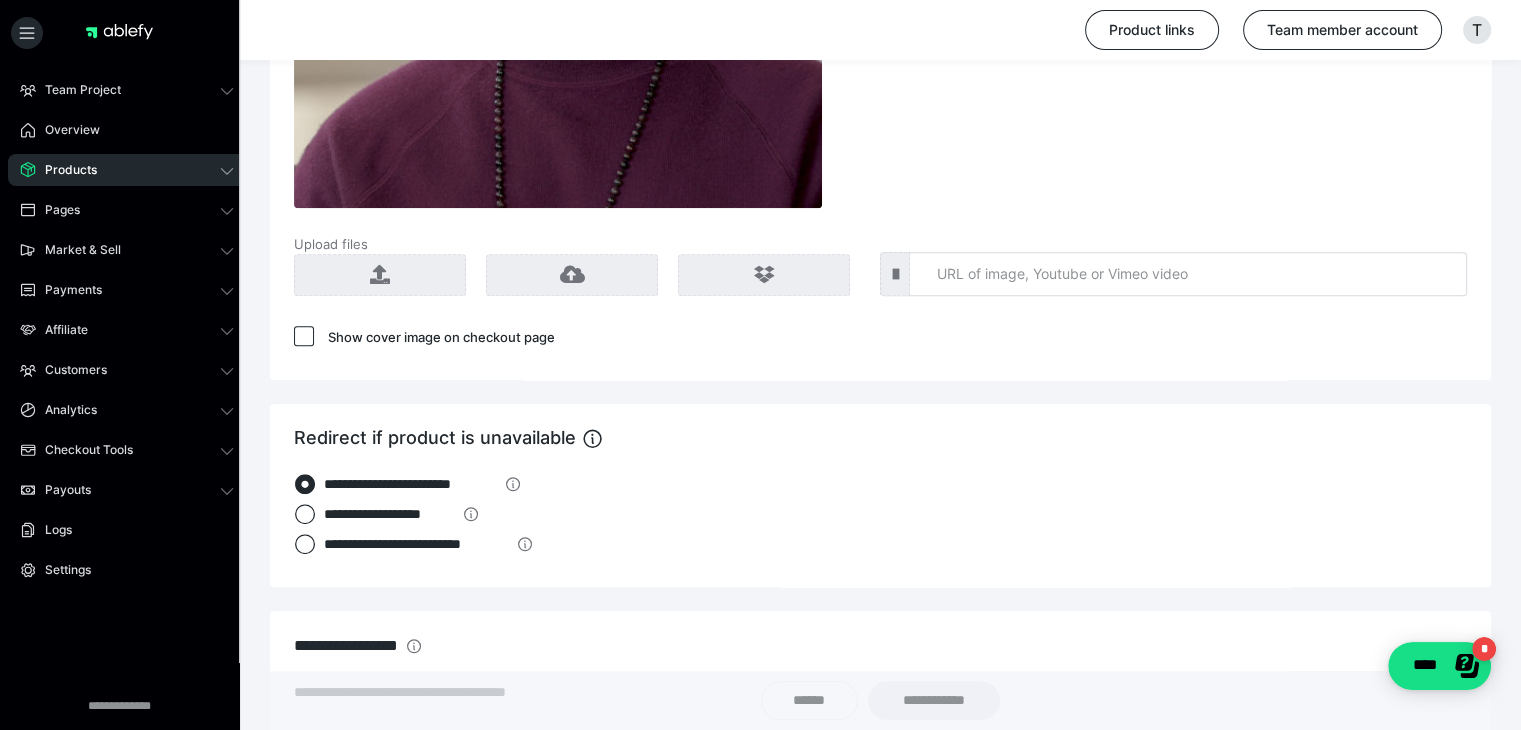 click on "**********" at bounding box center [880, -5] 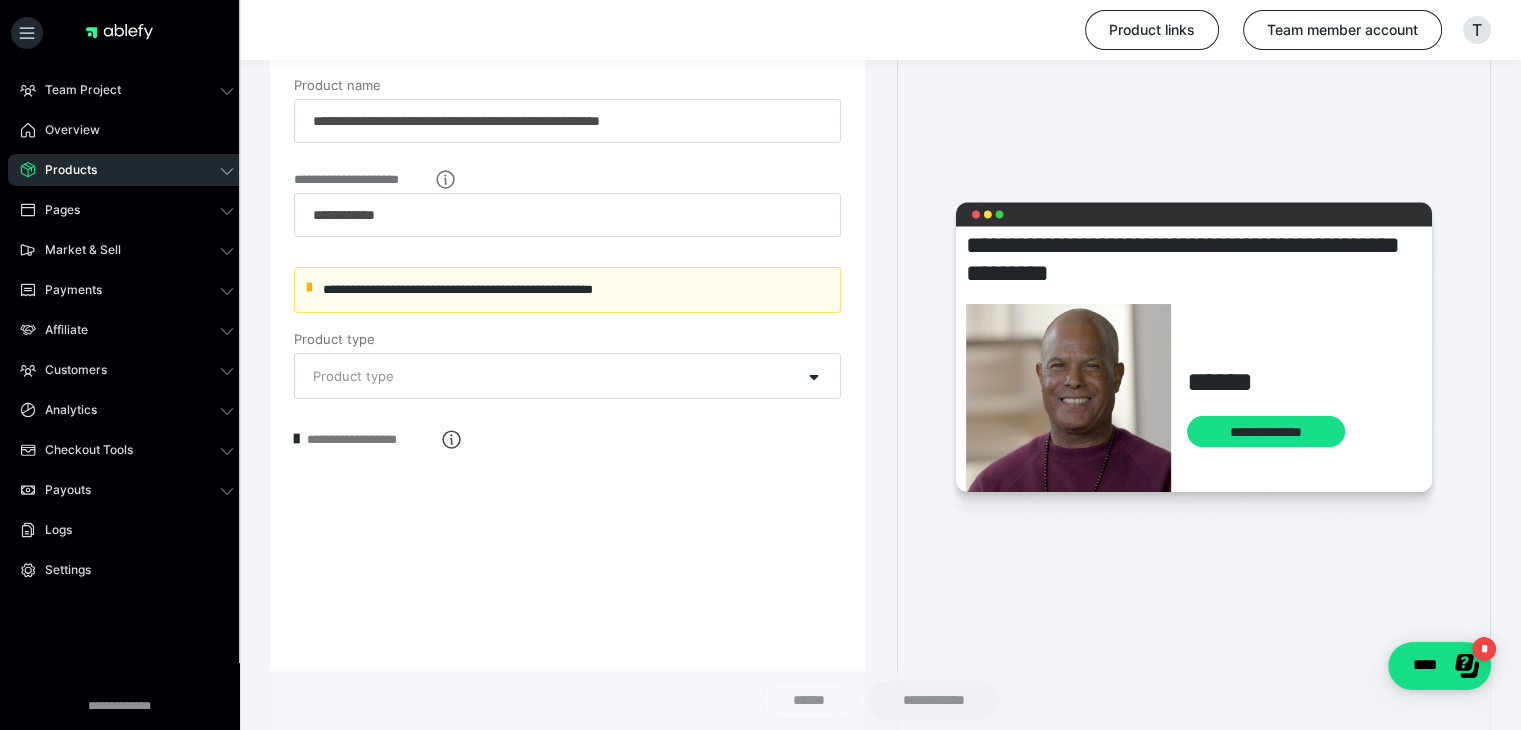 scroll, scrollTop: 0, scrollLeft: 0, axis: both 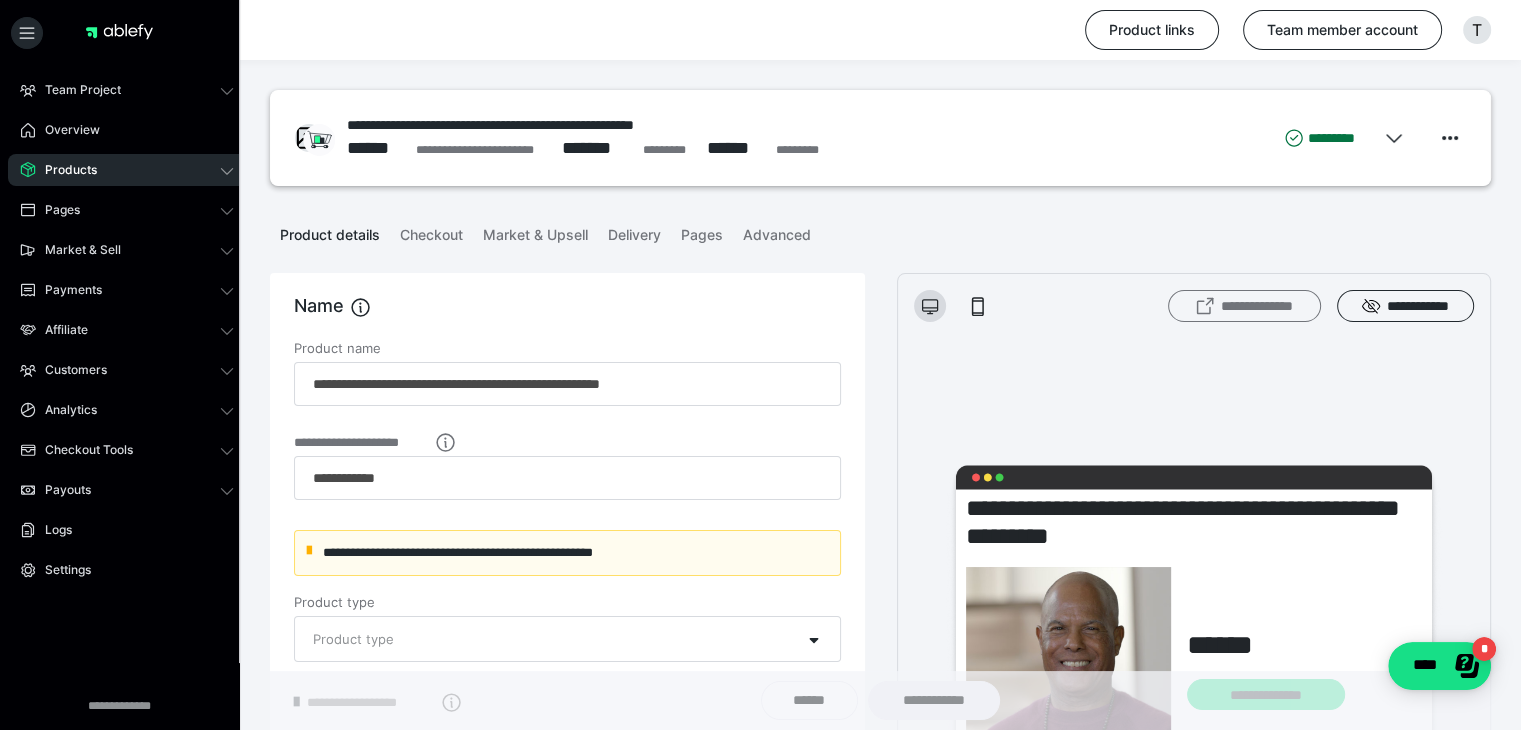 click on "**********" at bounding box center [1244, 306] 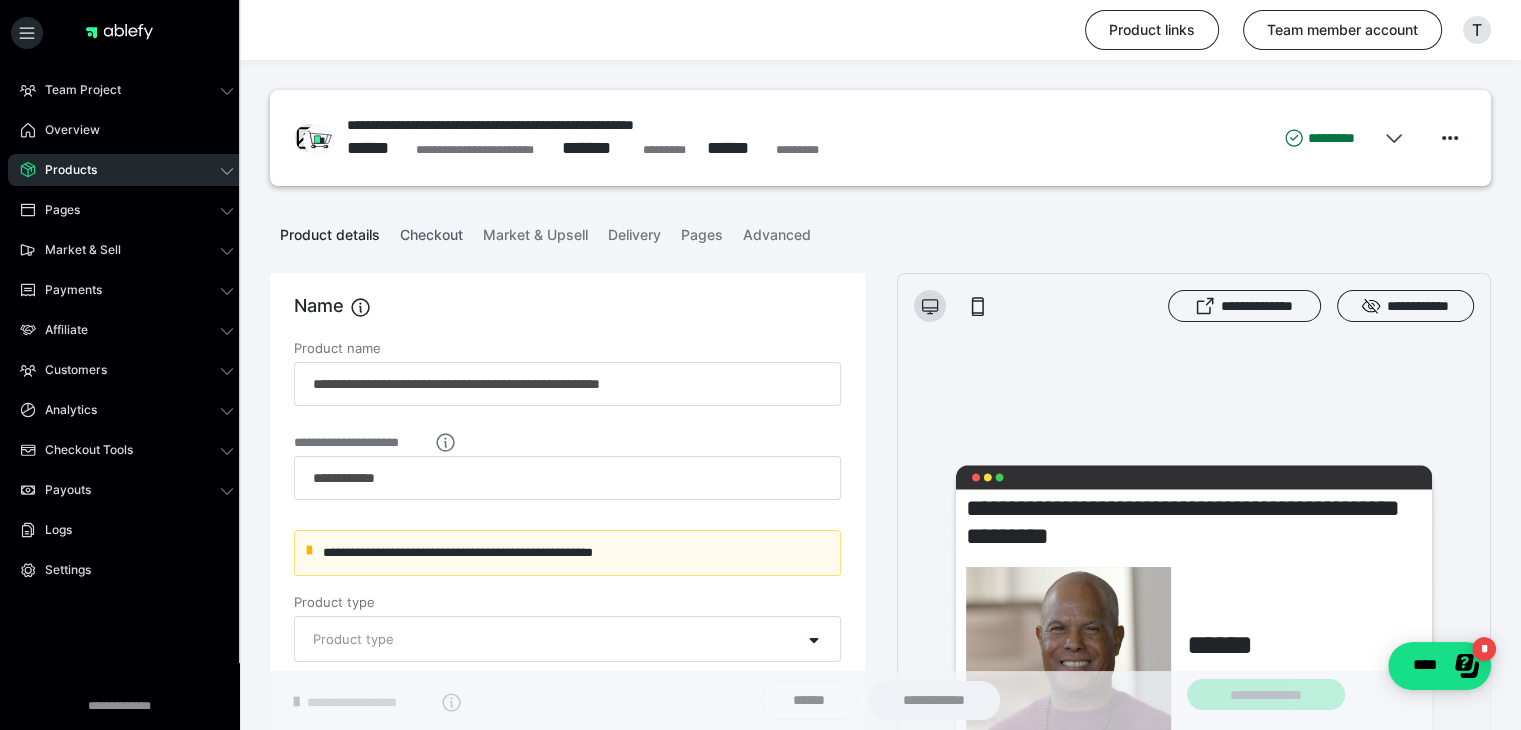 click on "Checkout" at bounding box center (431, 231) 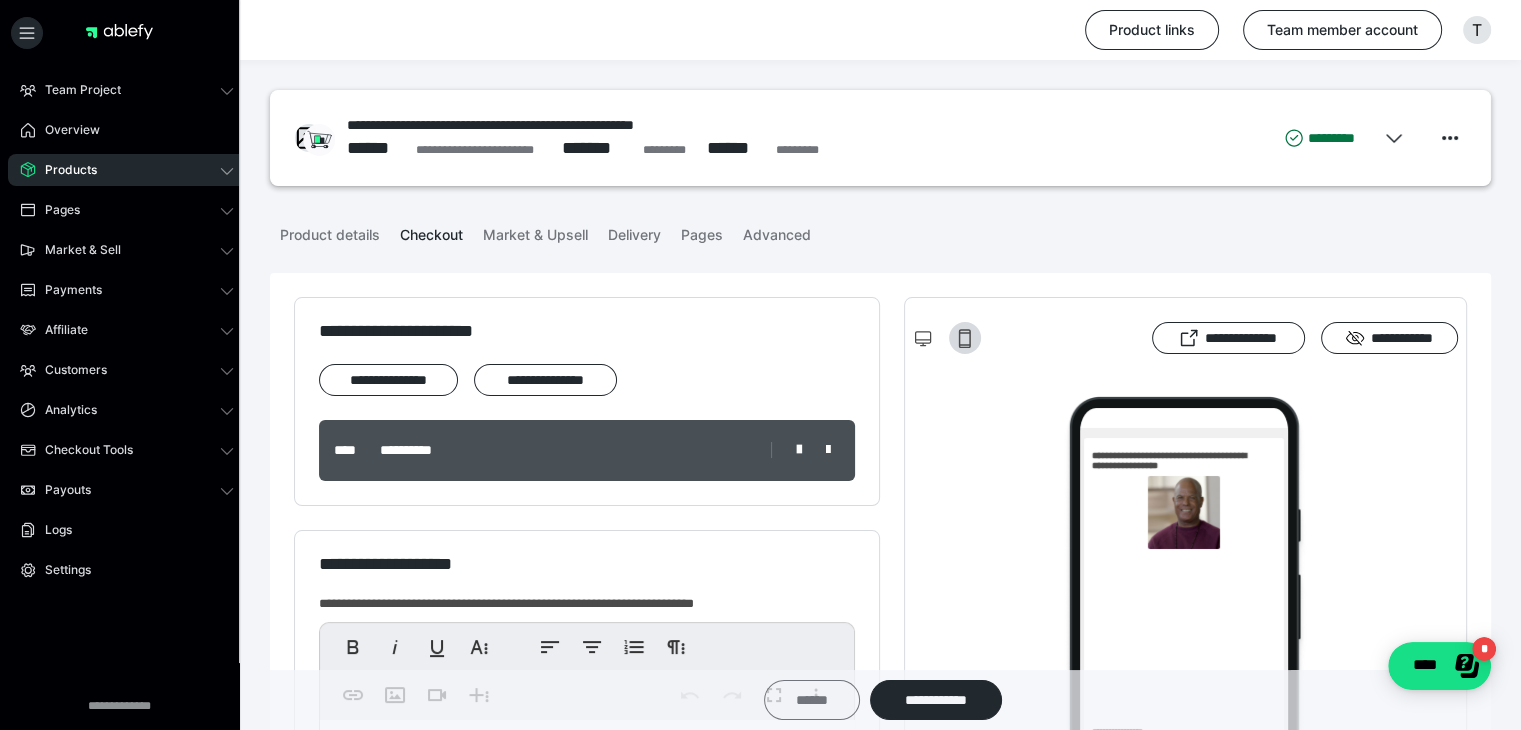 scroll, scrollTop: 0, scrollLeft: 0, axis: both 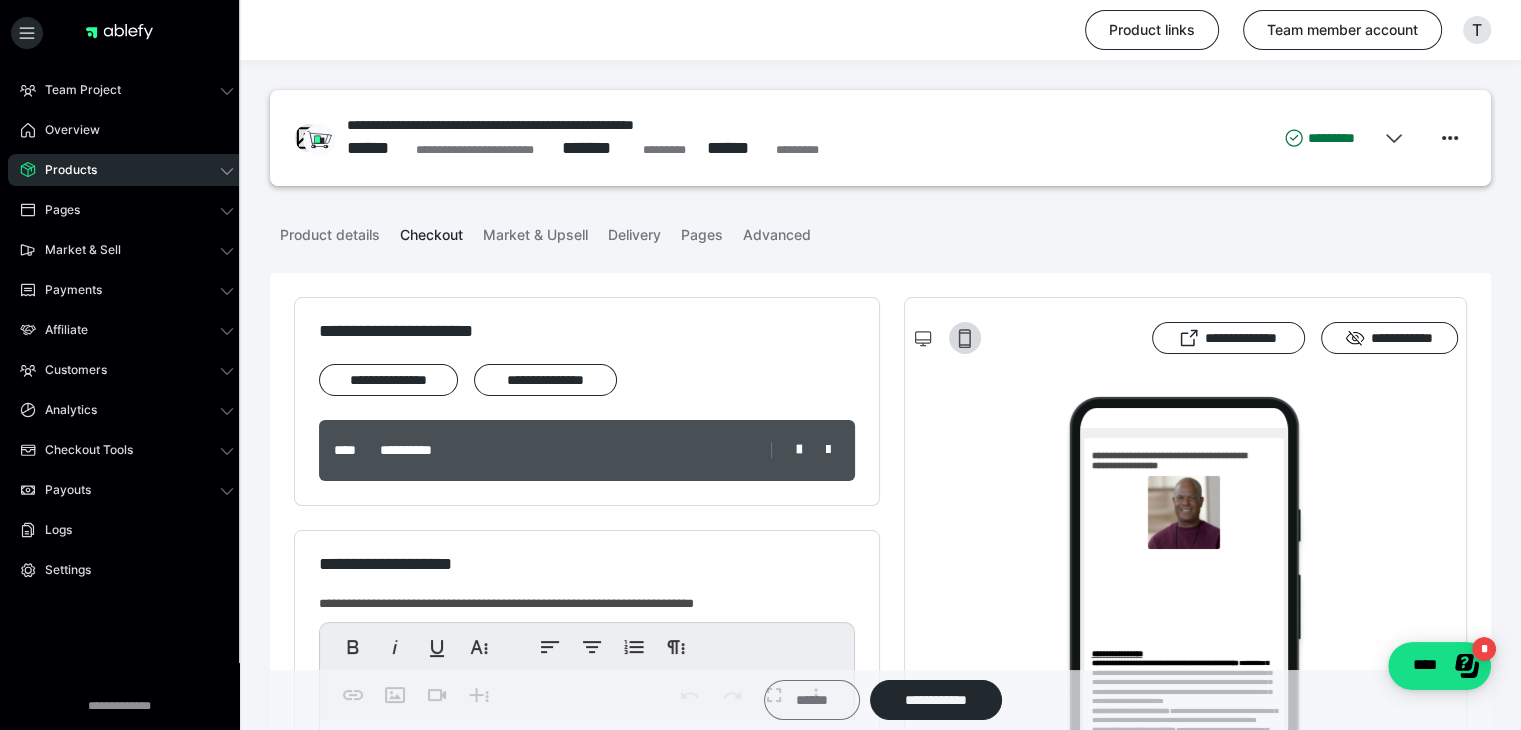 click on "******" at bounding box center (812, 700) 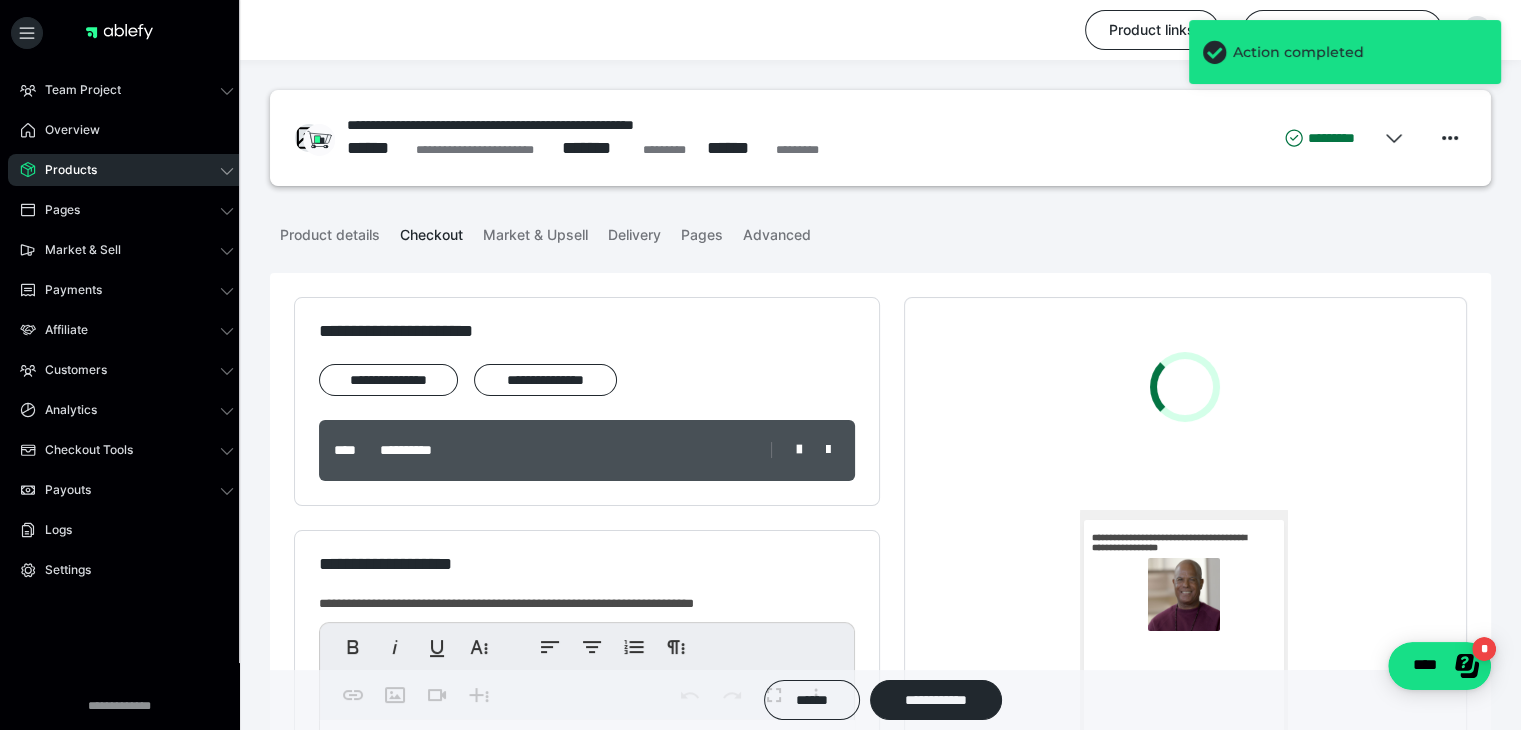 scroll, scrollTop: 0, scrollLeft: 0, axis: both 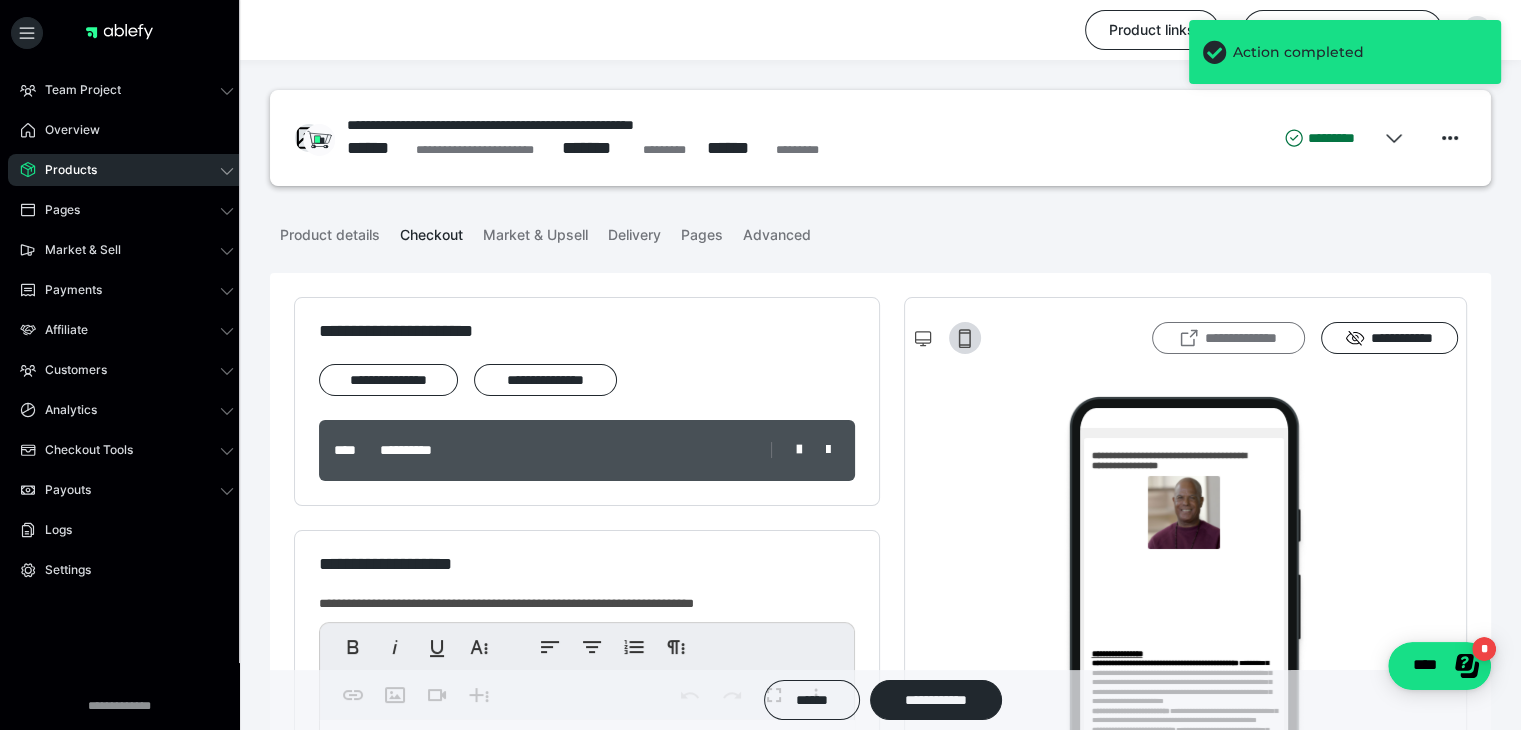 click on "**********" at bounding box center [1228, 338] 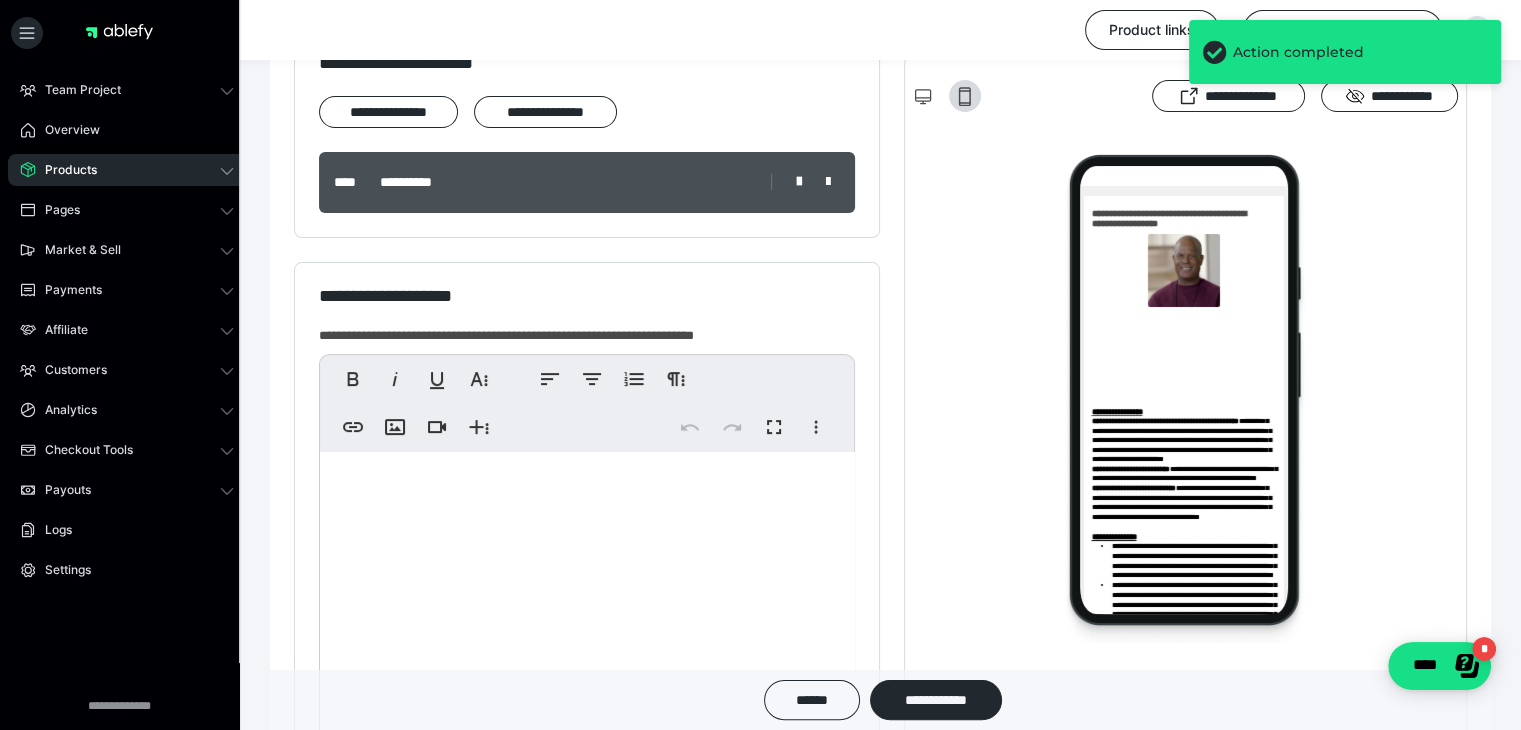 scroll, scrollTop: 400, scrollLeft: 0, axis: vertical 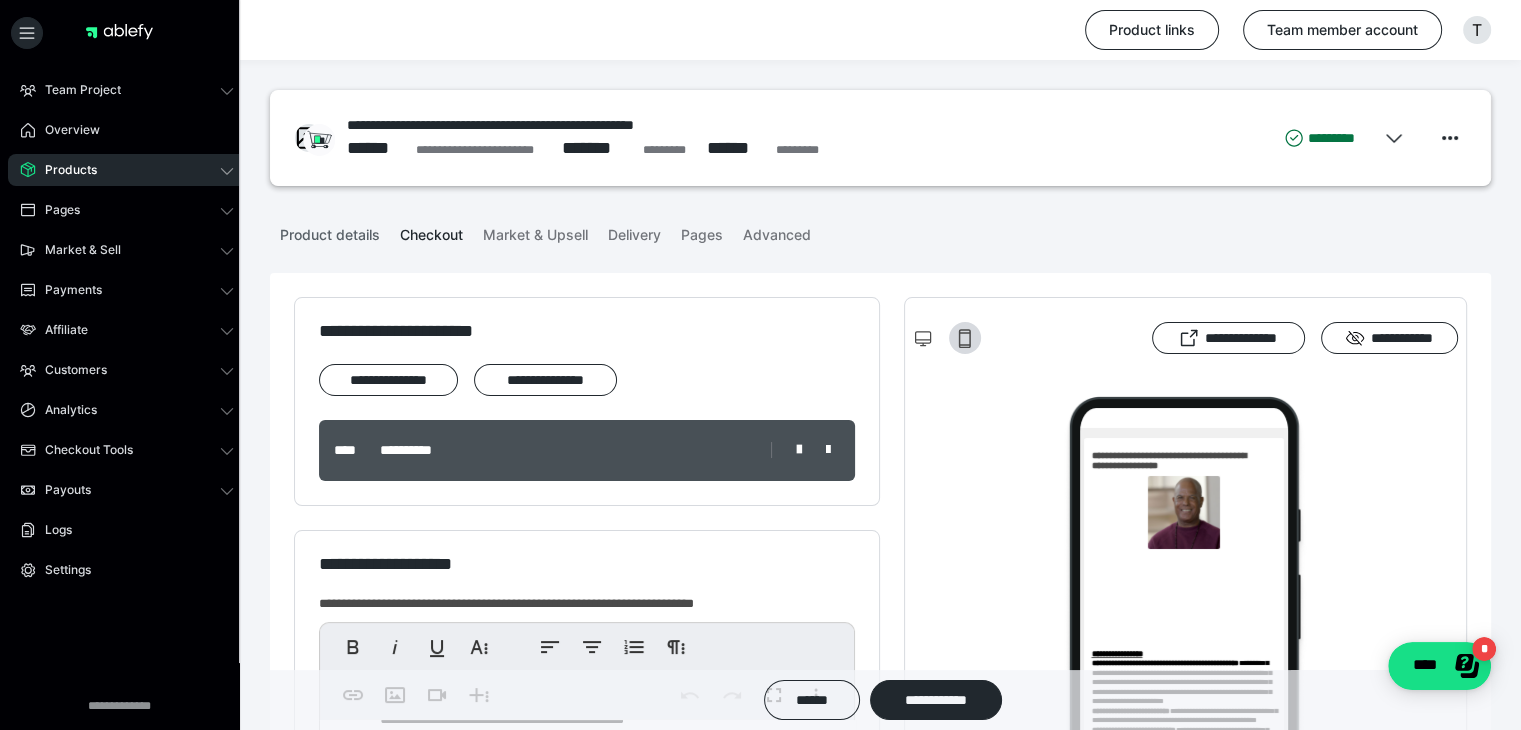 click on "Product details" at bounding box center (330, 231) 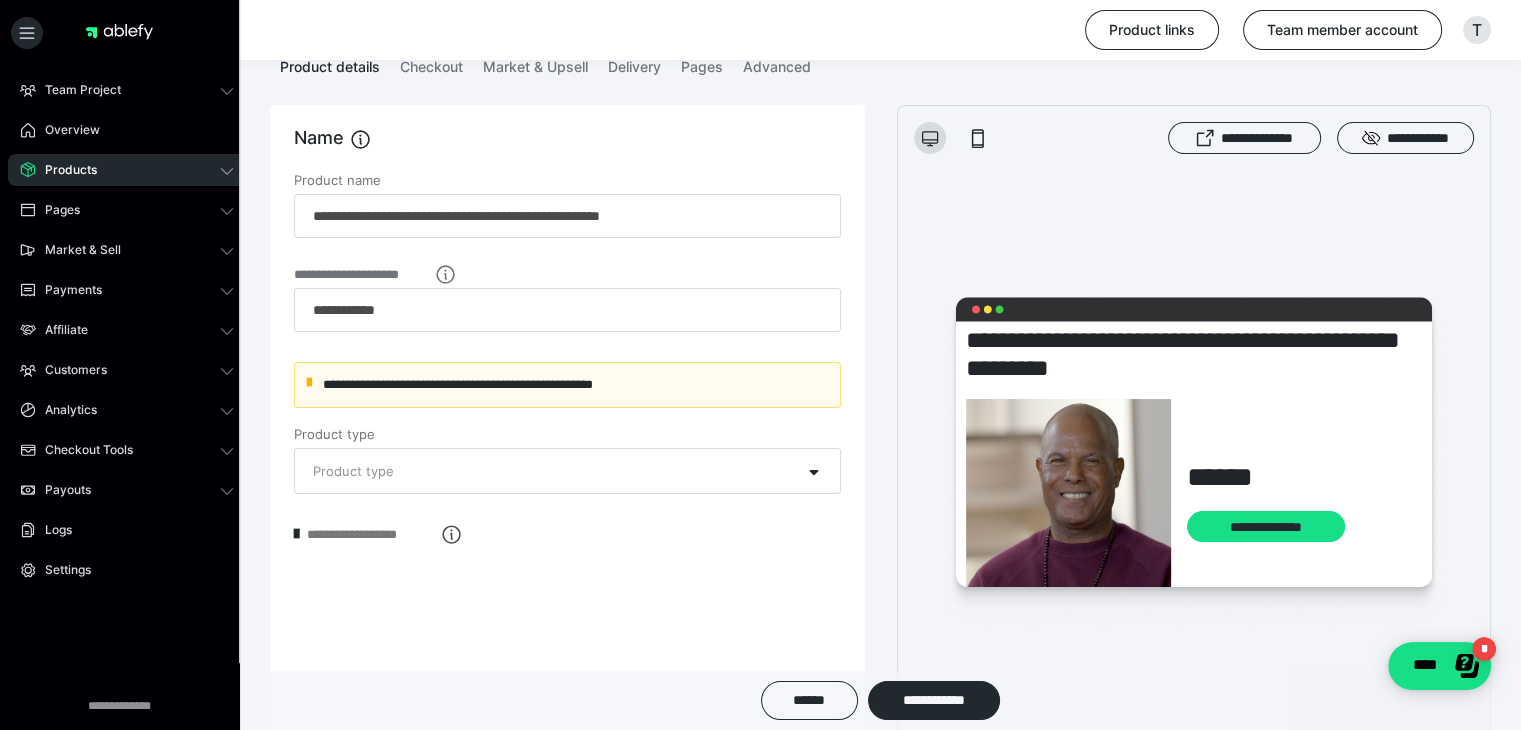 scroll, scrollTop: 200, scrollLeft: 0, axis: vertical 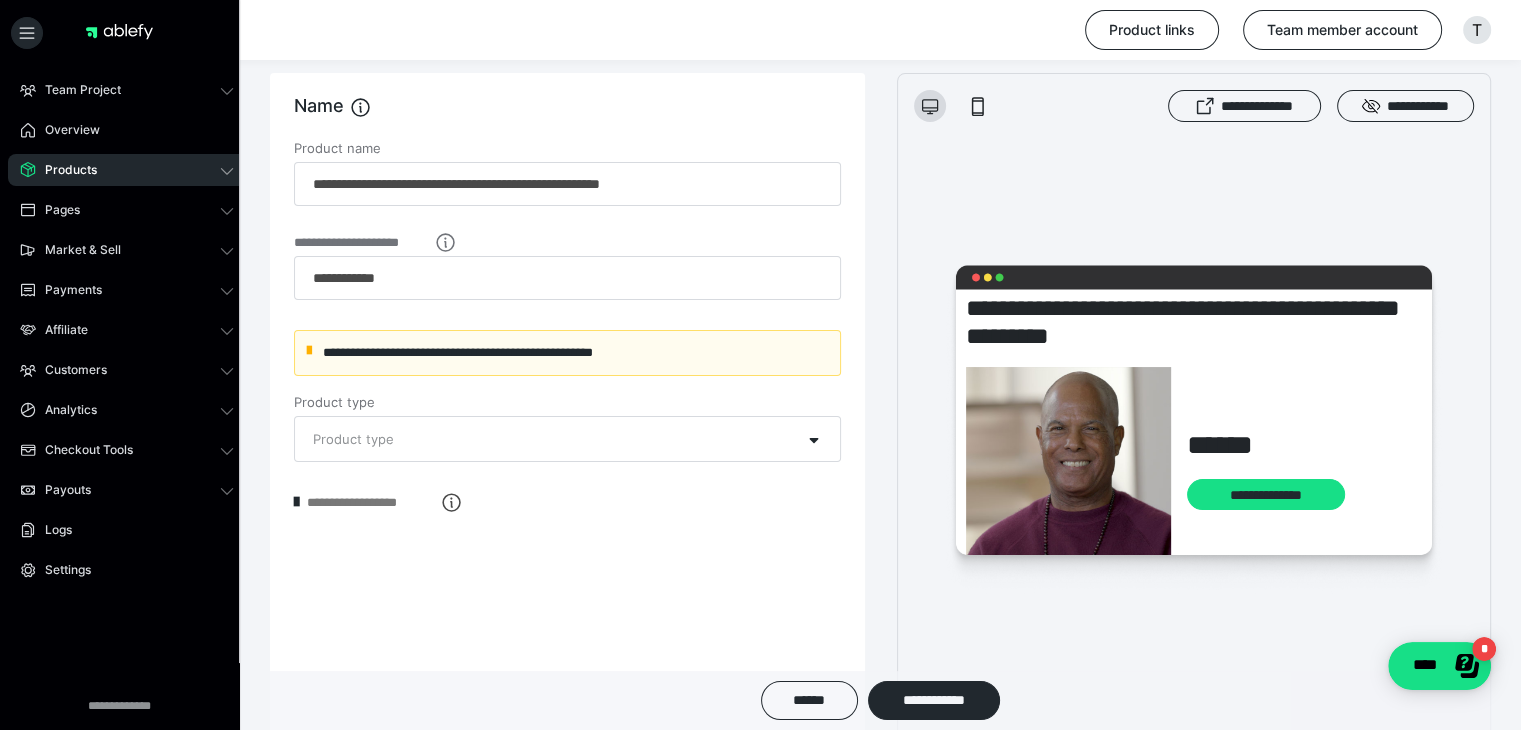 click on "Product type" at bounding box center (548, 439) 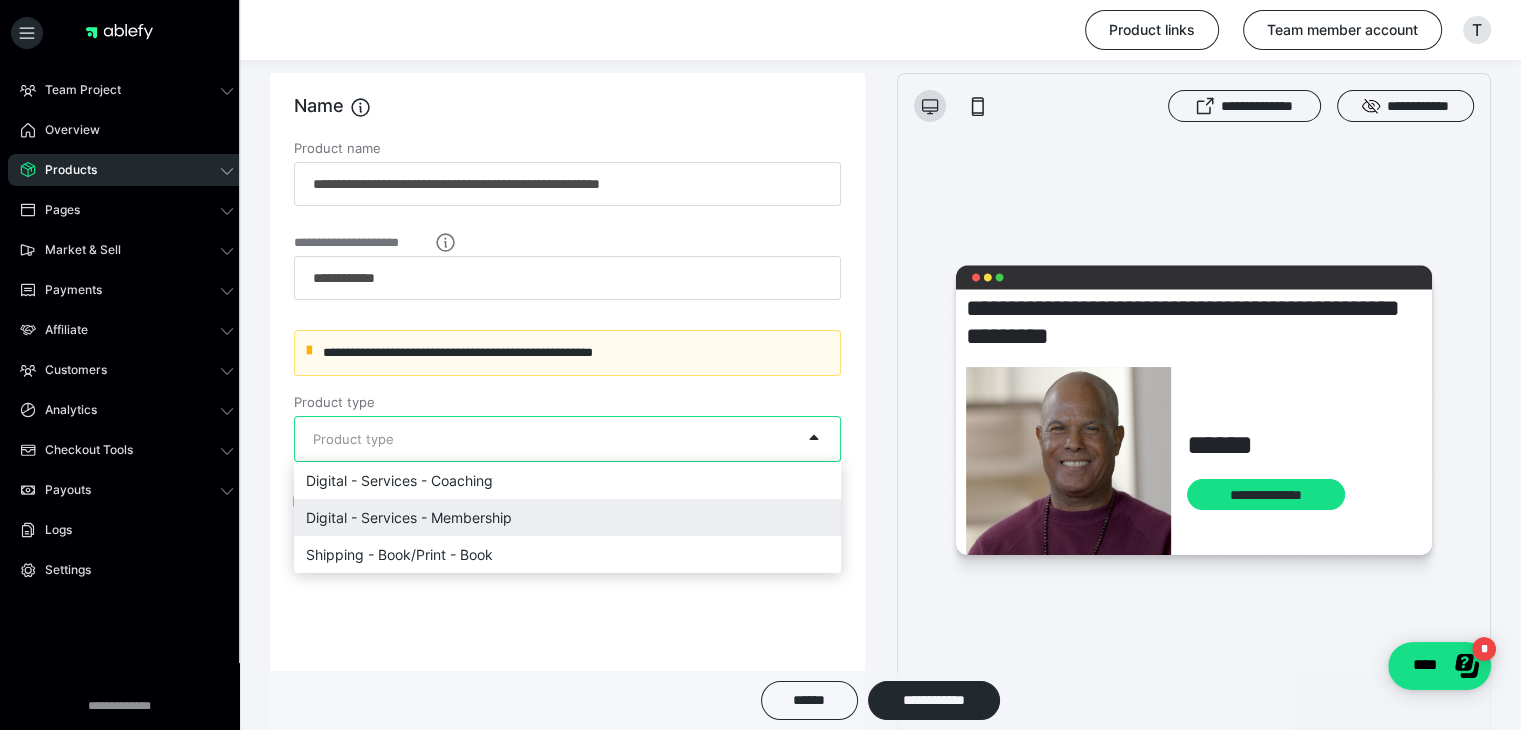 click on "Digital - Services - Membership" at bounding box center [567, 517] 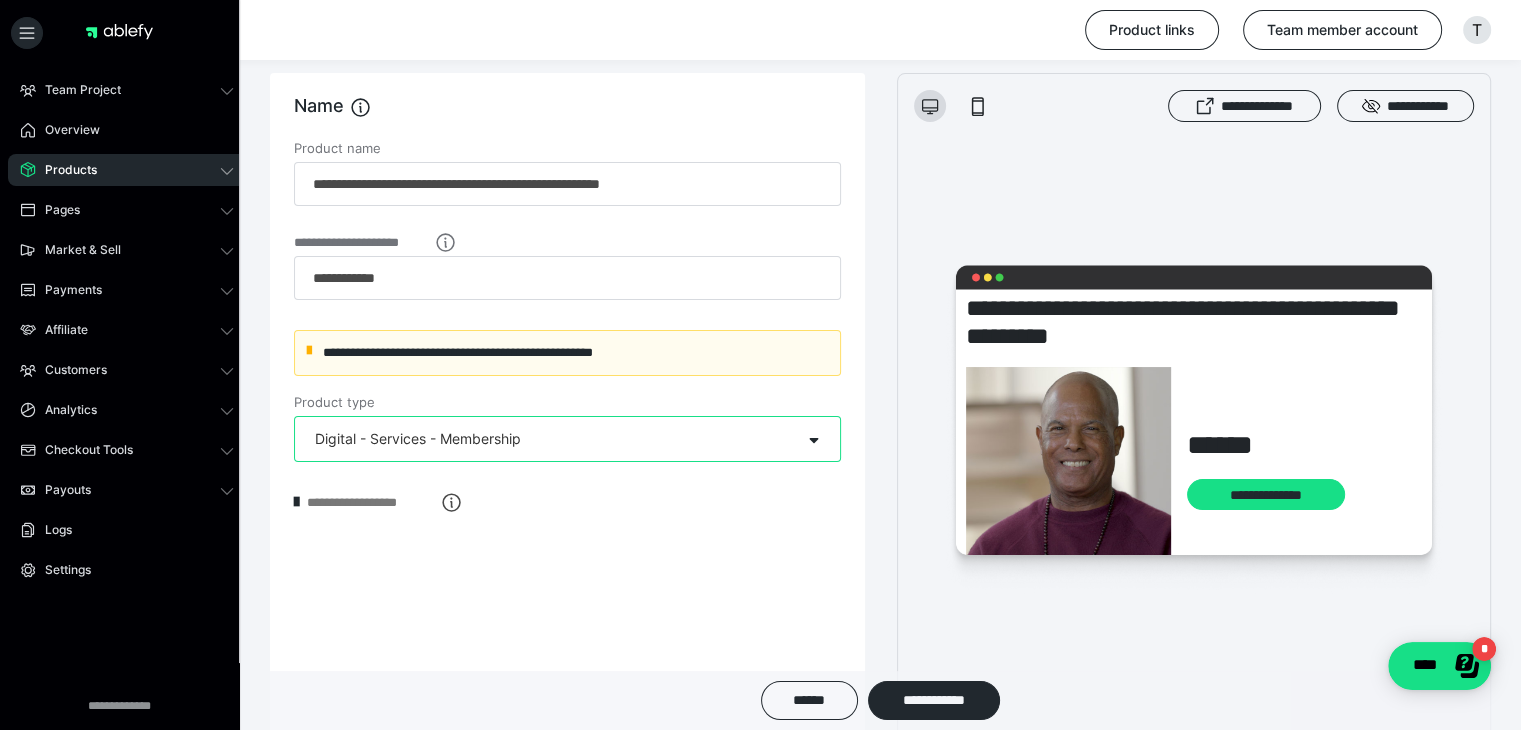 click on "**********" at bounding box center [567, 438] 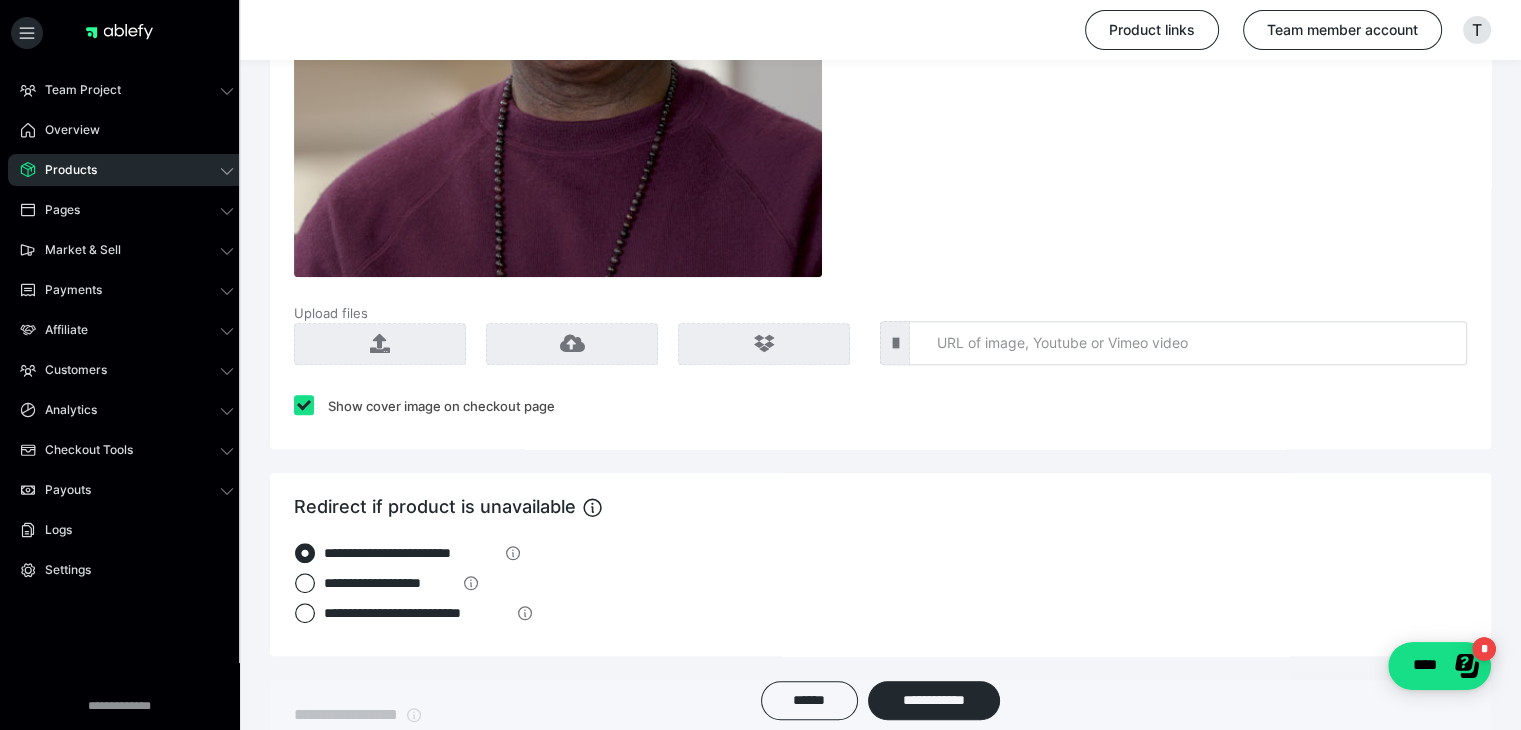 scroll, scrollTop: 1700, scrollLeft: 0, axis: vertical 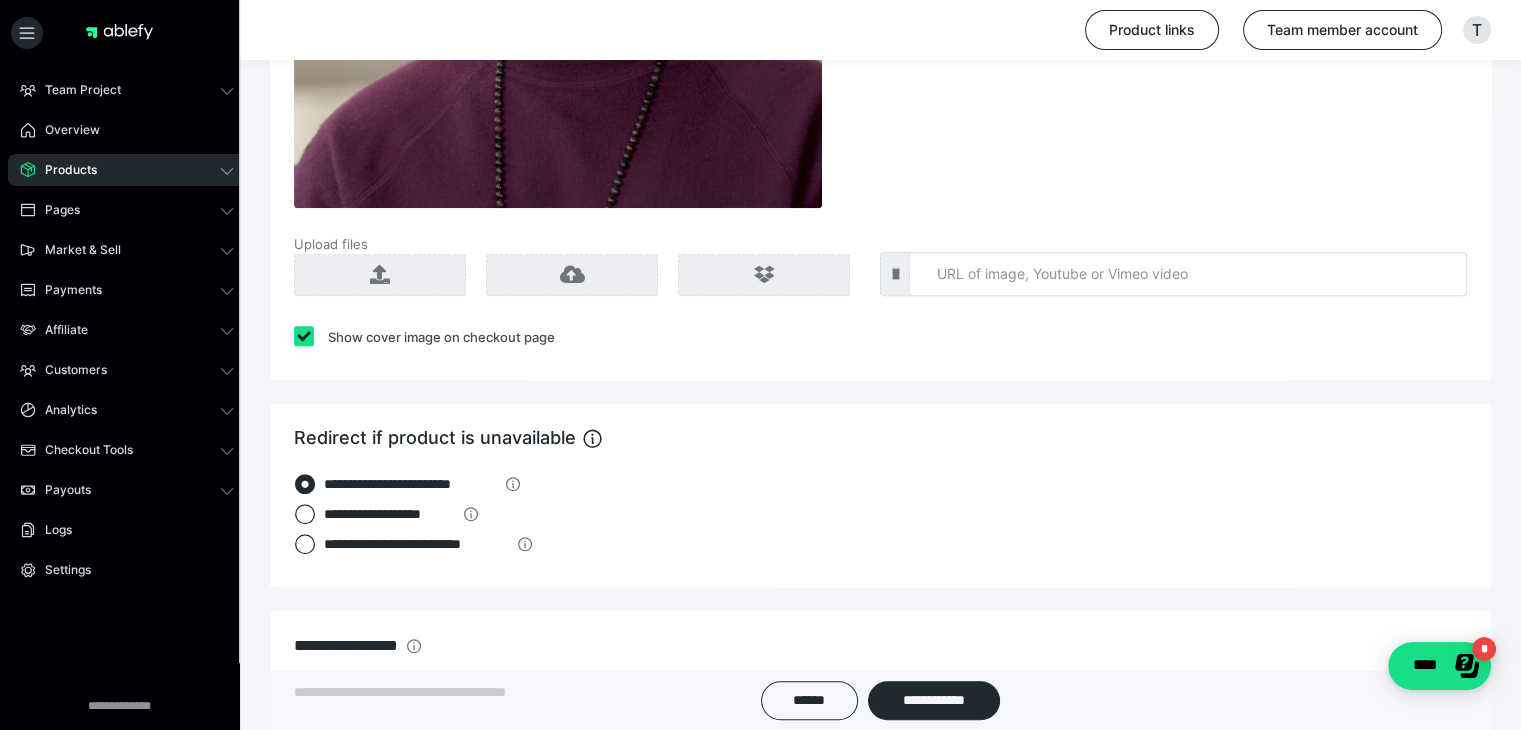 click on "Show cover image on checkout page" at bounding box center [424, 341] 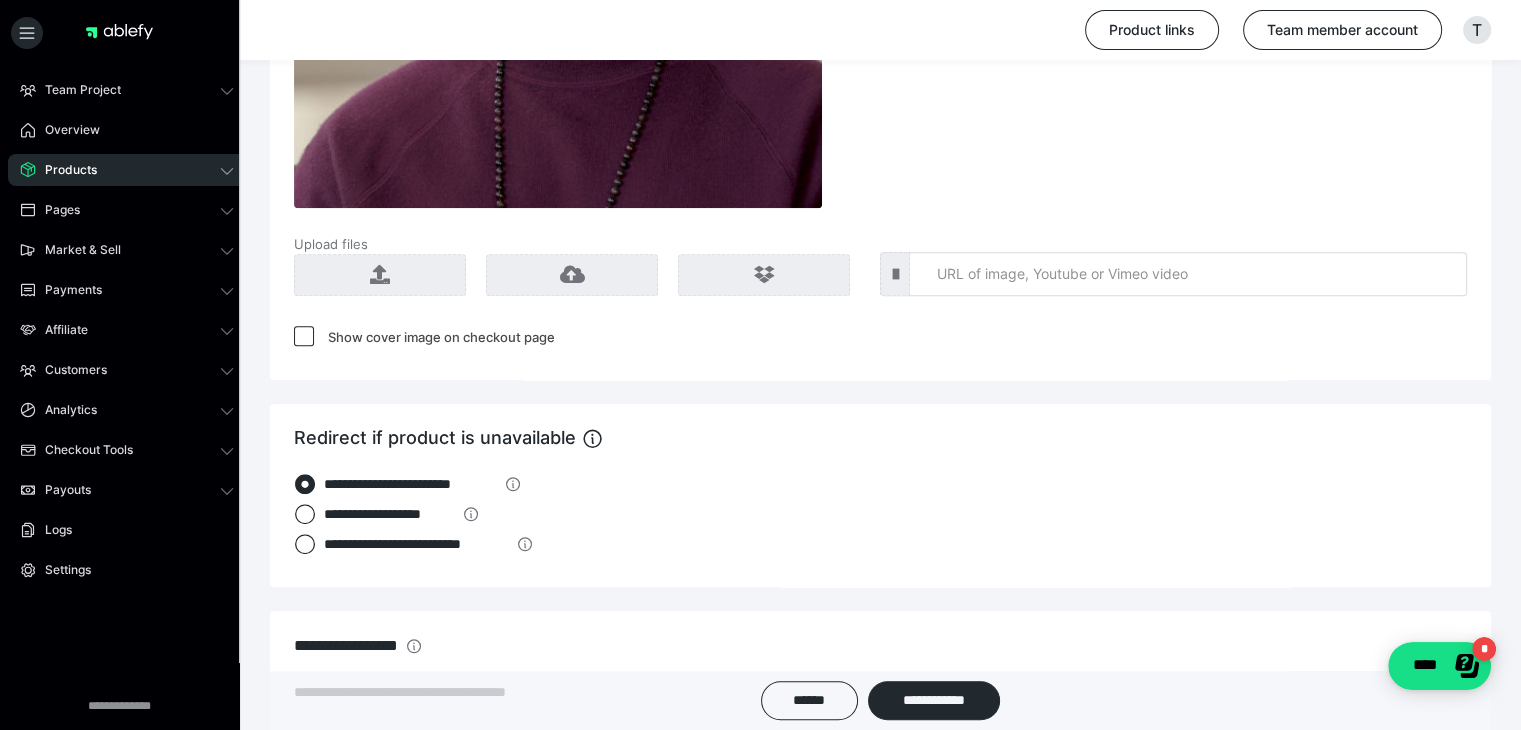 checkbox on "*****" 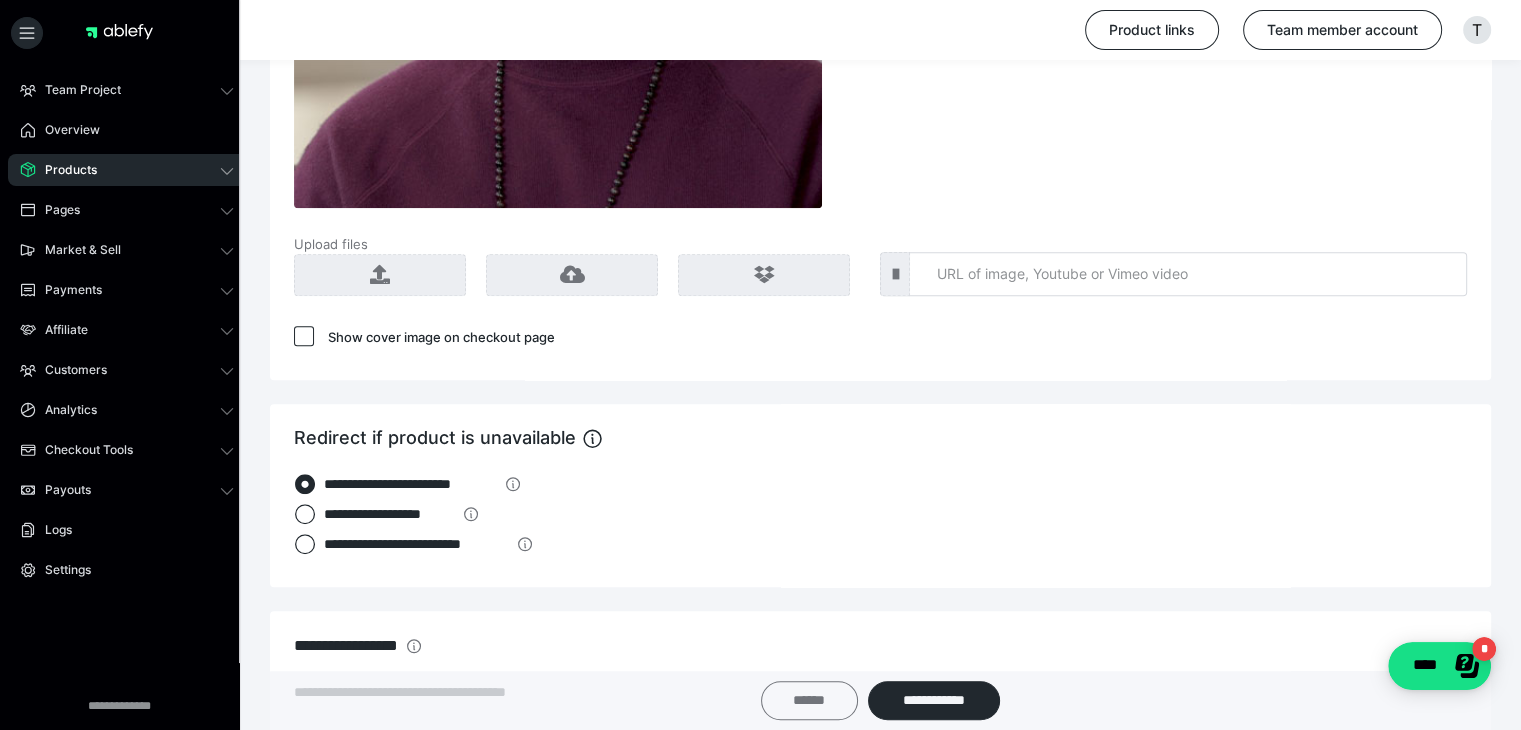 click on "******" at bounding box center [809, 700] 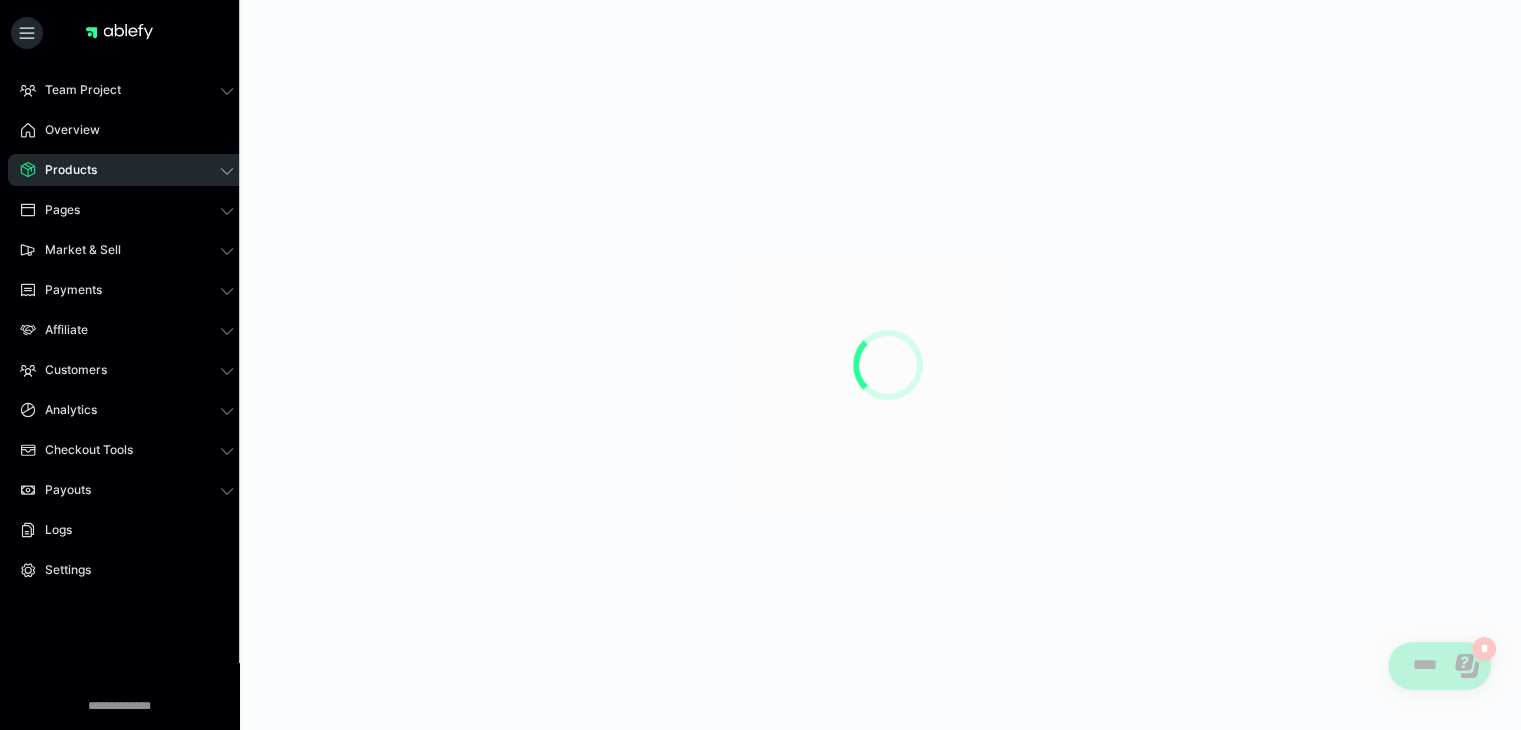 scroll, scrollTop: 0, scrollLeft: 0, axis: both 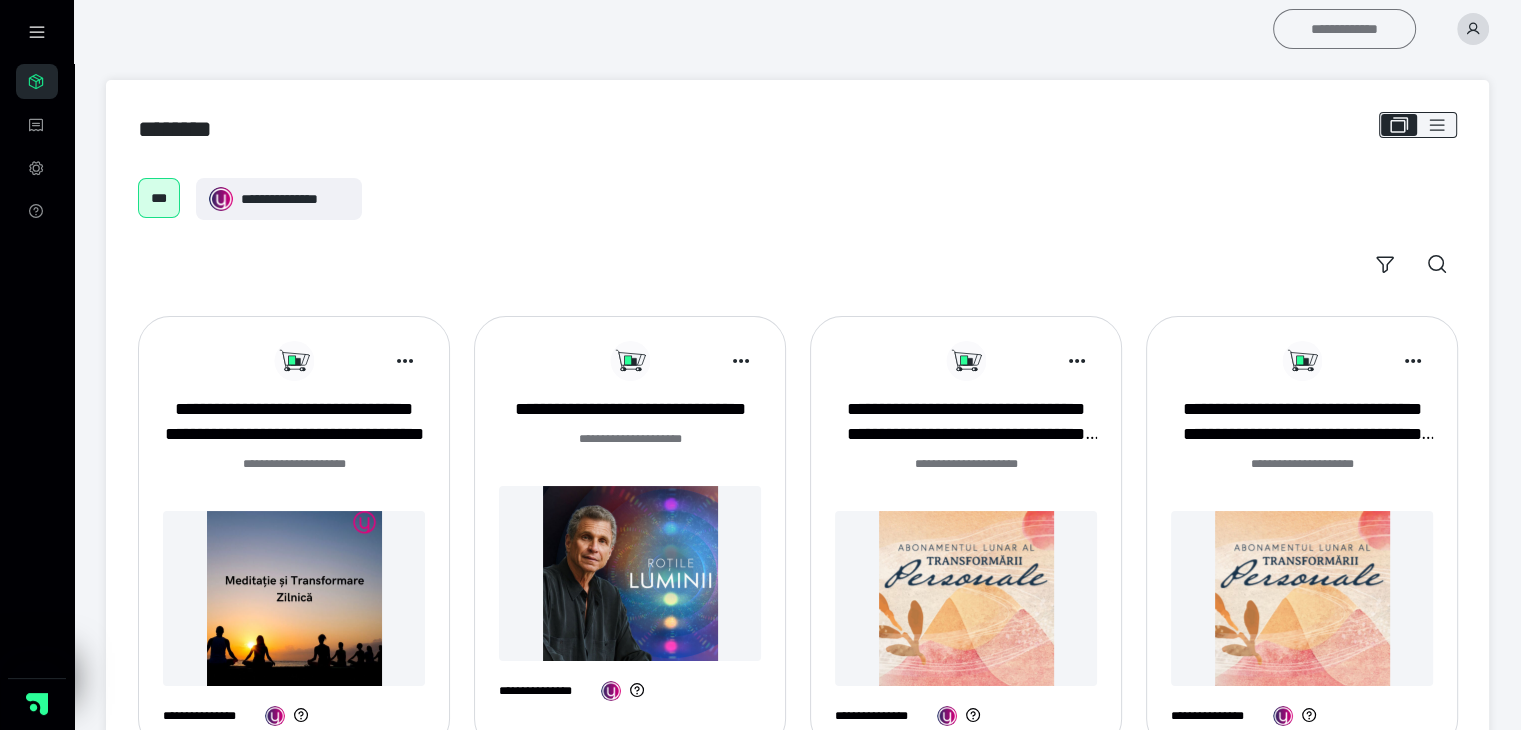 click on "**********" at bounding box center [1344, 29] 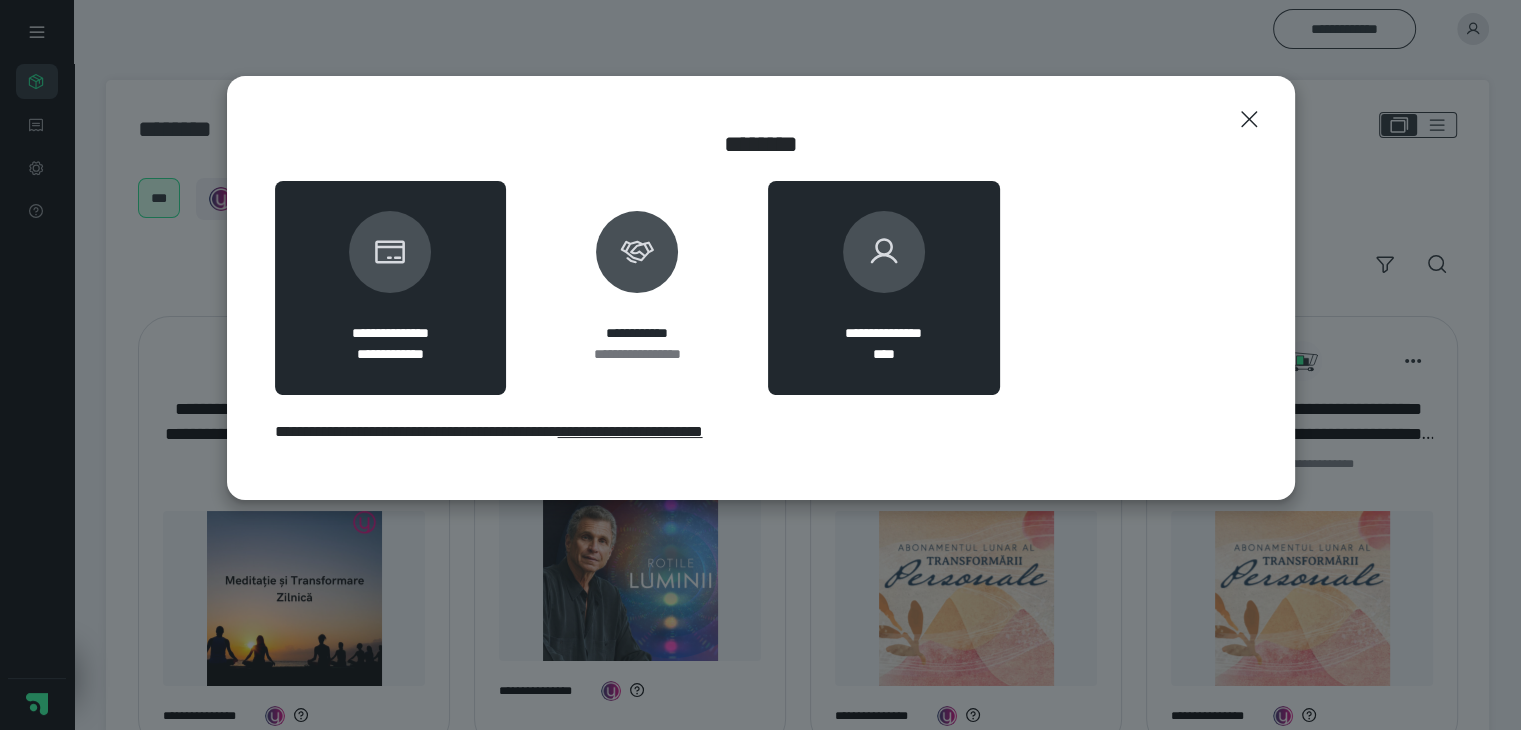 click at bounding box center (884, 252) 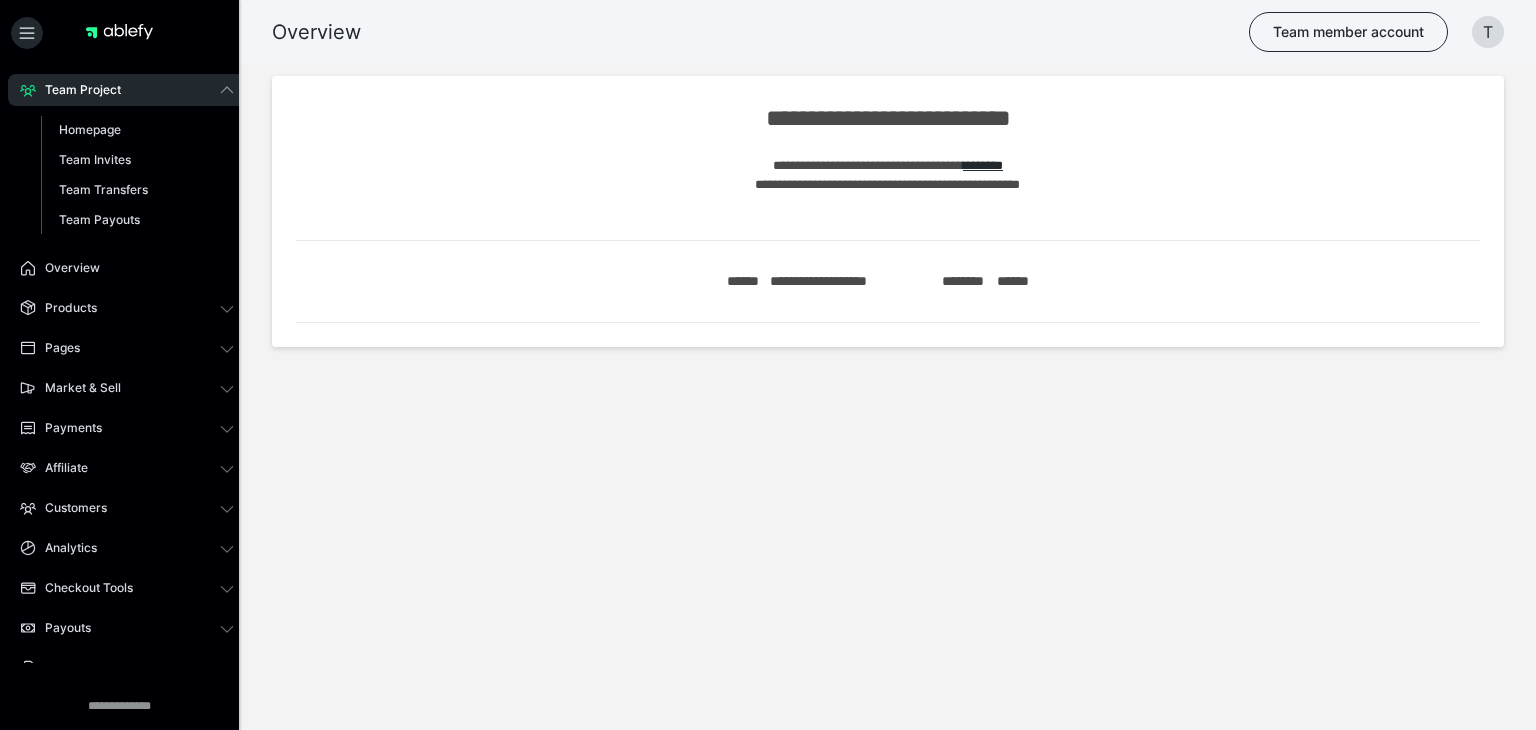 scroll, scrollTop: 0, scrollLeft: 0, axis: both 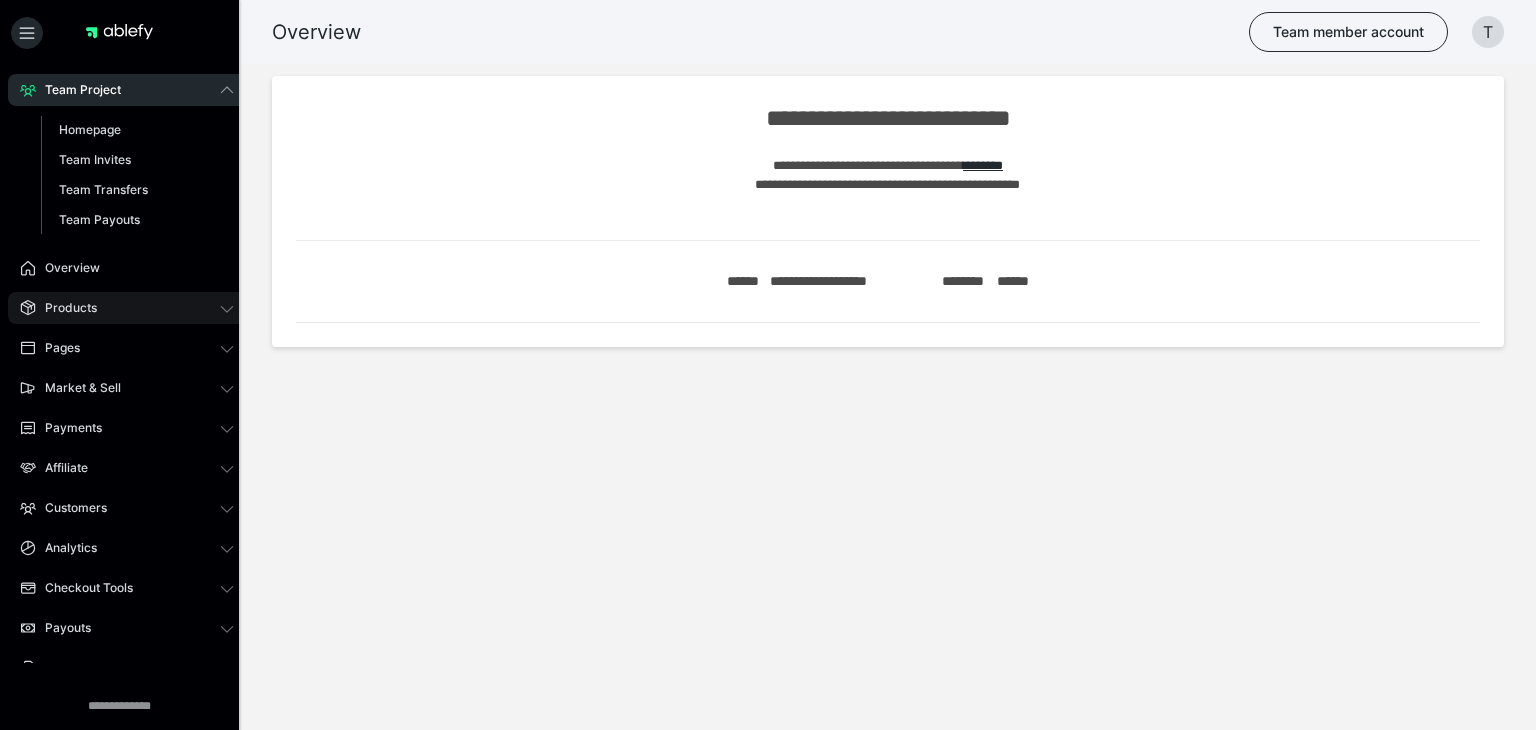 click on "Products" at bounding box center [127, 308] 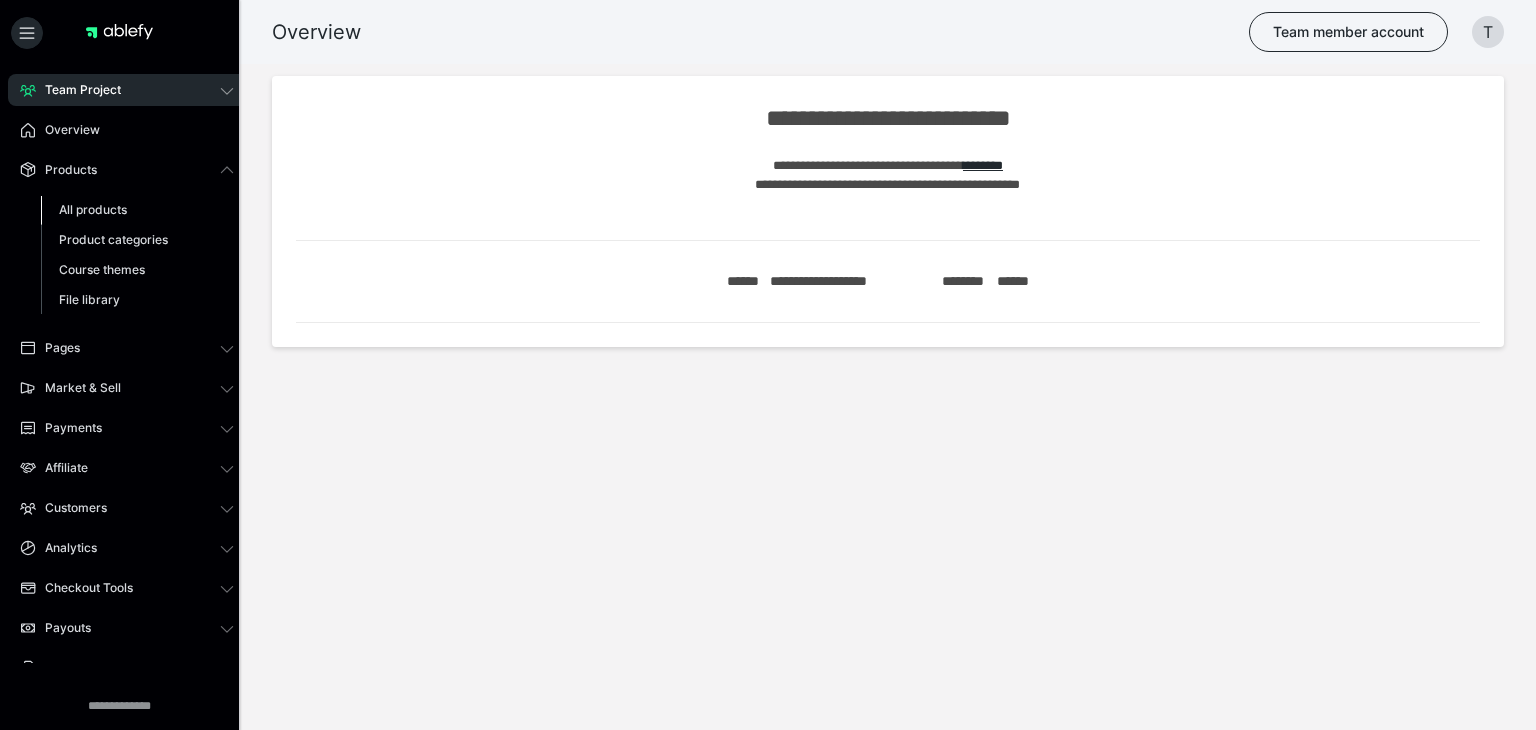 click on "All products" at bounding box center (93, 209) 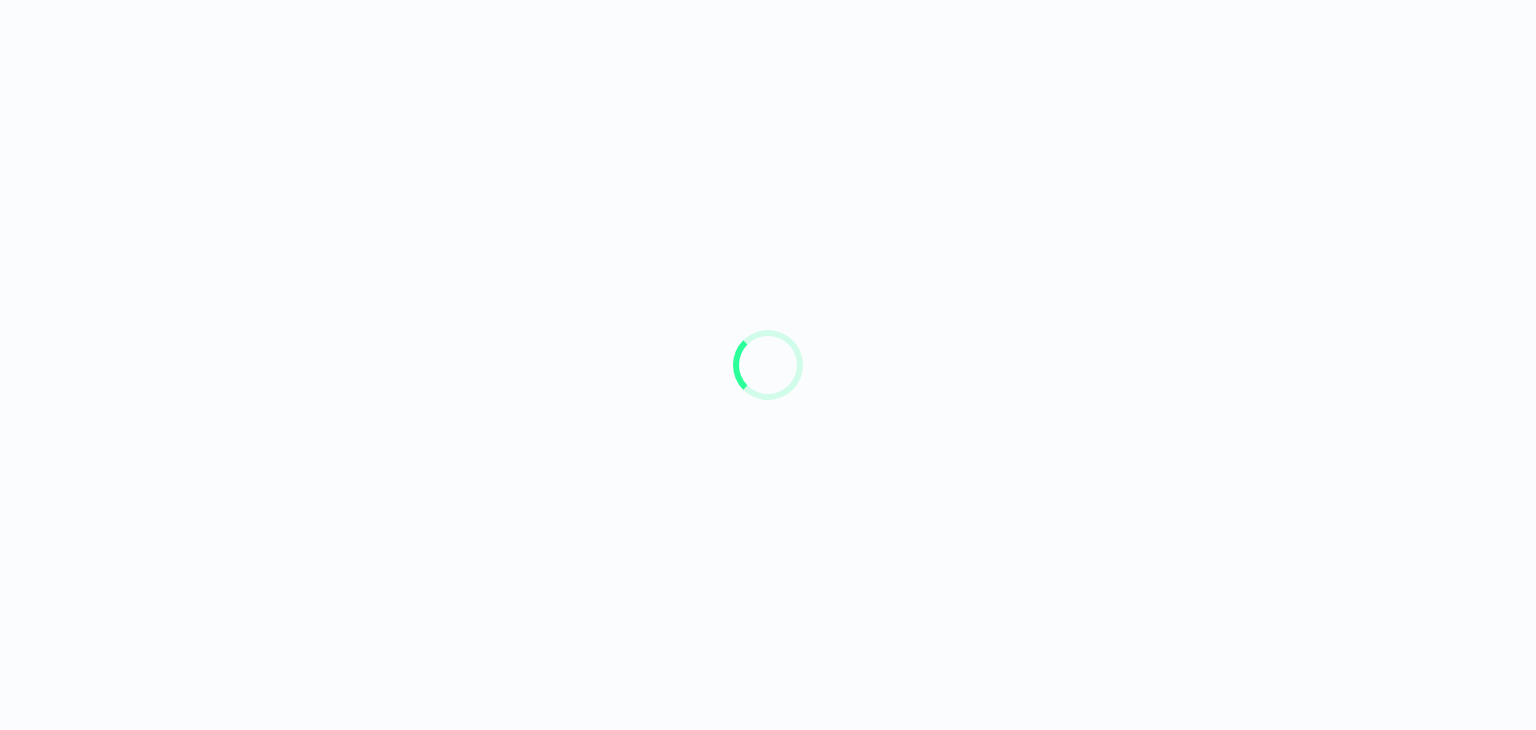 scroll, scrollTop: 0, scrollLeft: 0, axis: both 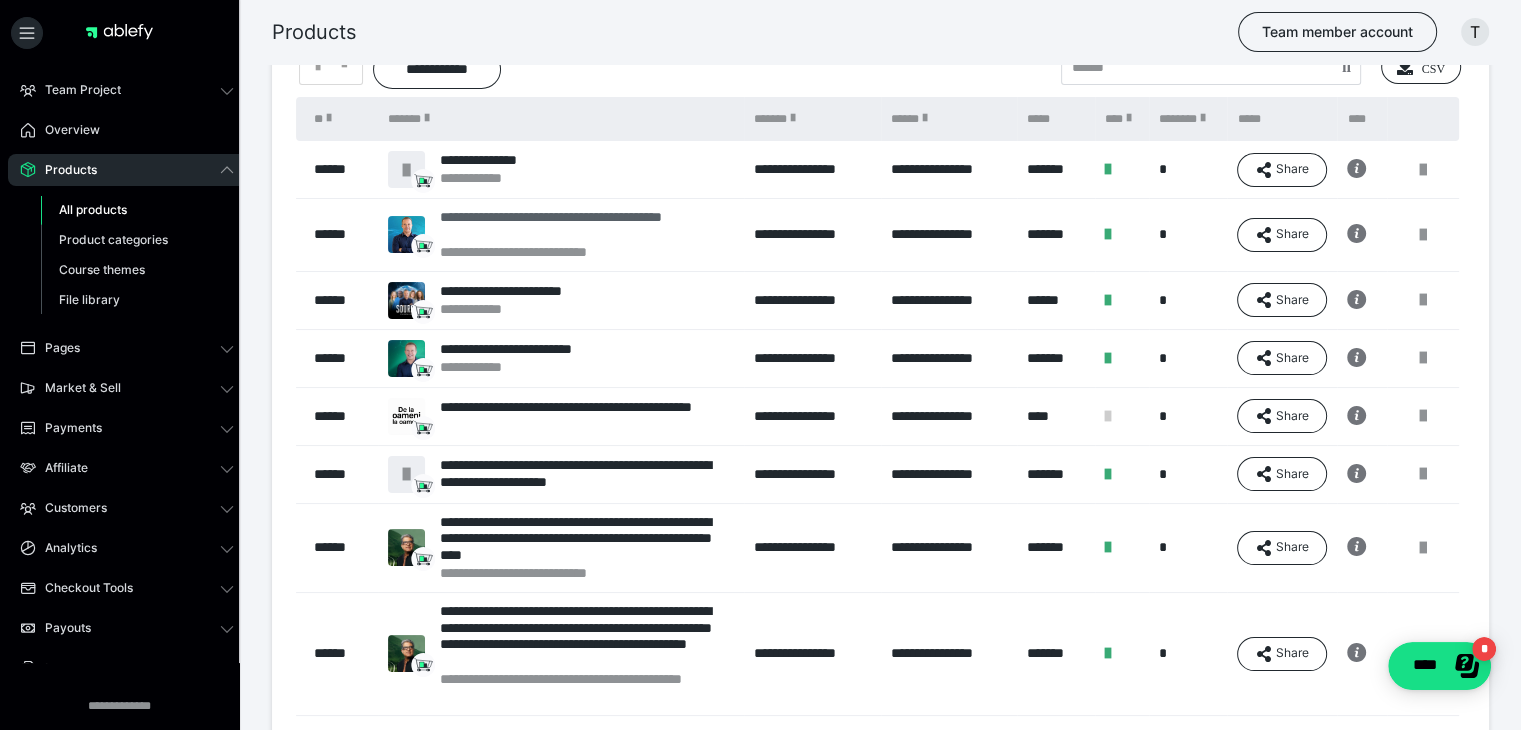 click on "**********" at bounding box center [587, 226] 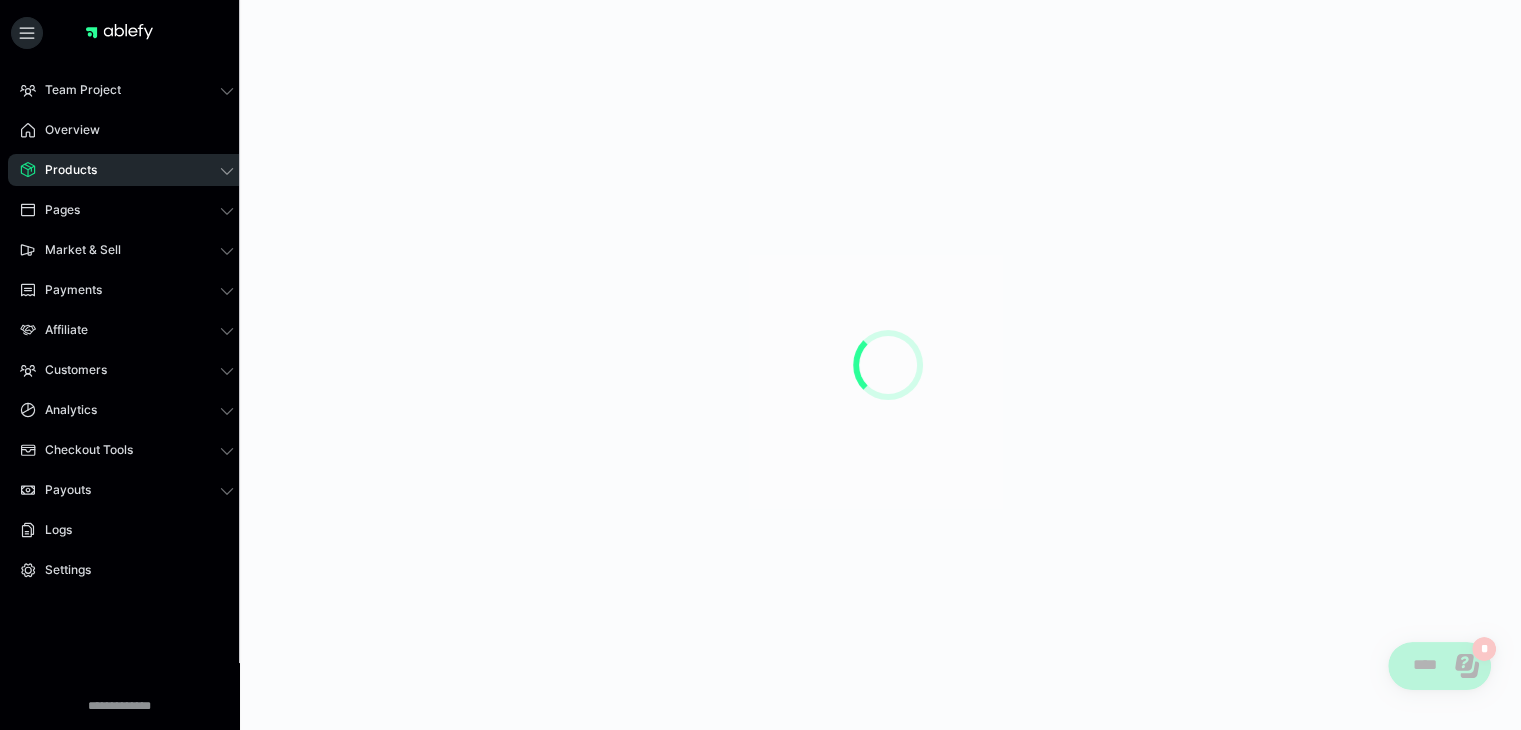 scroll, scrollTop: 0, scrollLeft: 0, axis: both 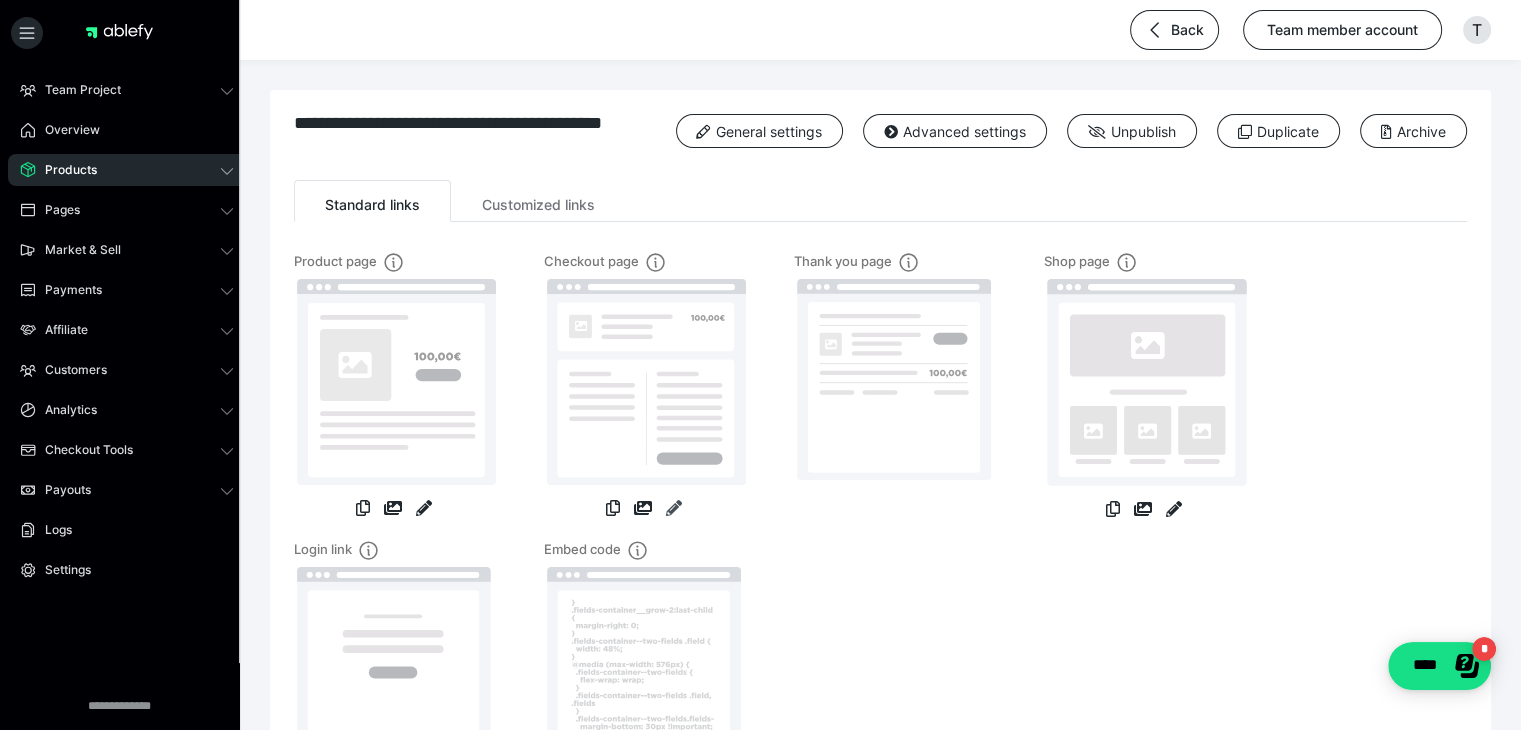 click at bounding box center (674, 508) 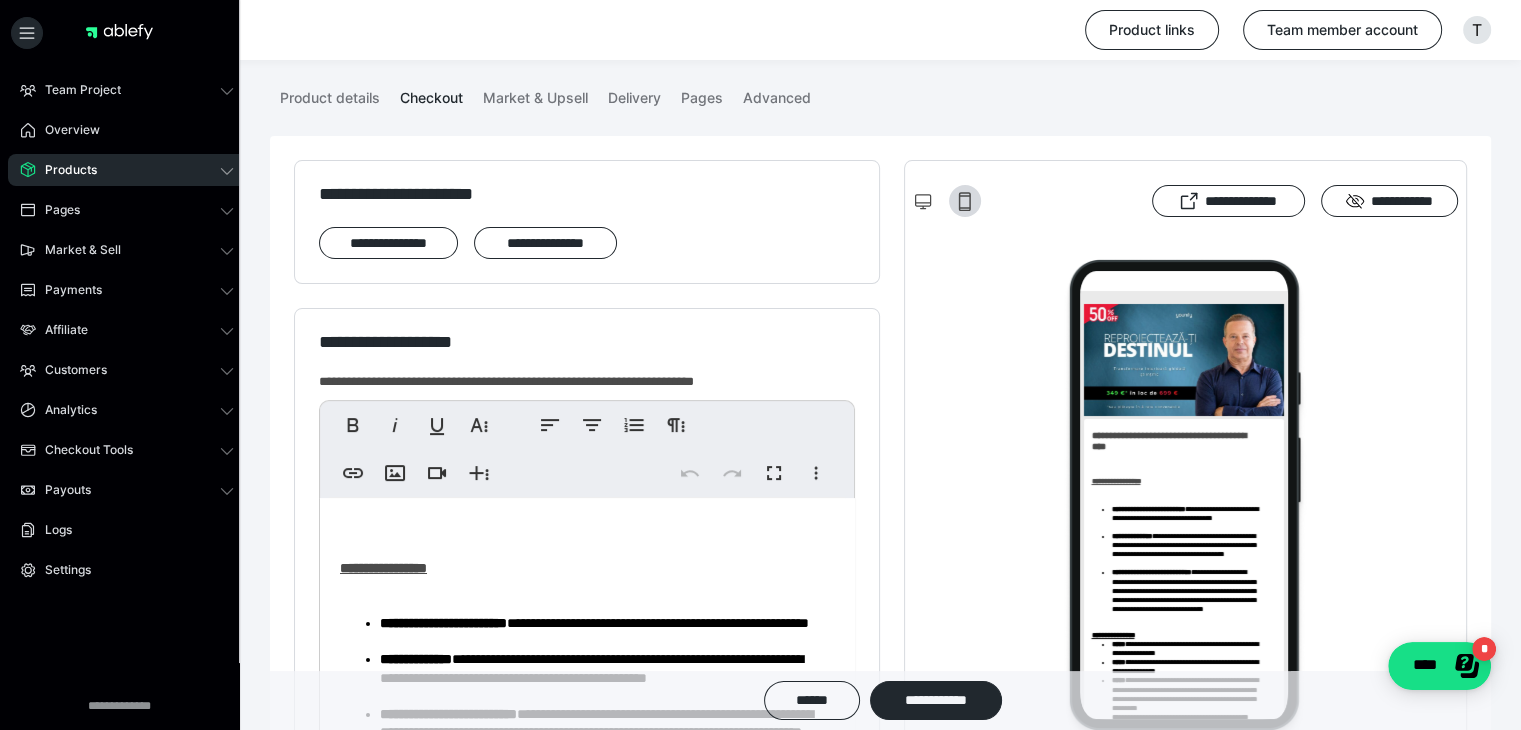 scroll, scrollTop: 0, scrollLeft: 0, axis: both 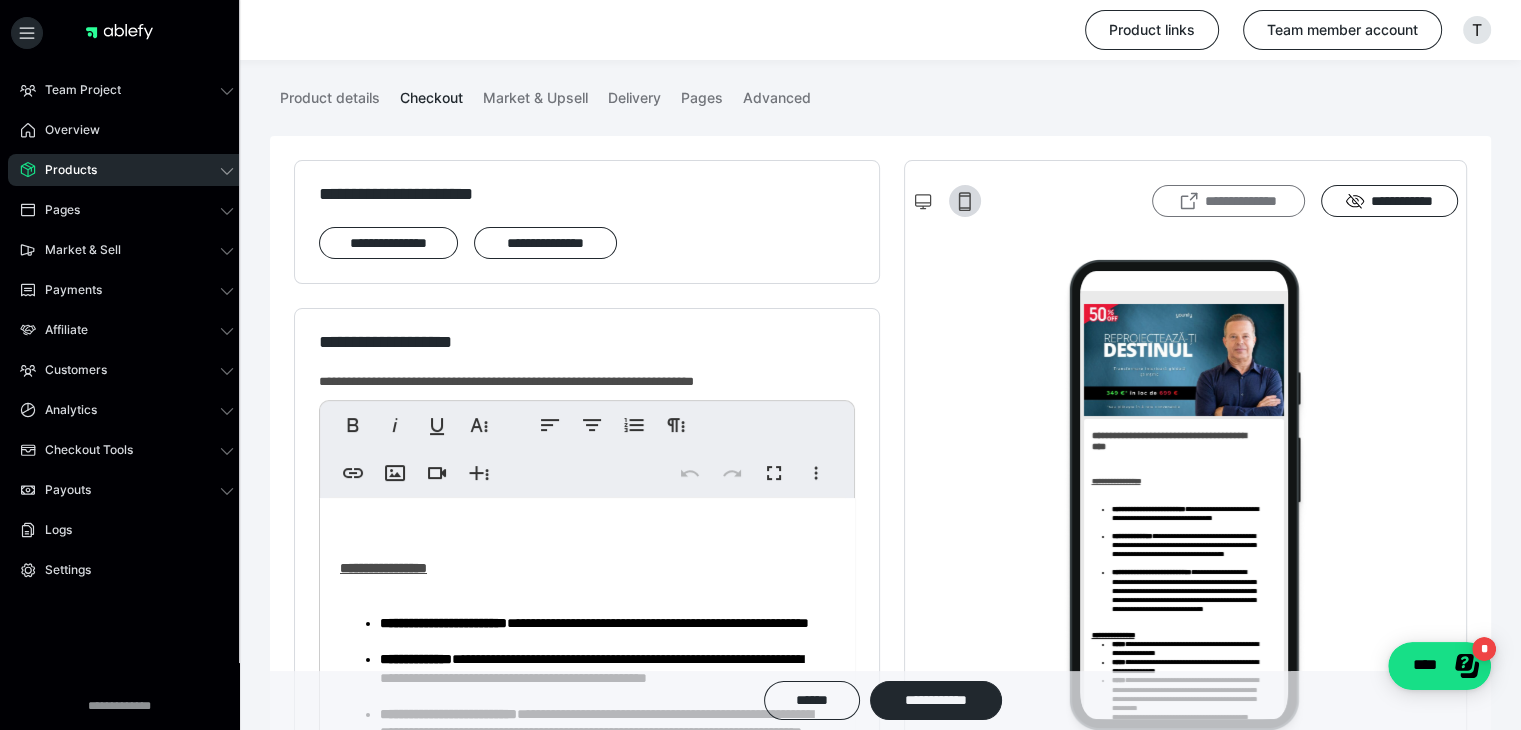 click on "**********" at bounding box center [1228, 201] 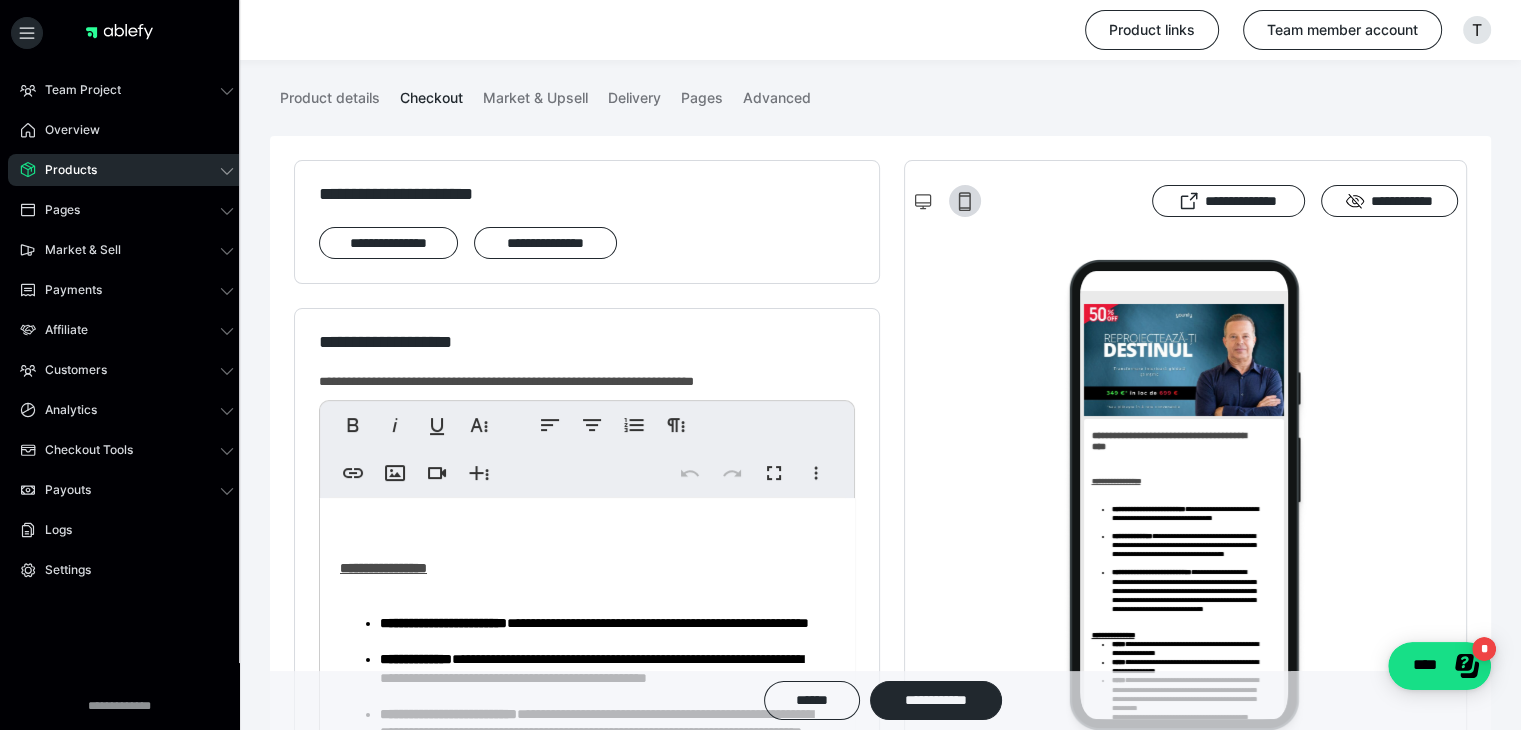click on "Products" at bounding box center [64, 170] 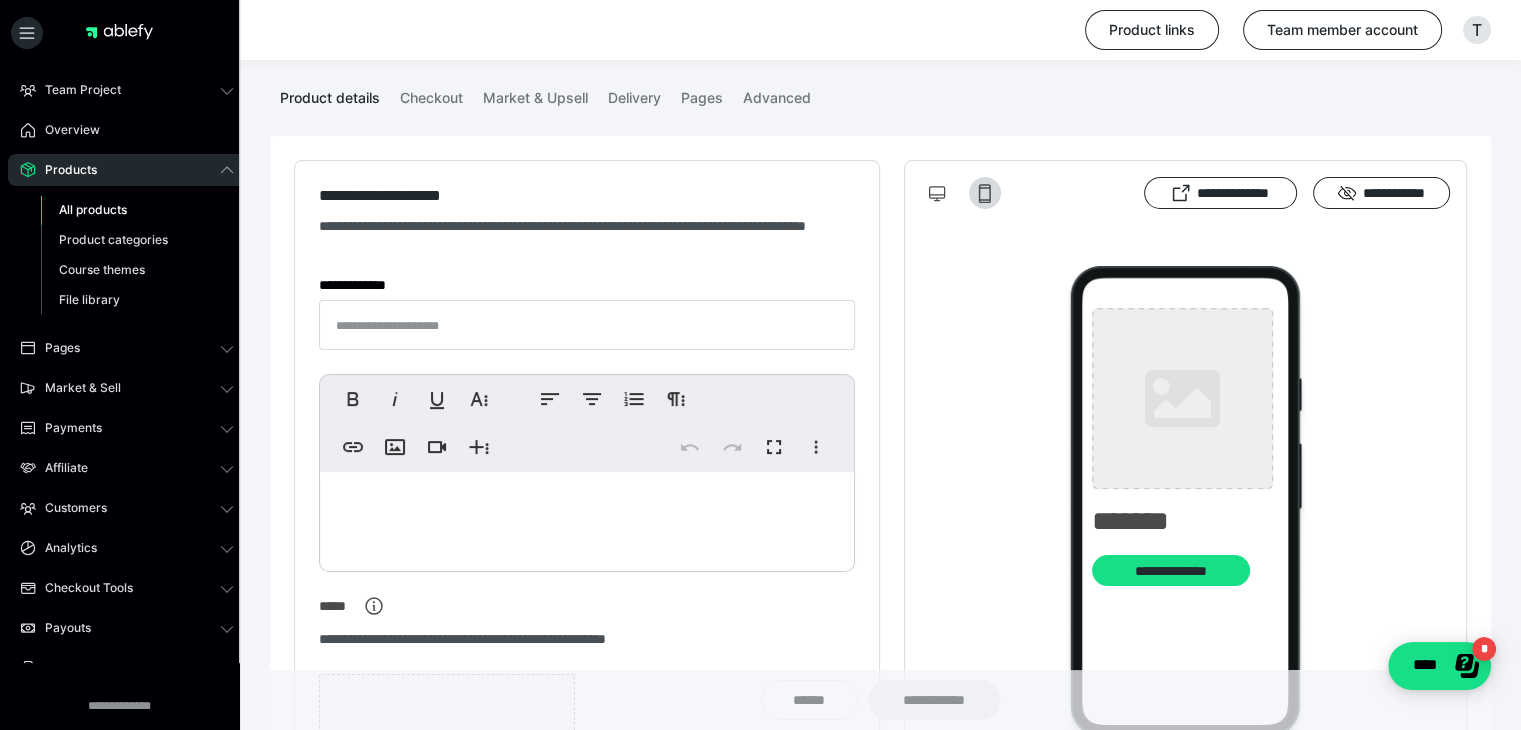 type on "**********" 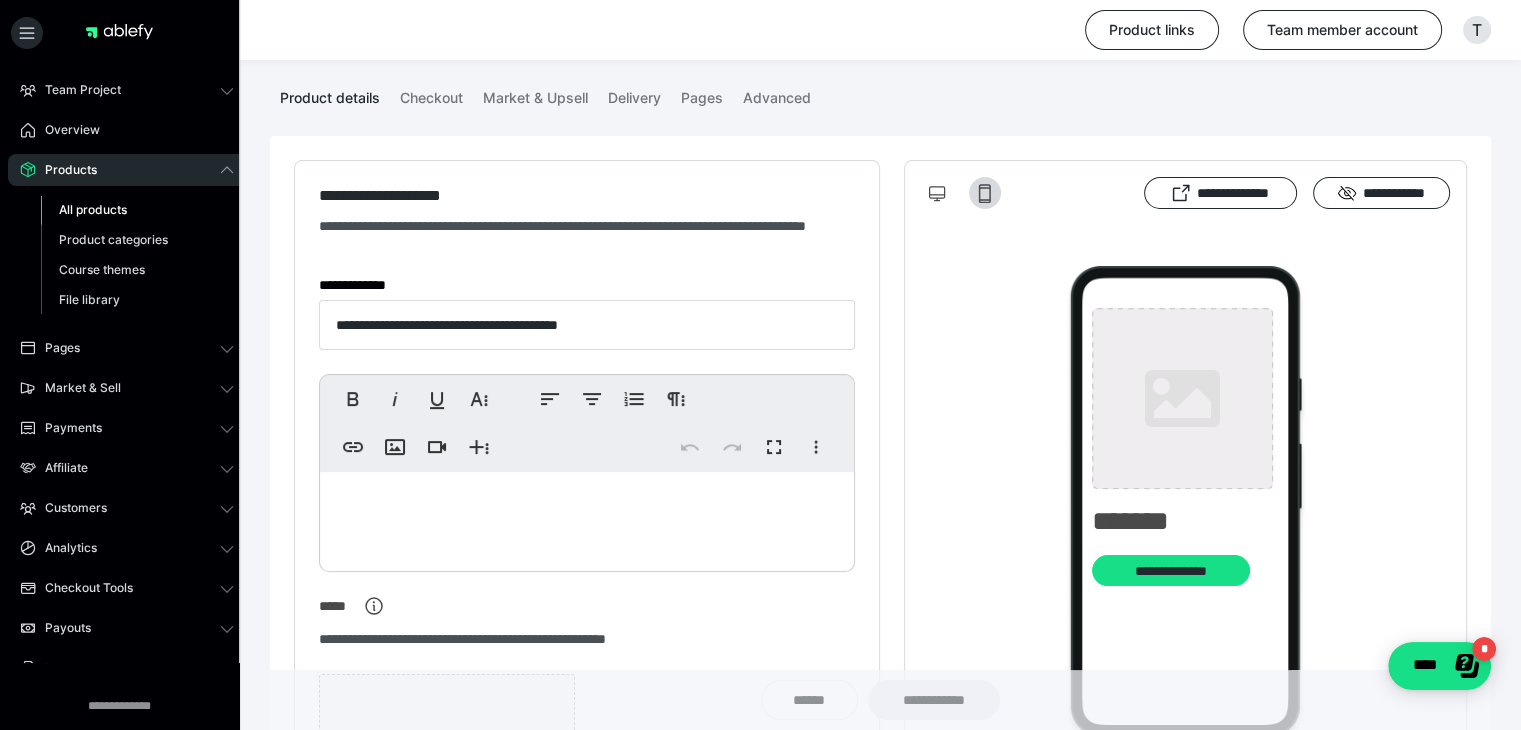 type on "**********" 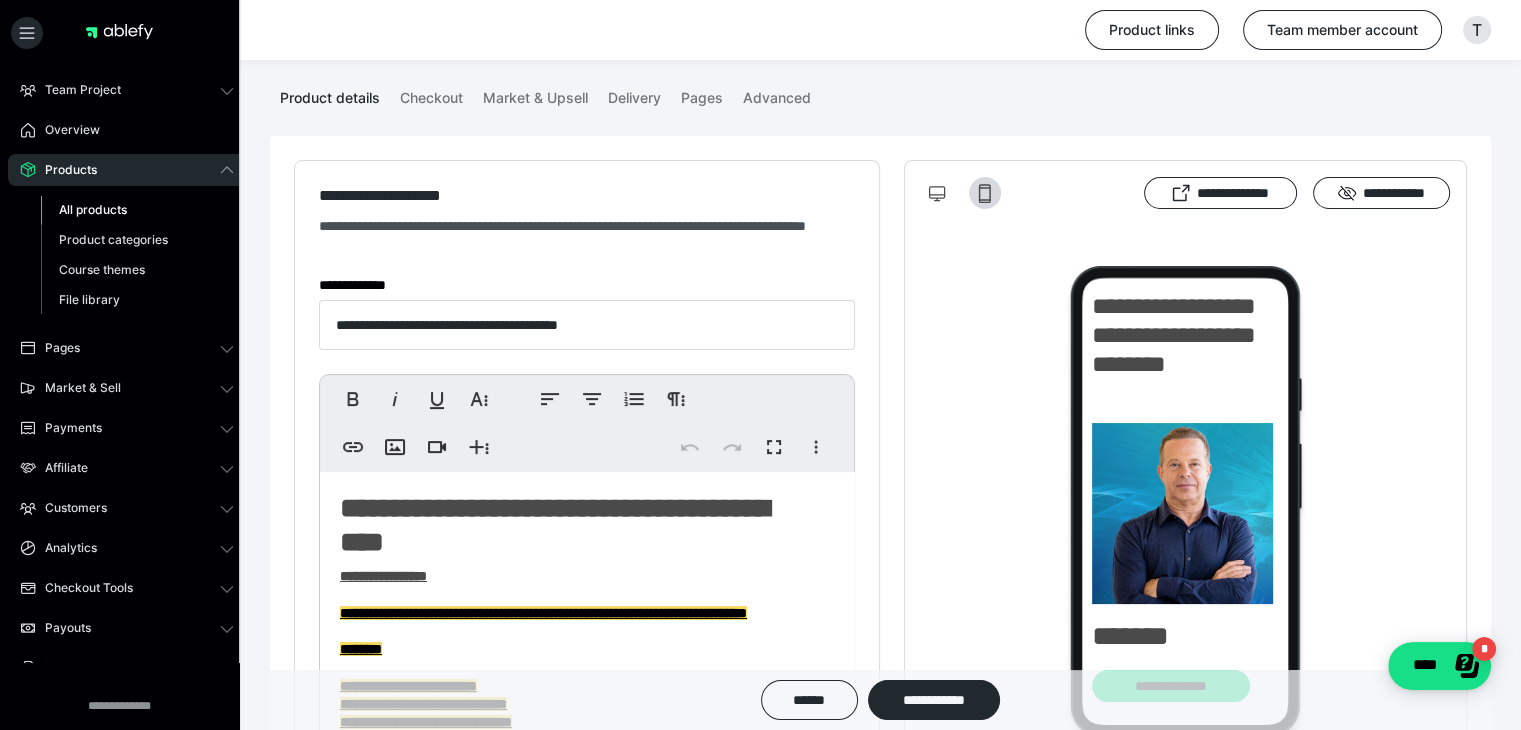 click on "All products" at bounding box center (93, 209) 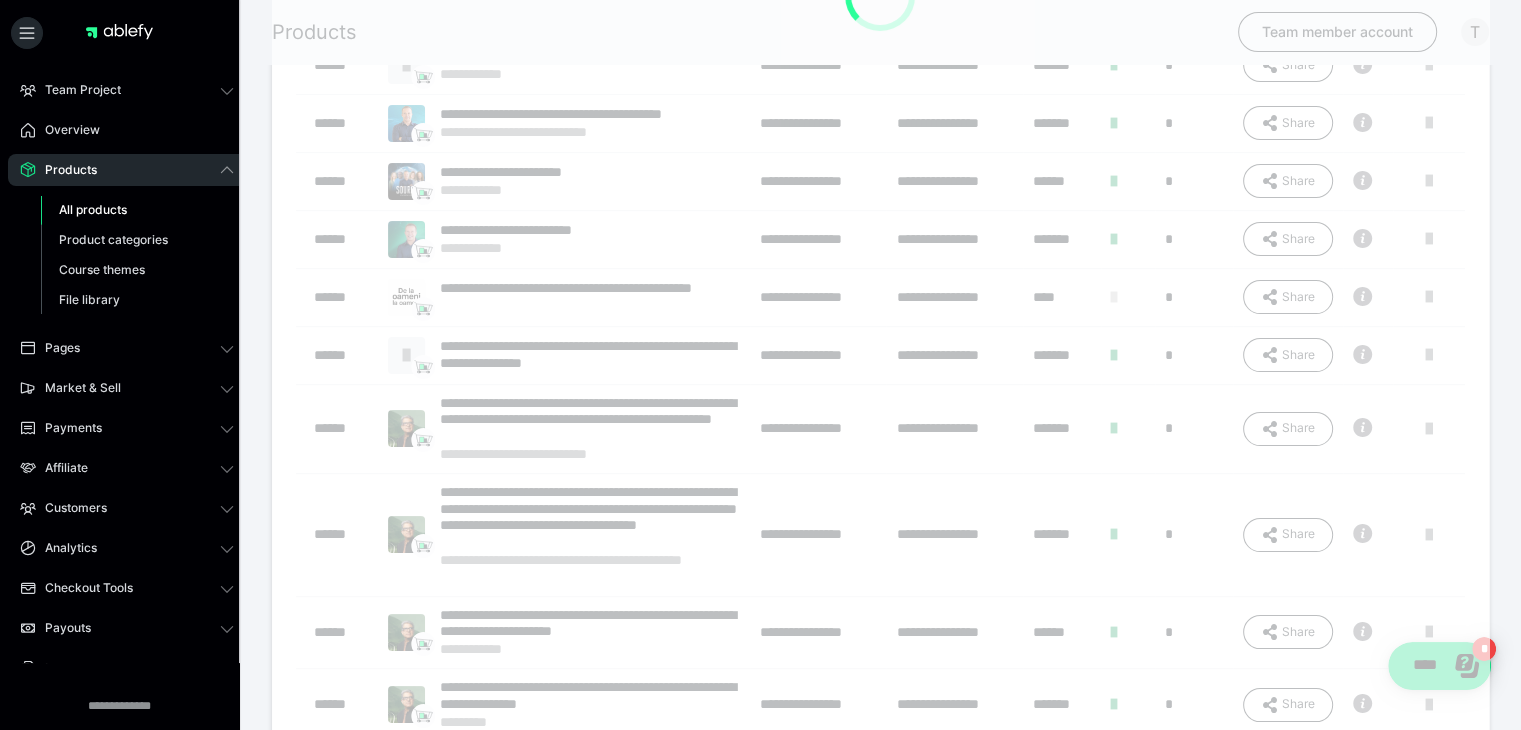 scroll, scrollTop: 0, scrollLeft: 0, axis: both 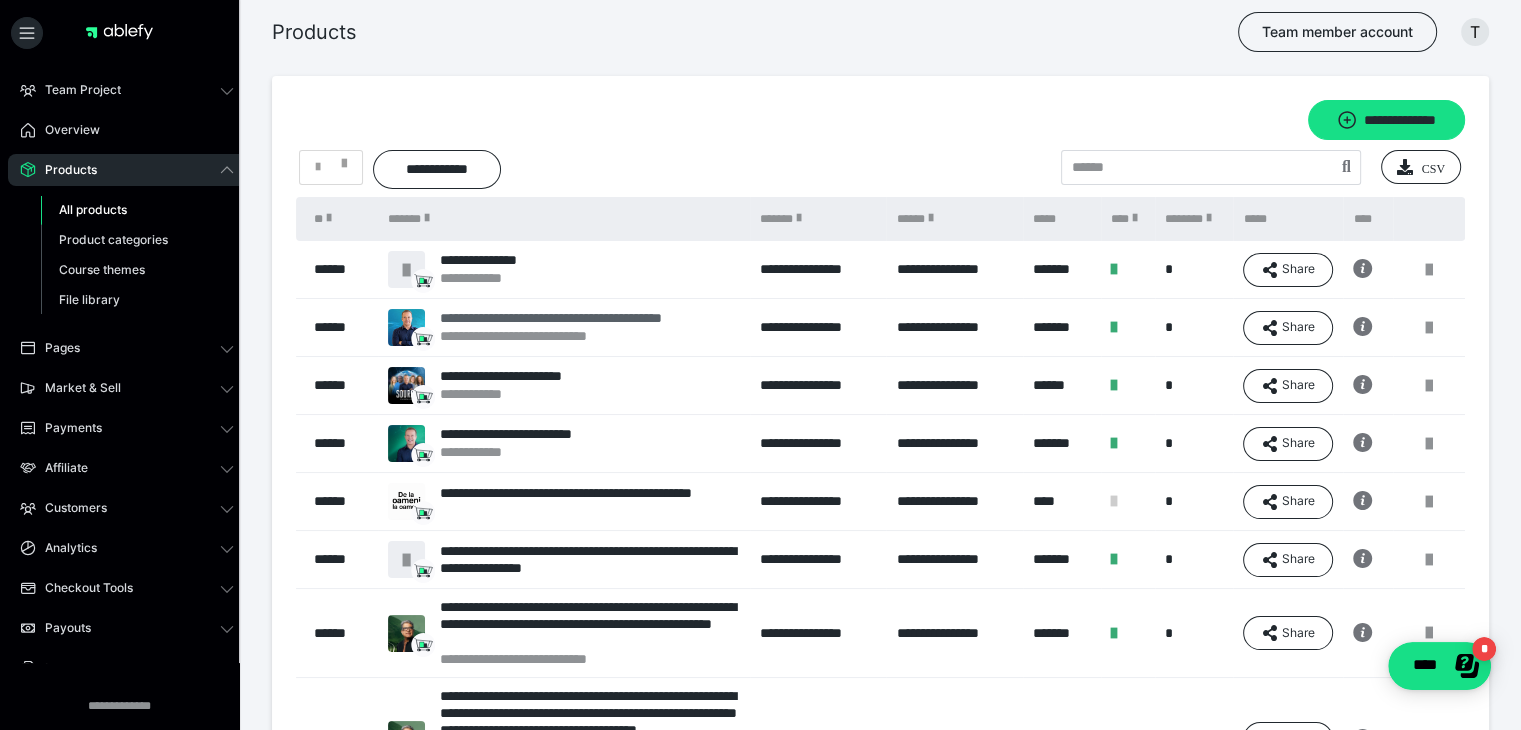 click on "**********" at bounding box center [587, 318] 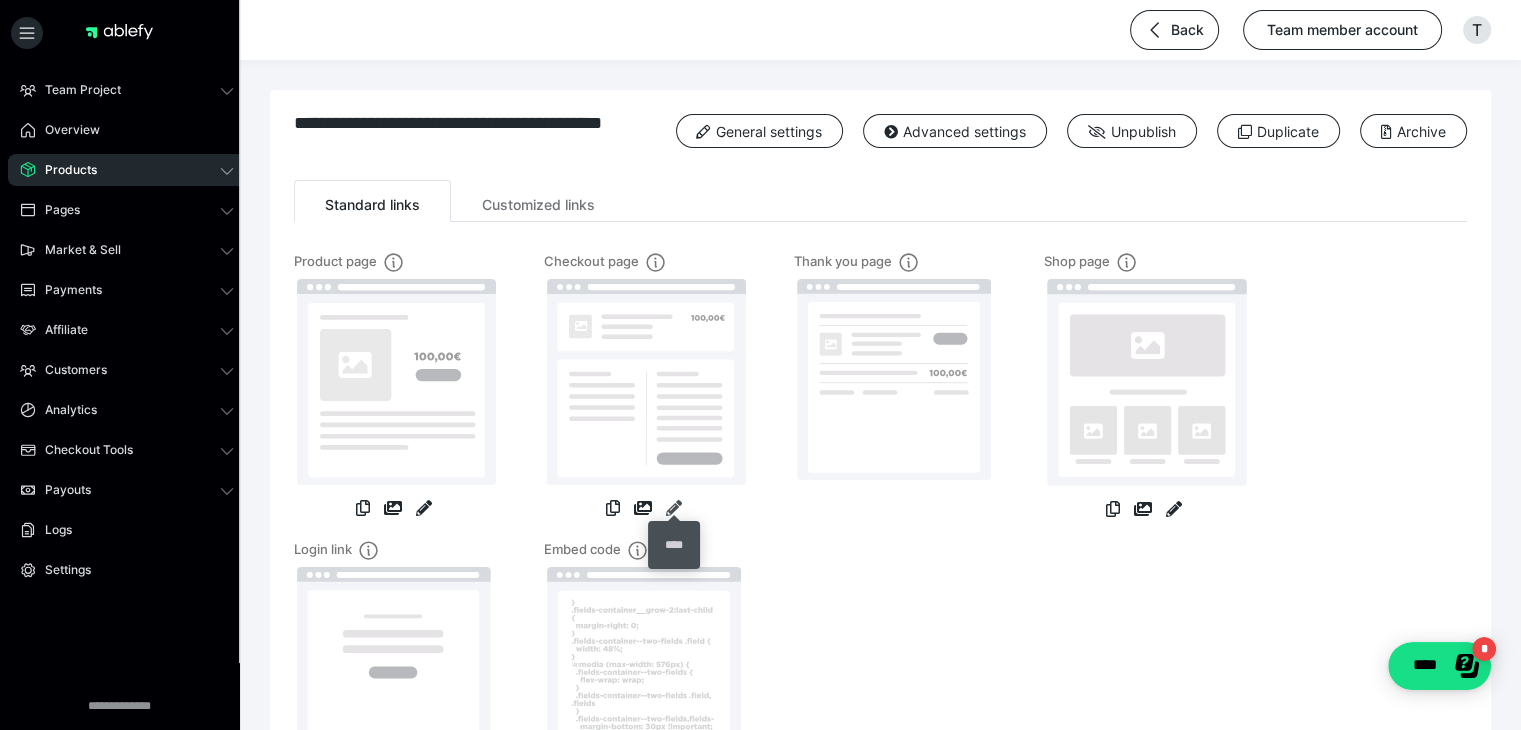 click at bounding box center (674, 508) 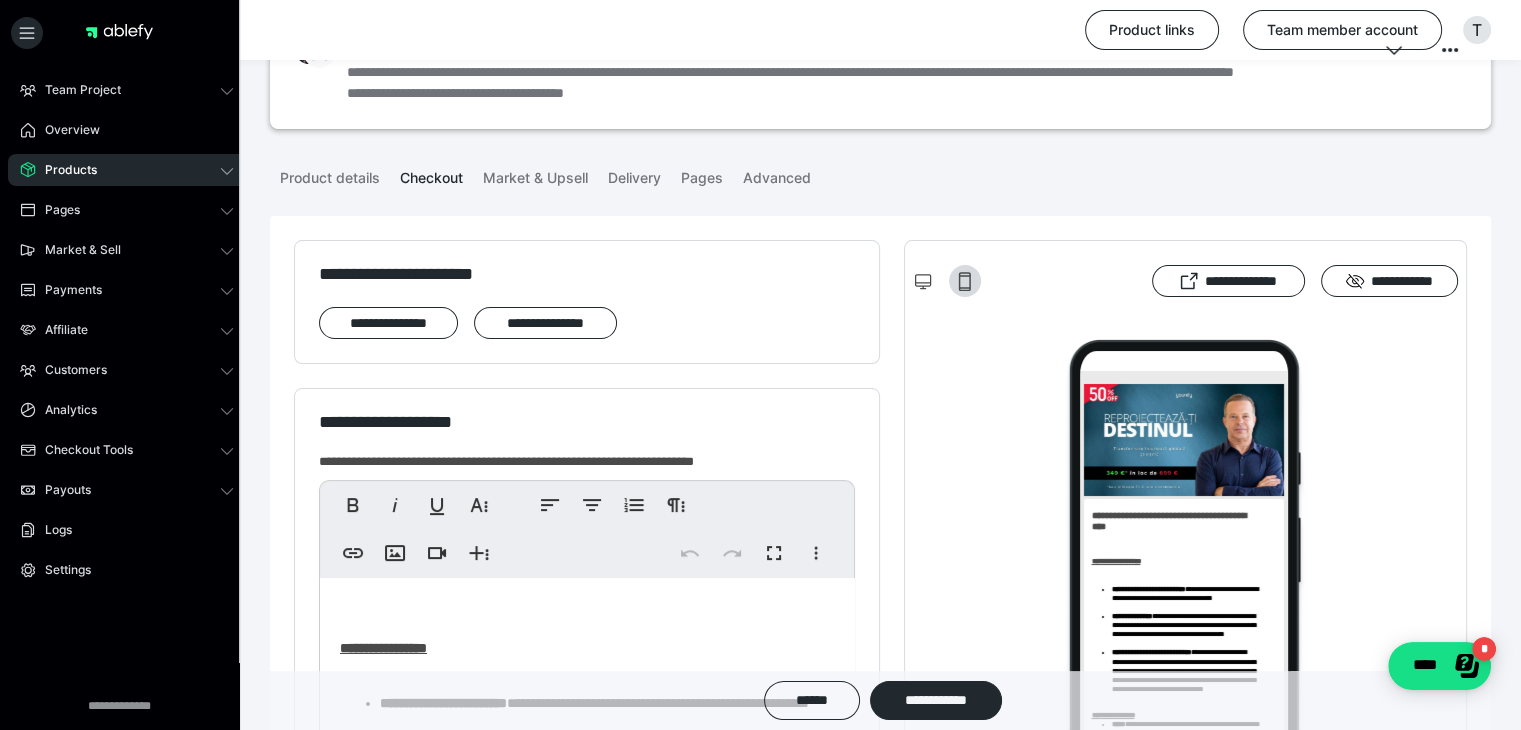scroll, scrollTop: 100, scrollLeft: 0, axis: vertical 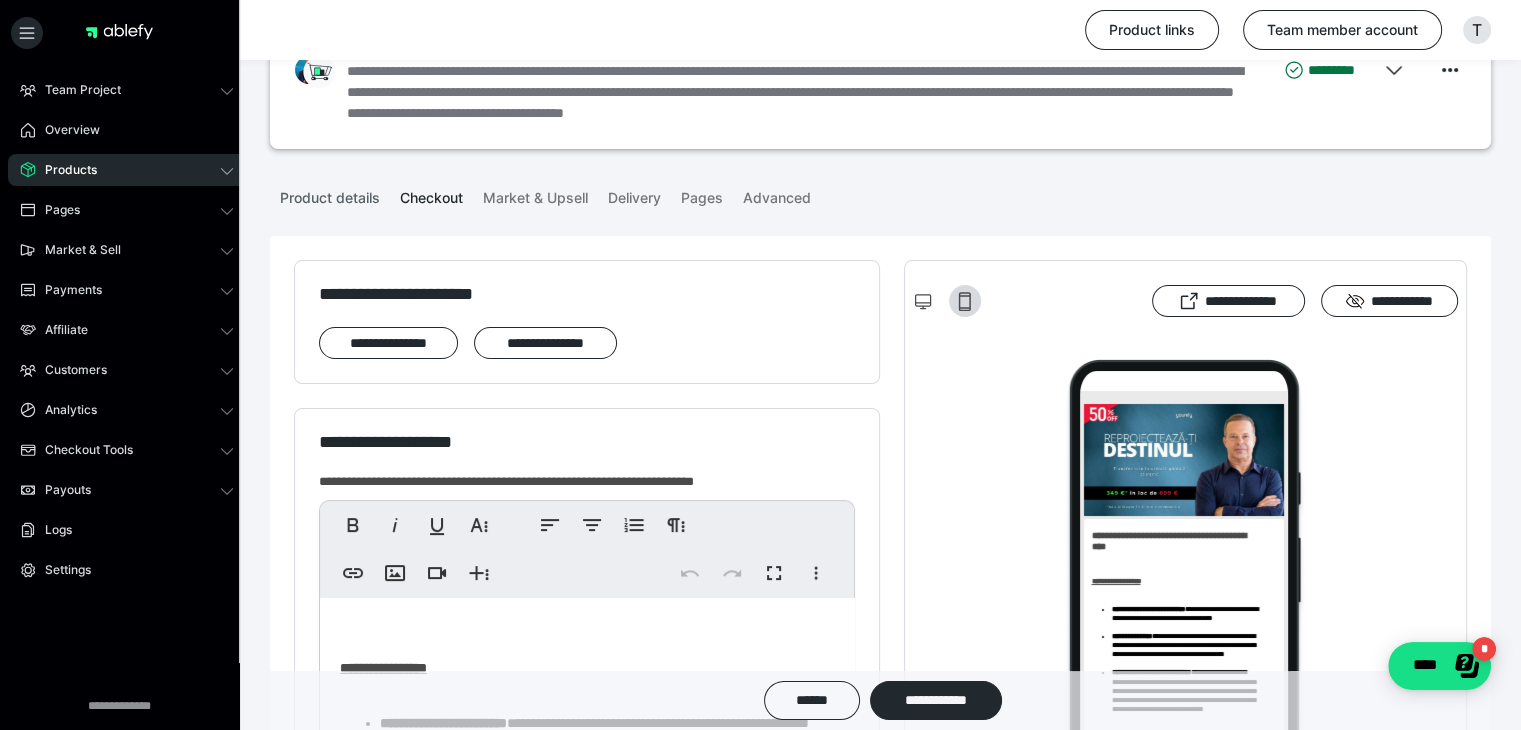 click on "Product details" at bounding box center (330, 194) 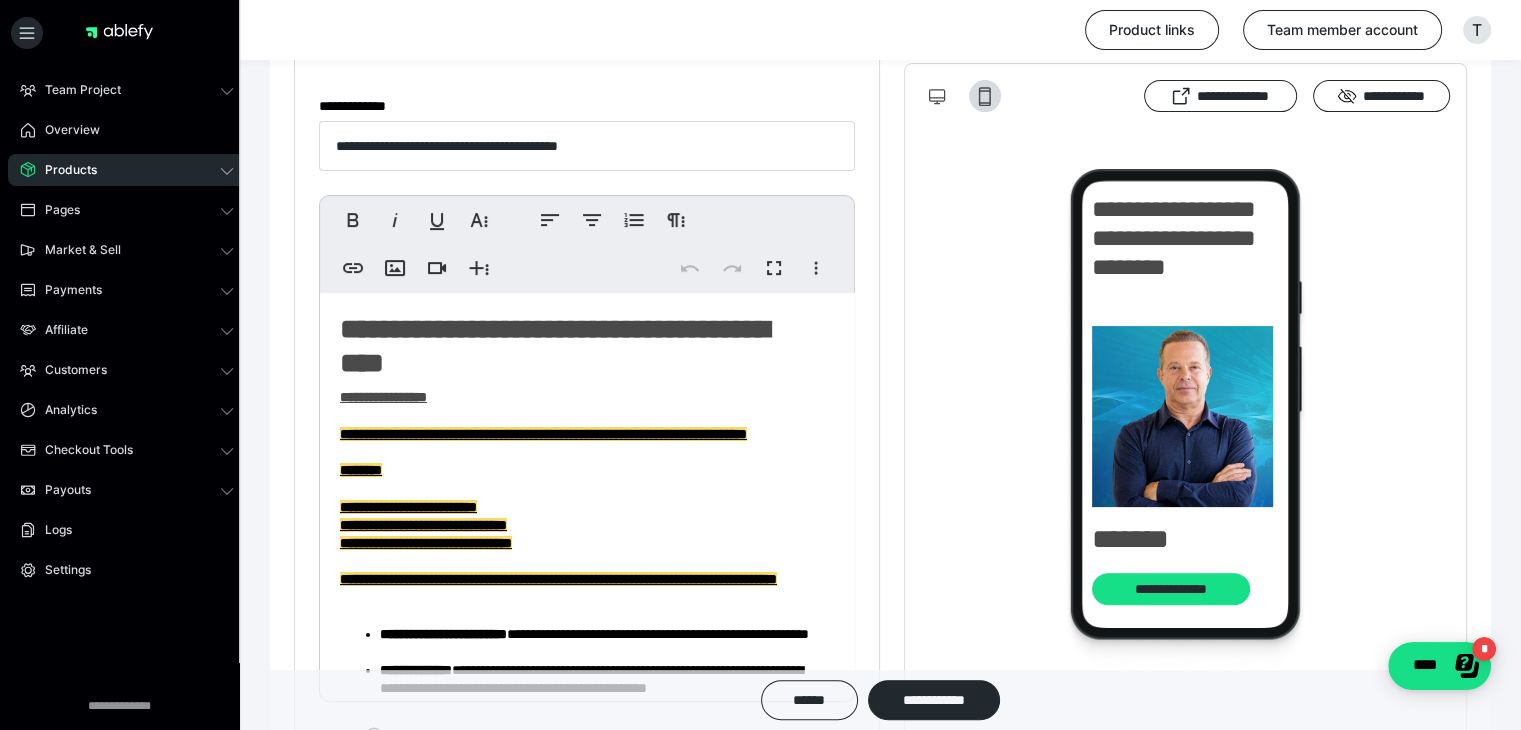 scroll, scrollTop: 400, scrollLeft: 0, axis: vertical 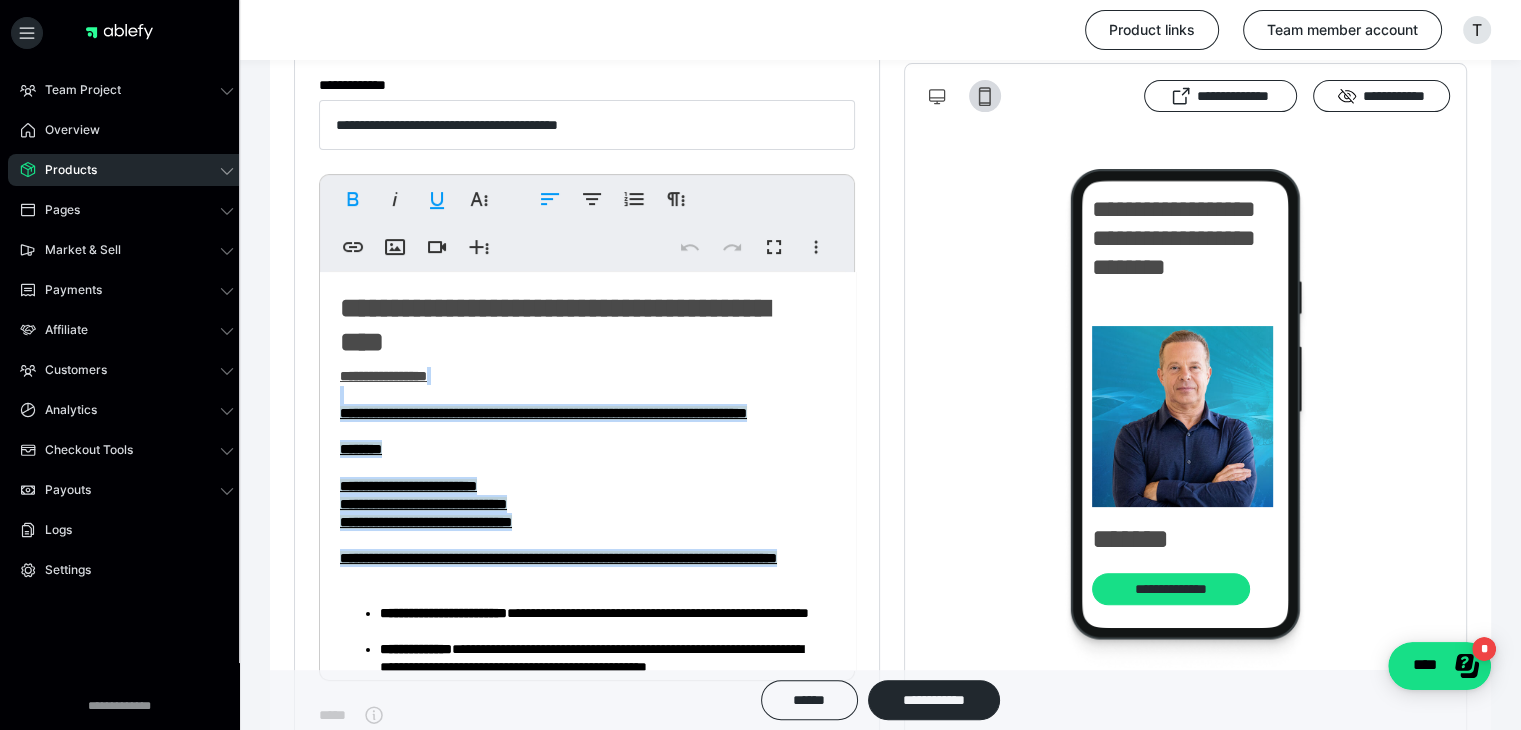 drag, startPoint x: 488, startPoint y: 493, endPoint x: 331, endPoint y: 396, distance: 184.5481 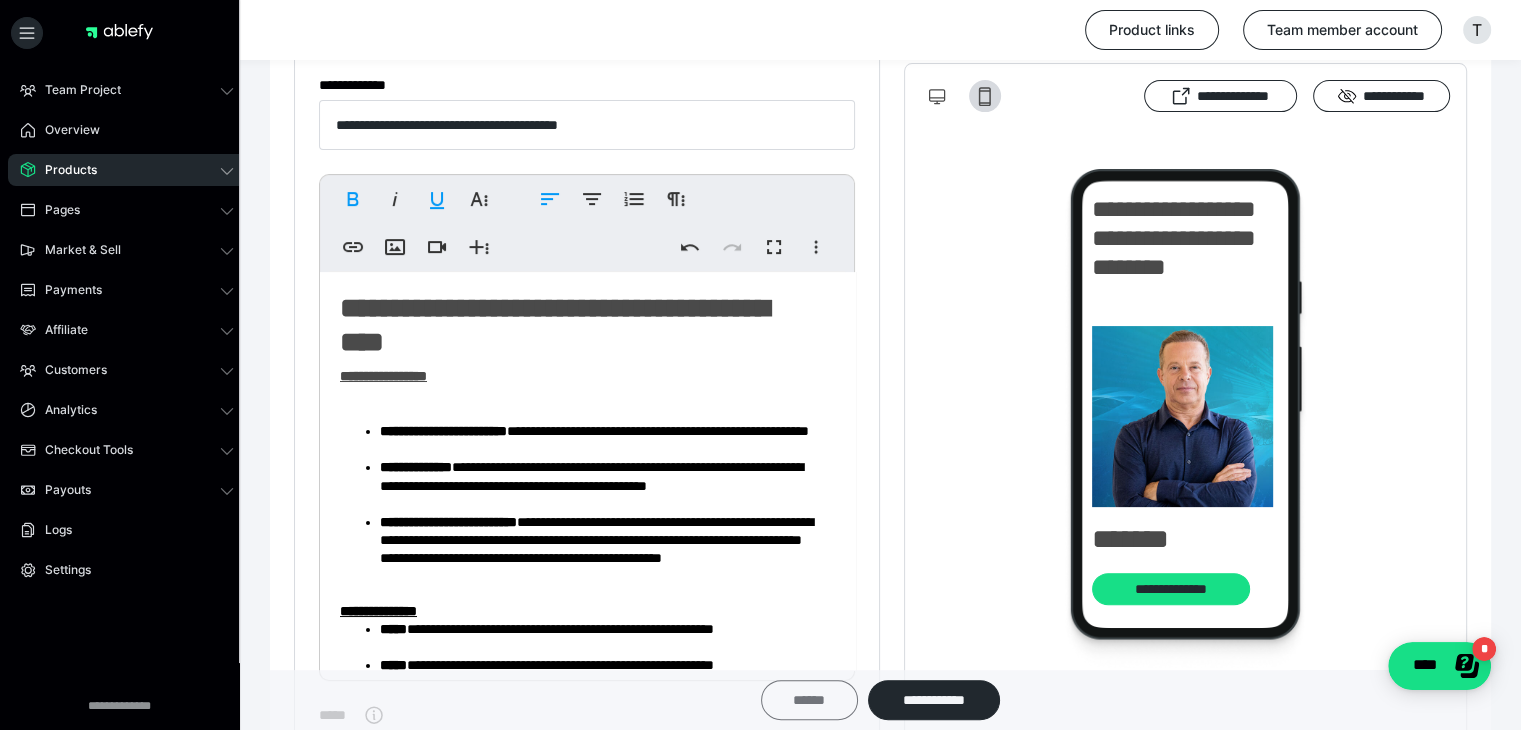 click on "******" at bounding box center (809, 700) 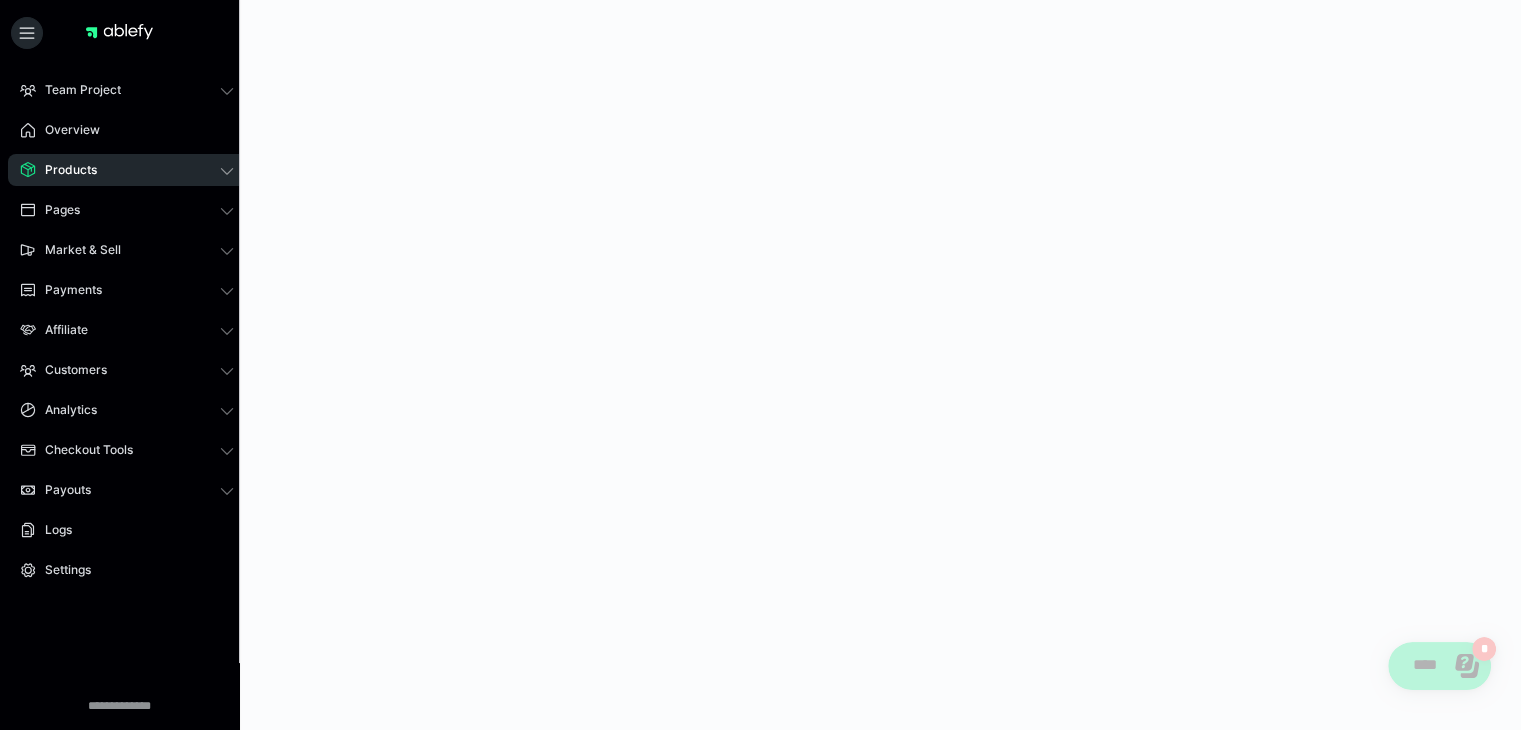 scroll, scrollTop: 0, scrollLeft: 0, axis: both 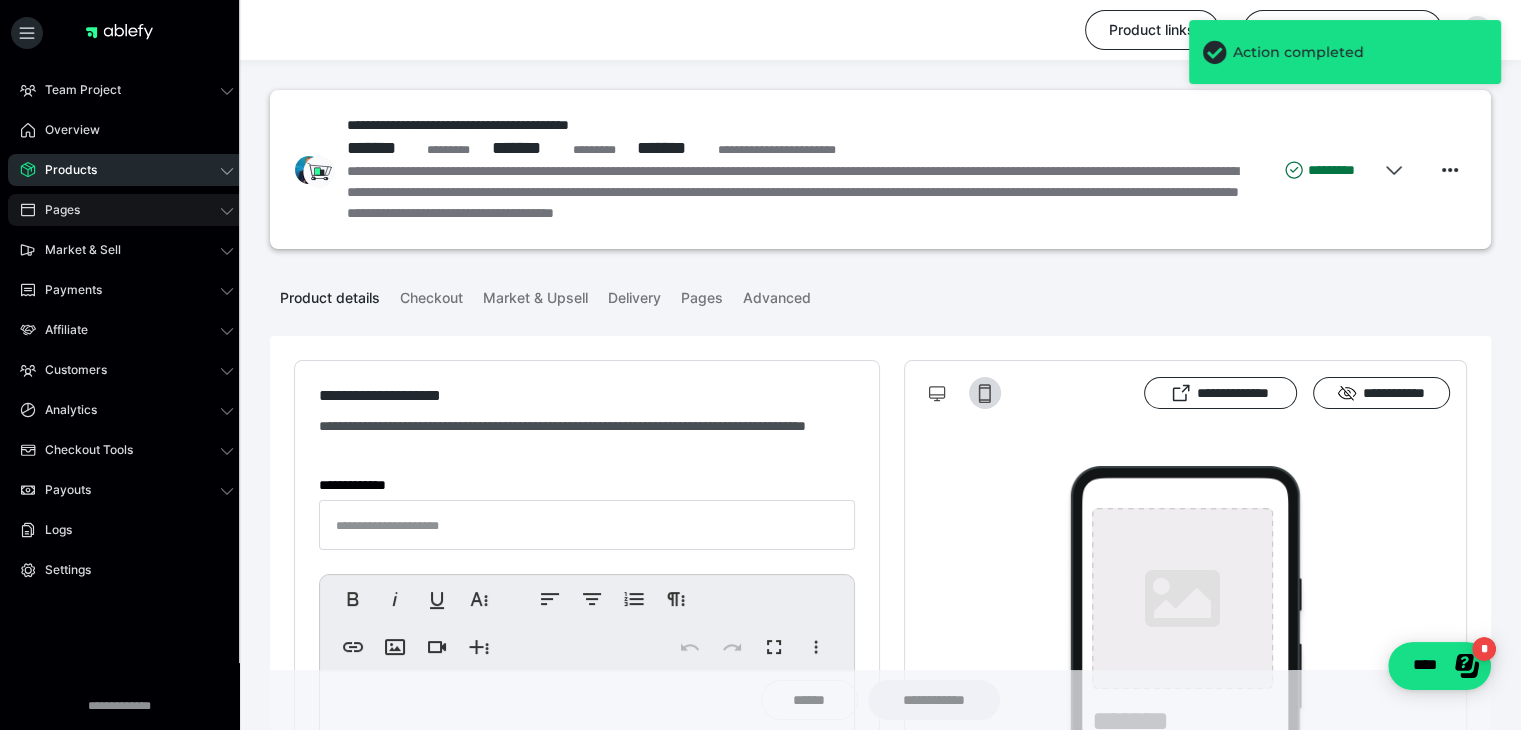 type on "**********" 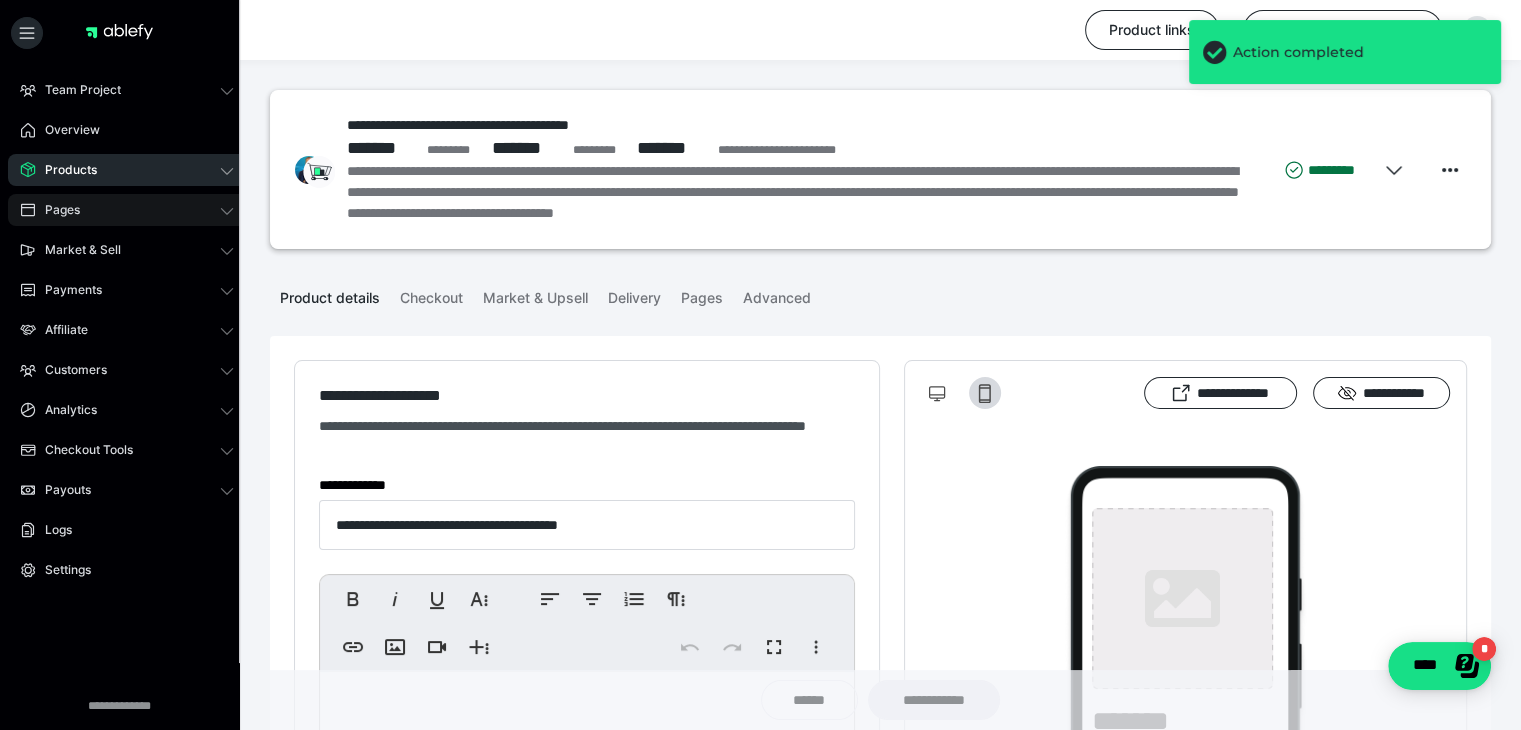 type on "**********" 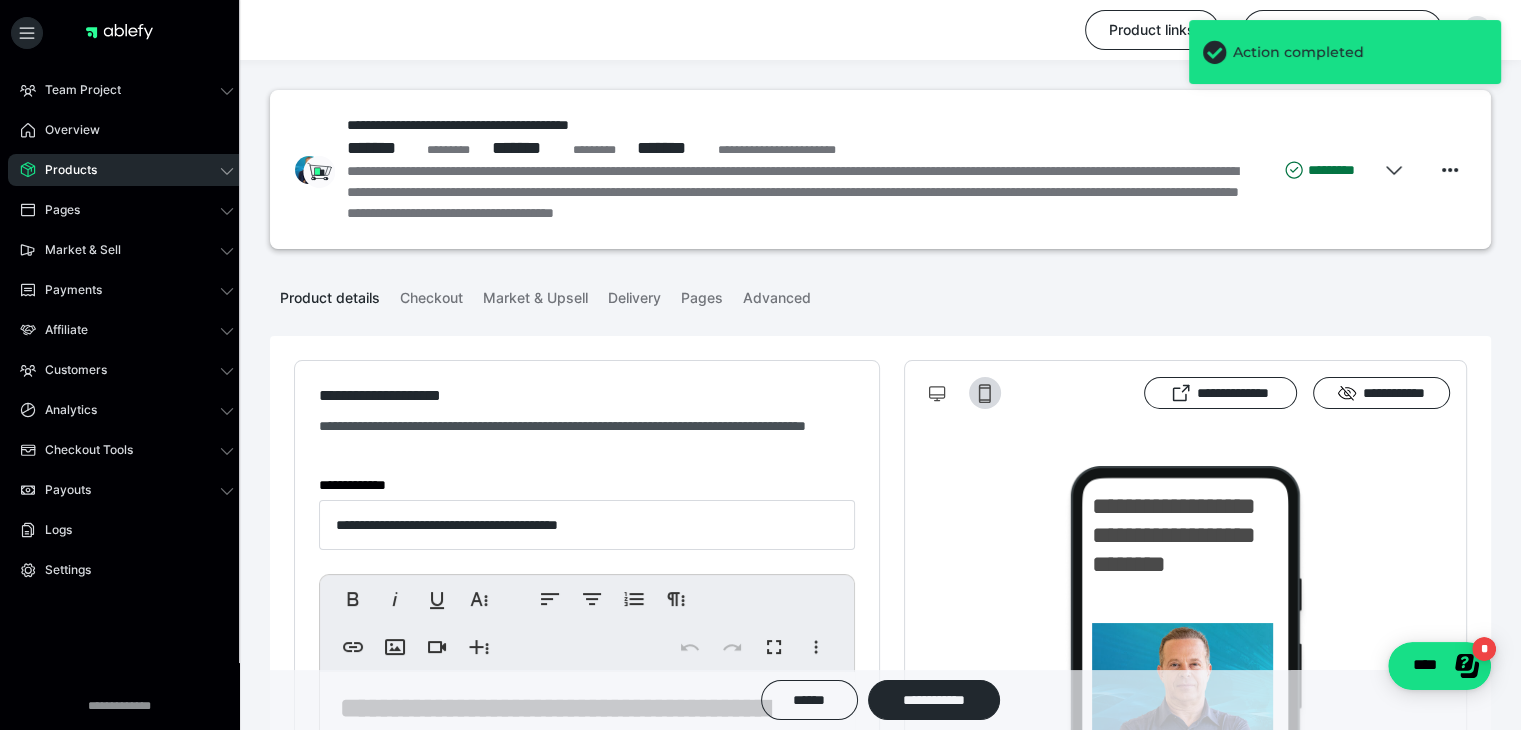 click on "Products" at bounding box center [127, 170] 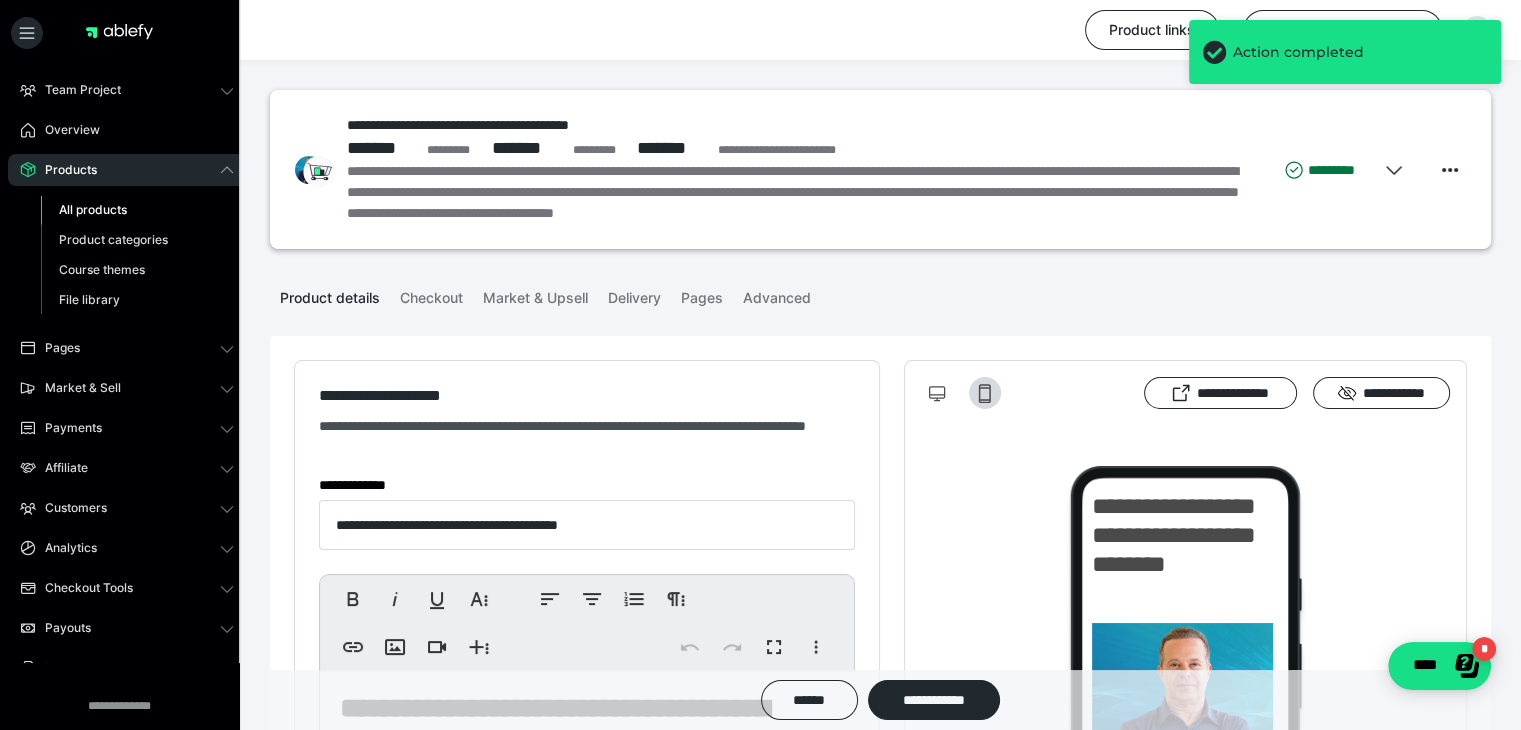 click on "All products" at bounding box center [93, 209] 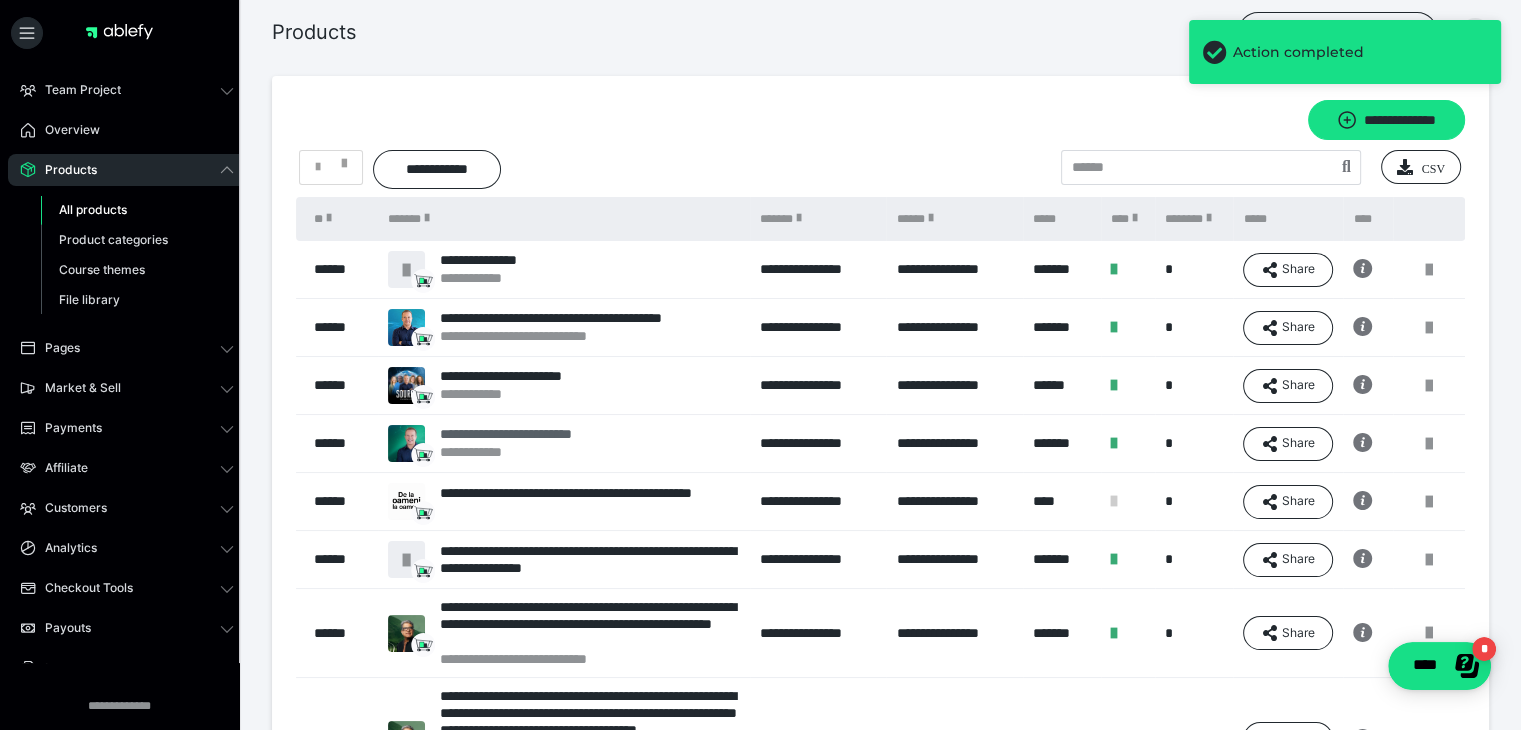 click on "**********" at bounding box center (533, 434) 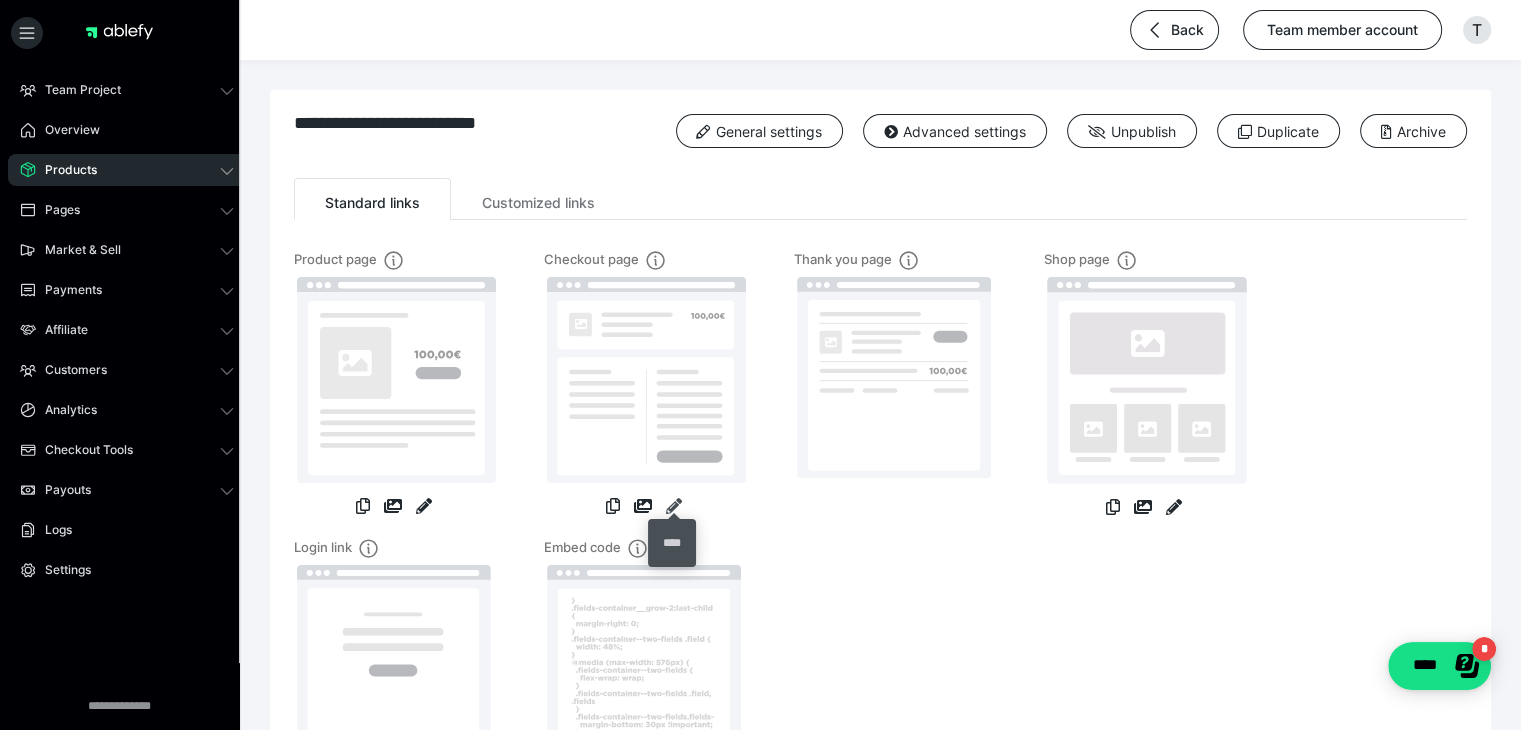 click at bounding box center (674, 506) 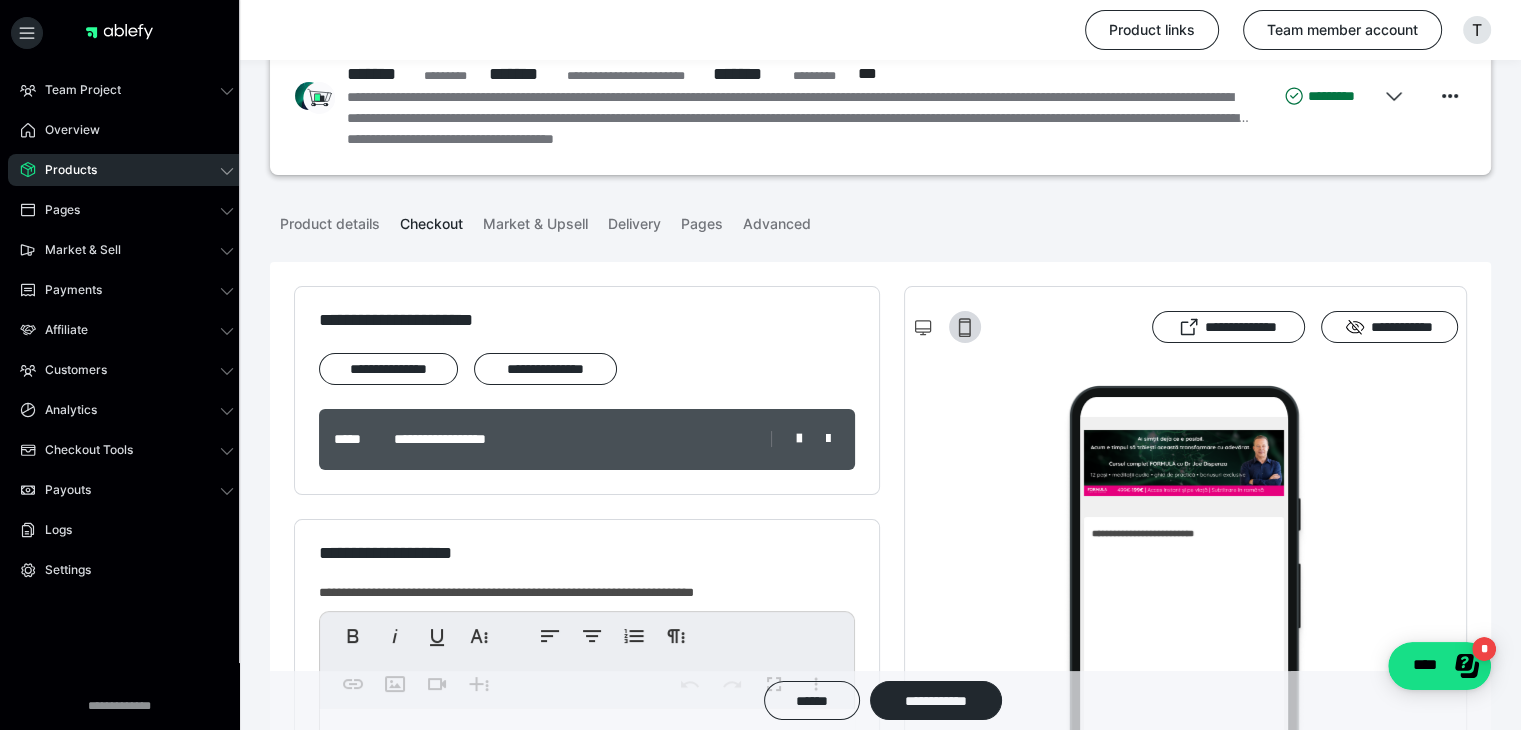 scroll, scrollTop: 100, scrollLeft: 0, axis: vertical 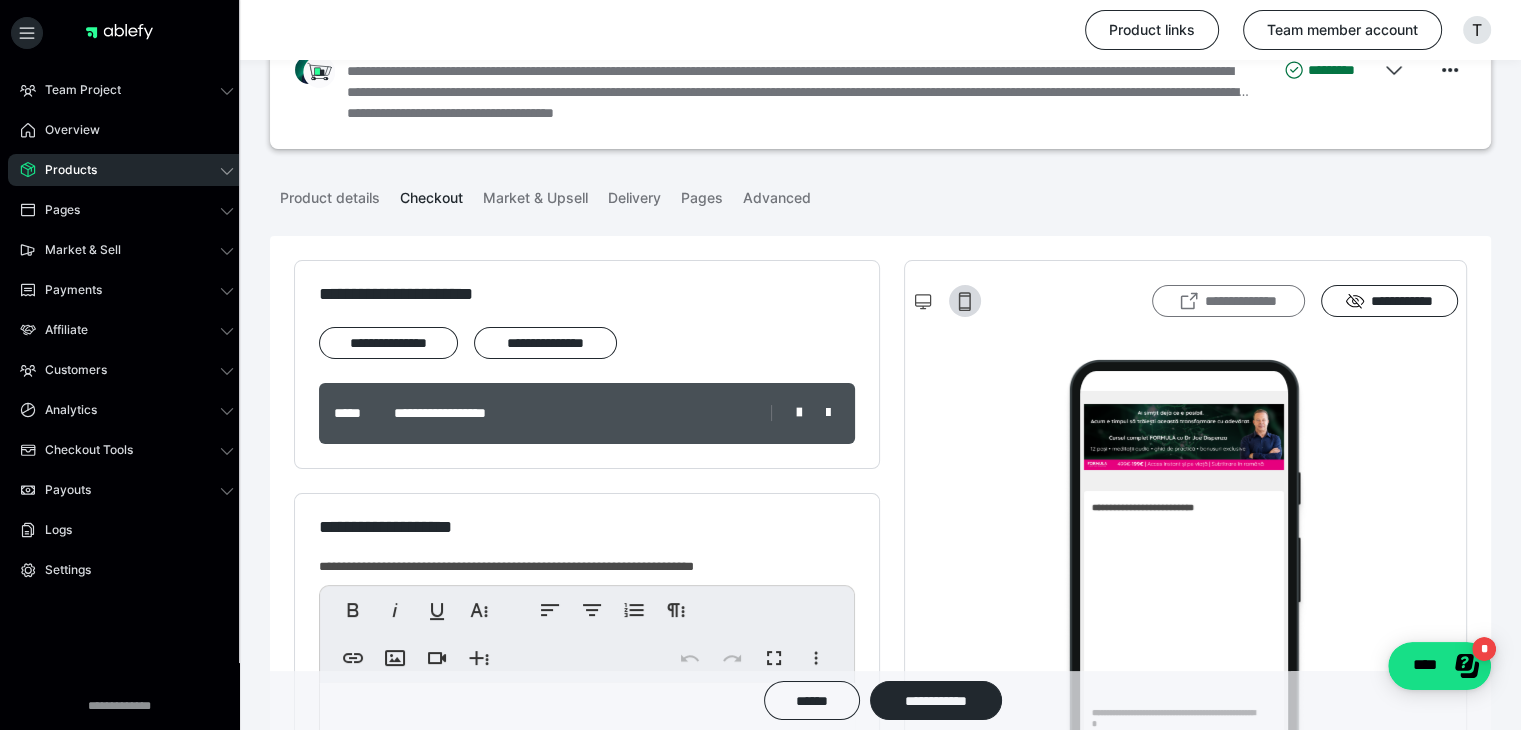 click on "**********" at bounding box center [1228, 301] 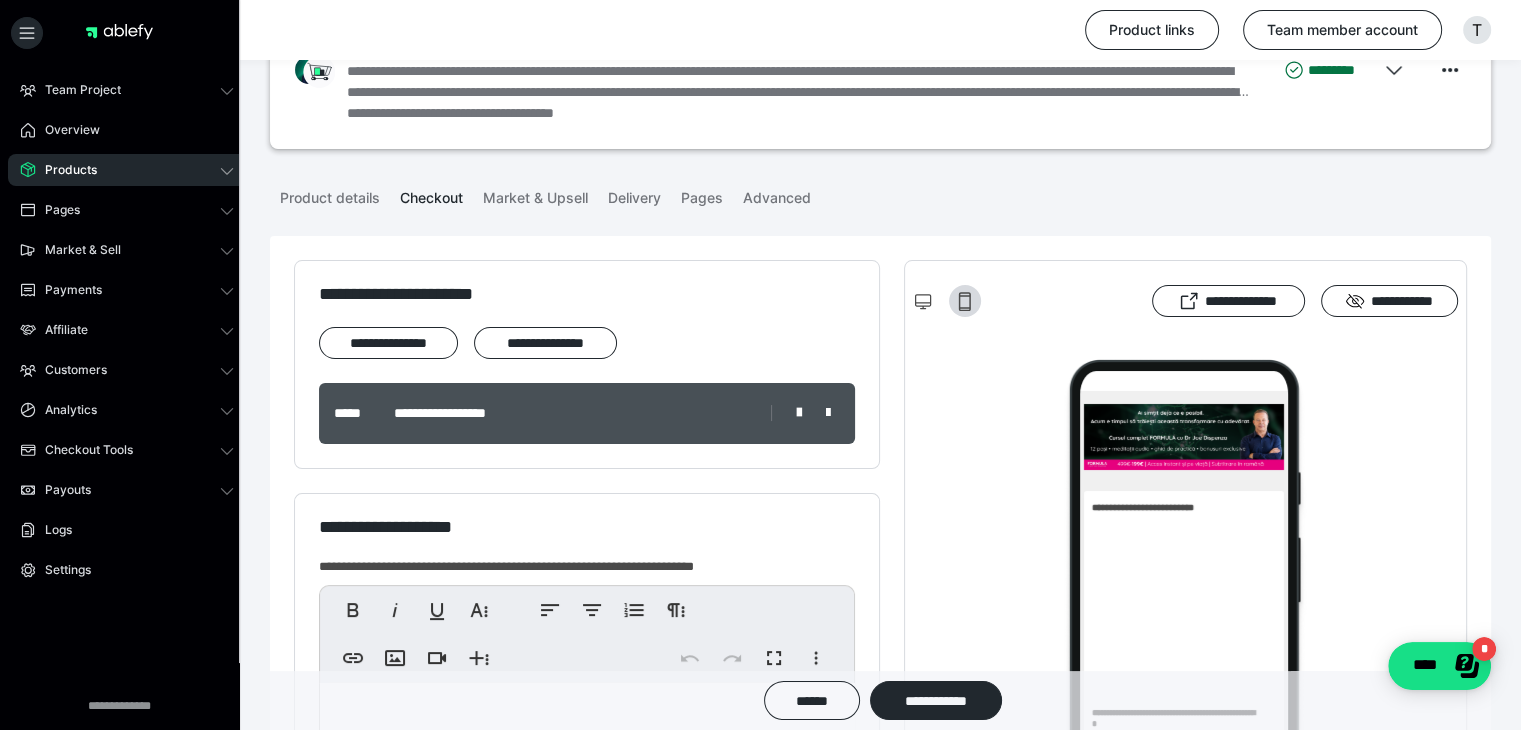click on "Products" at bounding box center (127, 170) 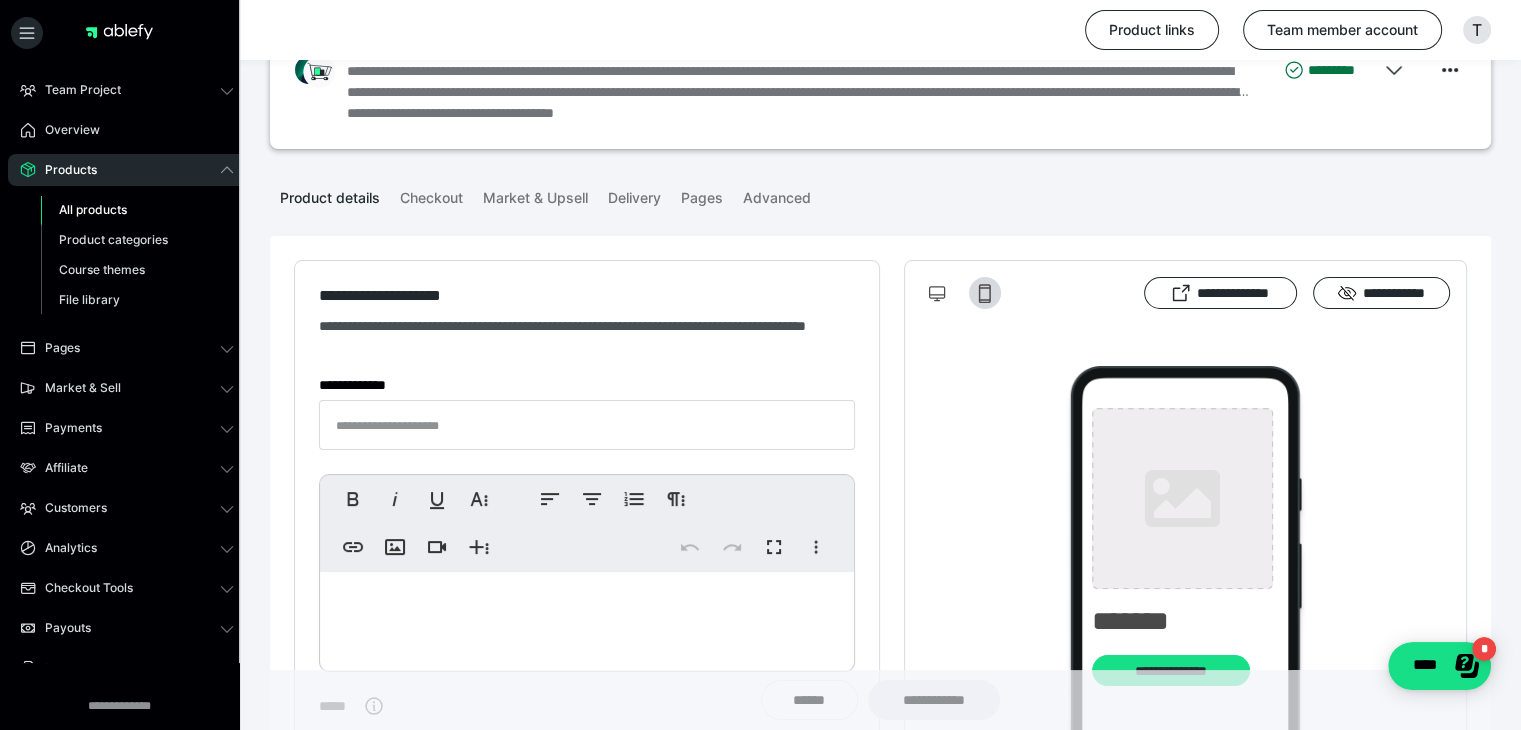 type on "**********" 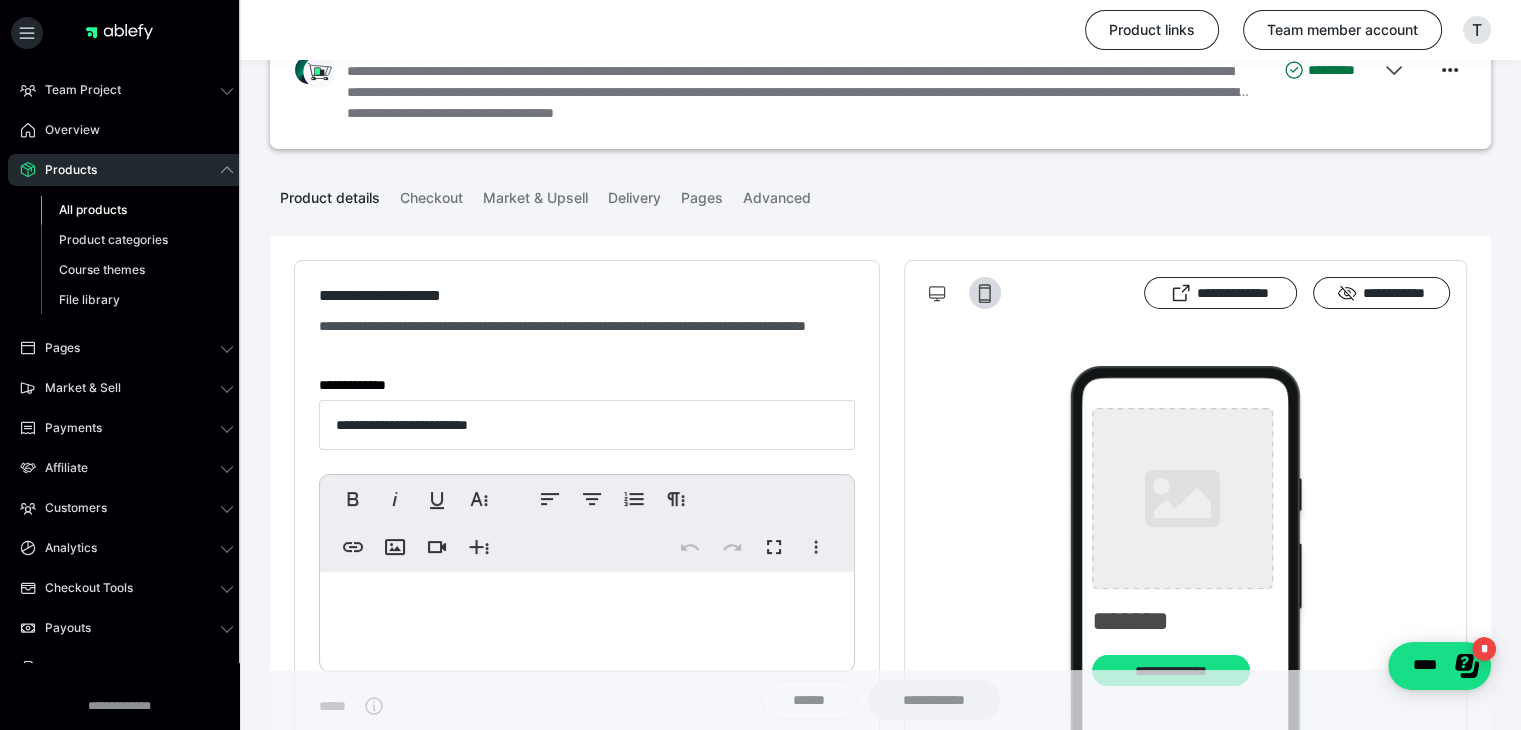 type on "**********" 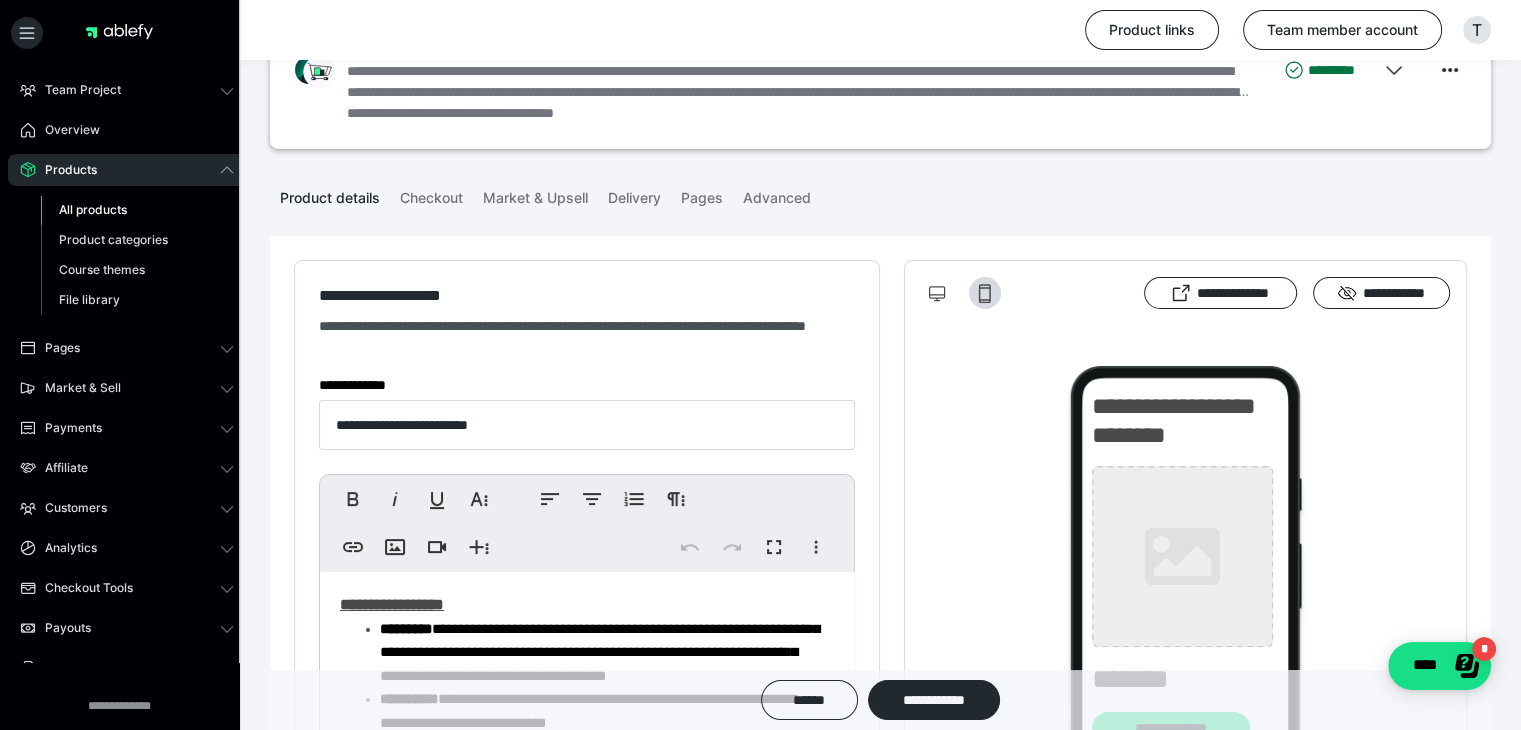 click on "All products" at bounding box center (93, 209) 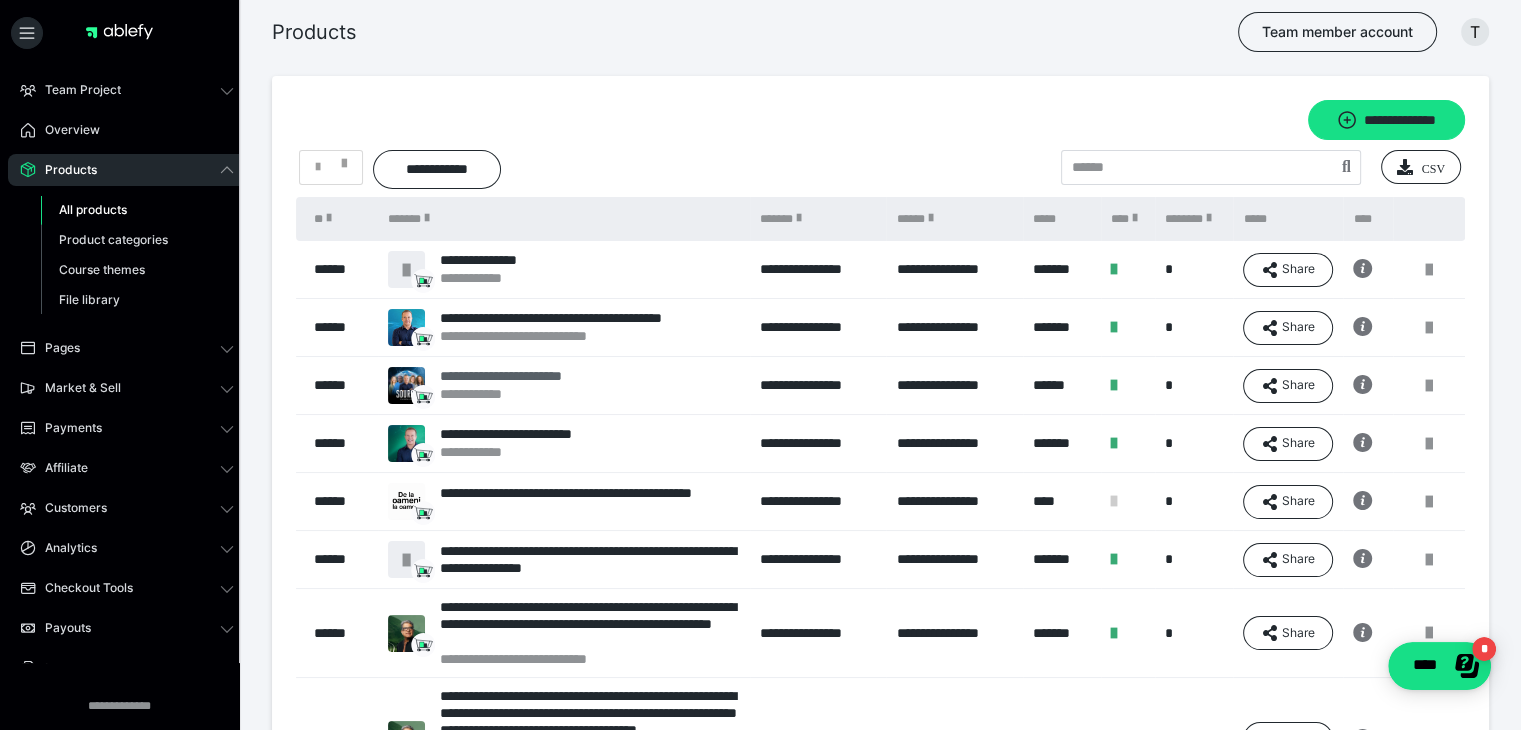 click on "**********" at bounding box center (523, 376) 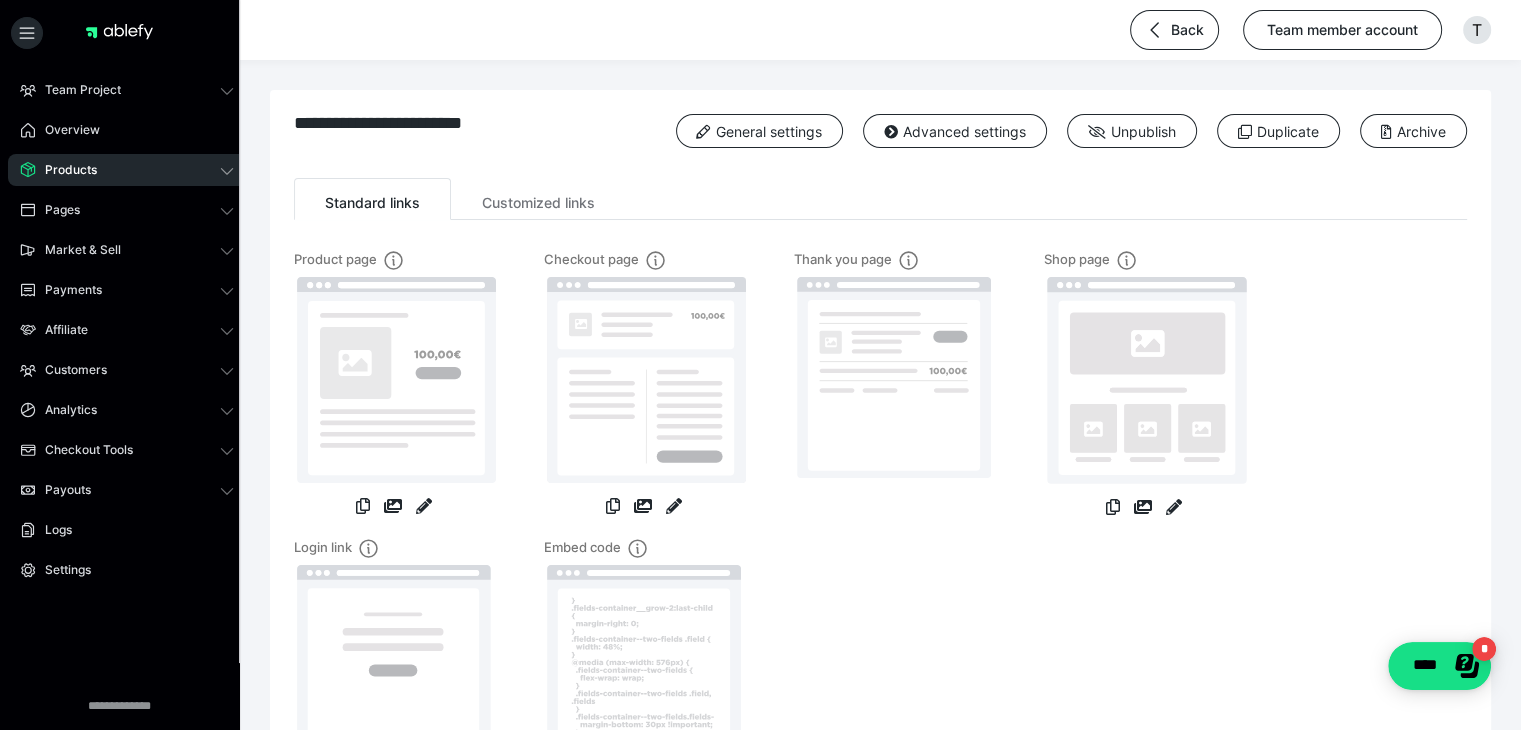 click at bounding box center (644, 386) 